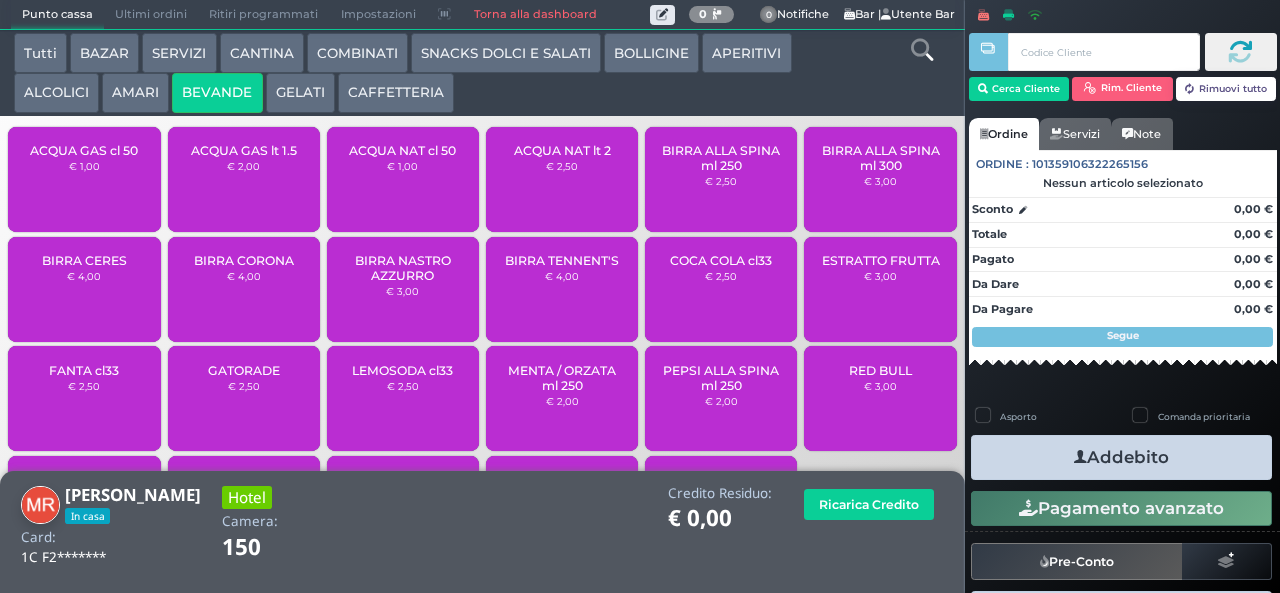 scroll, scrollTop: 0, scrollLeft: 0, axis: both 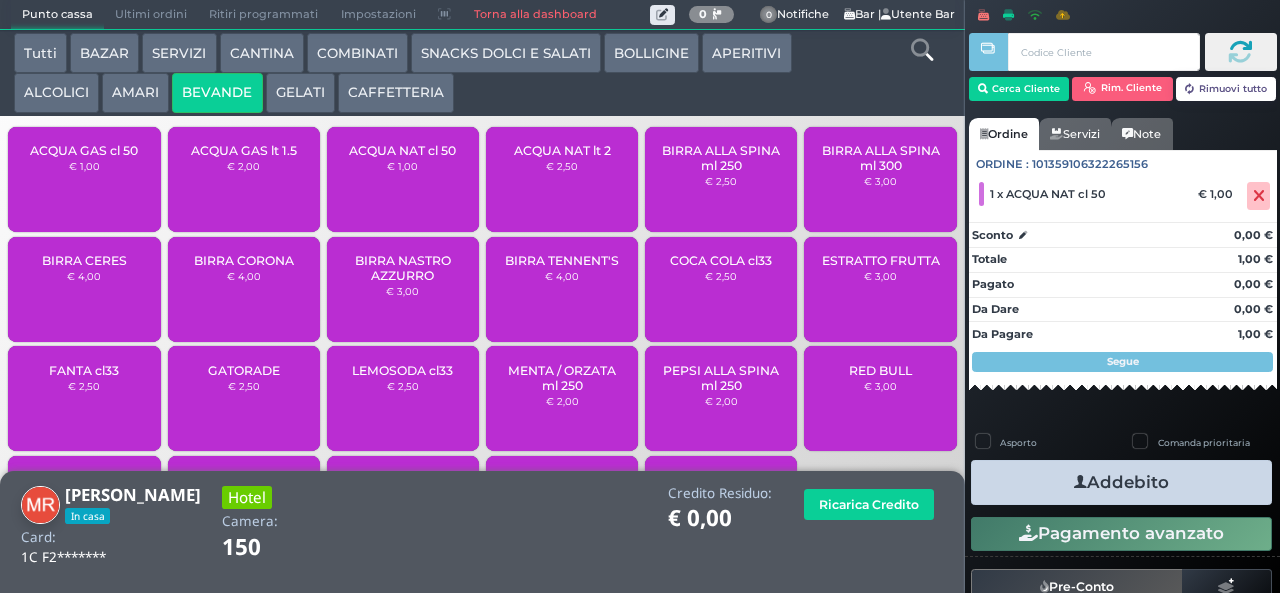 click on "ACQUA GAS cl 50" at bounding box center [84, 150] 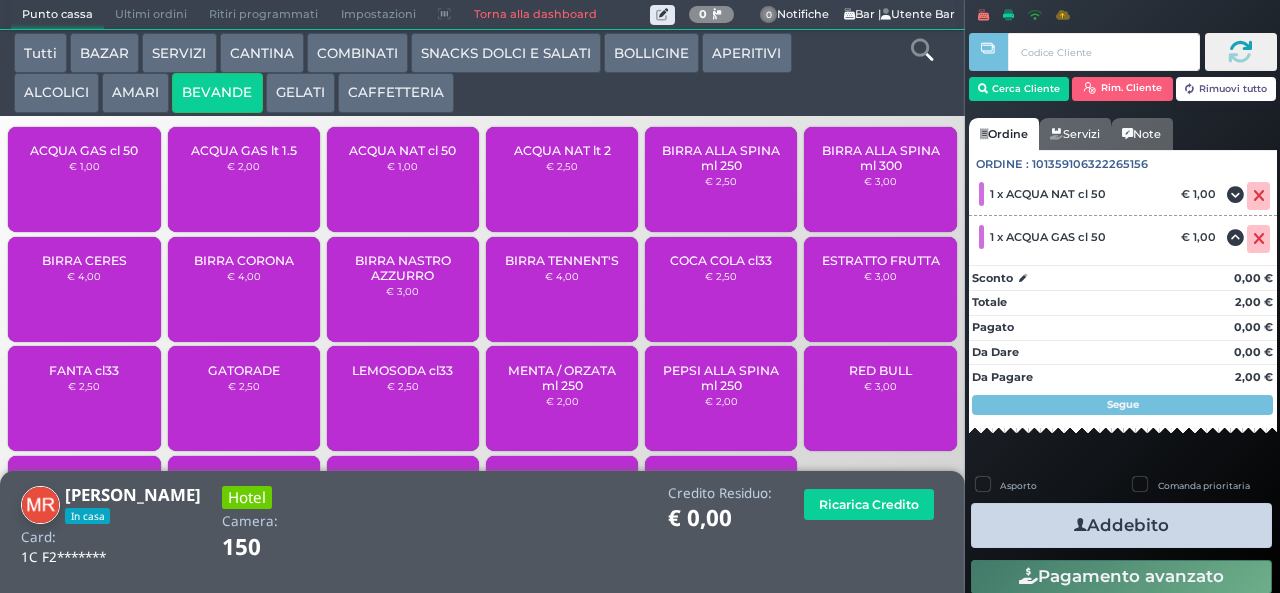 click on "Addebito" at bounding box center [1121, 525] 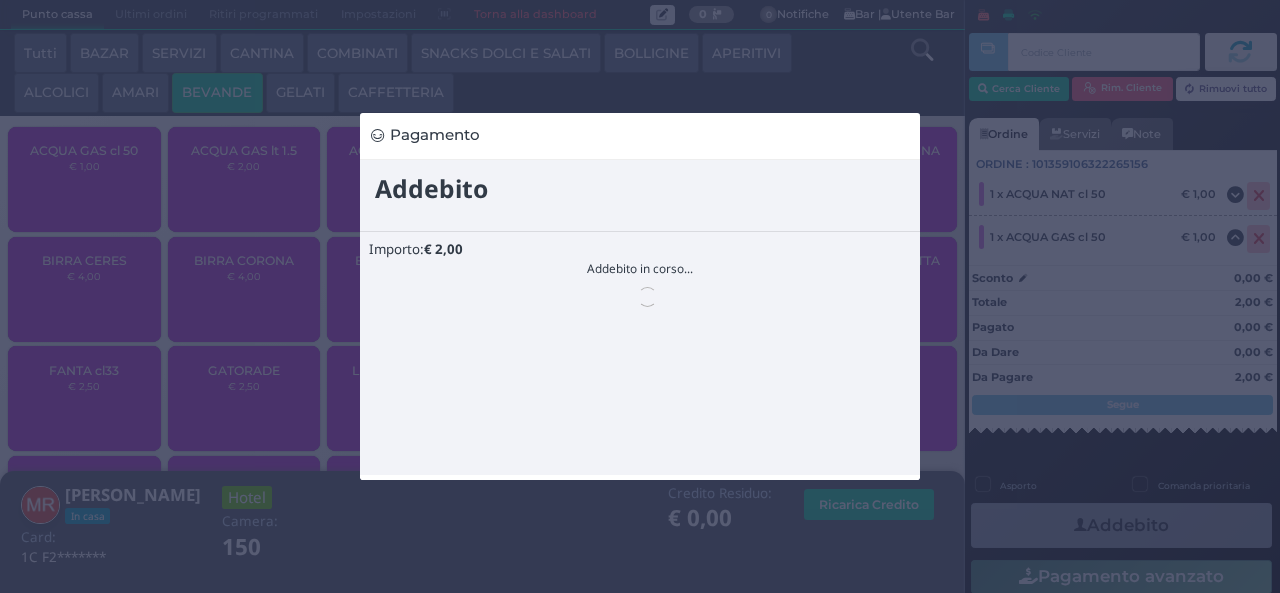 scroll, scrollTop: 0, scrollLeft: 0, axis: both 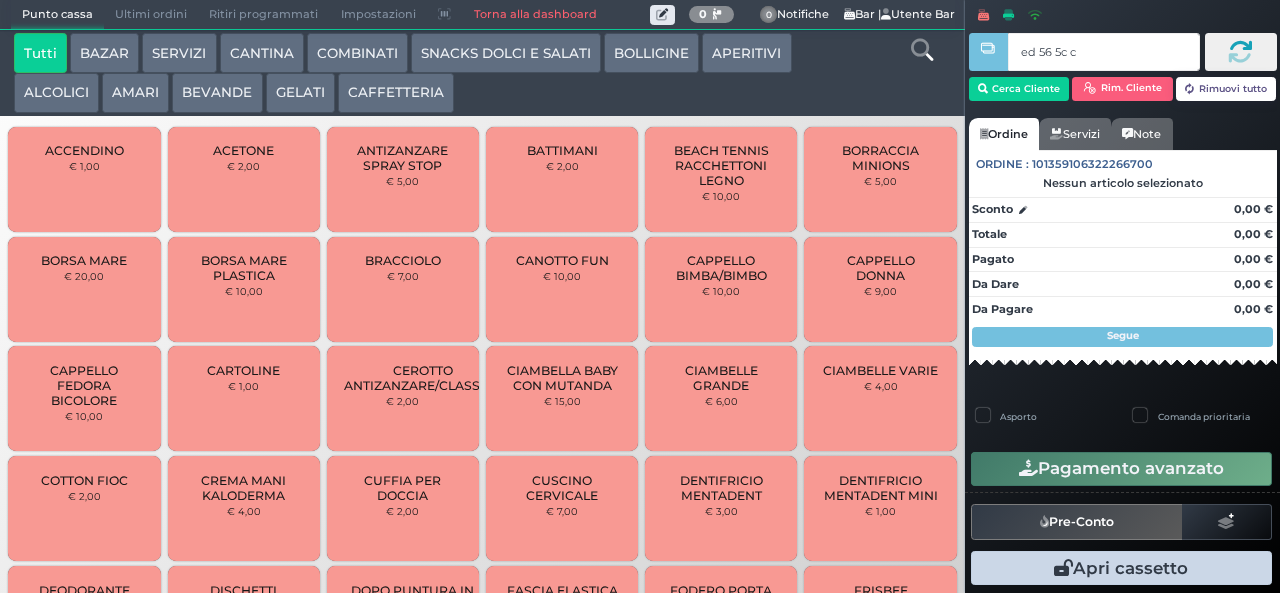 type on "ed 56 5c c3" 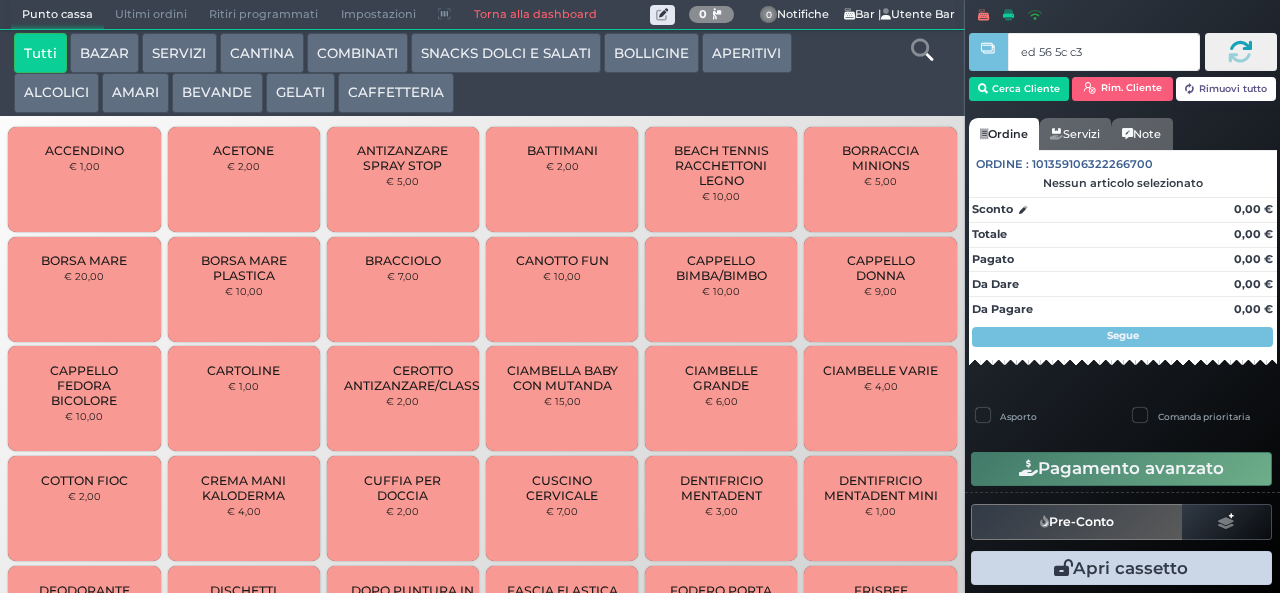 type 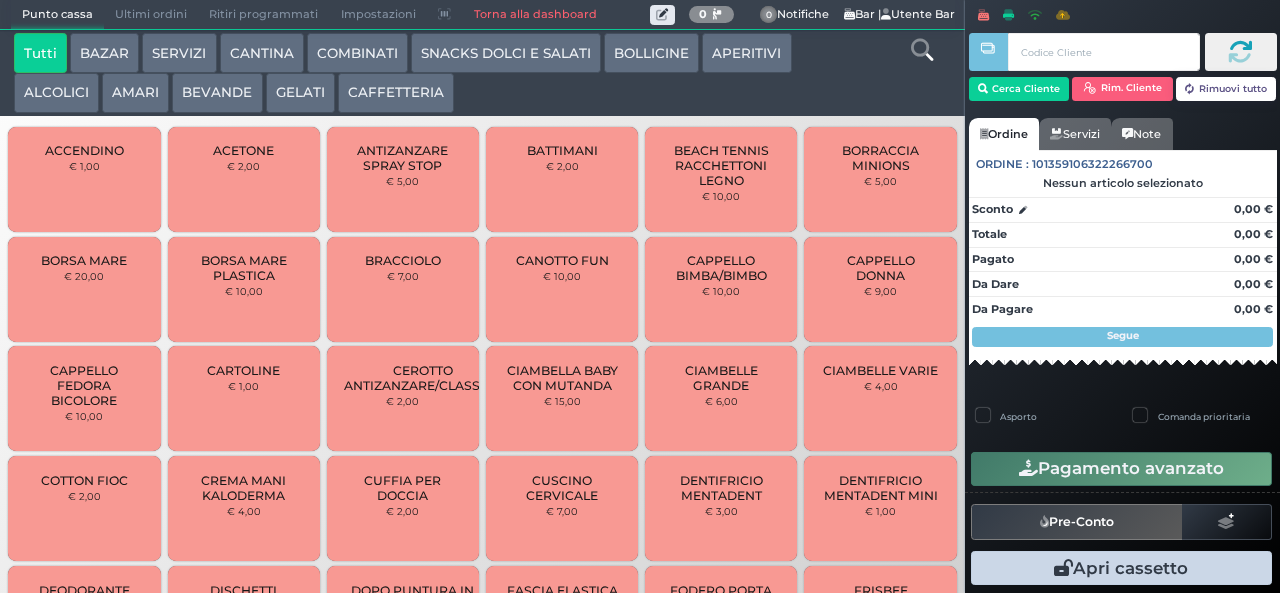 click at bounding box center [0, 0] 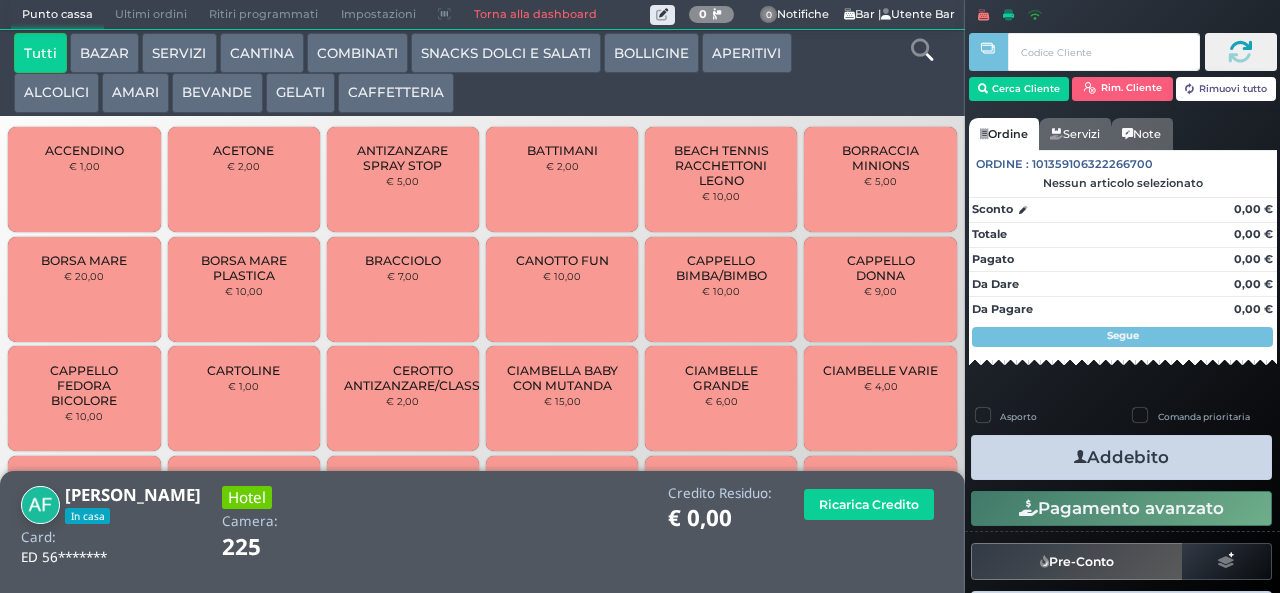 click on "CAFFETTERIA" at bounding box center (396, 93) 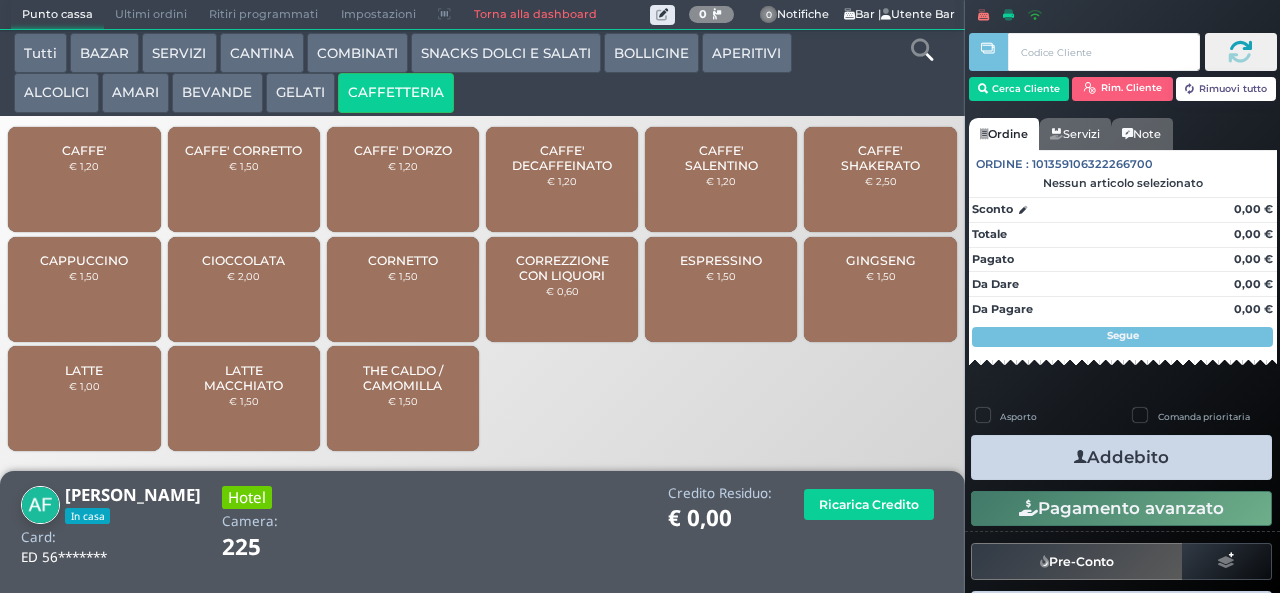 click on "CORREZZIONE CON LIQUORI" at bounding box center [562, 268] 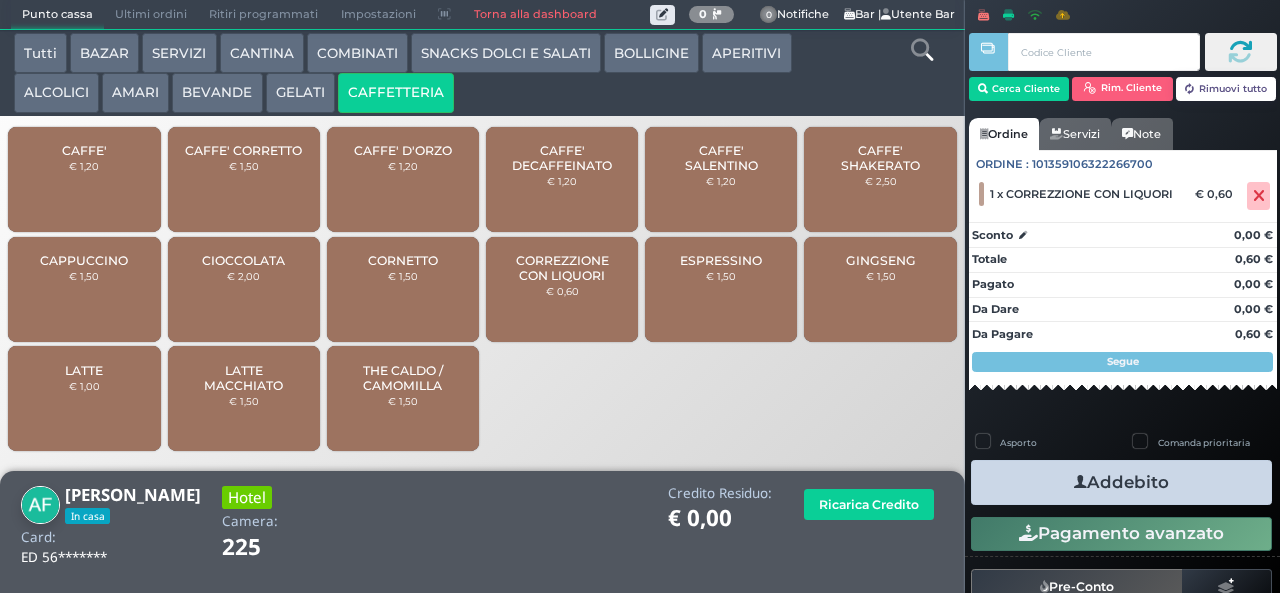 click on "Addebito" at bounding box center (1121, 482) 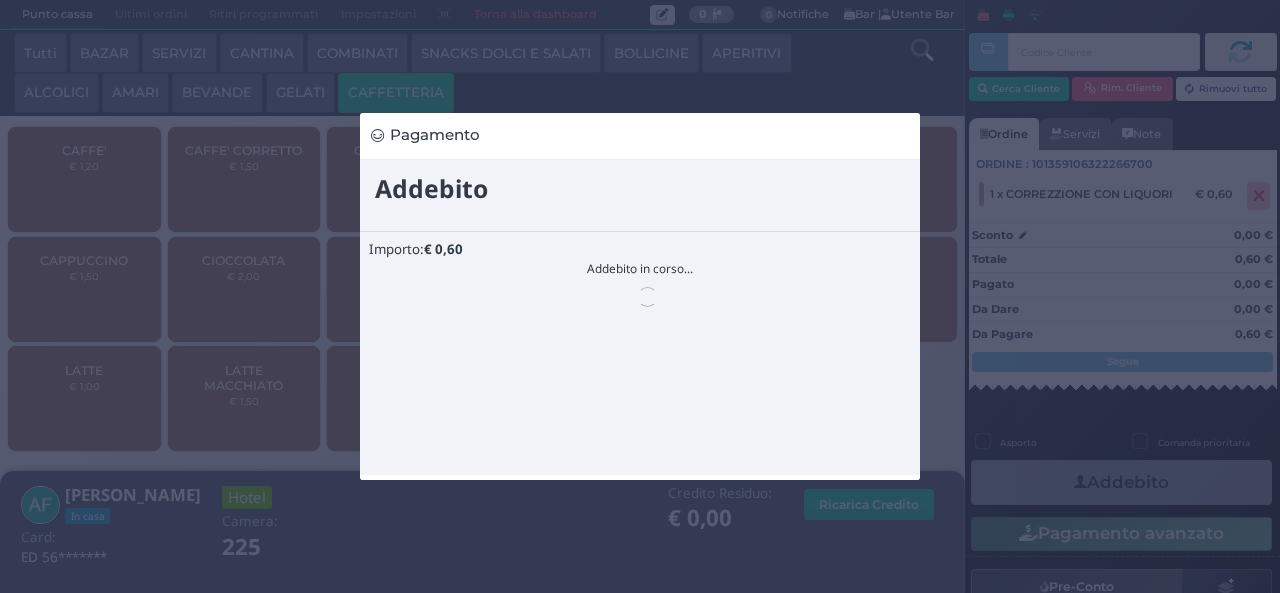 scroll, scrollTop: 0, scrollLeft: 0, axis: both 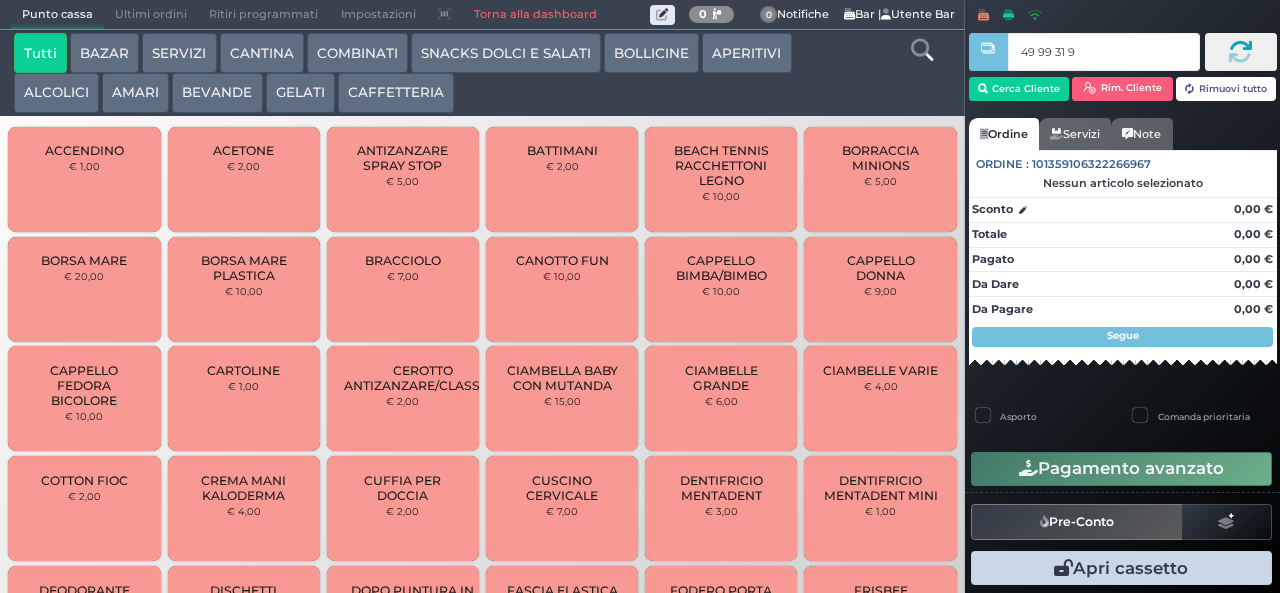 type on "49 99 31 95" 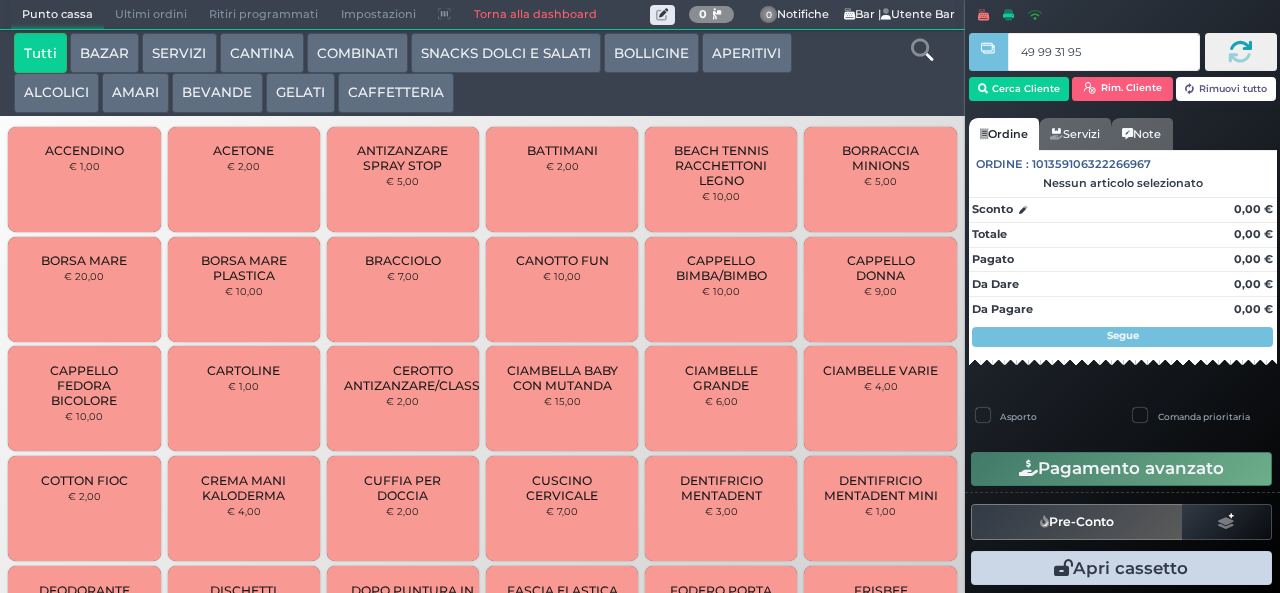 type 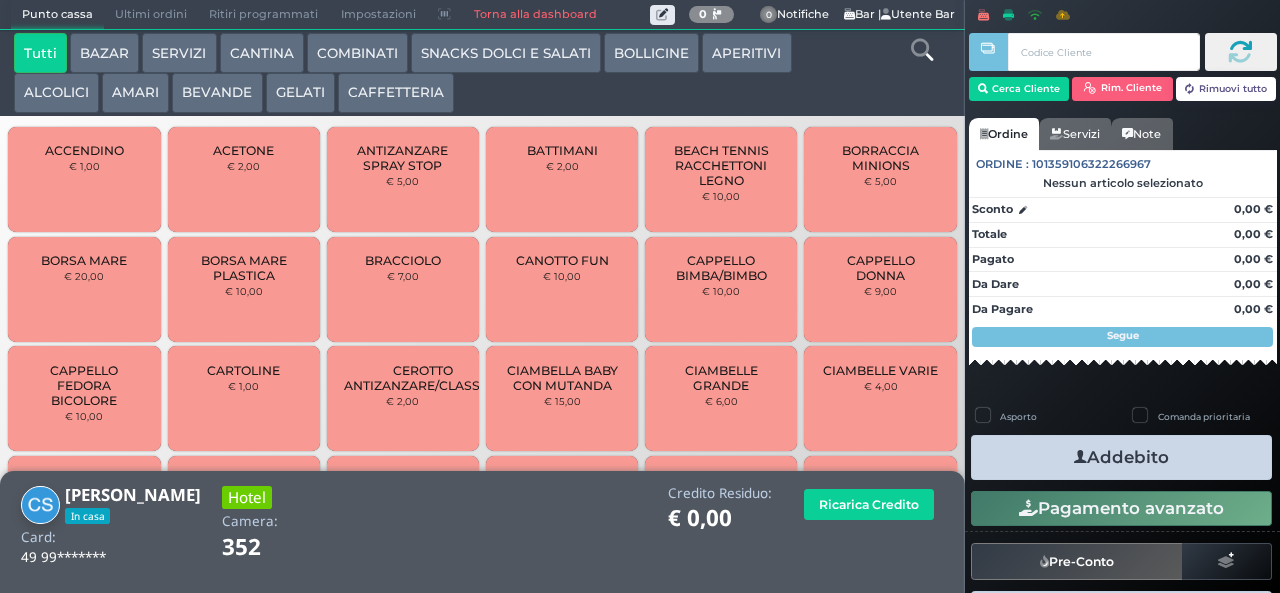 click on "CAFFETTERIA" at bounding box center [396, 93] 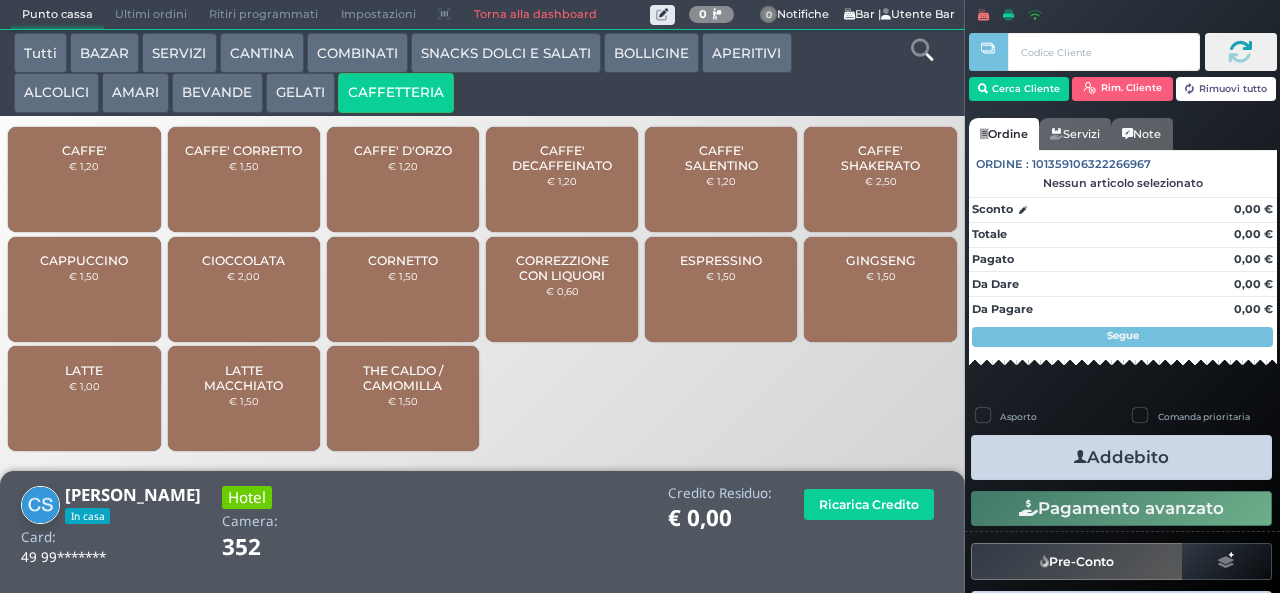 click on "CORREZZIONE CON LIQUORI" at bounding box center [562, 268] 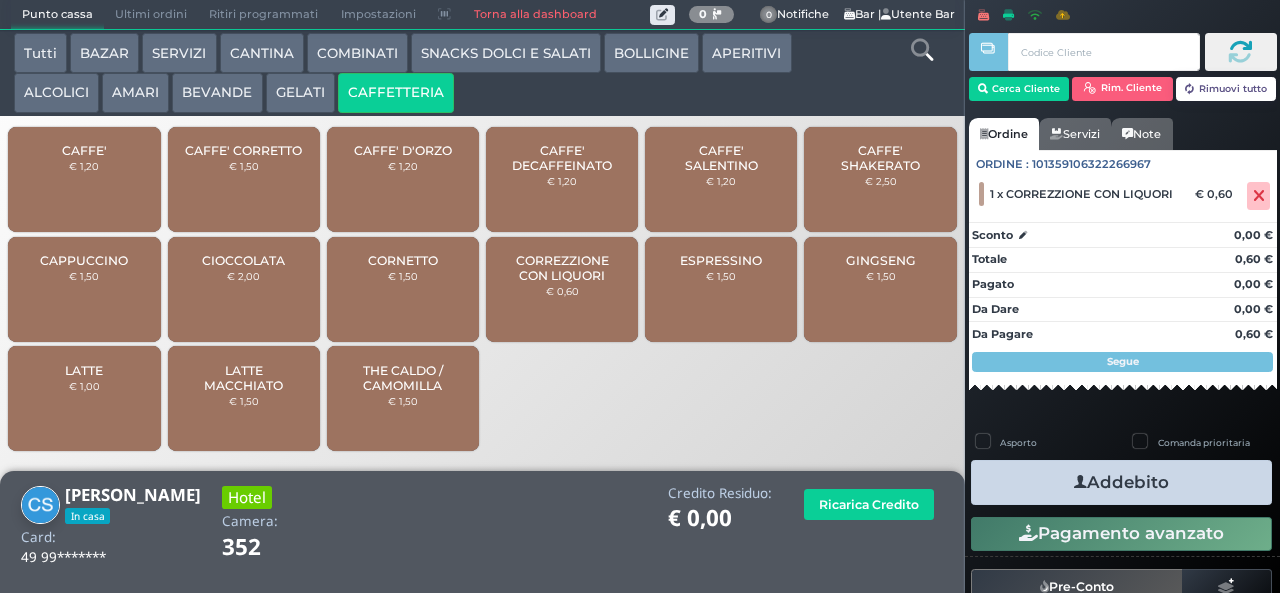 click on "Addebito" at bounding box center [1121, 482] 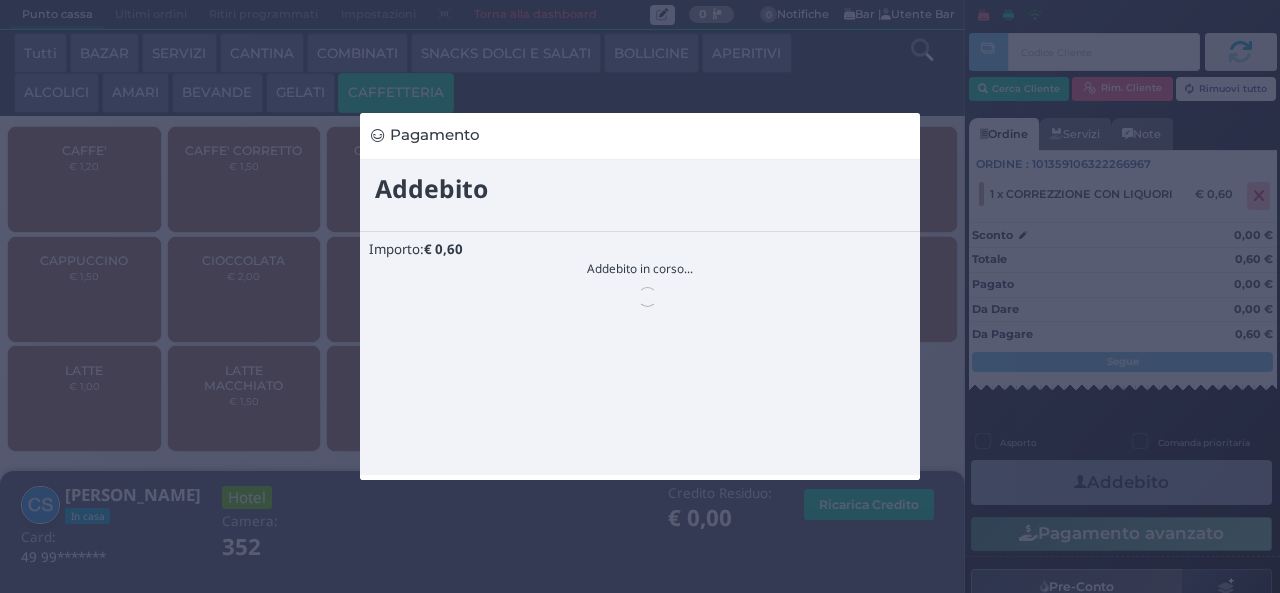 scroll, scrollTop: 0, scrollLeft: 0, axis: both 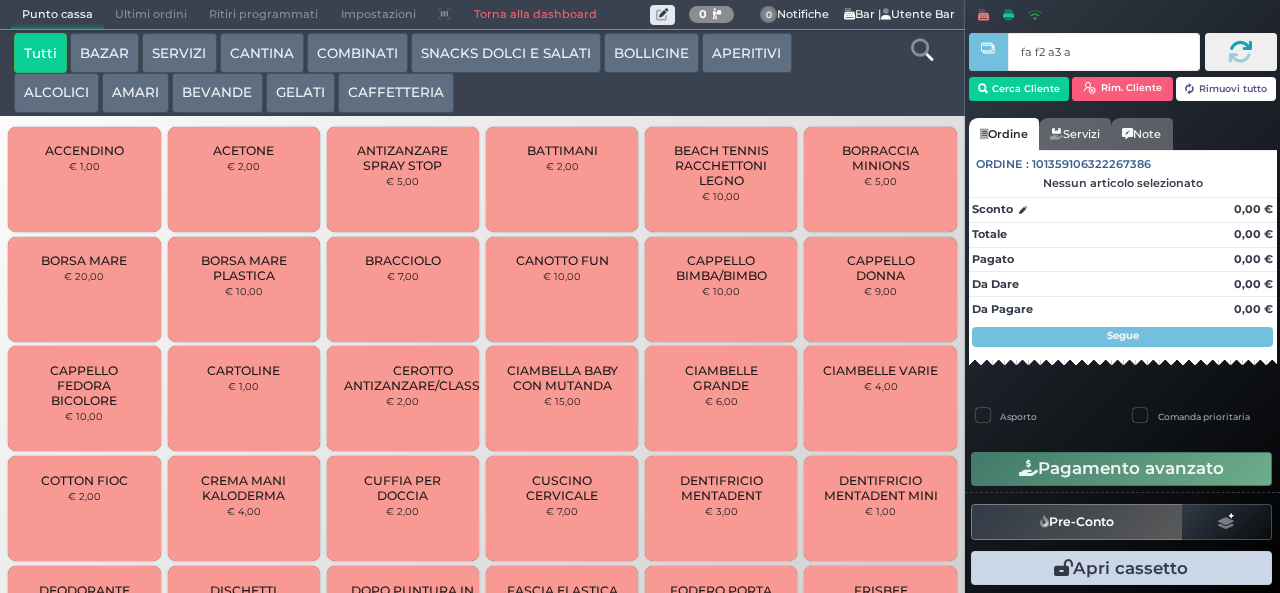 type on "fa f2 a3 a4" 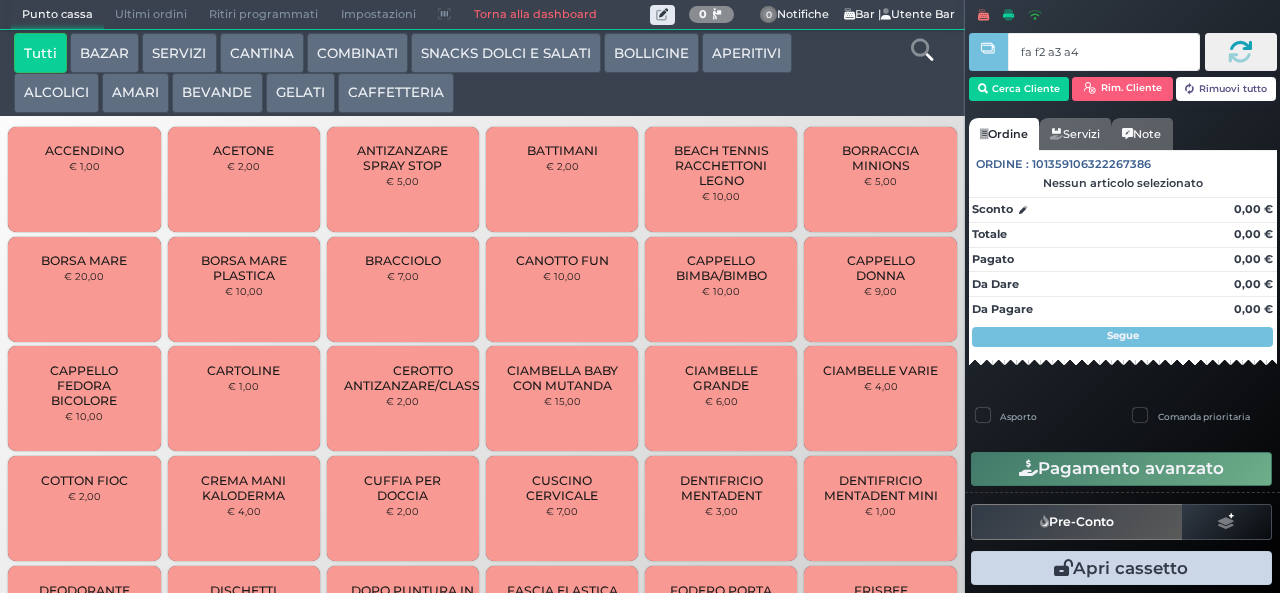 type 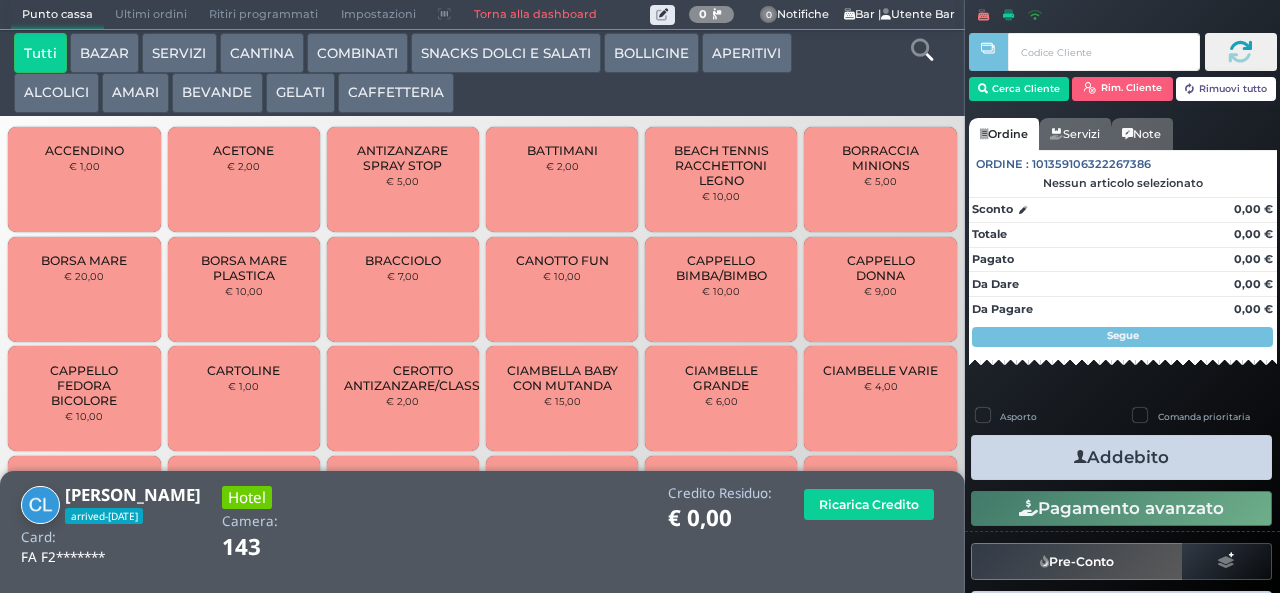 click on "SNACKS DOLCI E SALATI" at bounding box center [506, 53] 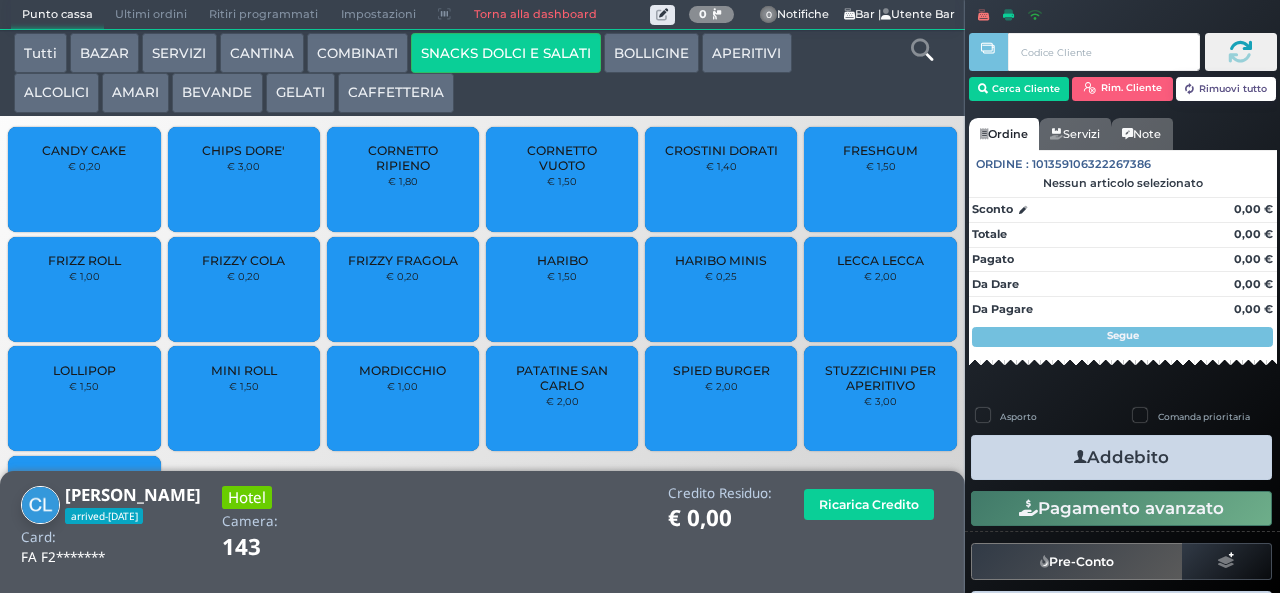 click on "PATATINE SAN CARLO" at bounding box center (562, 378) 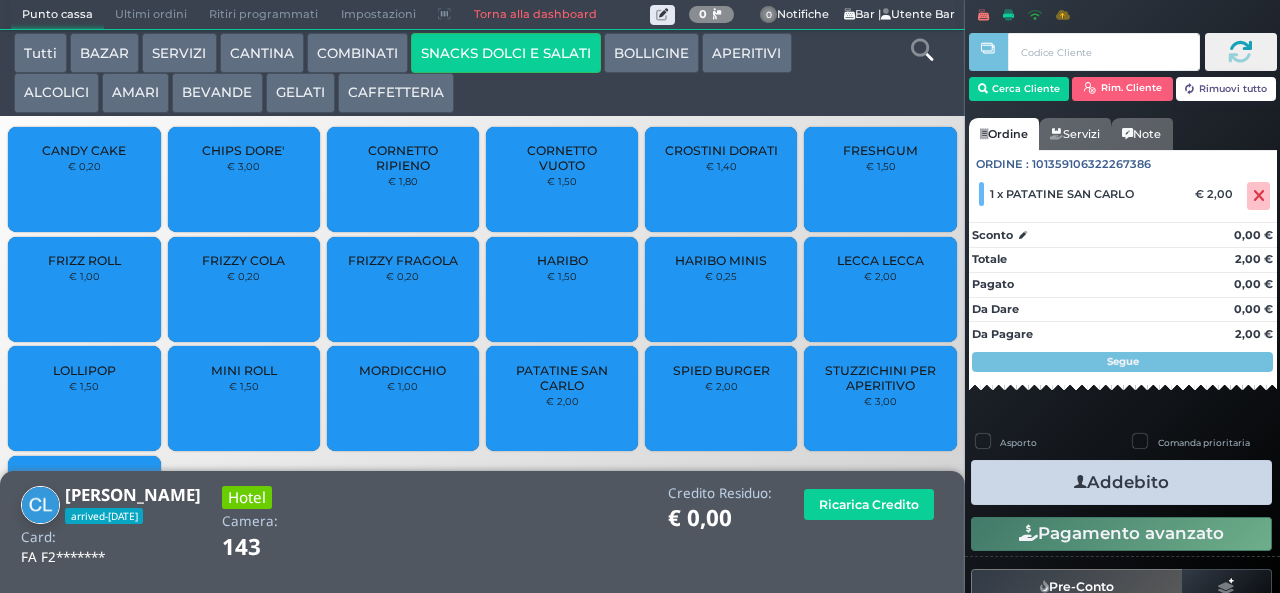 click on "Addebito" at bounding box center (1121, 482) 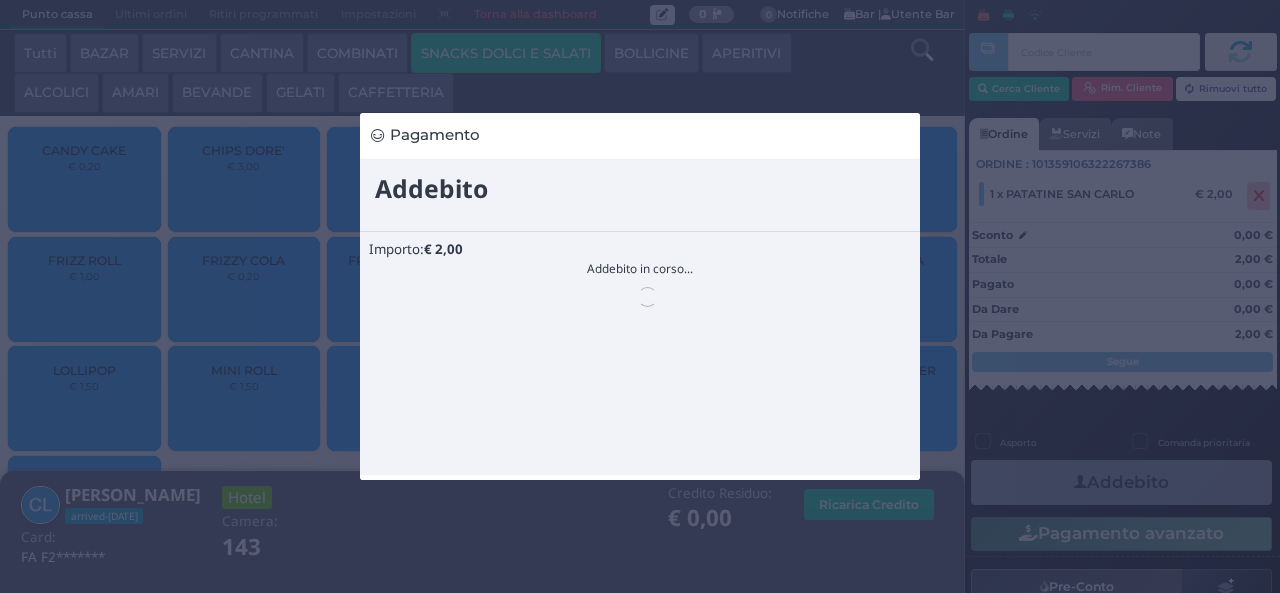 scroll, scrollTop: 0, scrollLeft: 0, axis: both 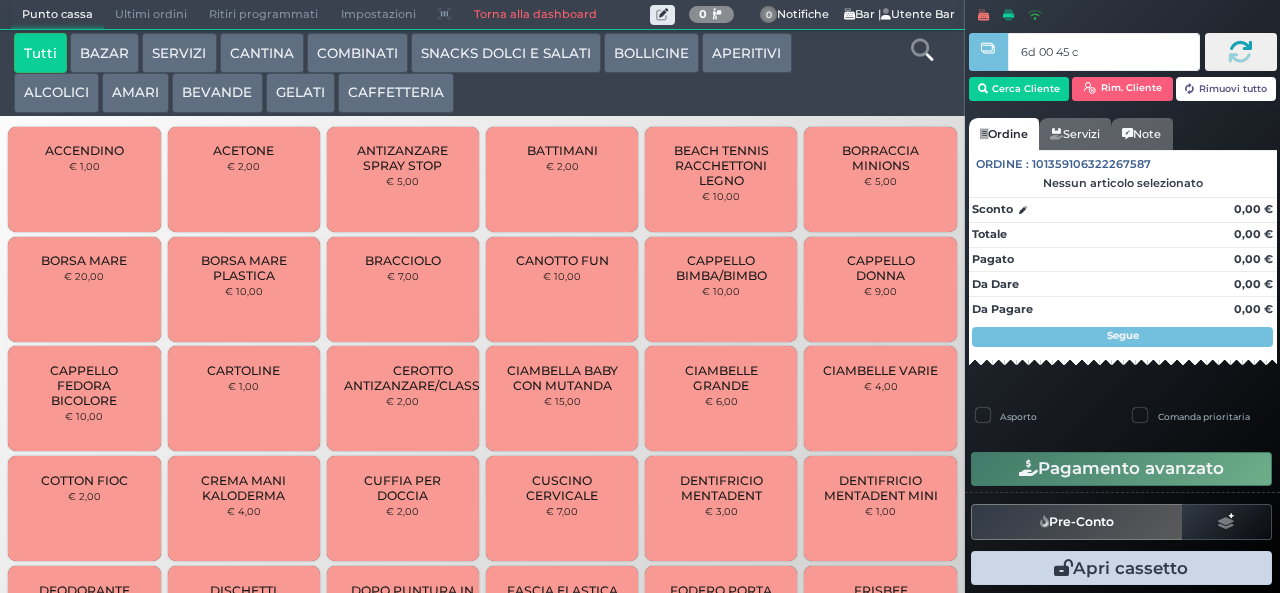 type on "6d 00 45 c3" 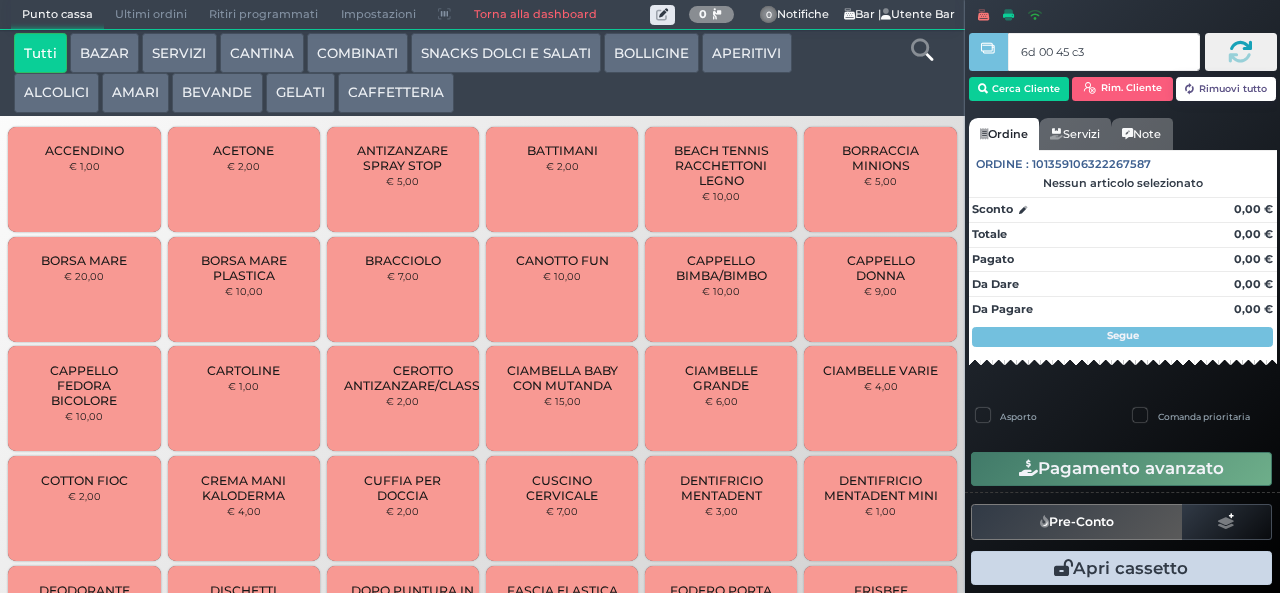 type 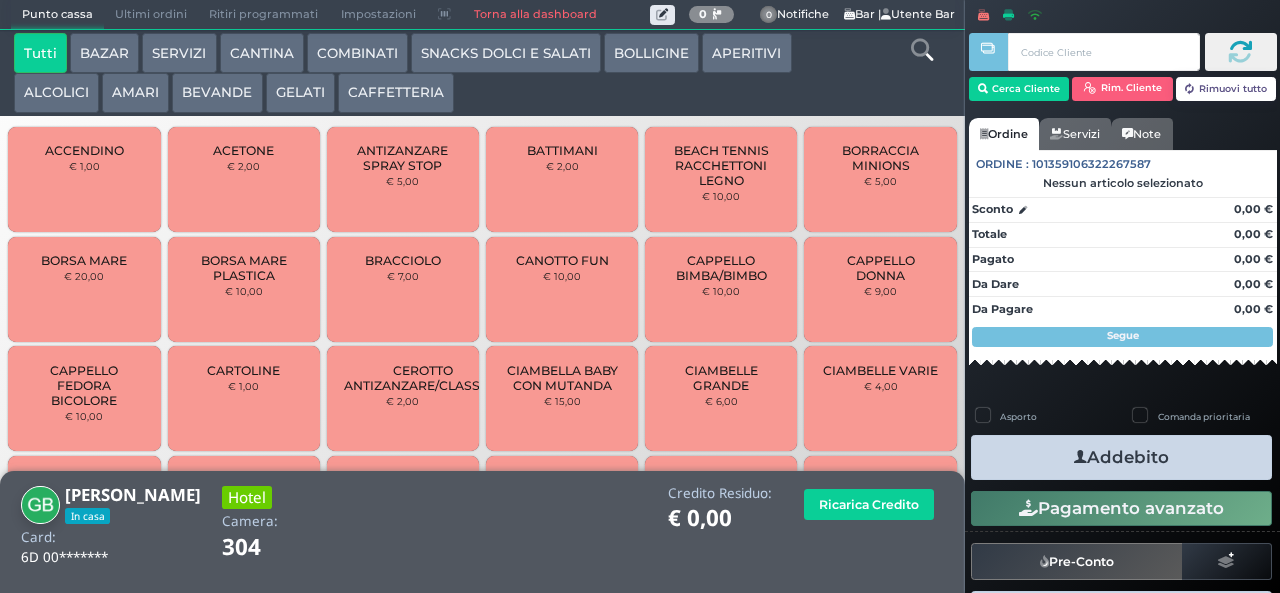 click on "ALCOLICI" at bounding box center [56, 93] 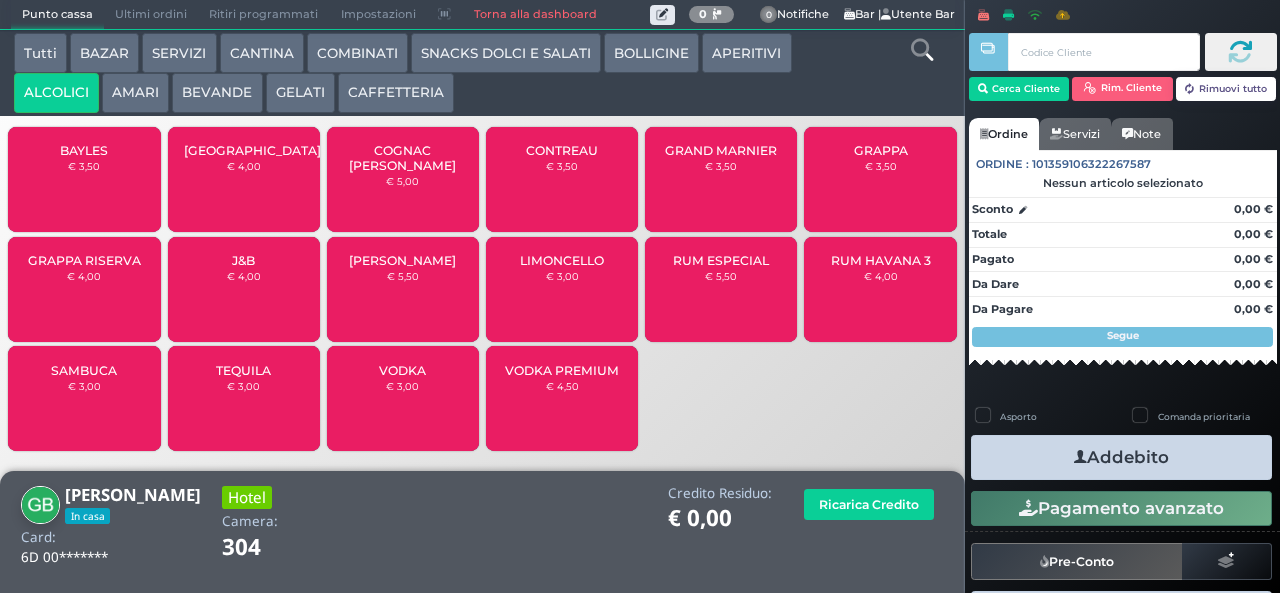 click on "GRAPPA RISERVA
€ 4,00" at bounding box center [84, 289] 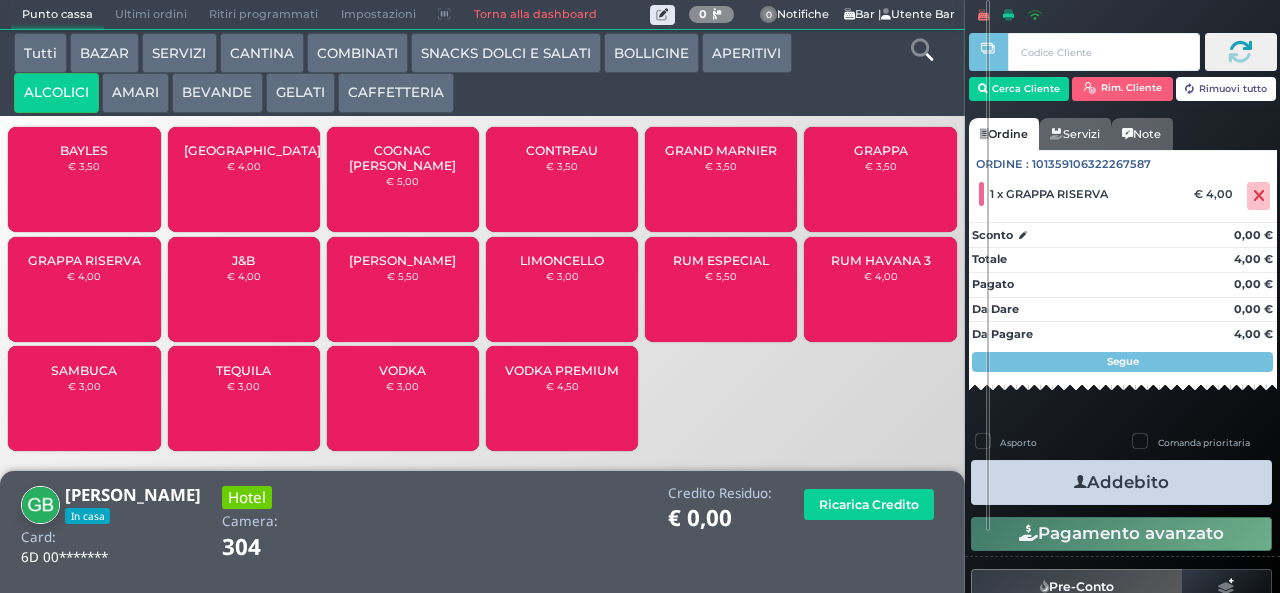 click at bounding box center (1080, 482) 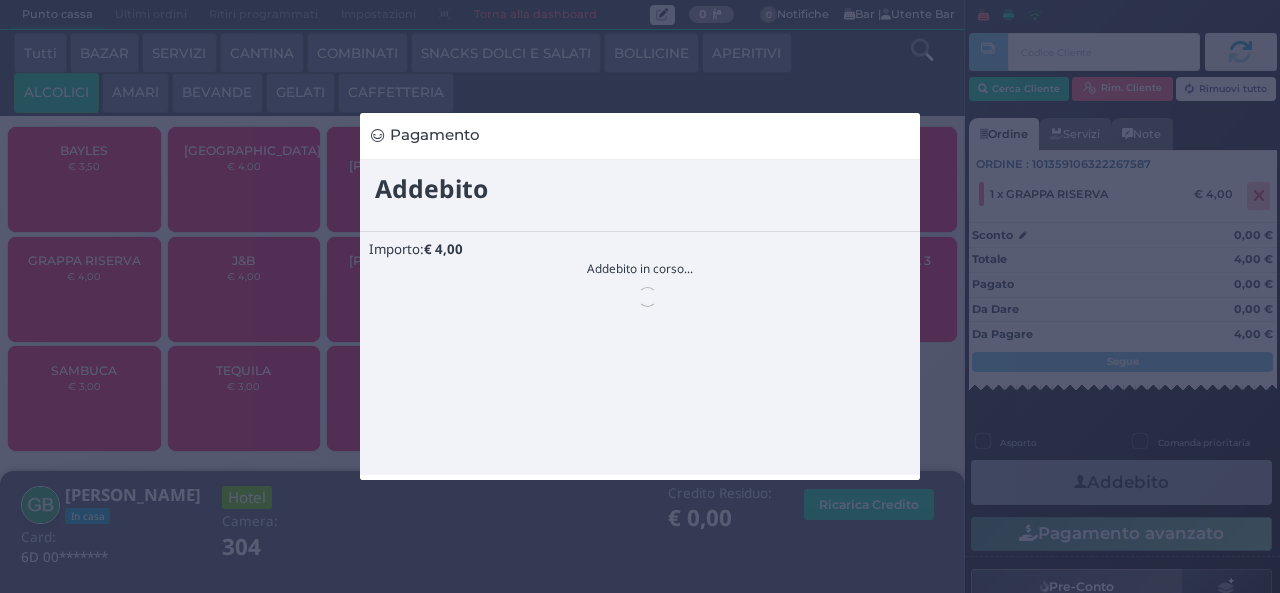 scroll, scrollTop: 0, scrollLeft: 0, axis: both 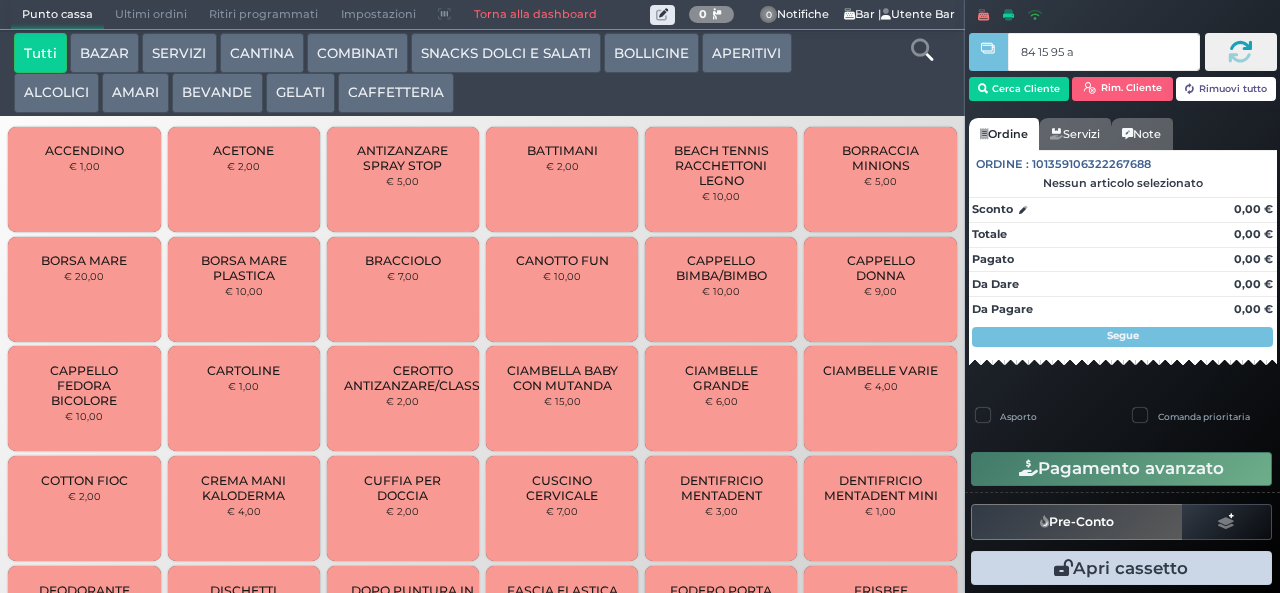 type on "84 15 95 af" 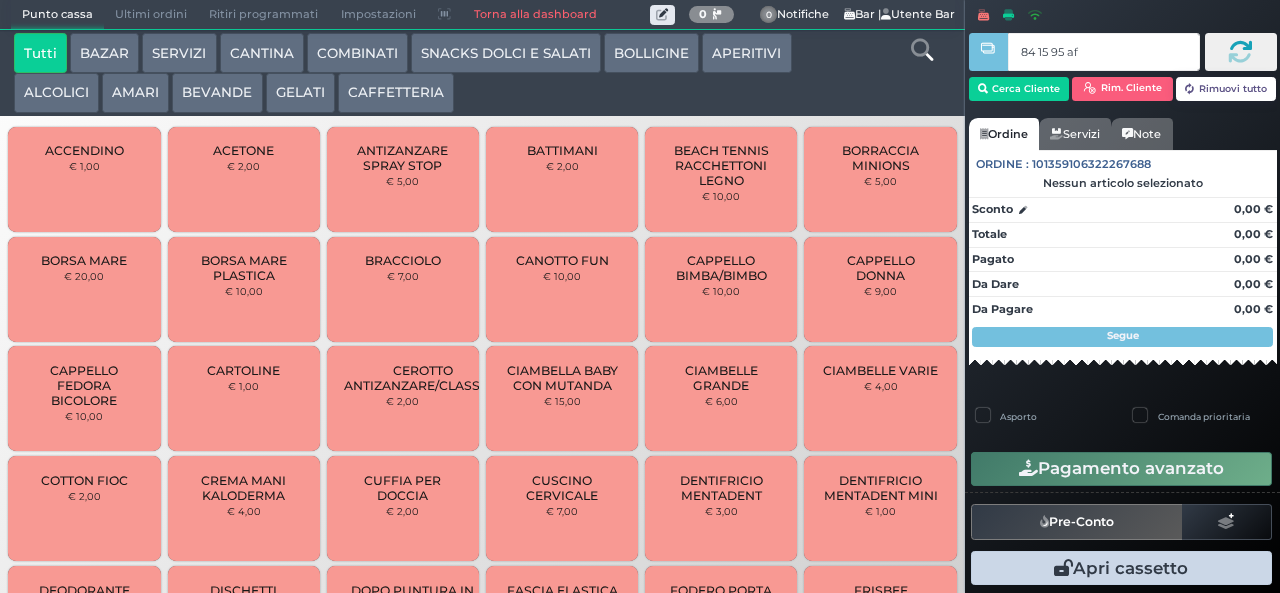 type 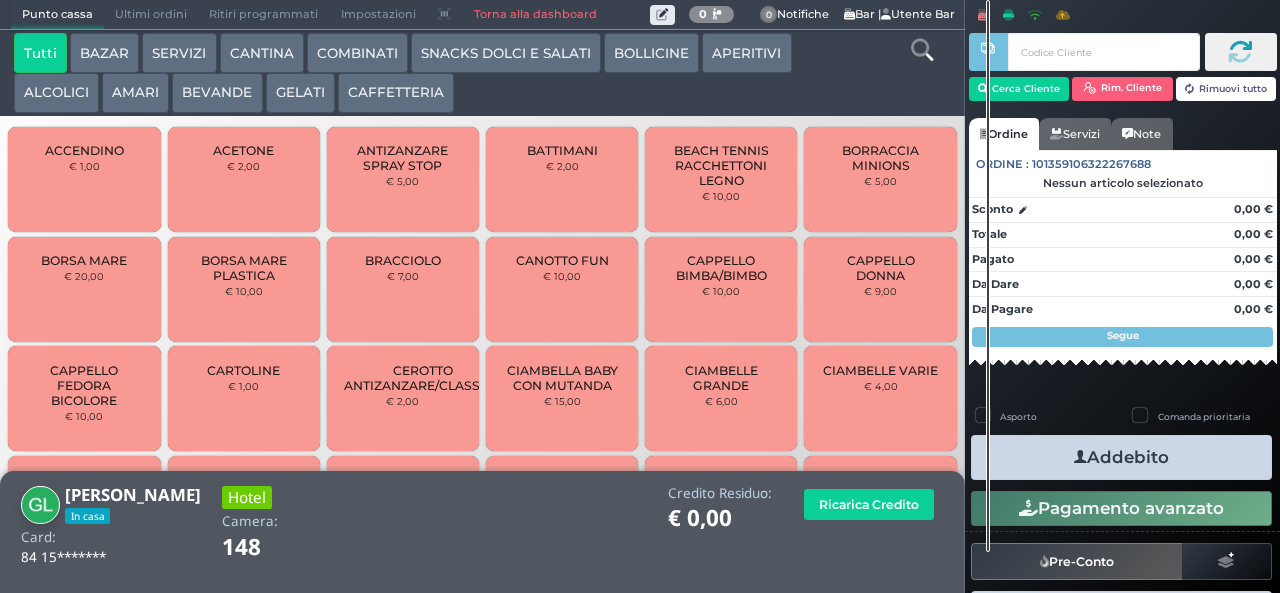 click on "ALCOLICI" at bounding box center (56, 93) 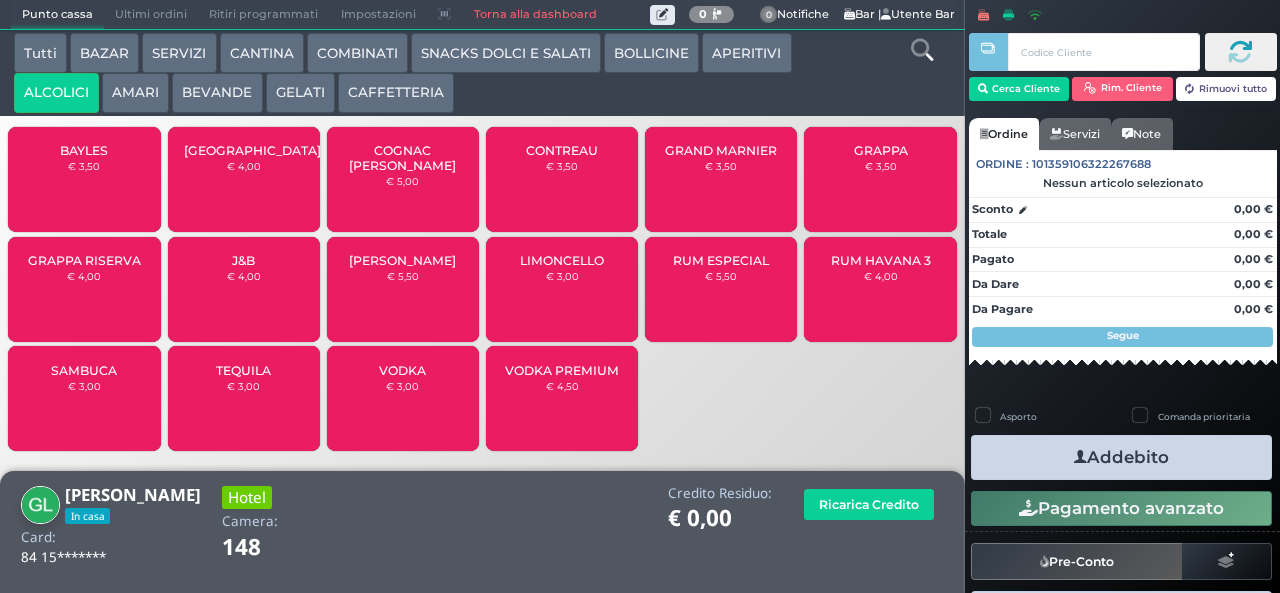 click on "GRAPPA RISERVA" at bounding box center (84, 260) 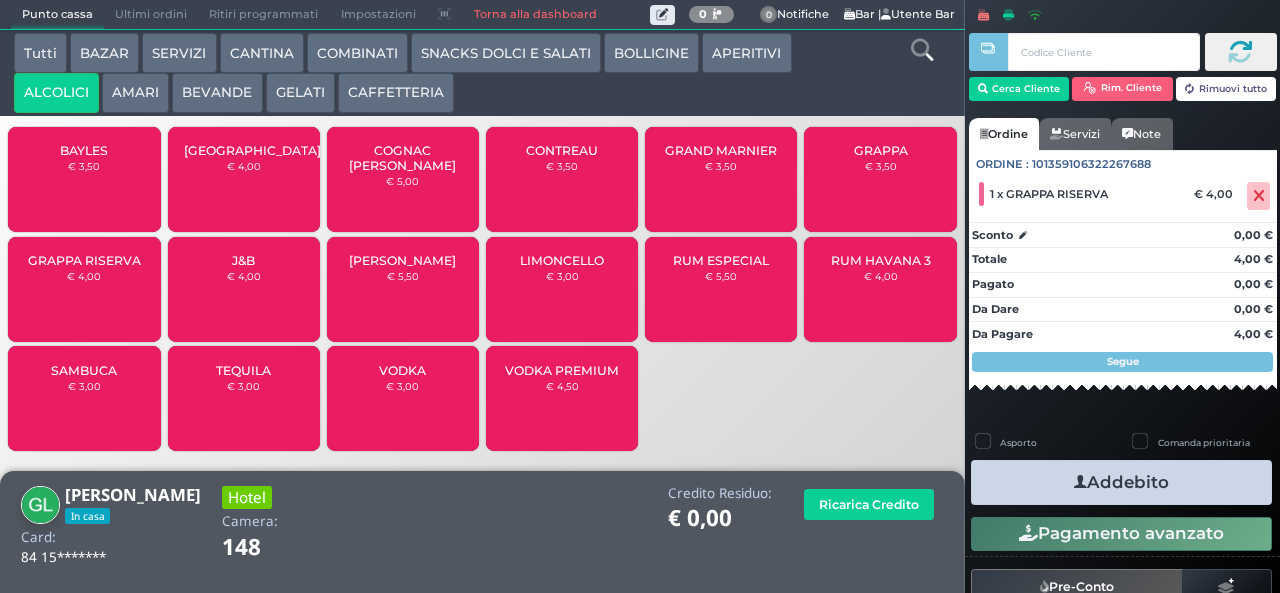 click at bounding box center (1080, 482) 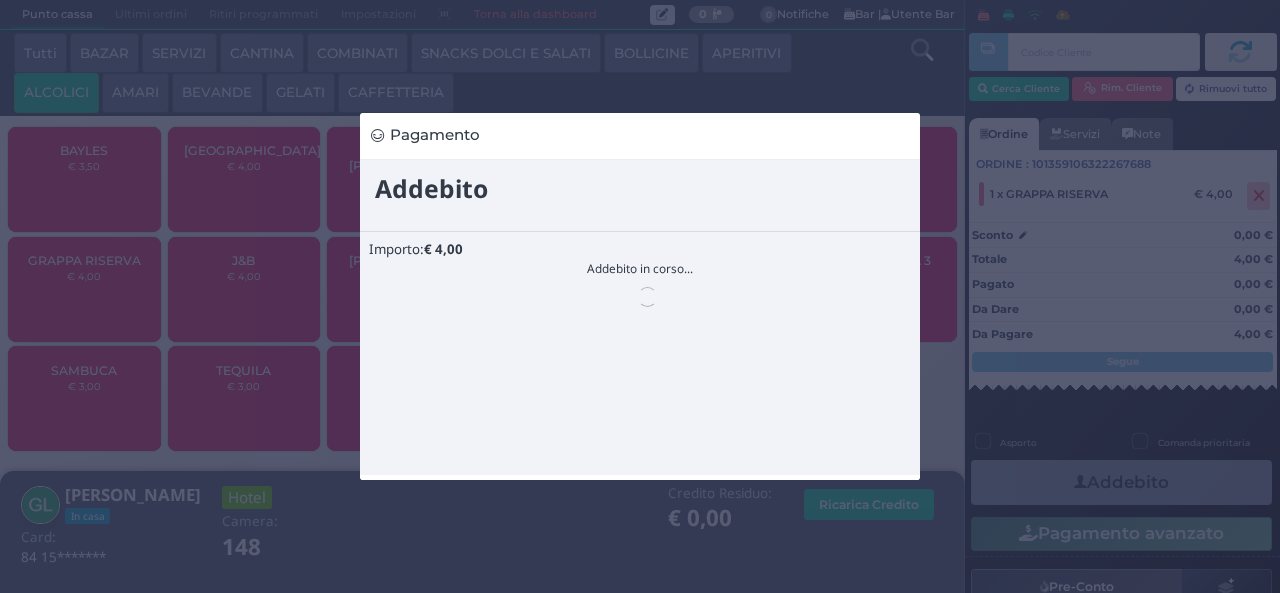 scroll, scrollTop: 0, scrollLeft: 0, axis: both 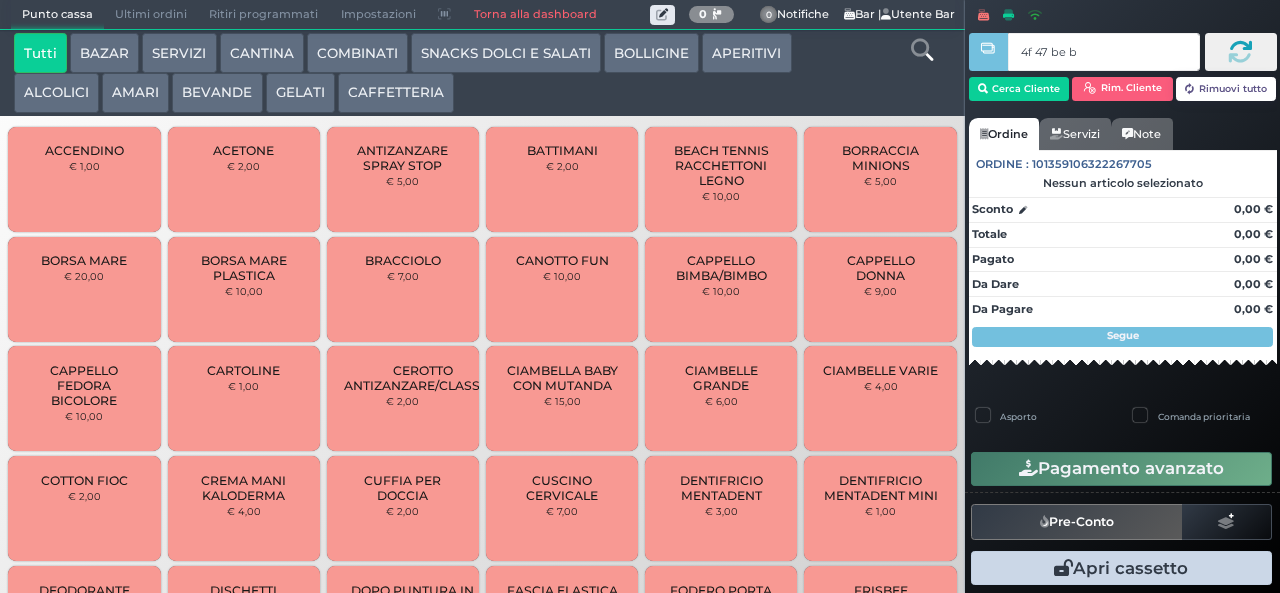 type on "4f 47 be b9" 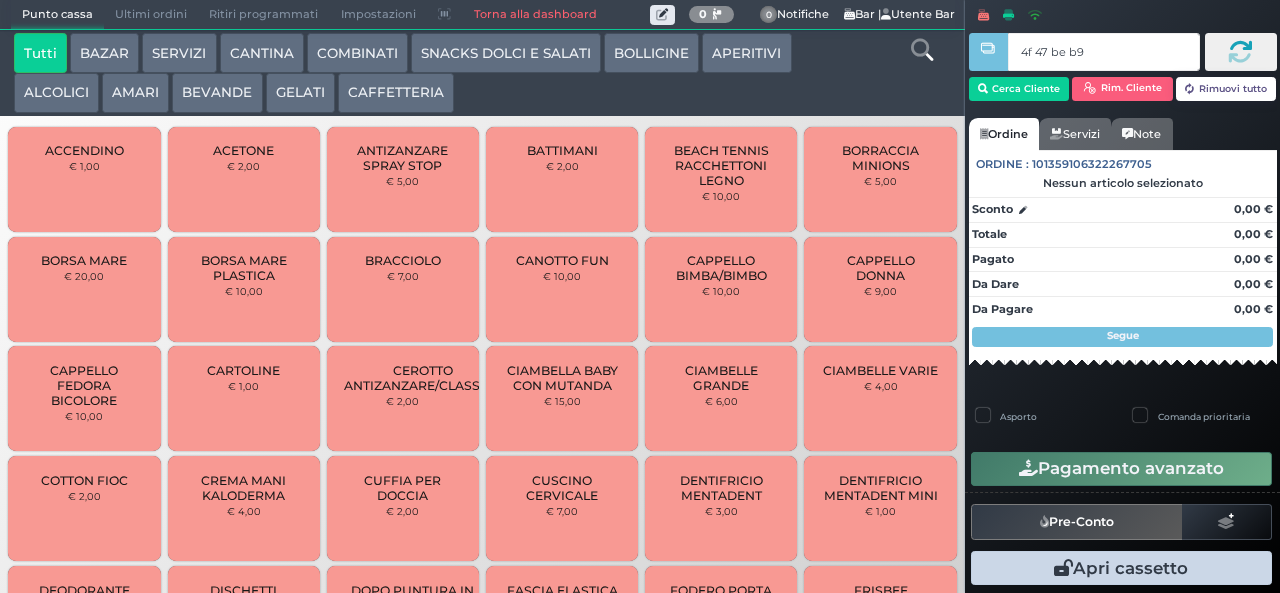 type 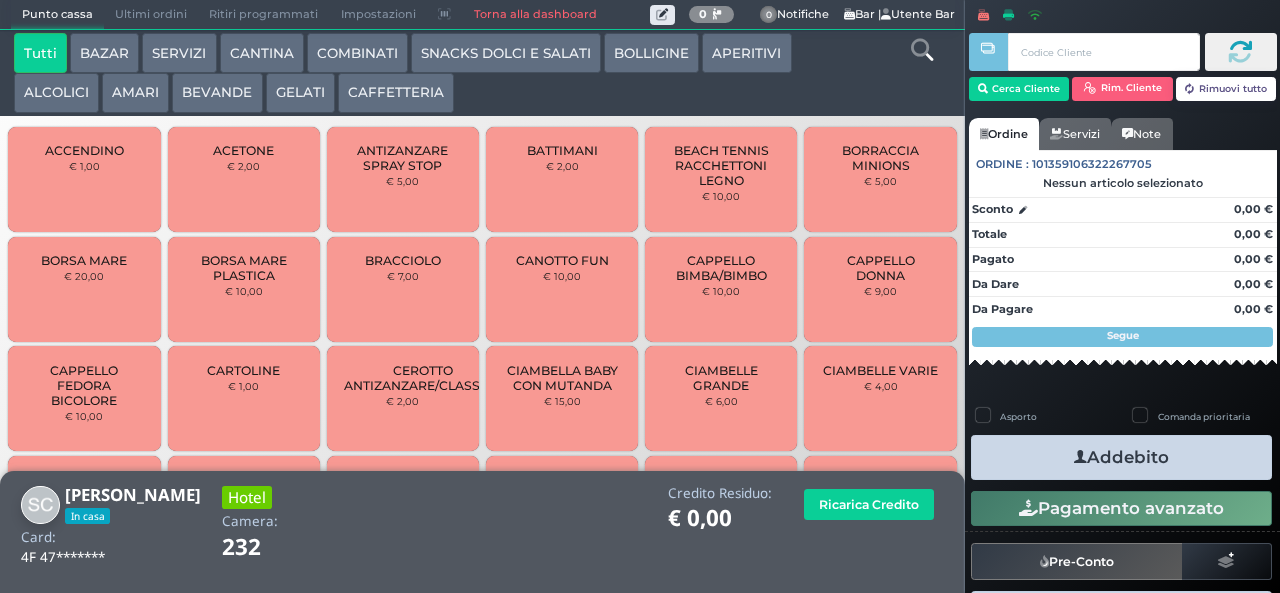click on "CAFFETTERIA" at bounding box center (396, 93) 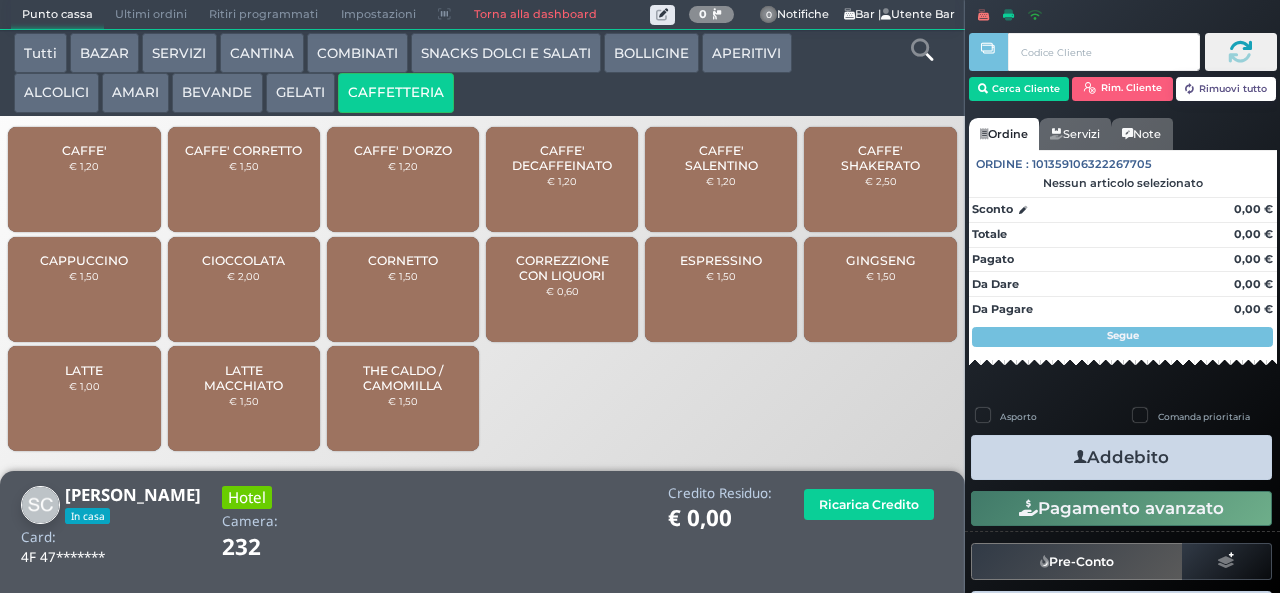 click on "CORREZZIONE CON LIQUORI" at bounding box center (562, 268) 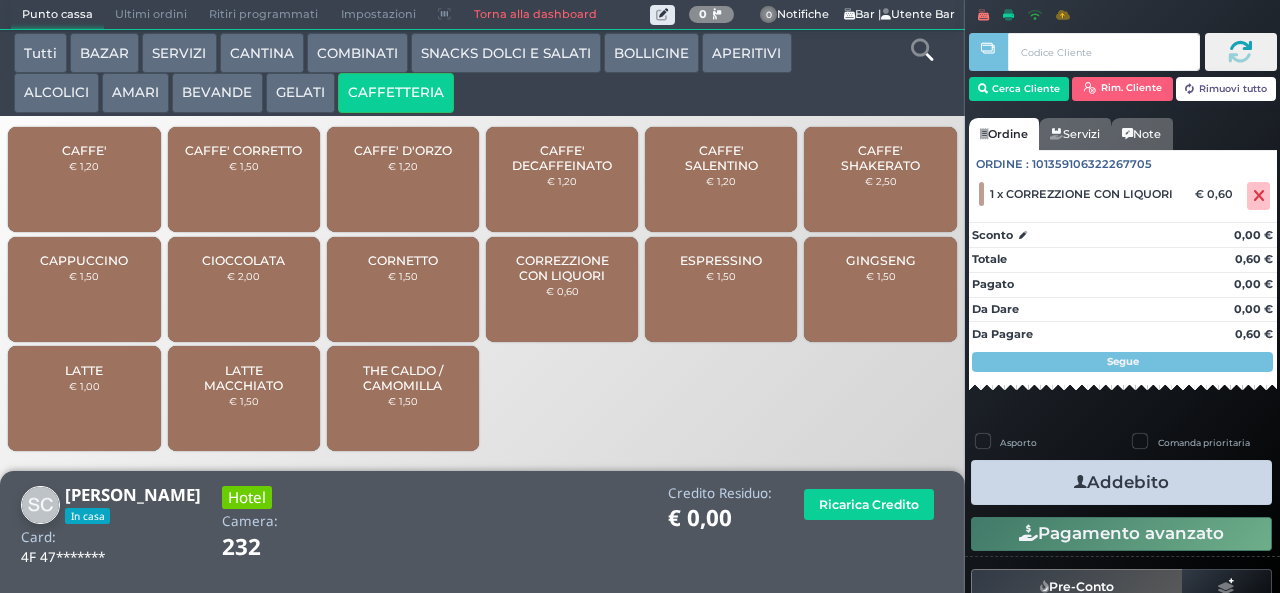 click on "ALCOLICI" at bounding box center (56, 93) 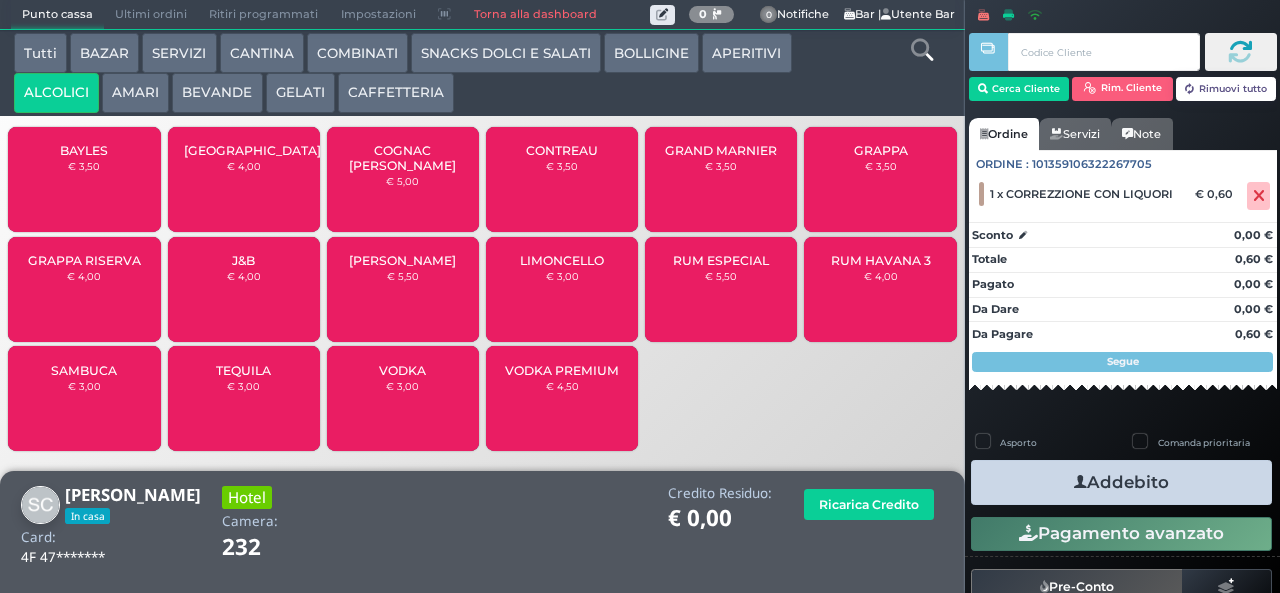 click on "BAYLES" at bounding box center [84, 150] 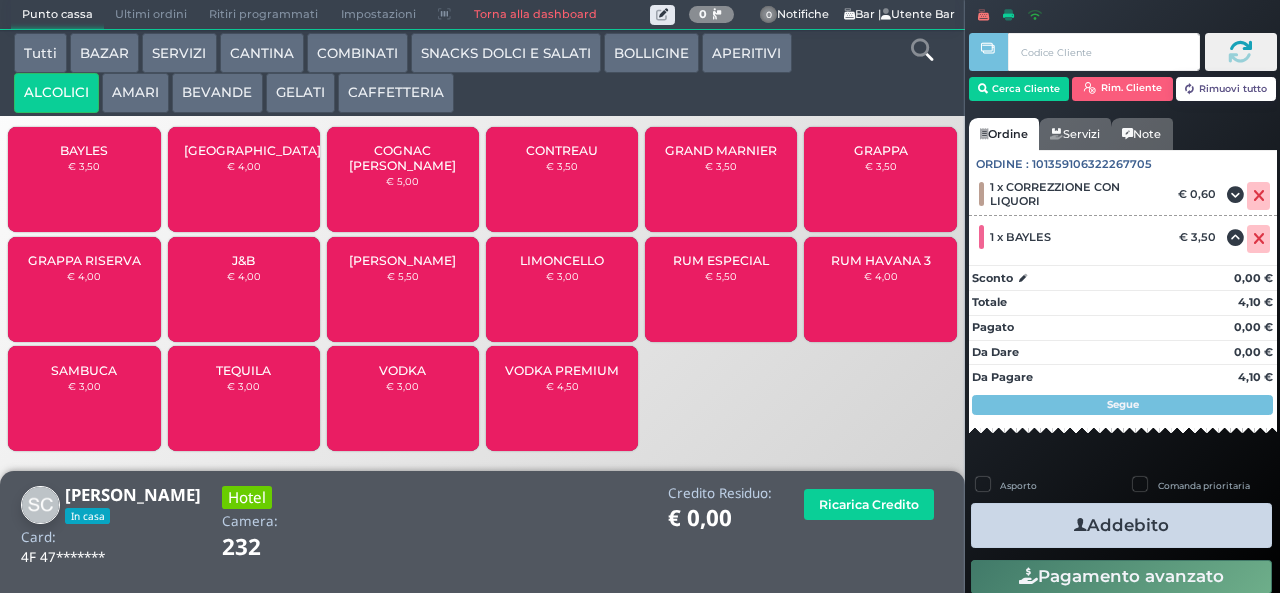 click at bounding box center (1080, 525) 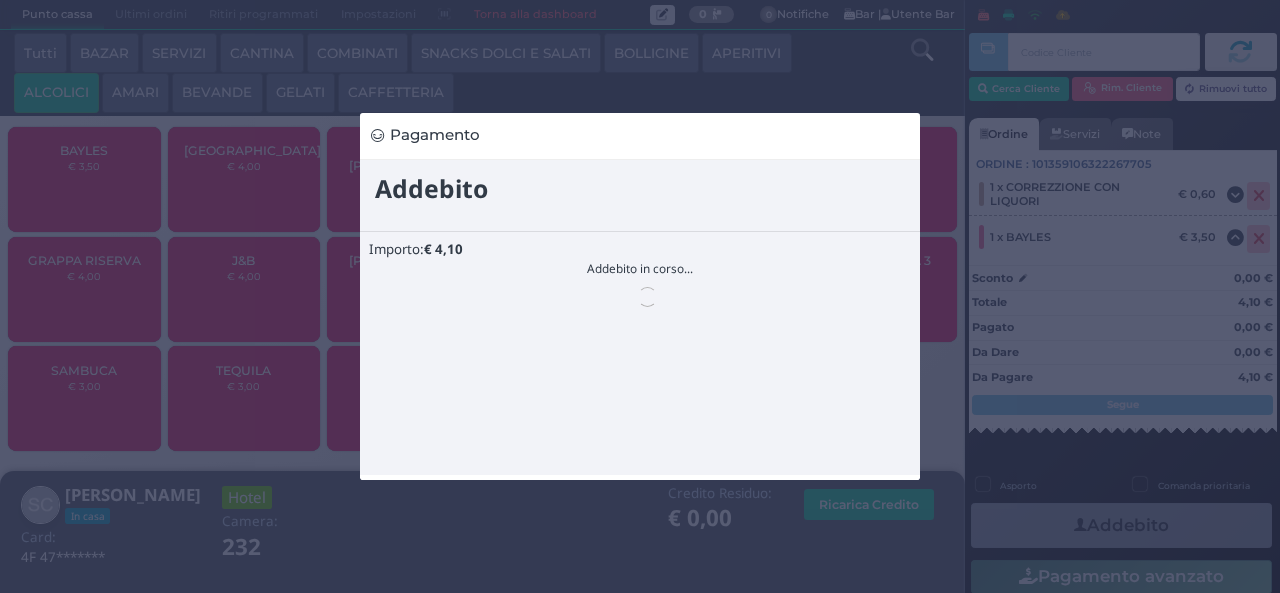 scroll, scrollTop: 0, scrollLeft: 0, axis: both 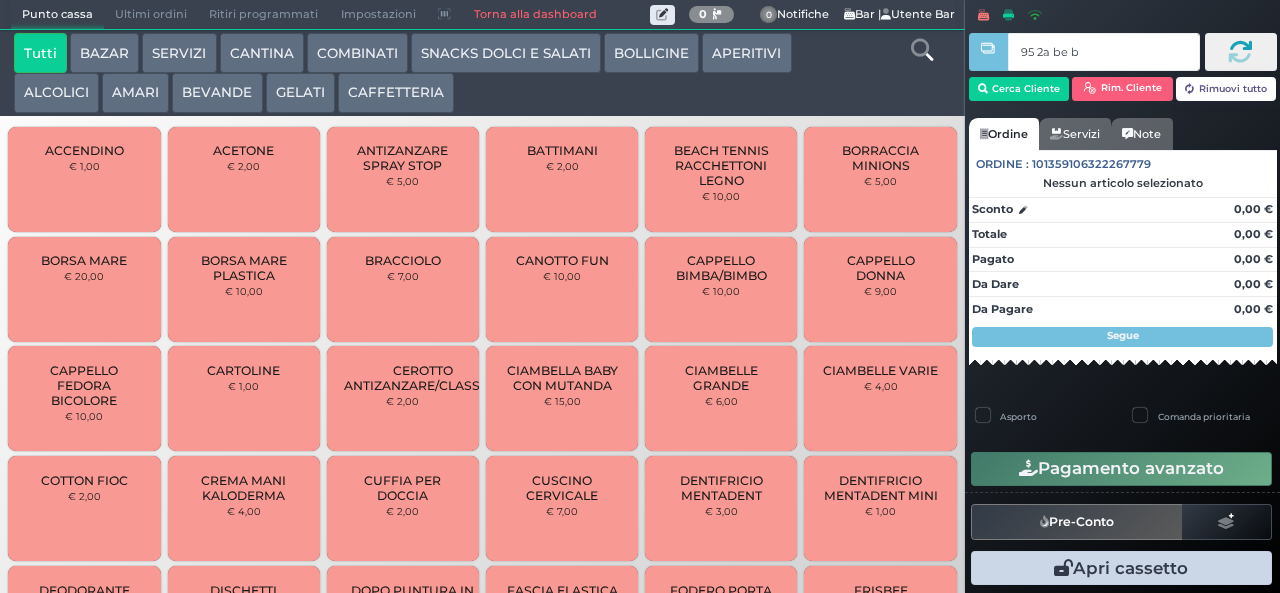 type on "95 2a be b9" 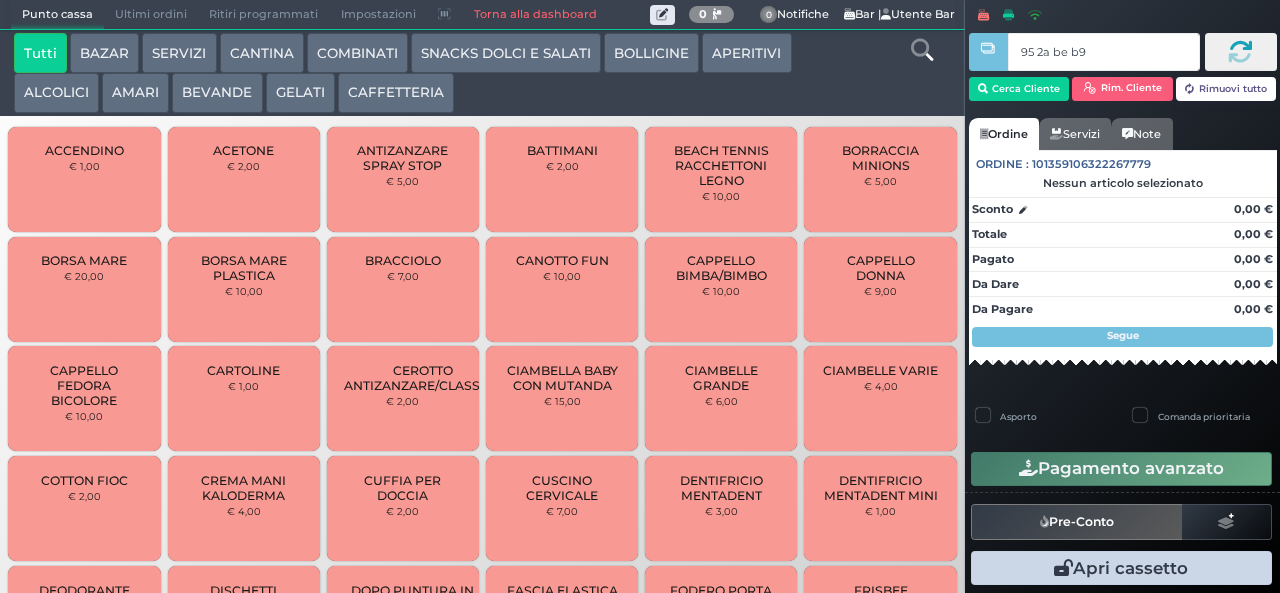 type 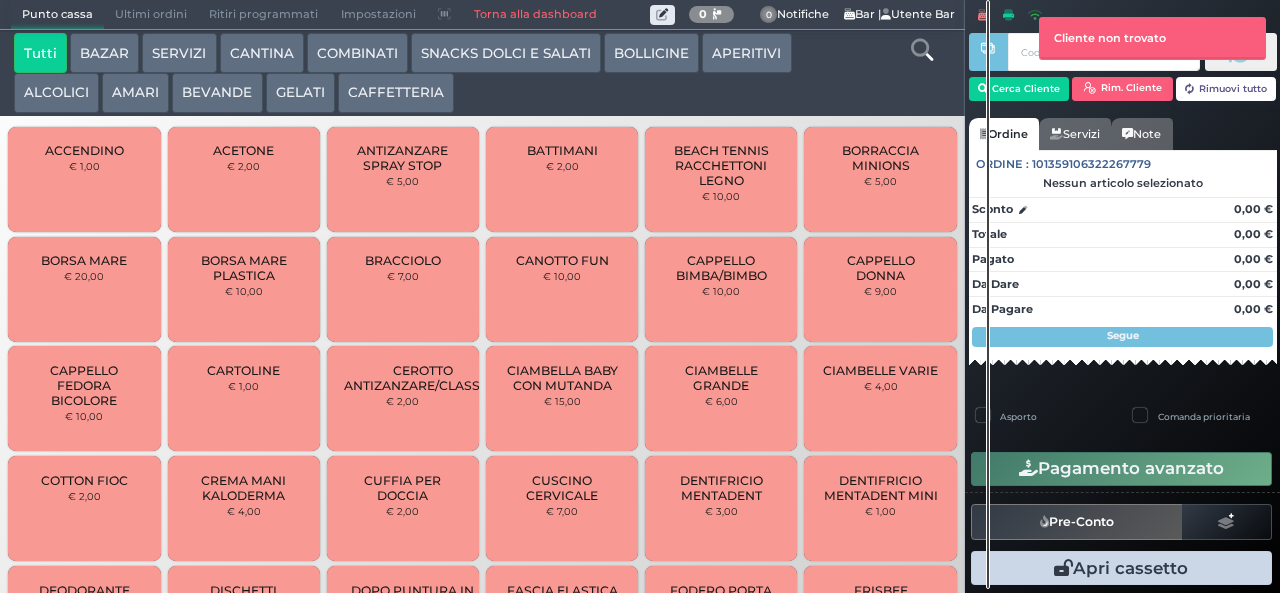 click on "SNACKS DOLCI E SALATI" at bounding box center (506, 53) 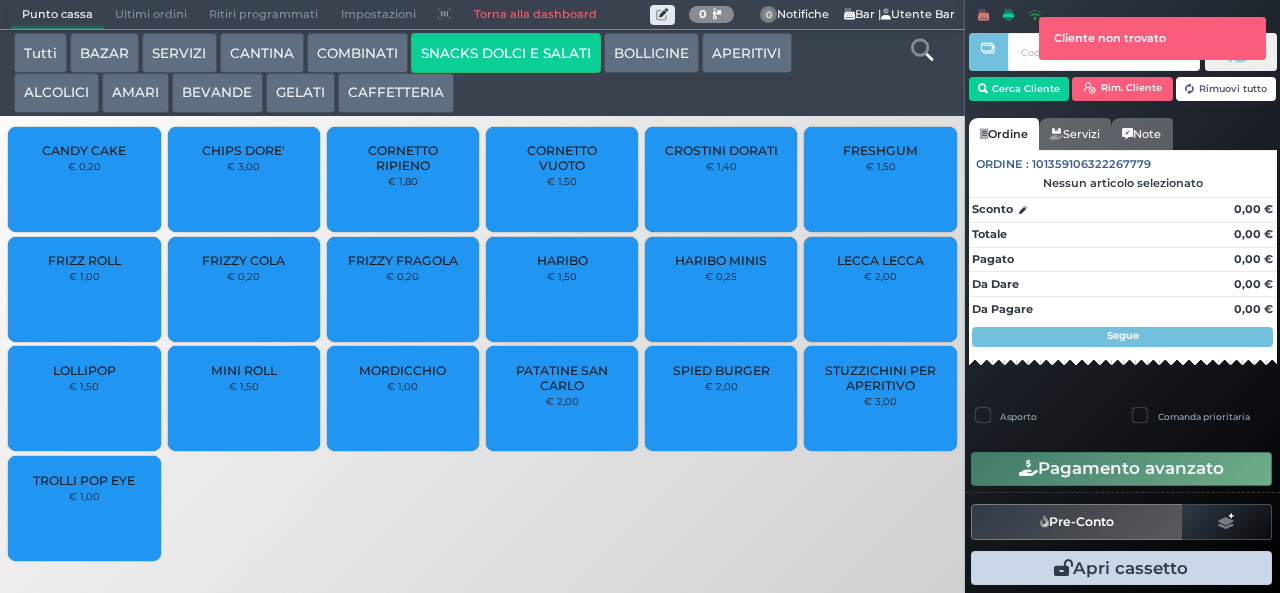 click at bounding box center [988, 294] 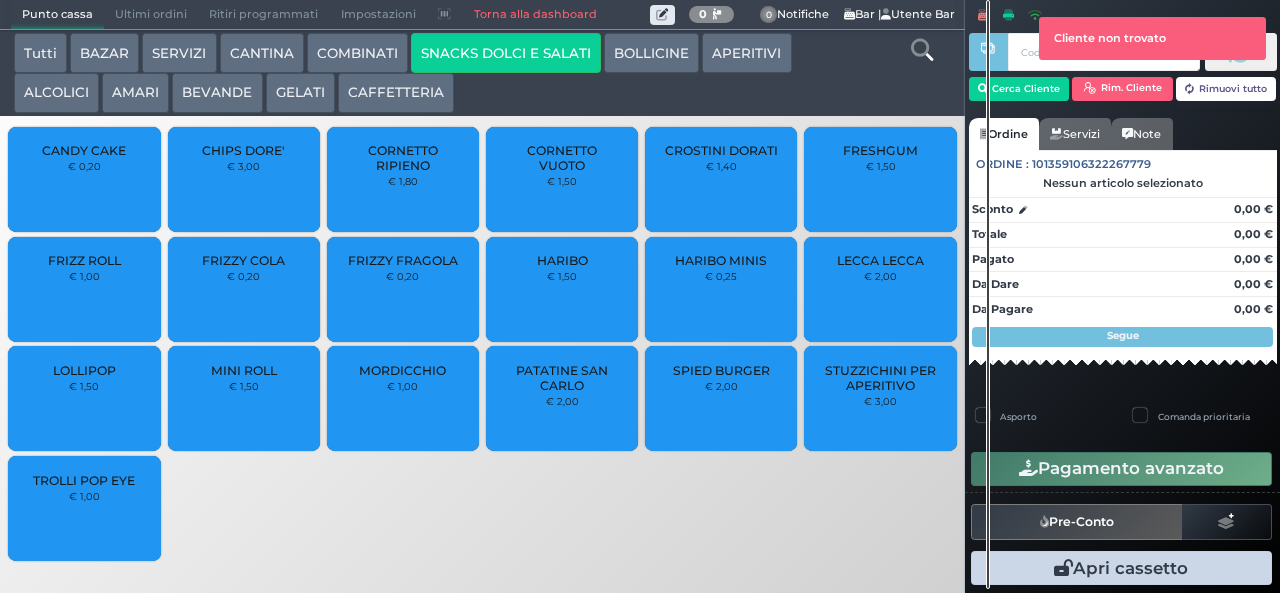 click at bounding box center [988, 294] 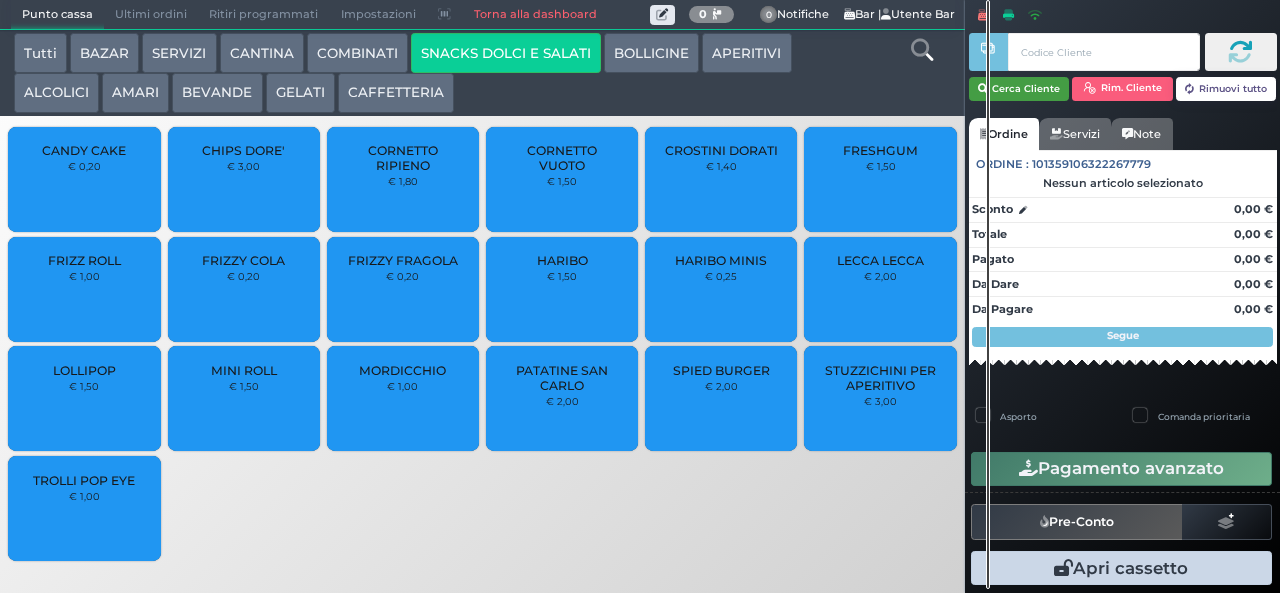 click on "Cerca Cliente" at bounding box center [1019, 89] 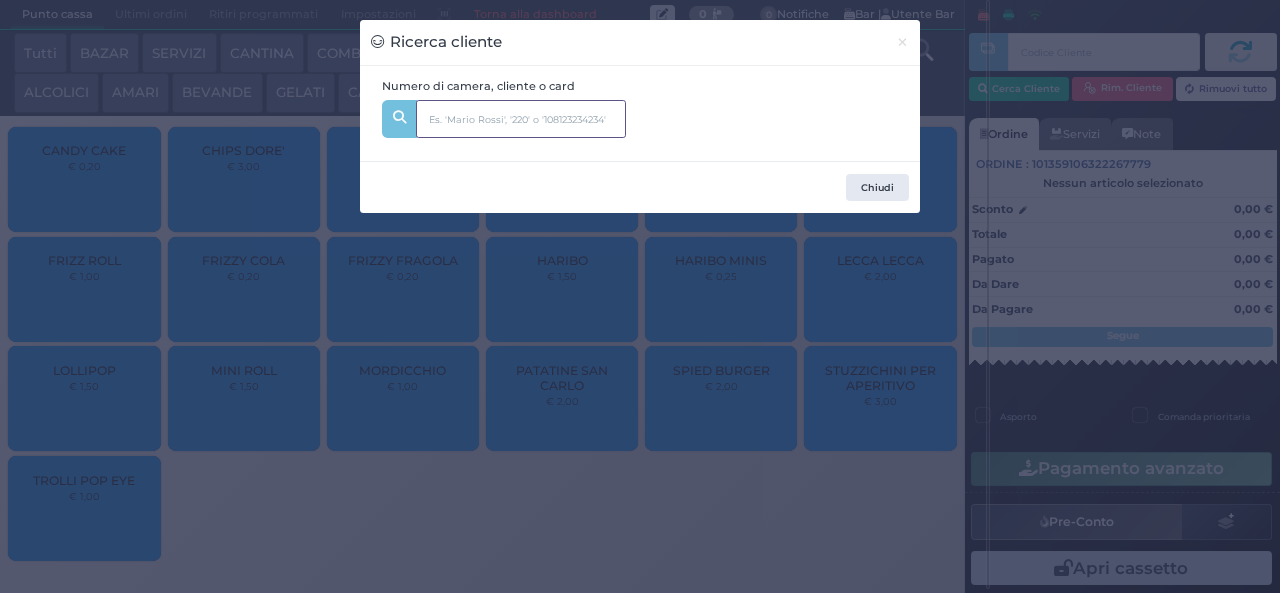 click at bounding box center [521, 119] 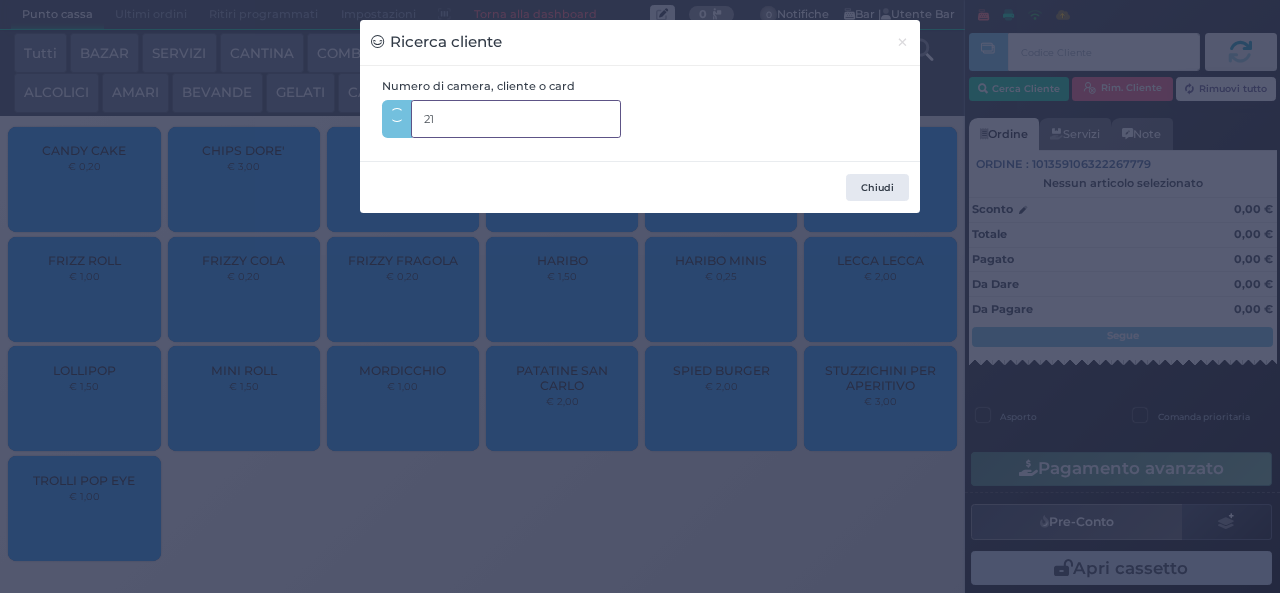 type on "211" 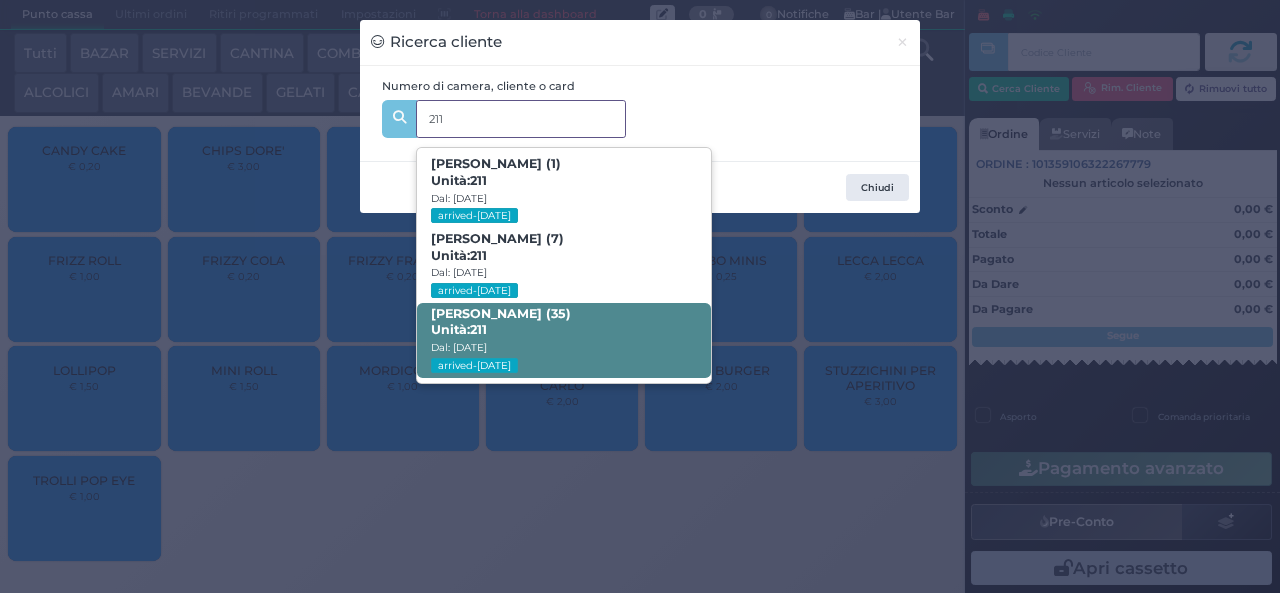 click on "Bernardetta Fabiano (35) Unità:  211 Dal: 19/07/2025 arrived-today" at bounding box center [563, 340] 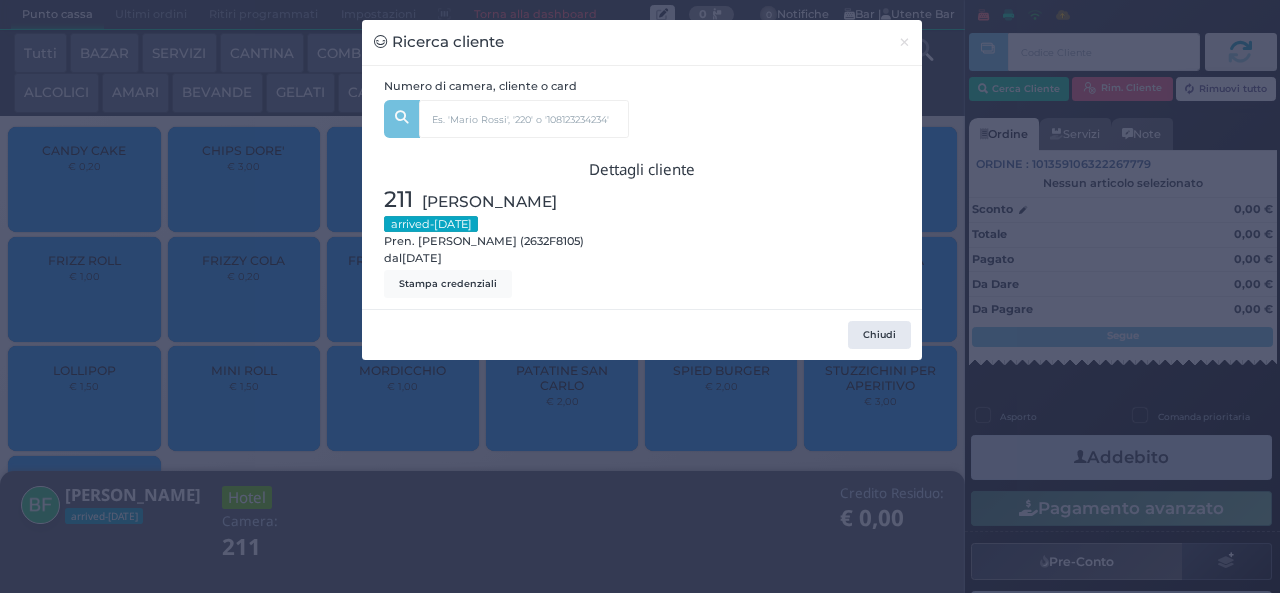 click on "Ricerca cliente
×
Numero di camera, cliente o card
211 Brando Carloni (1) Unità:  211 Dal: 19/07/2025 arrived-today Santiago Carloni (7) Unità:  211 Dal: 19/07/2025 arrived-today Bernardetta Fabiano (35) Unità:  211 Dal: 19/07/2025 arrived-today
Dettagli cliente
211
Fabiano Bernardetta
arrived-today
Pren. Bernardetta Fabiano (2632F8105)  dal  19/07/2025
Stampa credenziali
Chiudi" at bounding box center (640, 296) 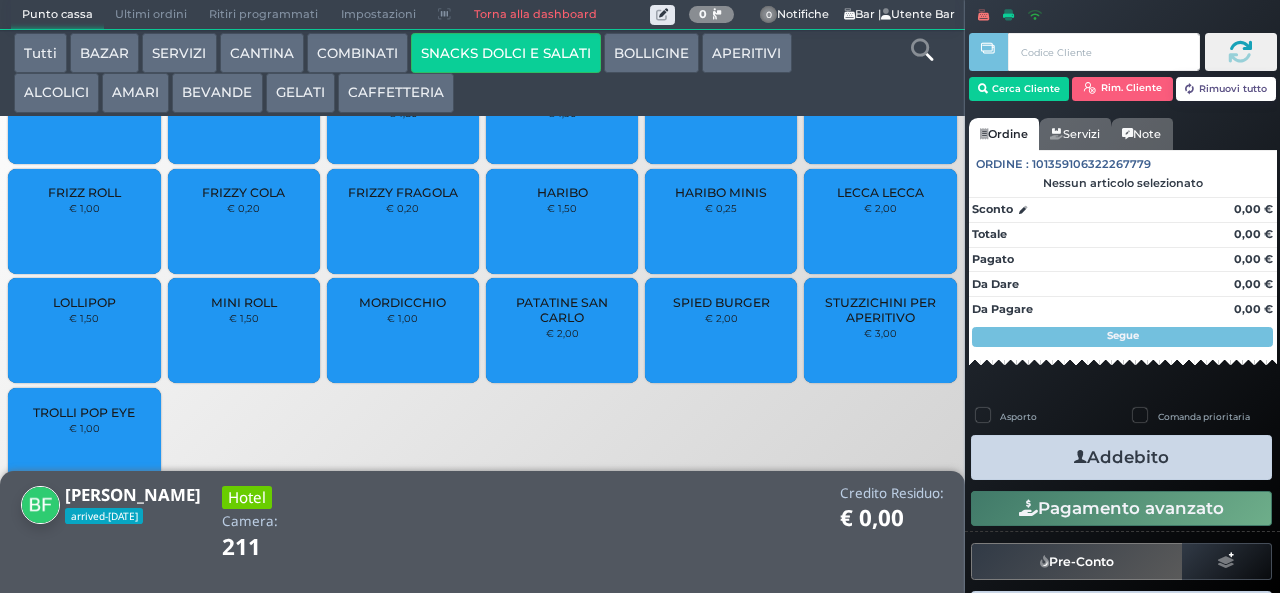 scroll, scrollTop: 98, scrollLeft: 0, axis: vertical 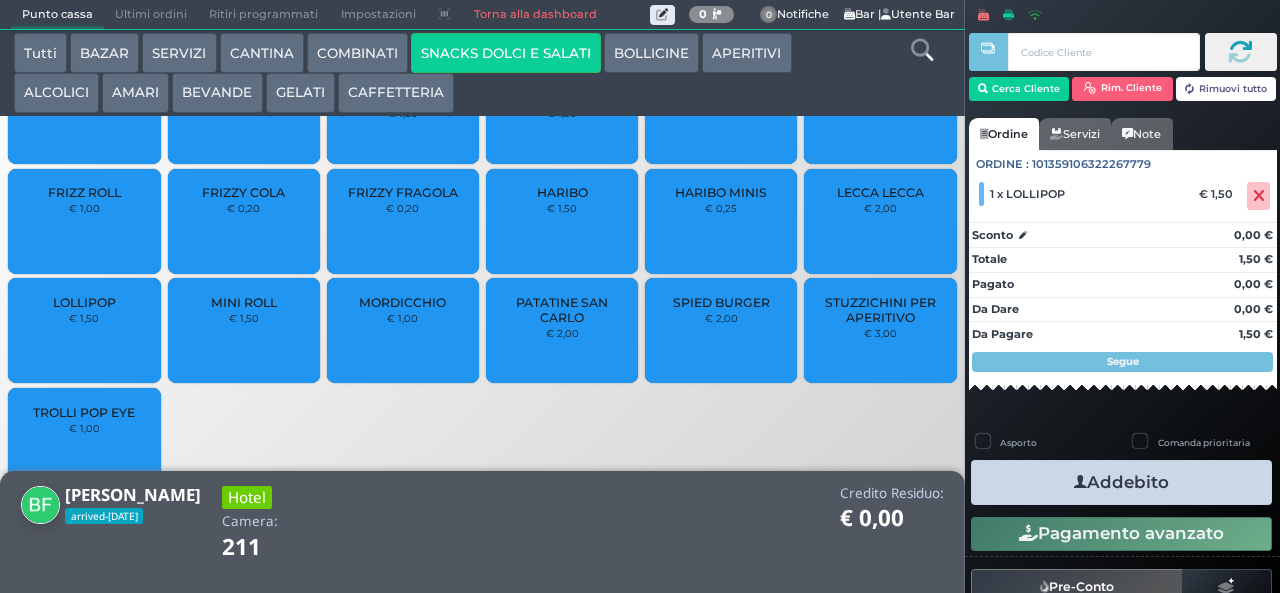 click at bounding box center (1080, 482) 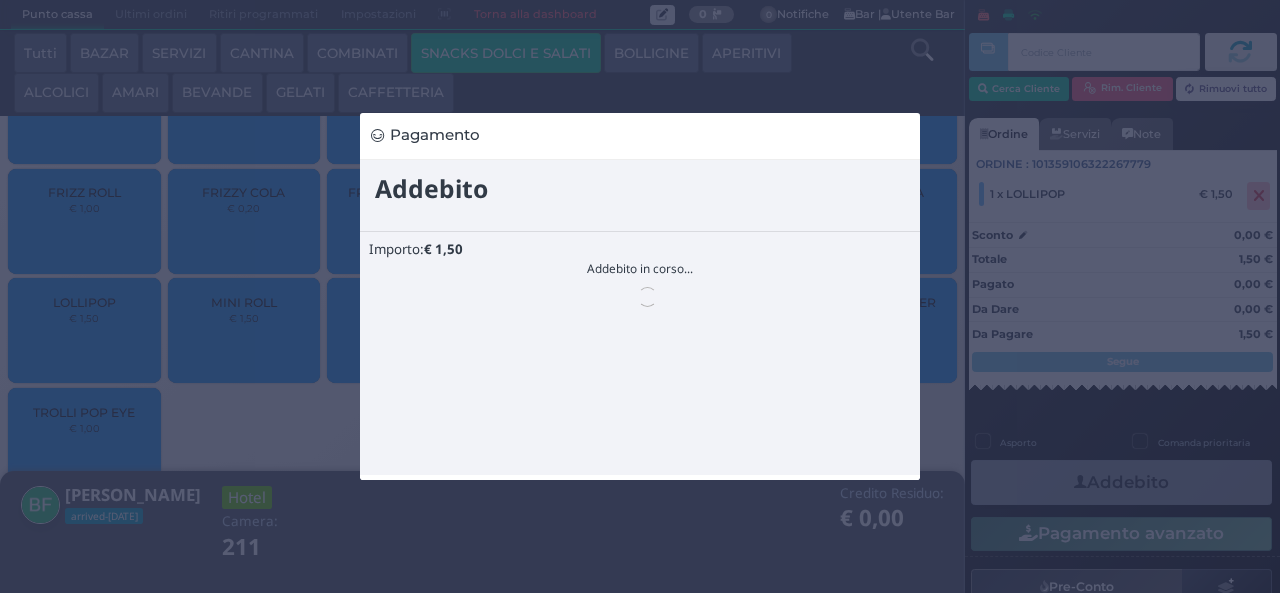 scroll, scrollTop: 0, scrollLeft: 0, axis: both 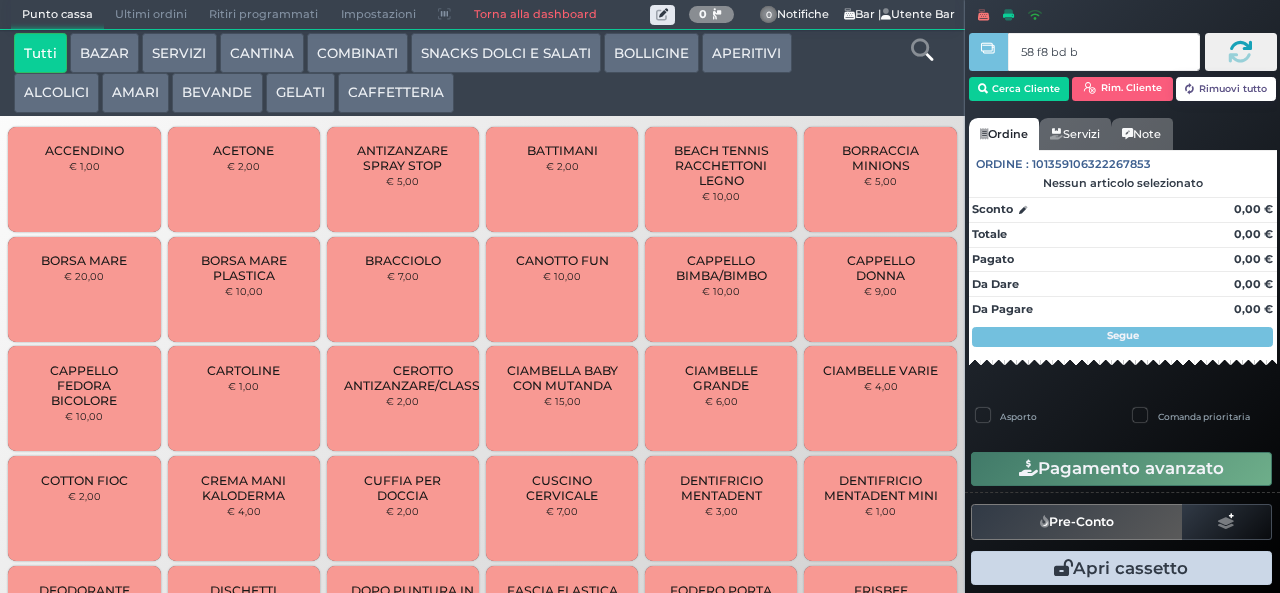type on "58 f8 bd b9" 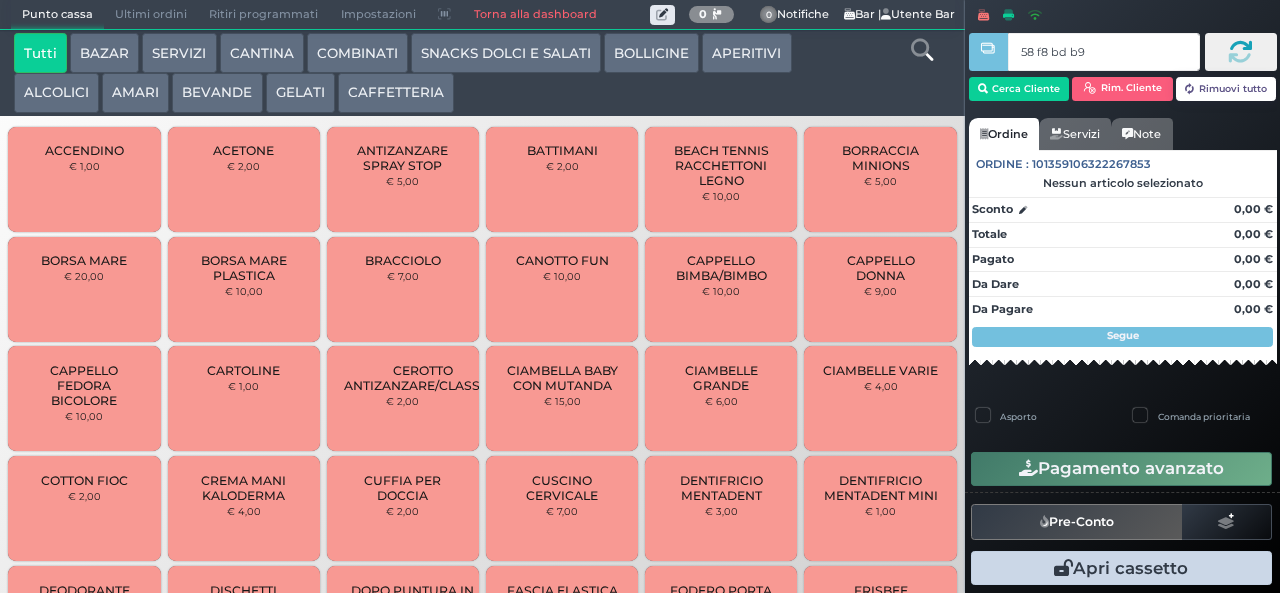 type 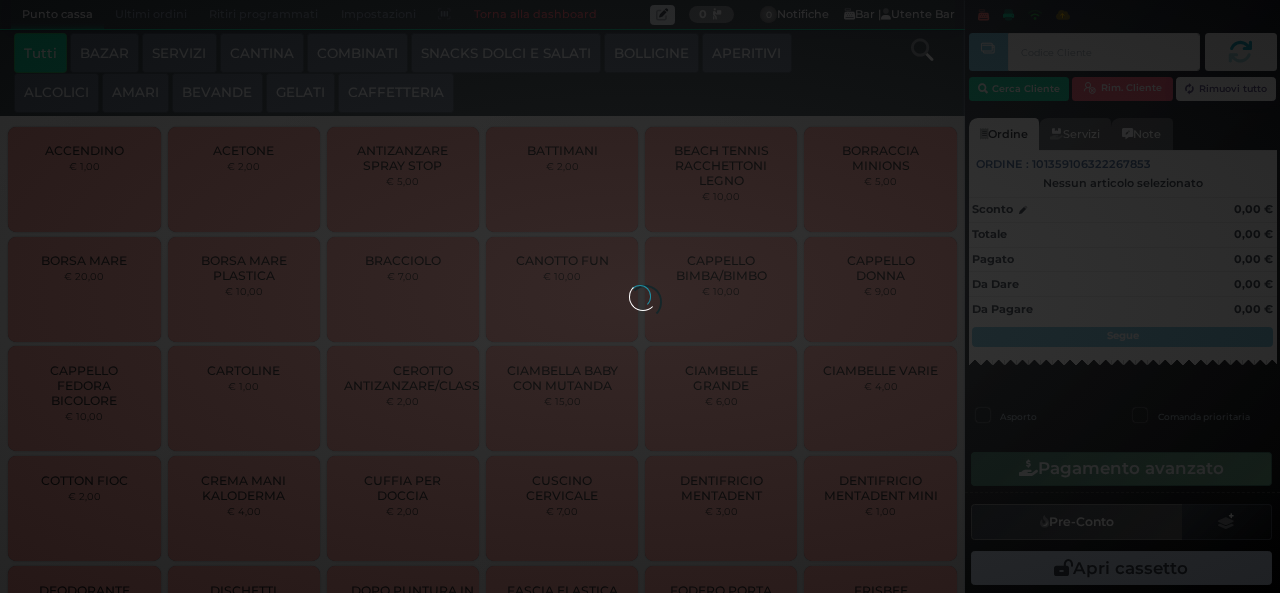click at bounding box center (640, 296) 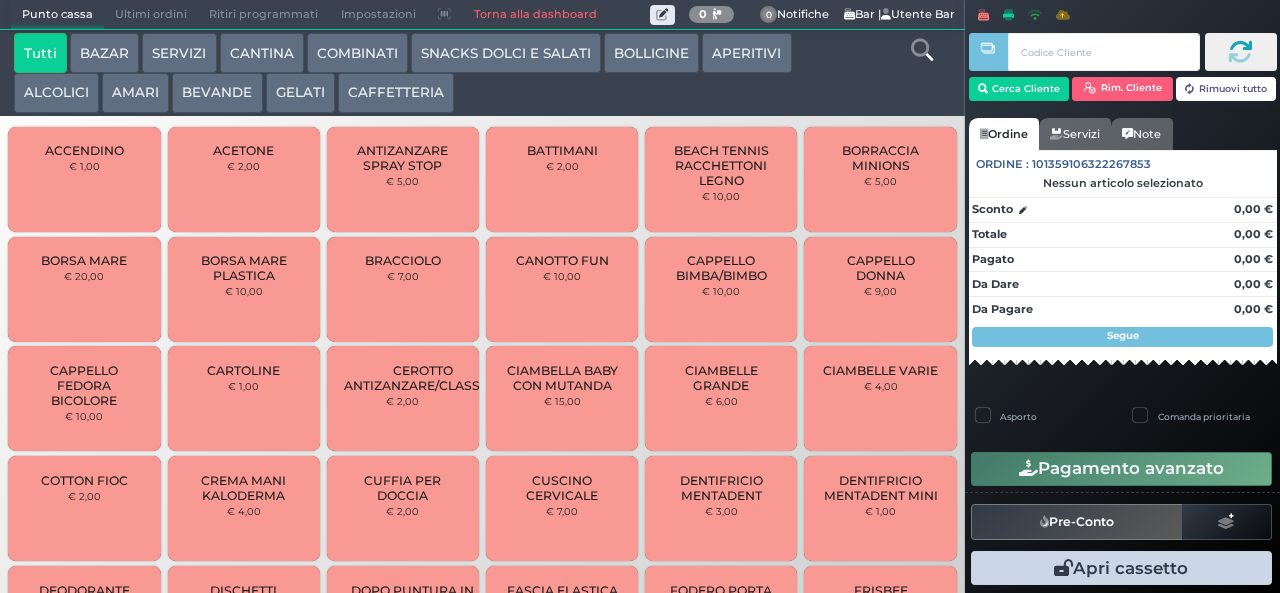 click on "CAFFETTERIA" at bounding box center [396, 93] 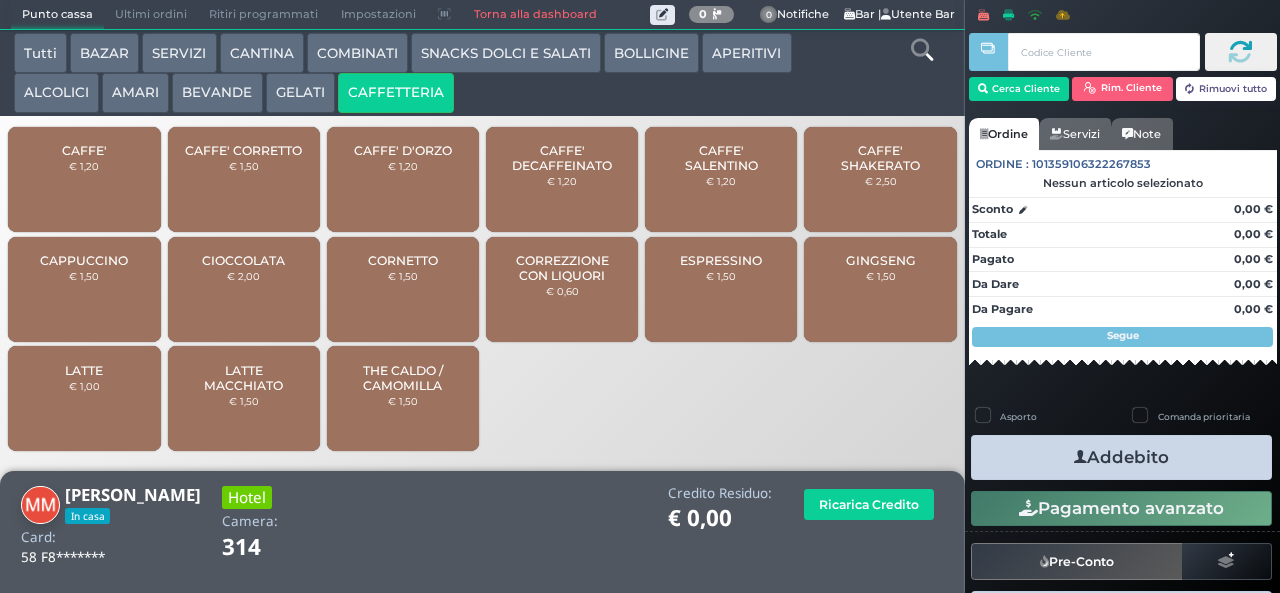 click on "CORREZZIONE CON LIQUORI" at bounding box center [562, 268] 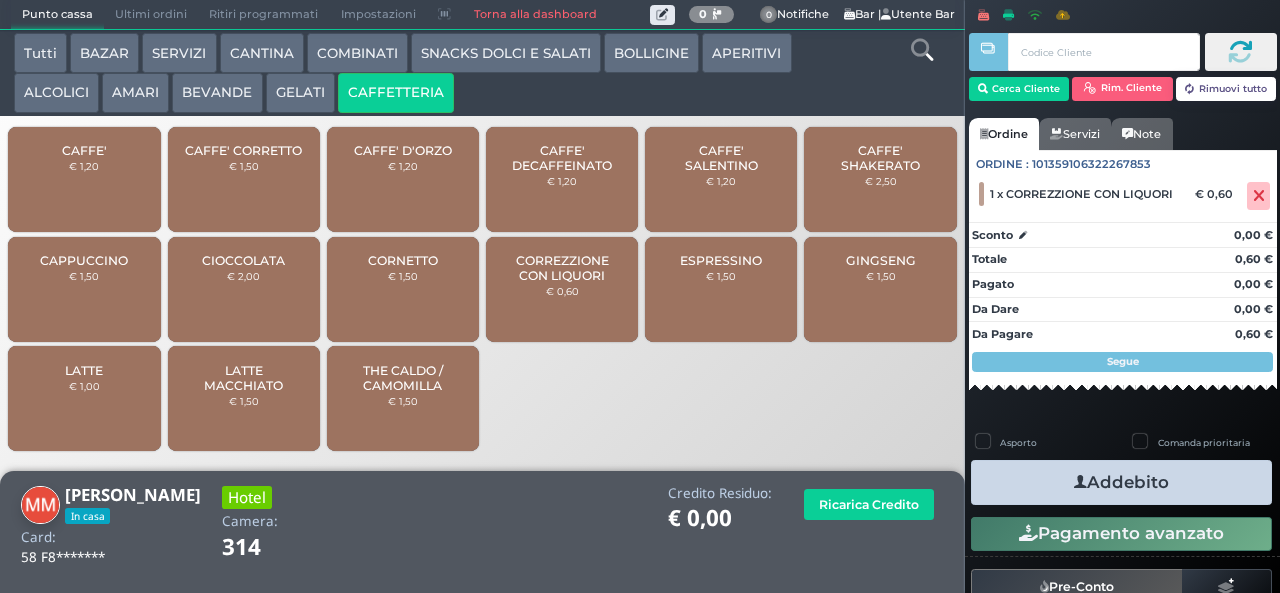 click at bounding box center (1080, 482) 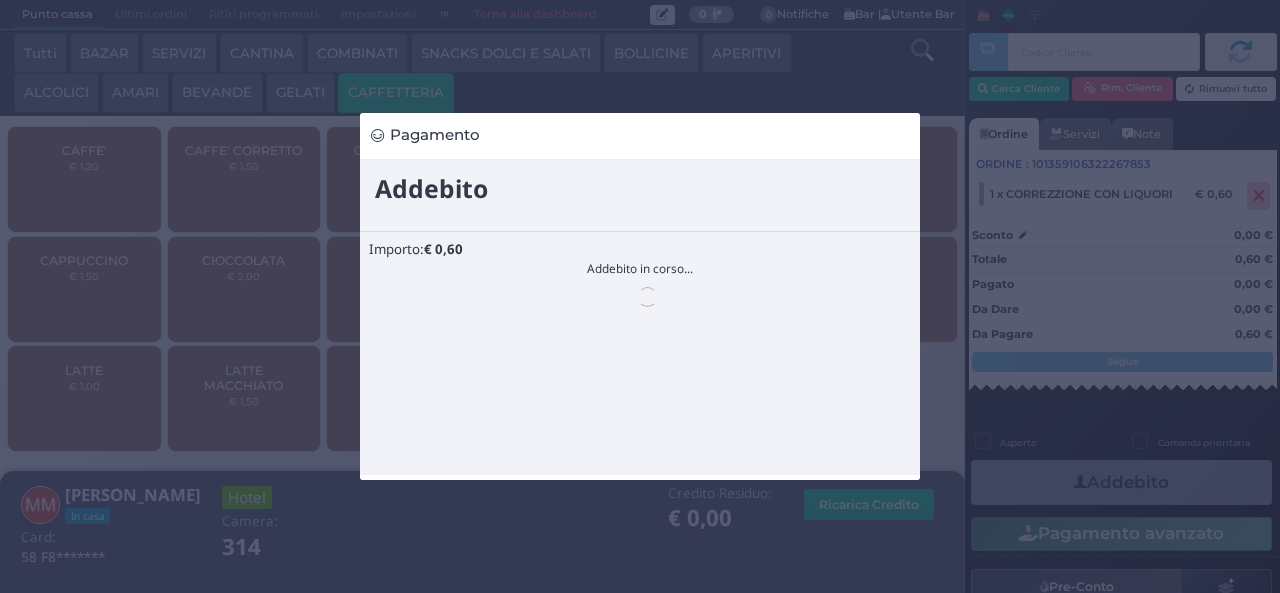 scroll, scrollTop: 0, scrollLeft: 0, axis: both 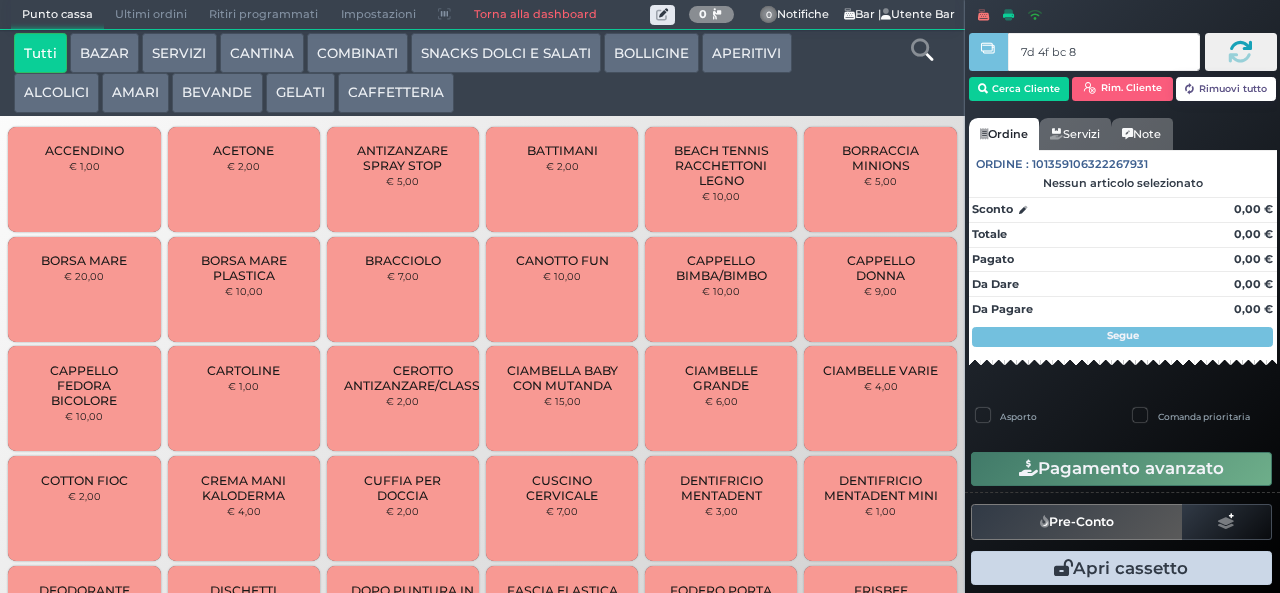 type on "7d 4f bc 8b" 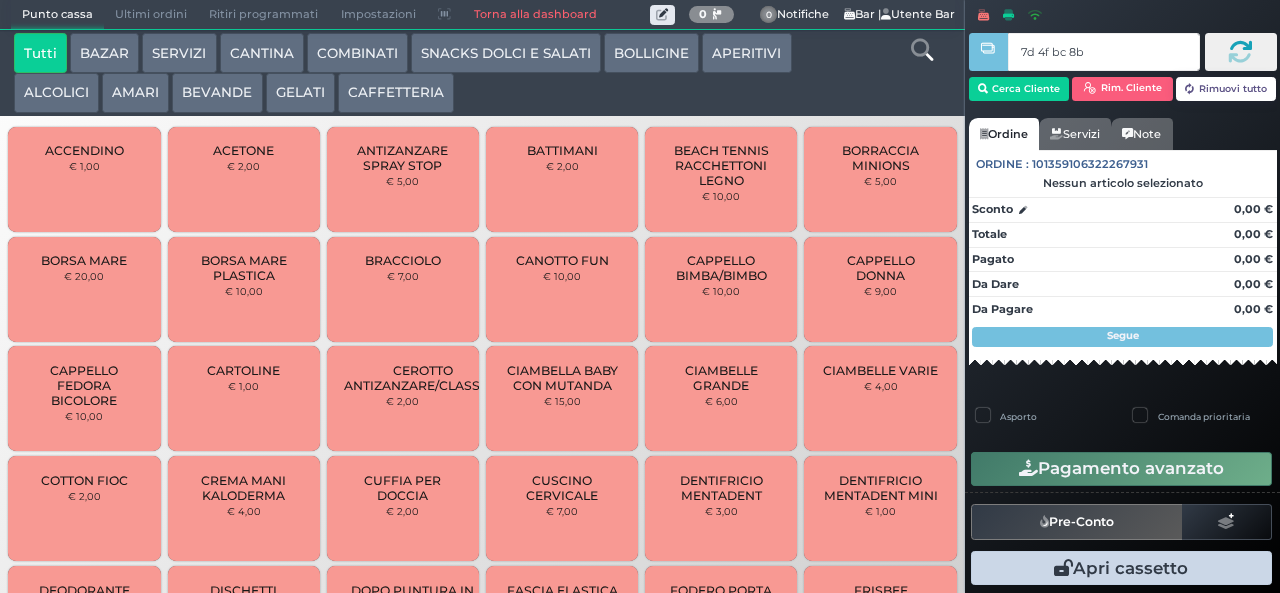 type 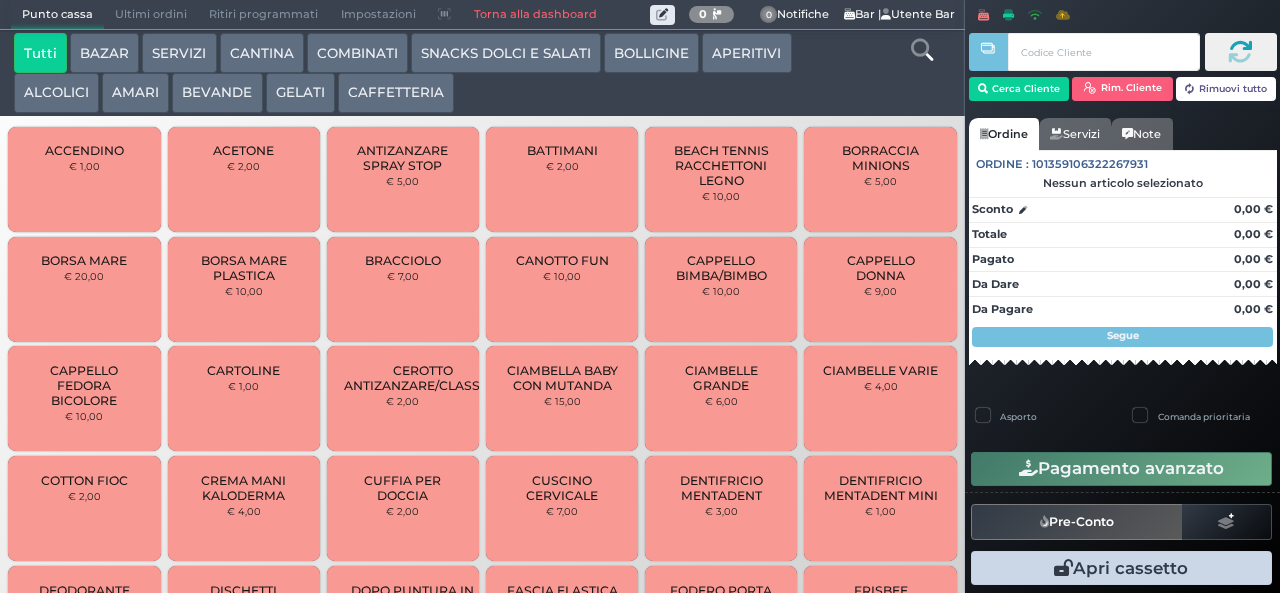 click on "COMBINATI" at bounding box center [357, 53] 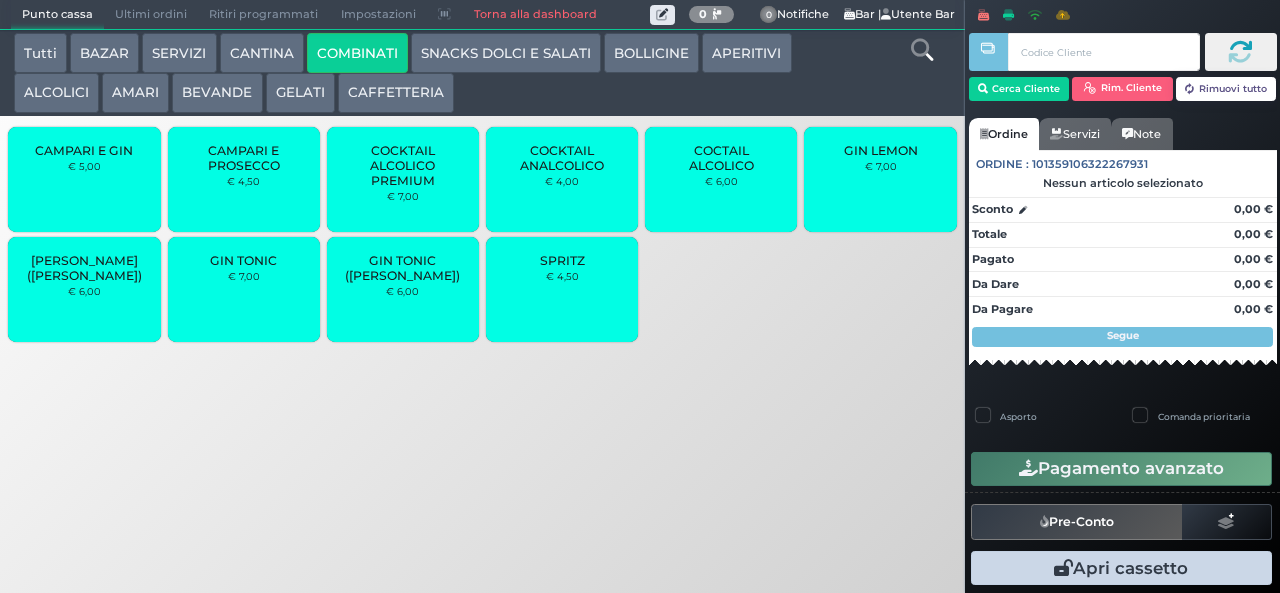 click on "CANTINA" at bounding box center (262, 53) 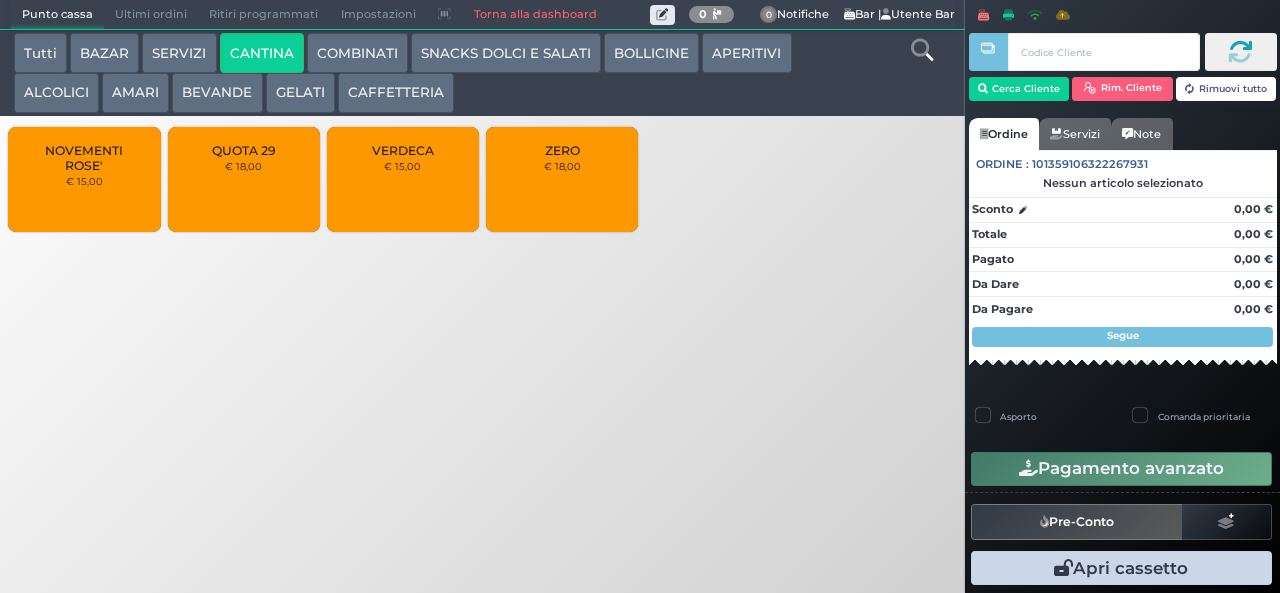 click on "GELATI" at bounding box center (300, 93) 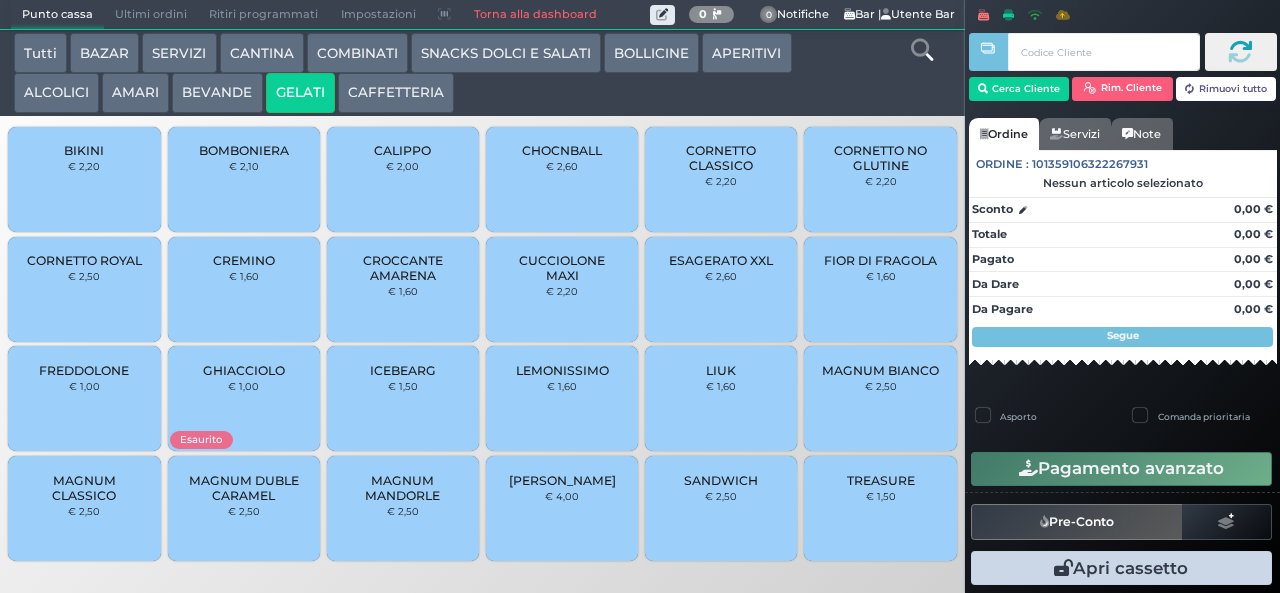 click on "BEVANDE" at bounding box center (217, 93) 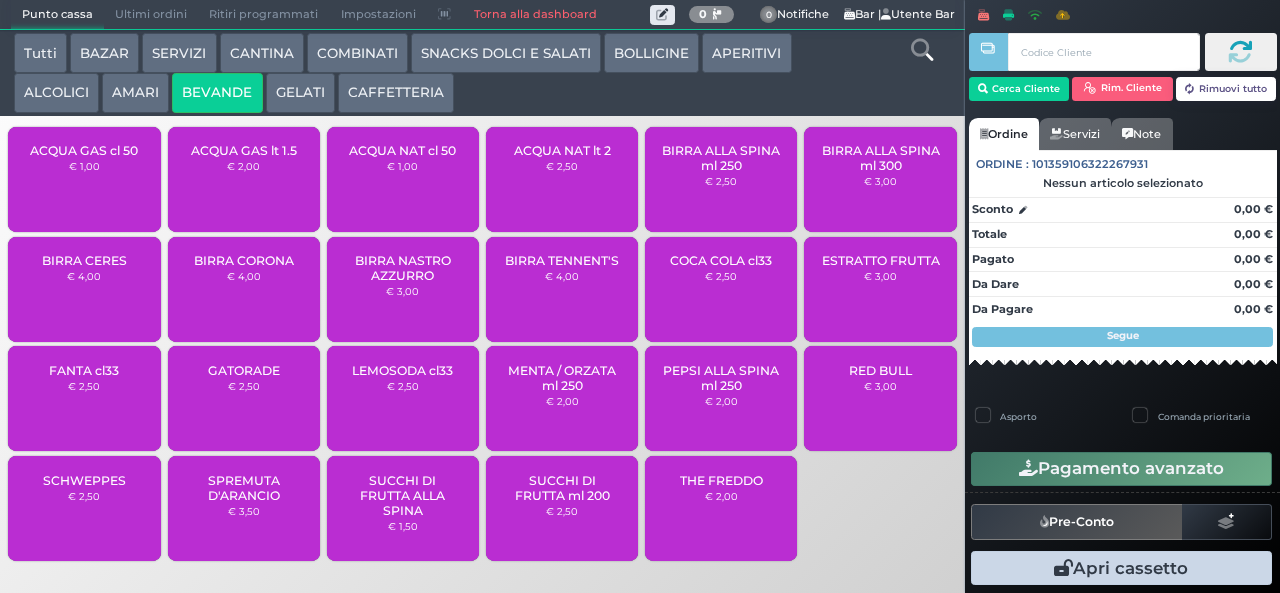 click on "€ 2,50" at bounding box center [562, 166] 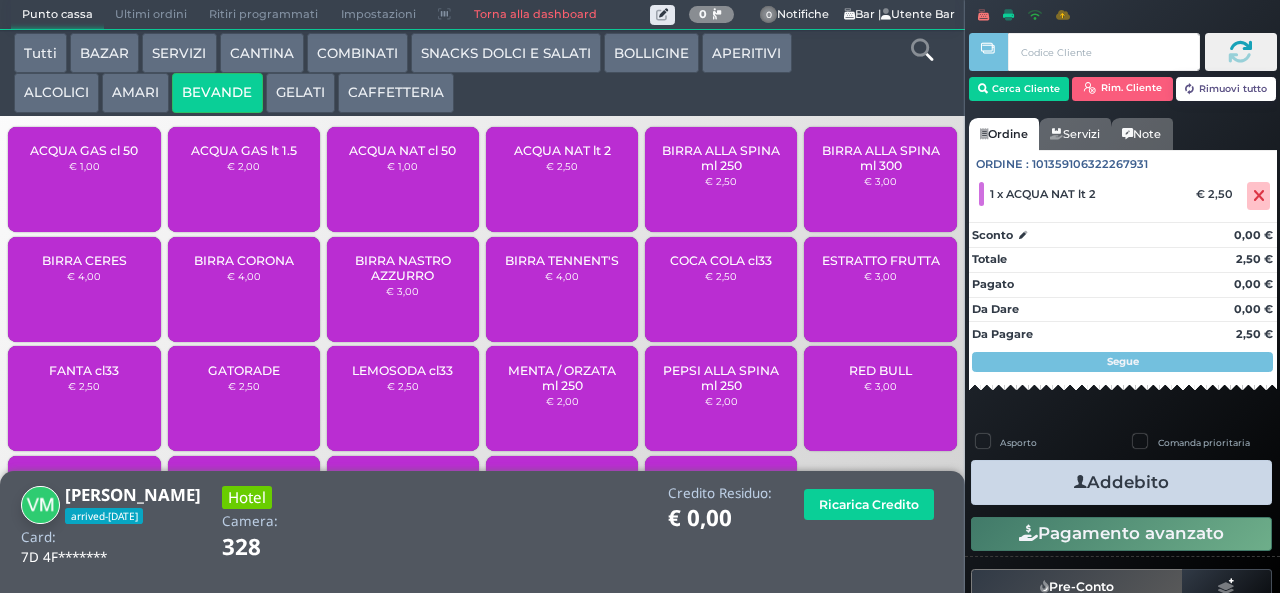 click on "Addebito" at bounding box center (1121, 482) 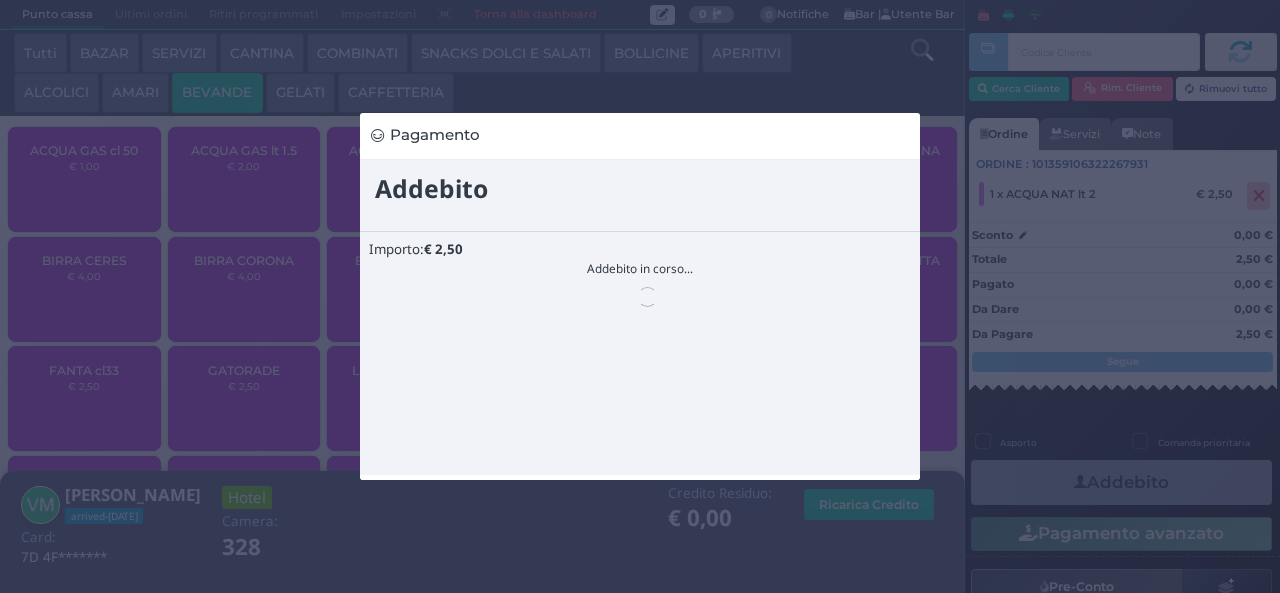 scroll, scrollTop: 0, scrollLeft: 0, axis: both 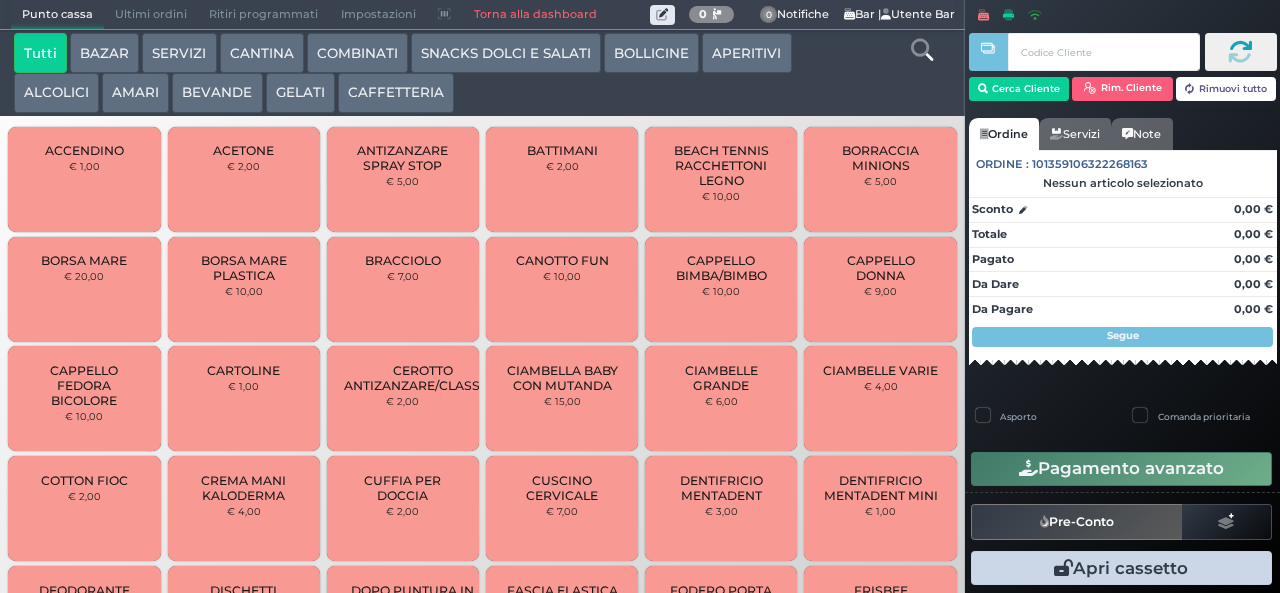 click on "AMARI" at bounding box center [135, 93] 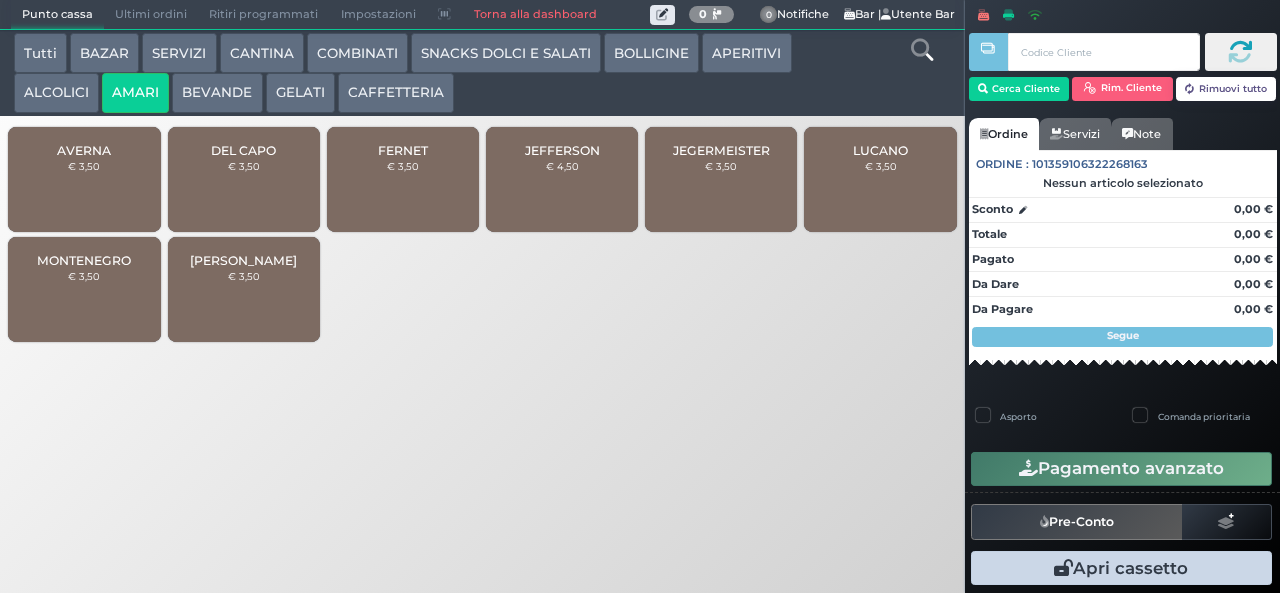 click on "FERNET" at bounding box center [403, 150] 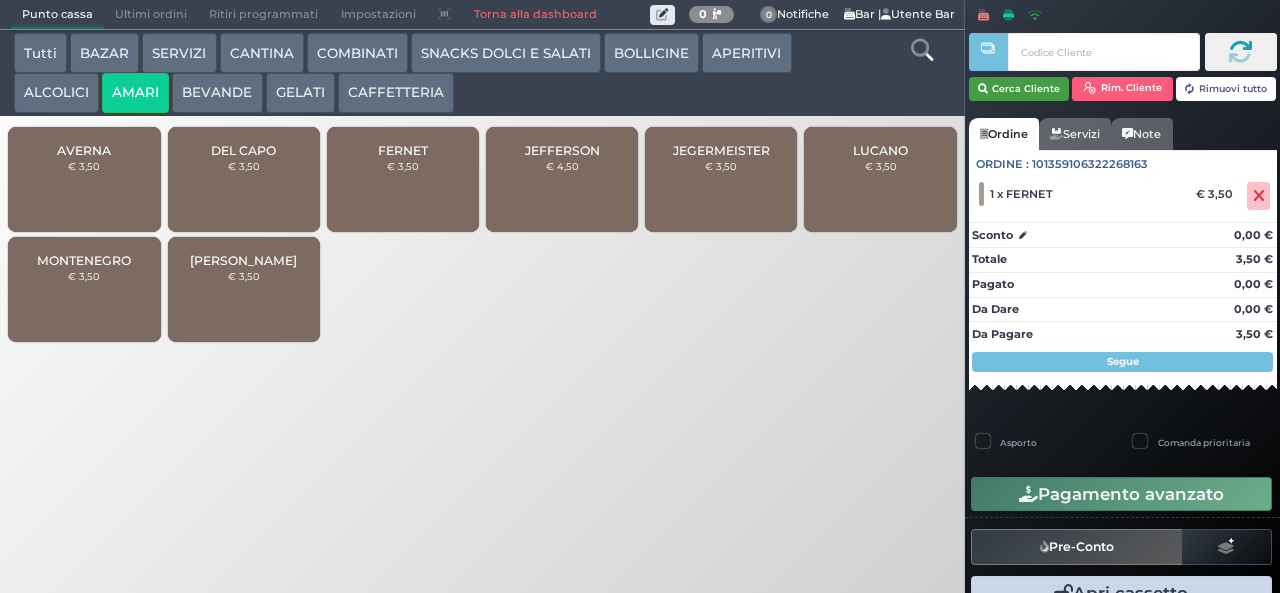 click on "Cerca Cliente" at bounding box center [1019, 89] 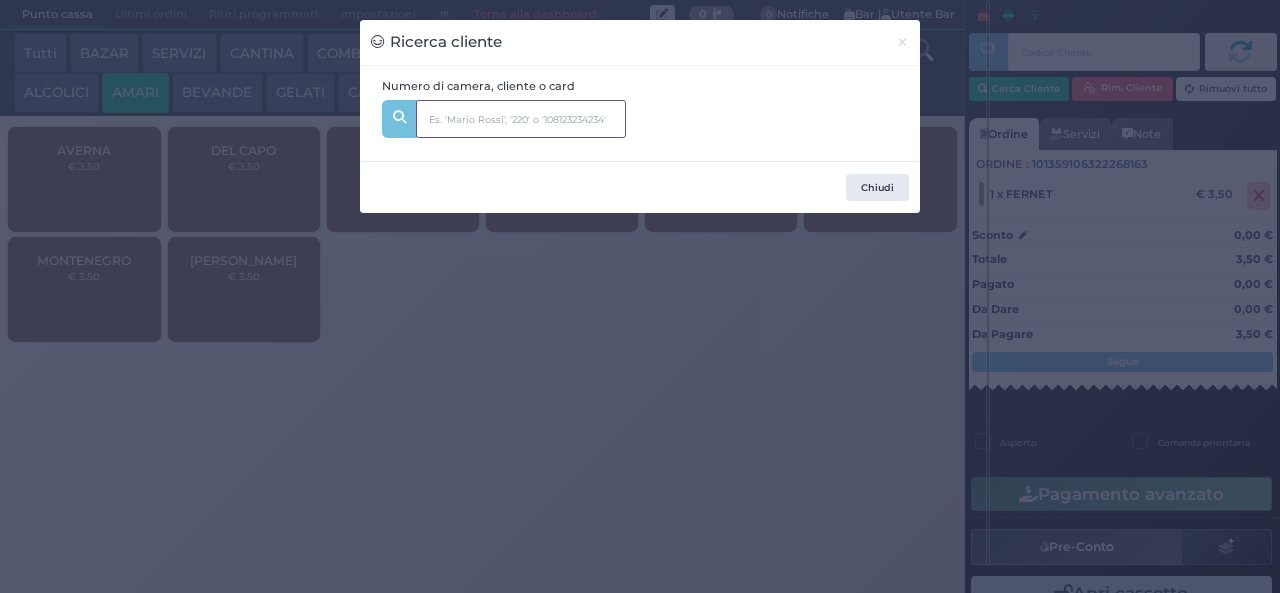 click at bounding box center [521, 119] 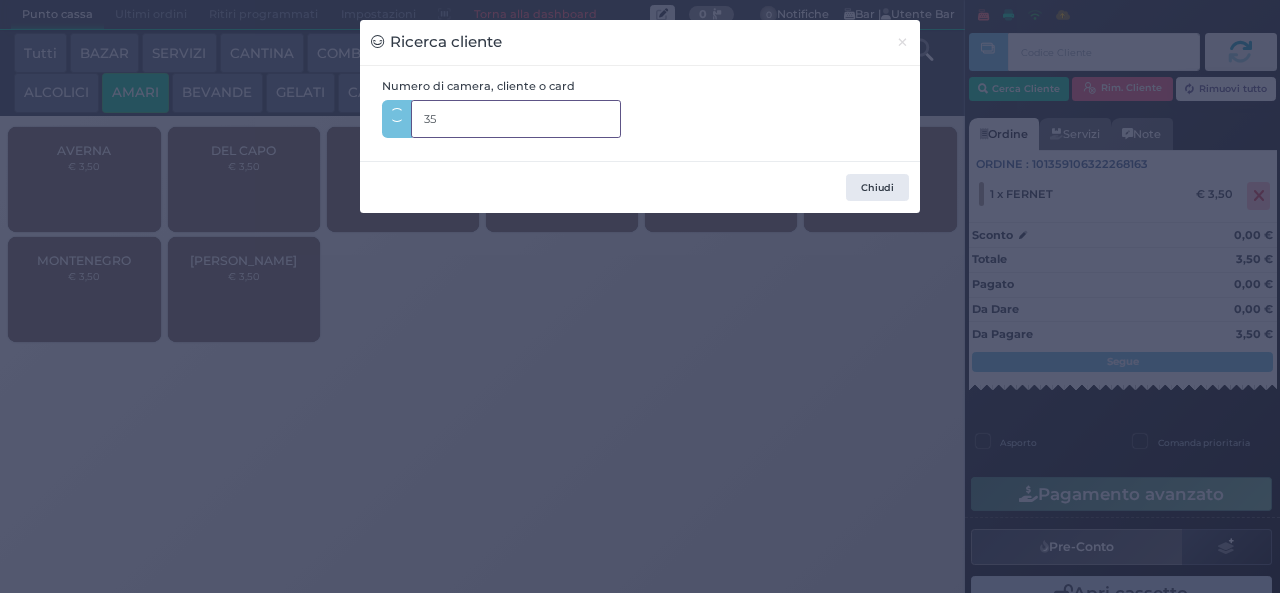 type on "355" 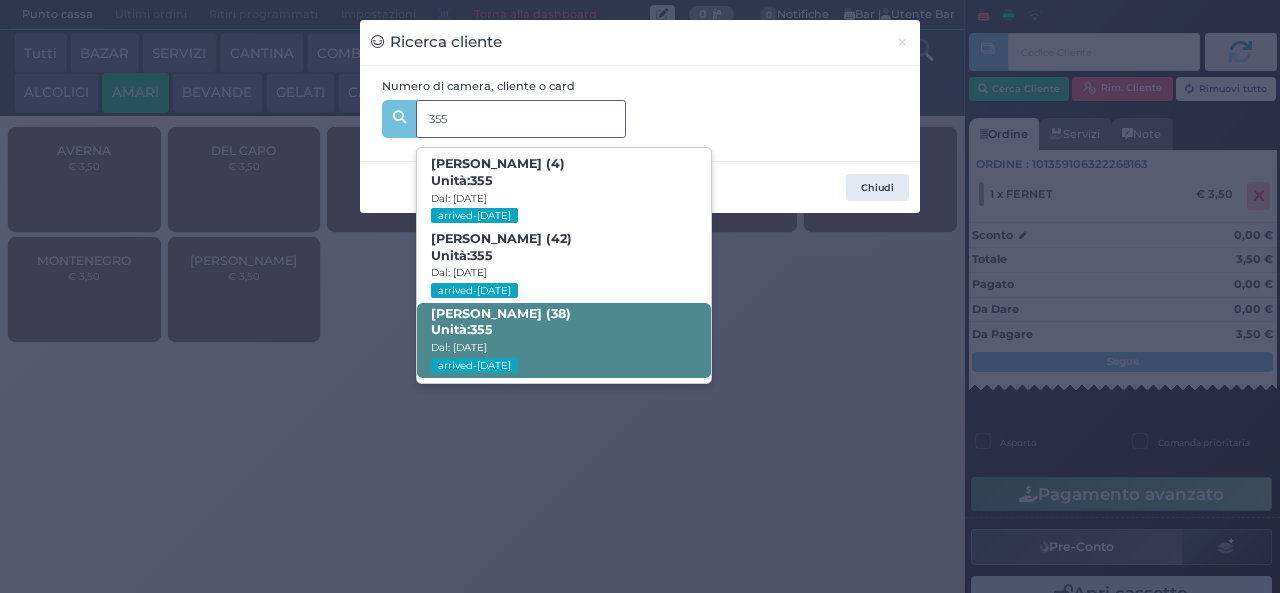 click on "Candido Longetti (38) Unità:  355 Dal: 19/07/2025 arrived-today" at bounding box center [563, 340] 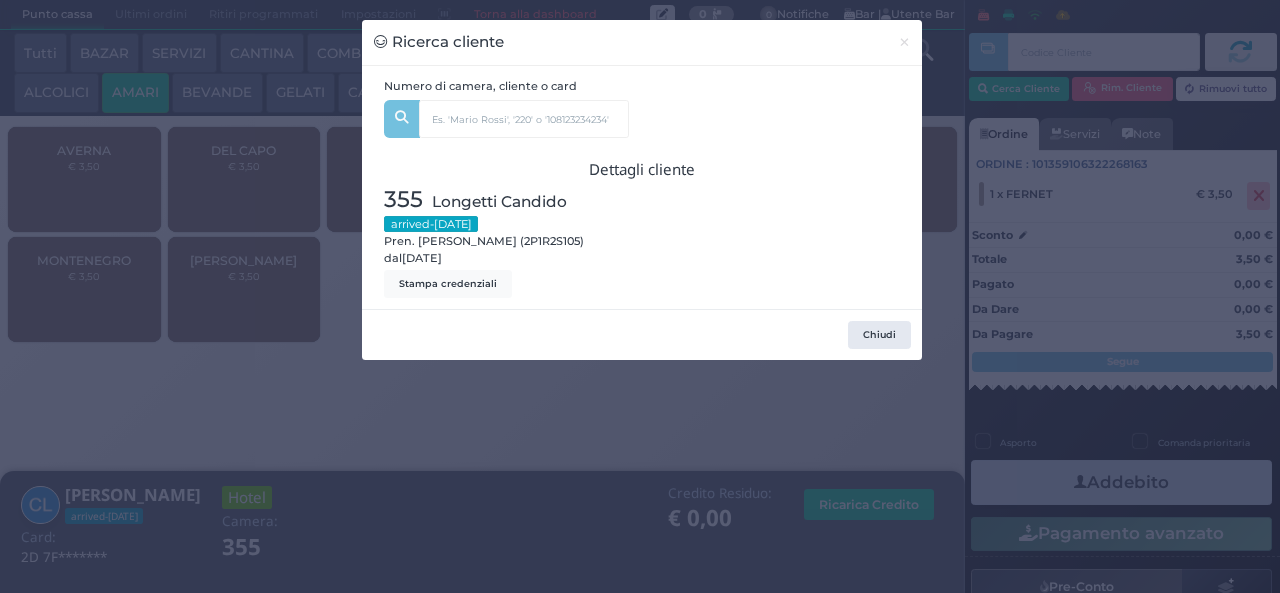 click on "Ricerca cliente
×
Numero di camera, cliente o card
355 Sveva Longetti (4) Unità:  355 Dal: 19/07/2025 arrived-today Stefania  Capezzali (42) Unità:  355 Dal: 19/07/2025 arrived-today Candido Longetti (38) Unità:  355 Dal: 19/07/2025 arrived-today
Dettagli cliente
355
Longetti Candido
arrived-today
Pren. Candido Longetti (2P1R2S105)  dal  19/07/2025
Stampa credenziali
Chiudi" at bounding box center [640, 296] 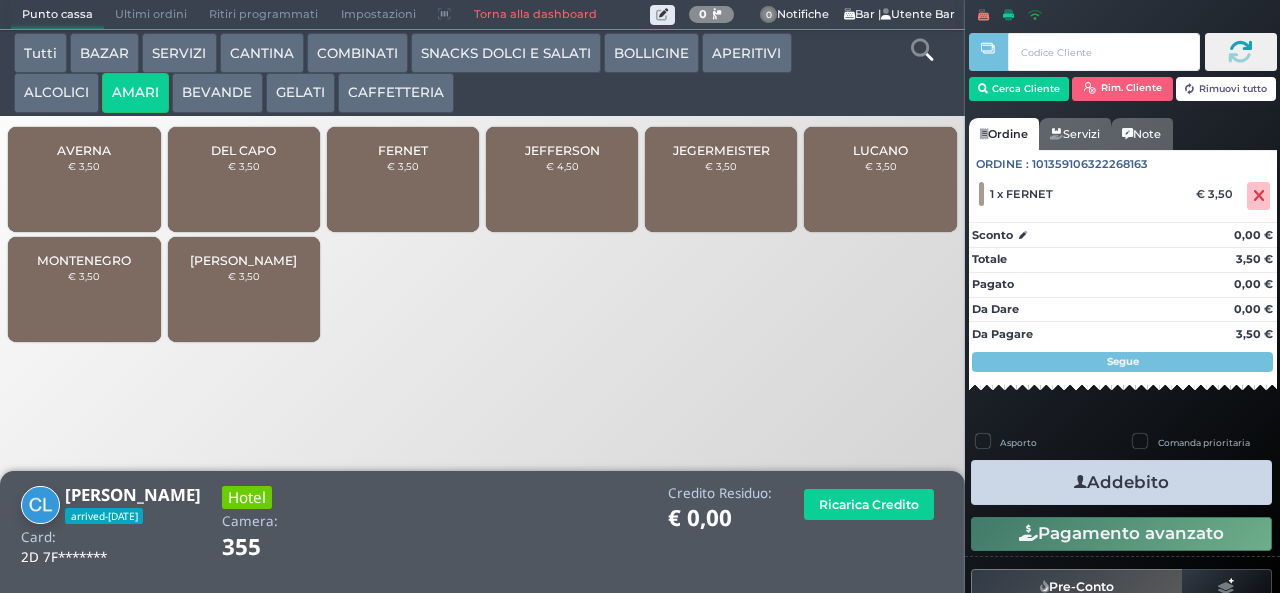 click at bounding box center (1080, 482) 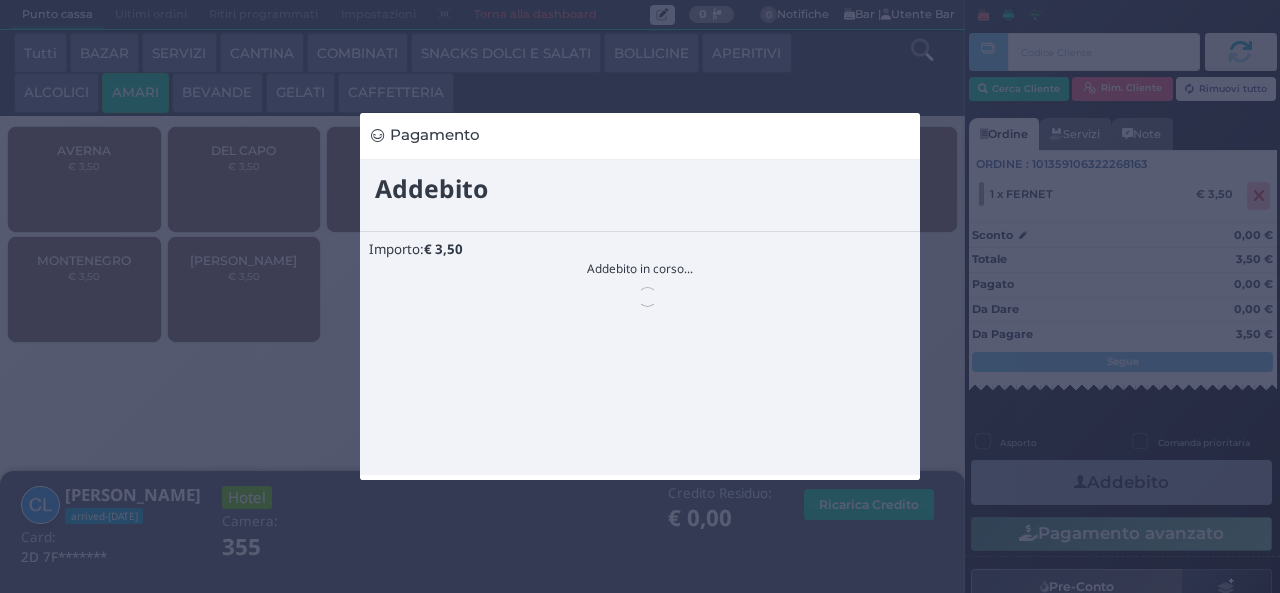 scroll, scrollTop: 0, scrollLeft: 0, axis: both 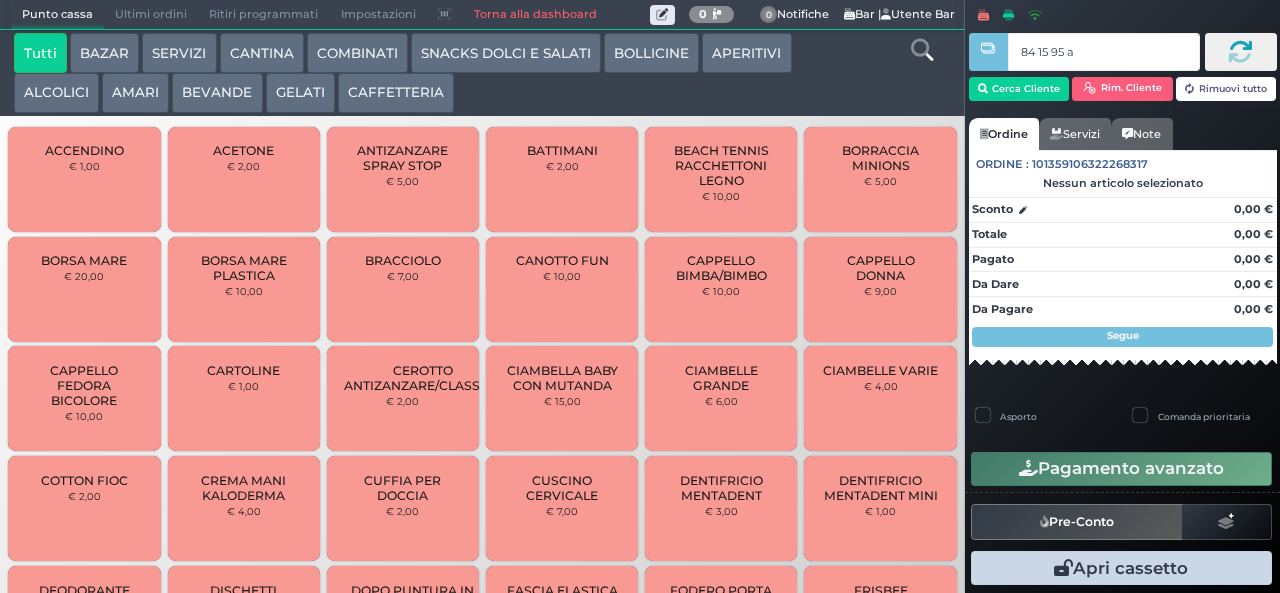 type on "84 15 95 af" 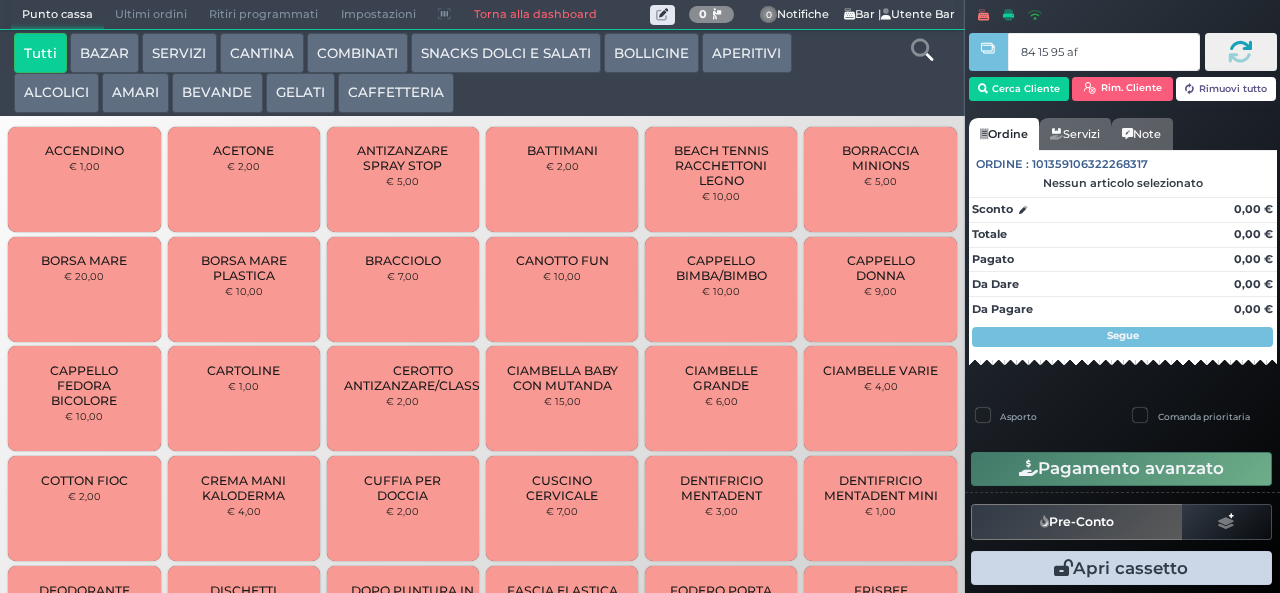 type 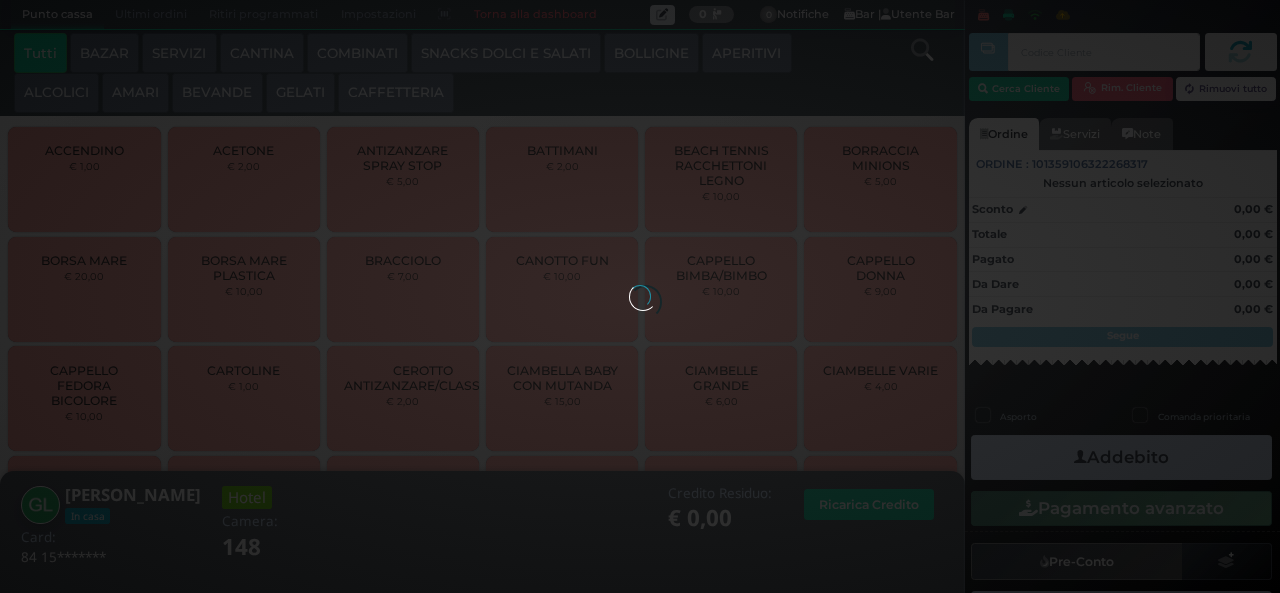 click at bounding box center (640, 296) 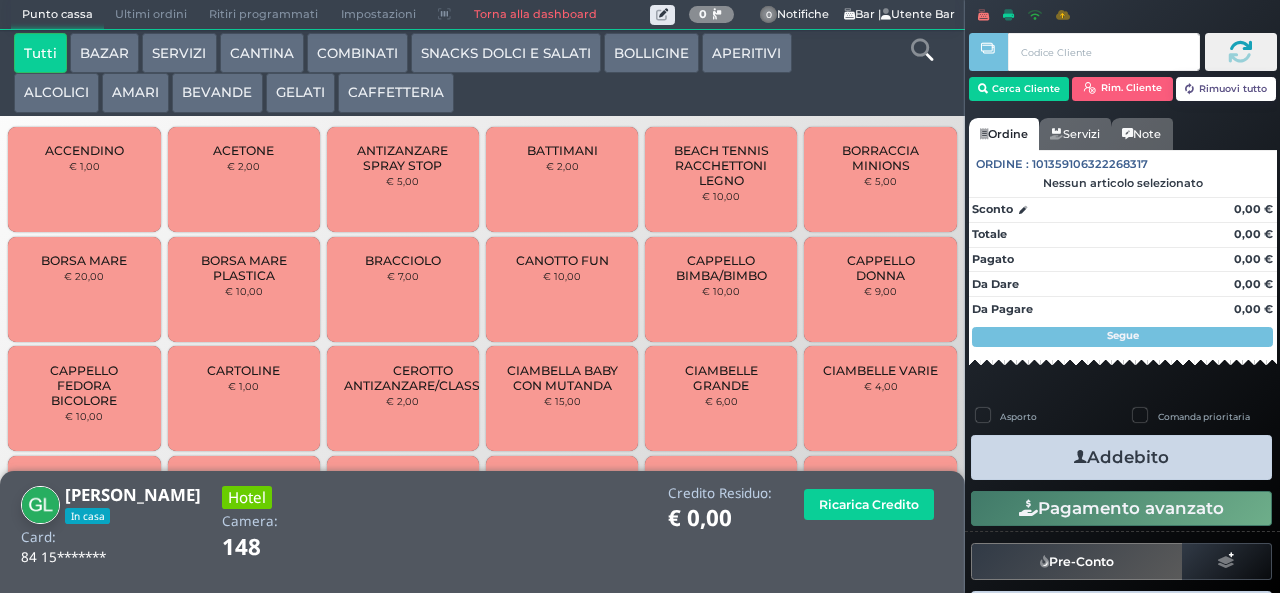 click on "GELATI" at bounding box center (300, 93) 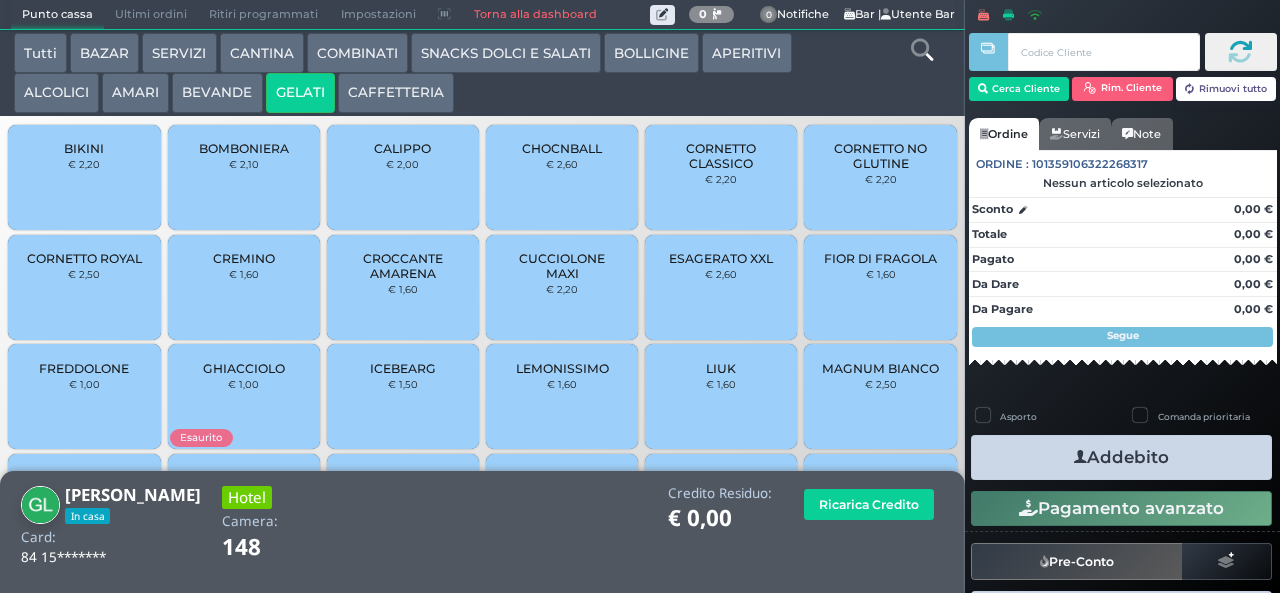 scroll, scrollTop: 0, scrollLeft: 0, axis: both 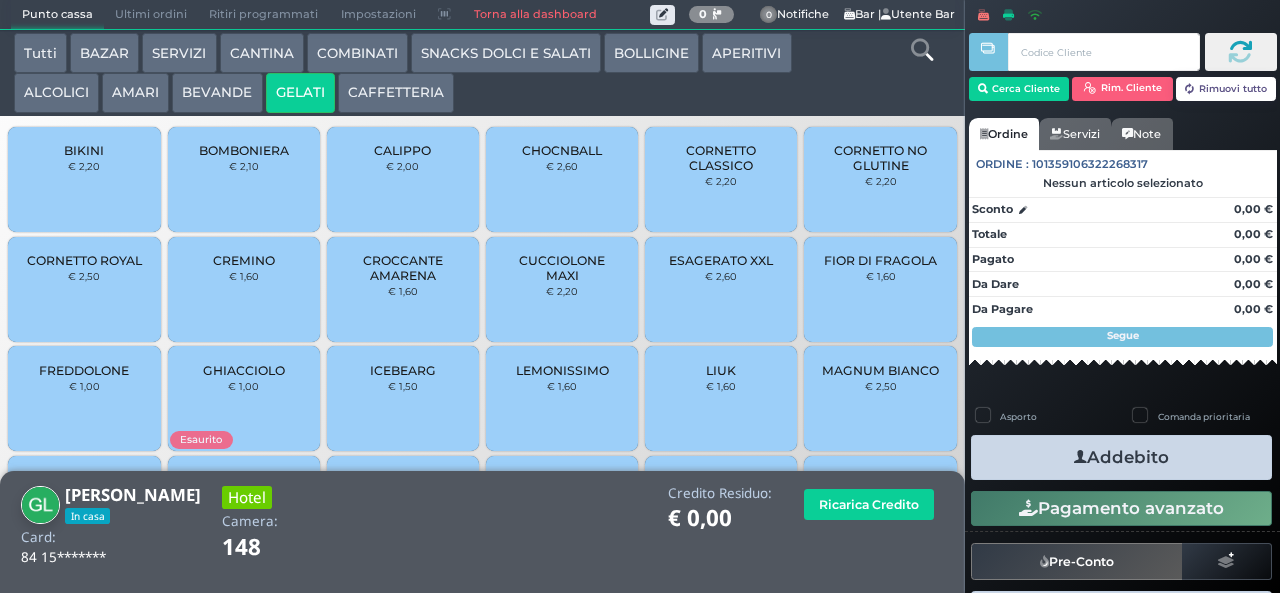 click on "CALIPPO
€ 2,00" at bounding box center (403, 179) 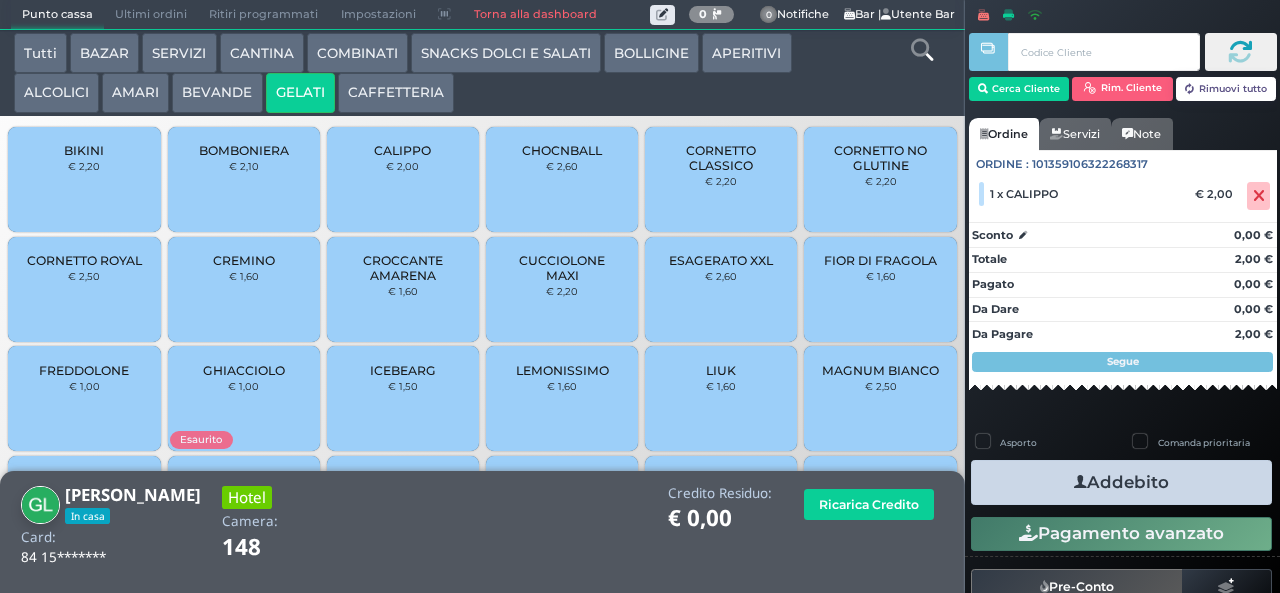 click on "Addebito" at bounding box center (1121, 482) 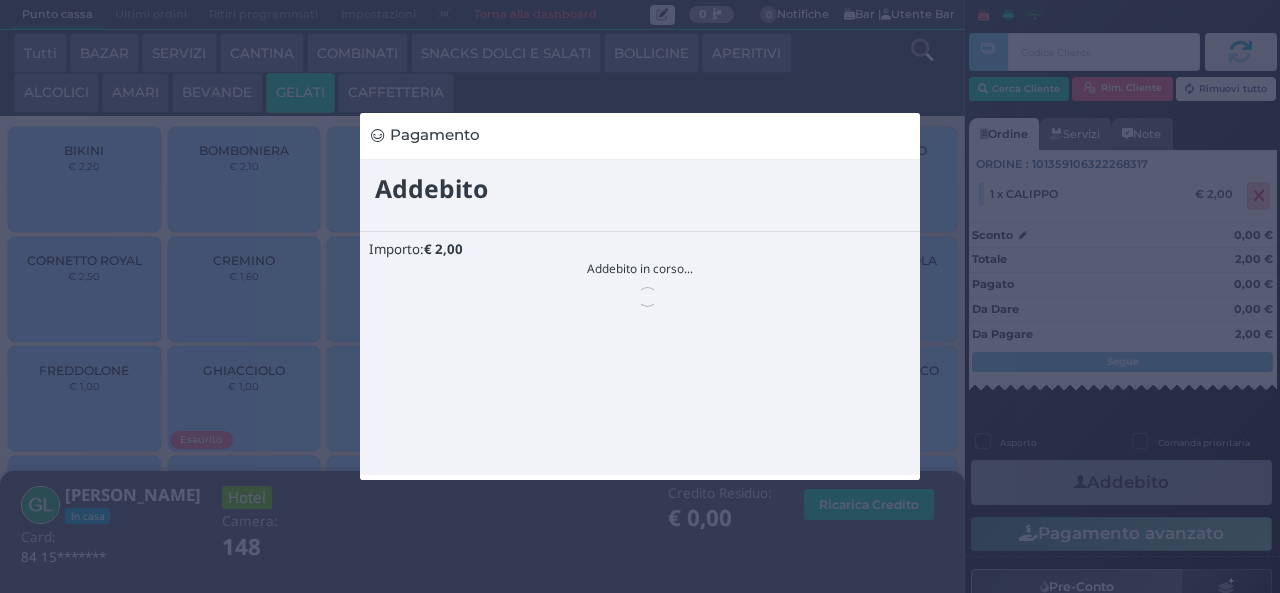 scroll, scrollTop: 0, scrollLeft: 0, axis: both 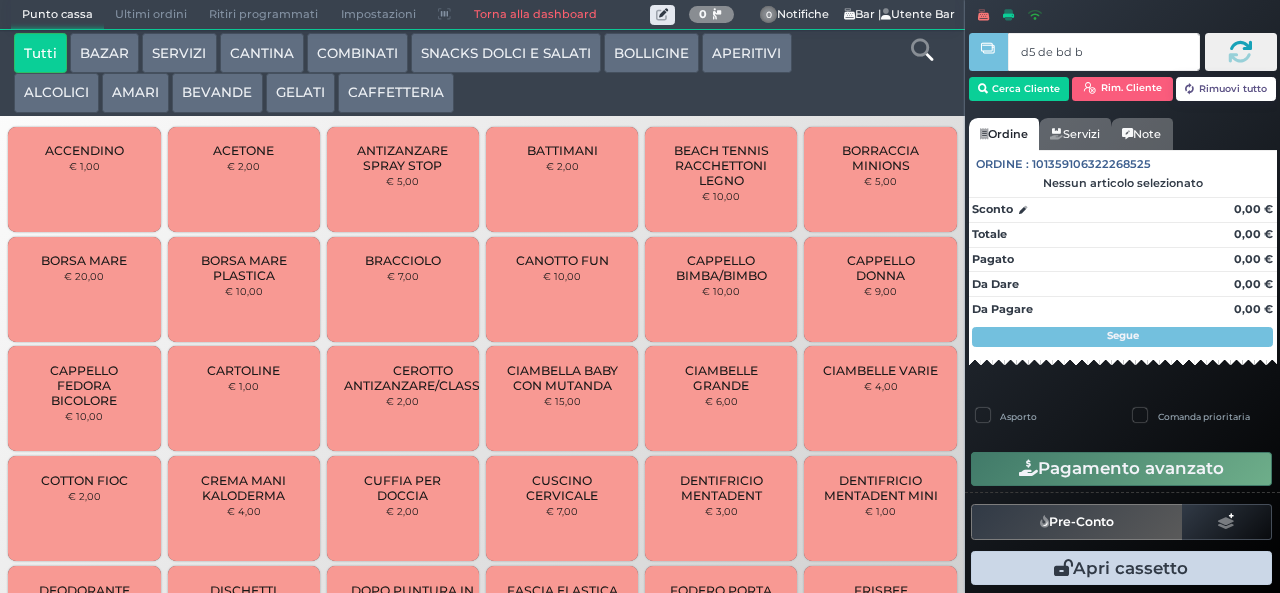 type on "d5 de bd b9" 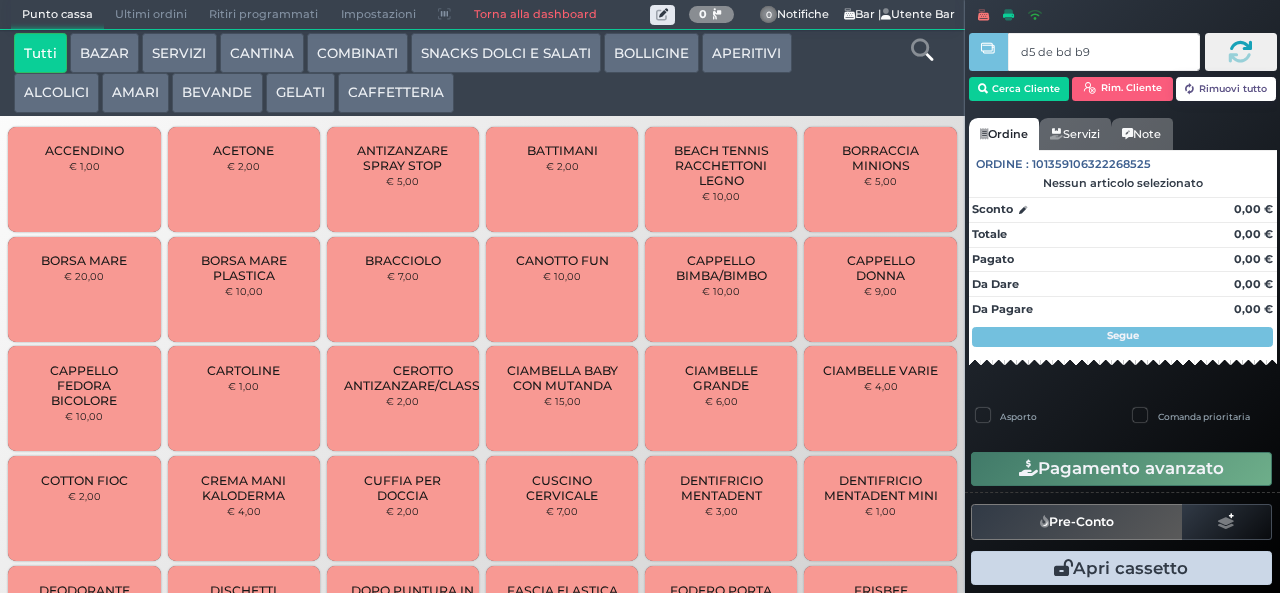 type 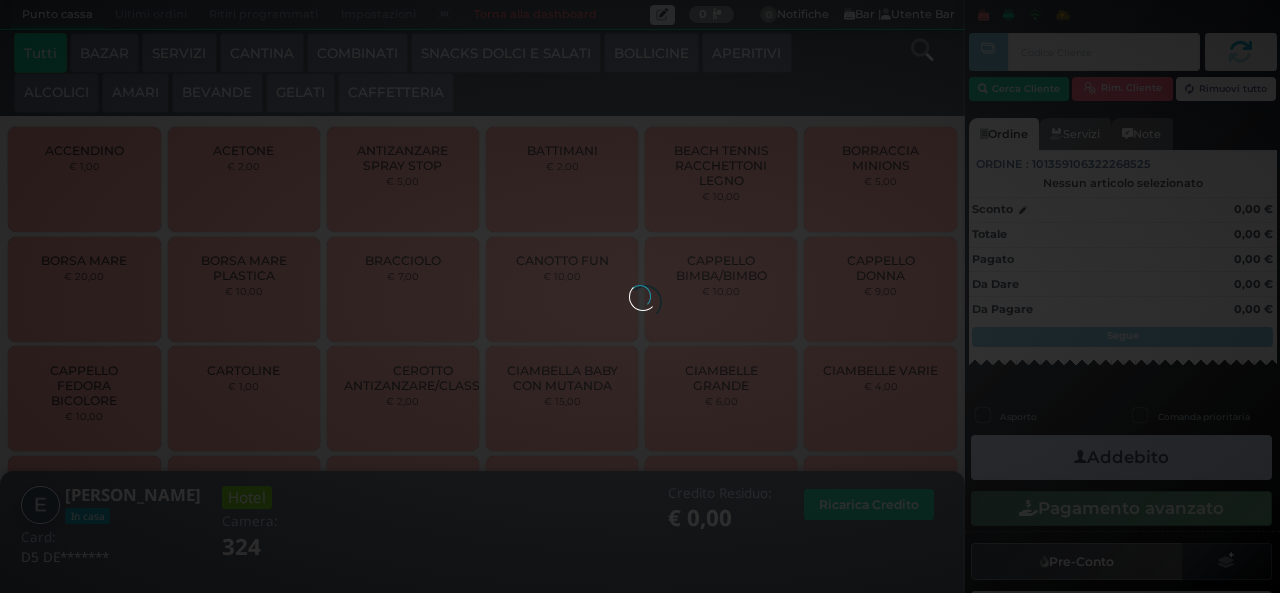 click on "SERVIZI" at bounding box center (179, 53) 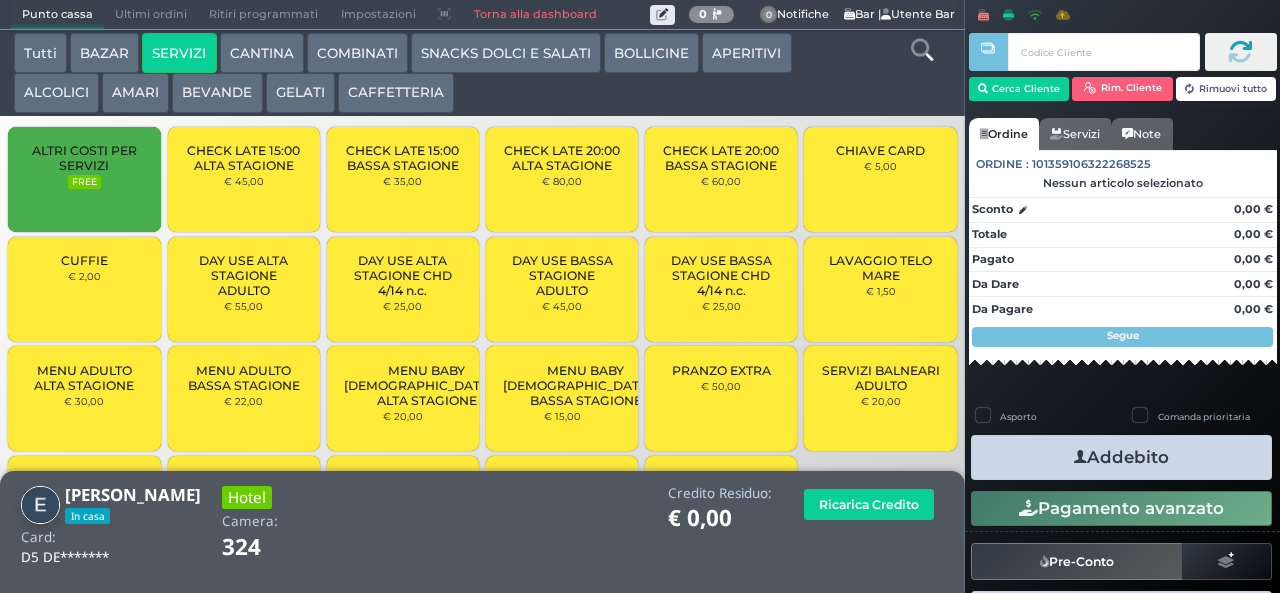 click on "AMARI" at bounding box center [135, 93] 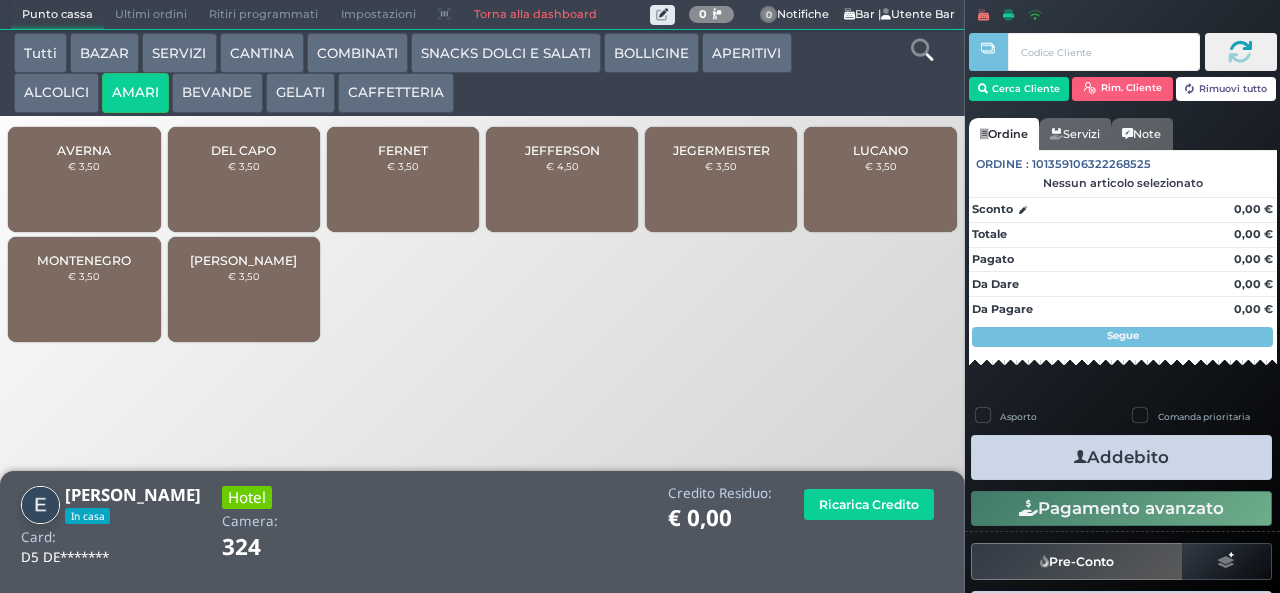 click on "JEFFERSON
€ 4,50" at bounding box center [562, 179] 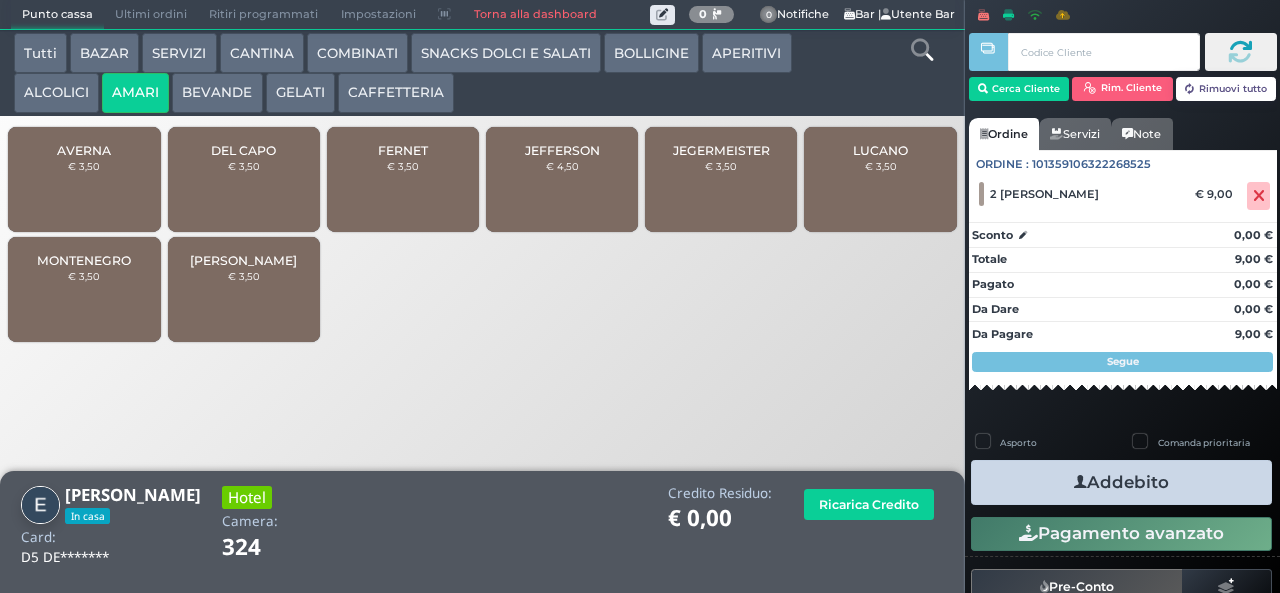 click on "SERVIZI" at bounding box center (179, 53) 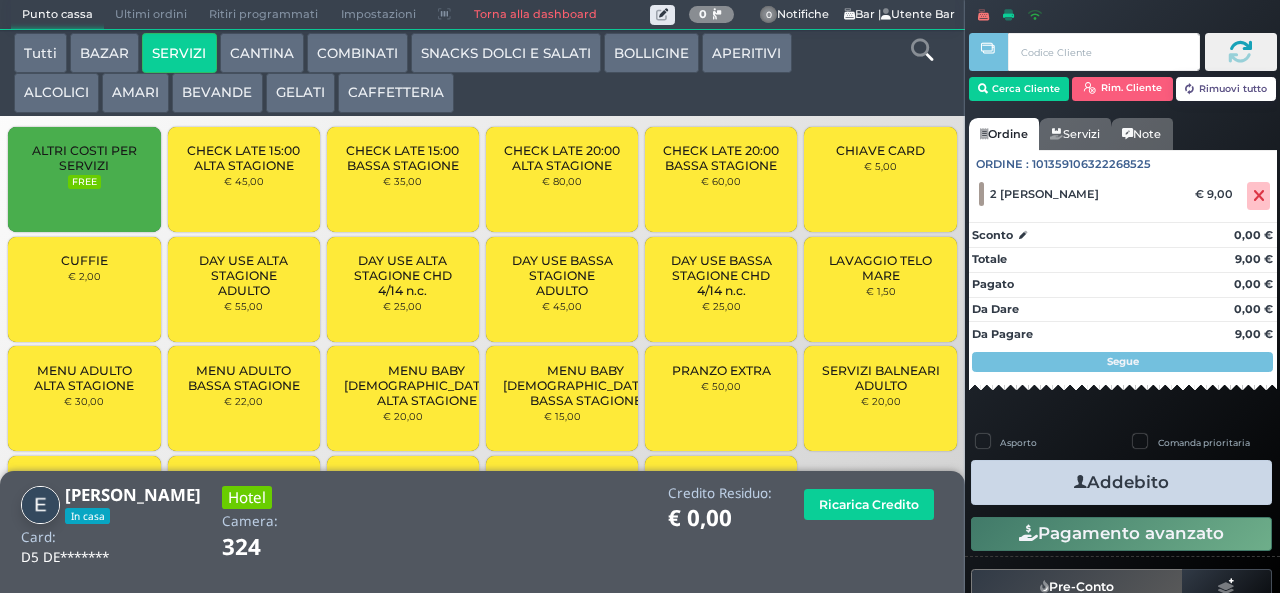 click on "Addebito" at bounding box center (1121, 482) 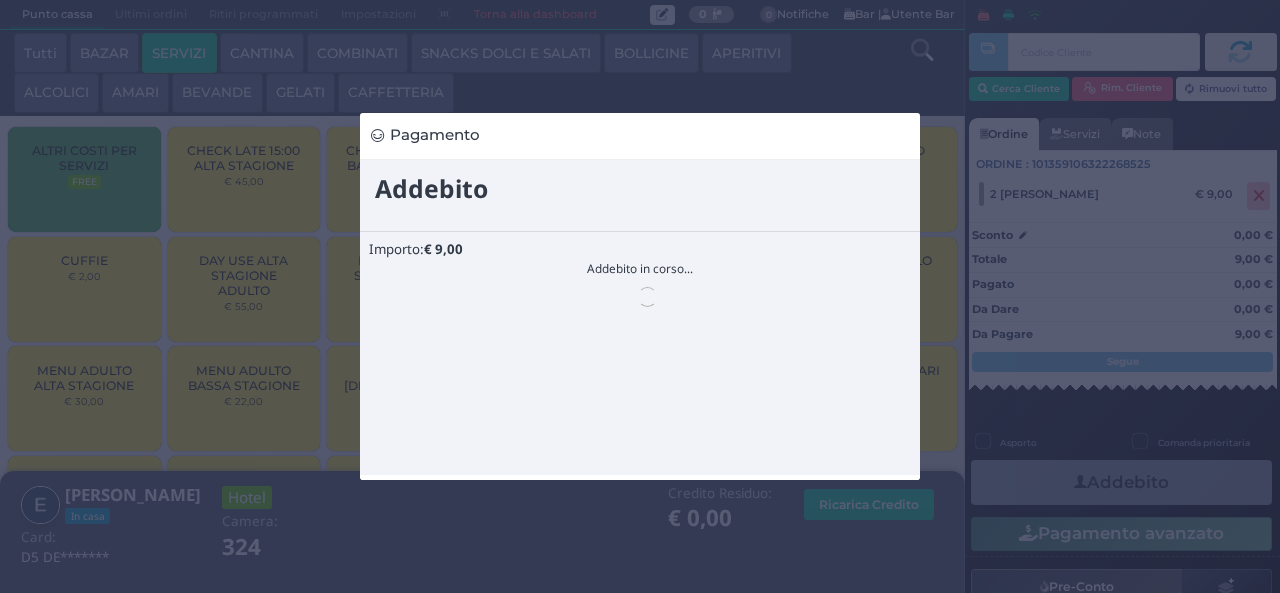 scroll, scrollTop: 0, scrollLeft: 0, axis: both 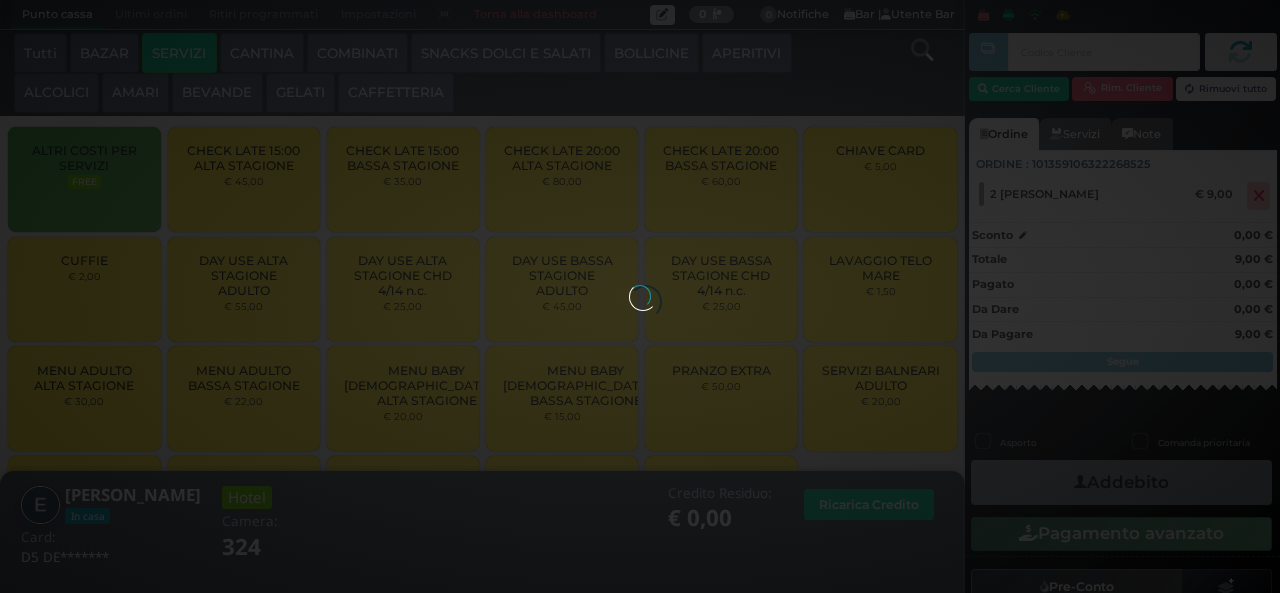click at bounding box center (640, 296) 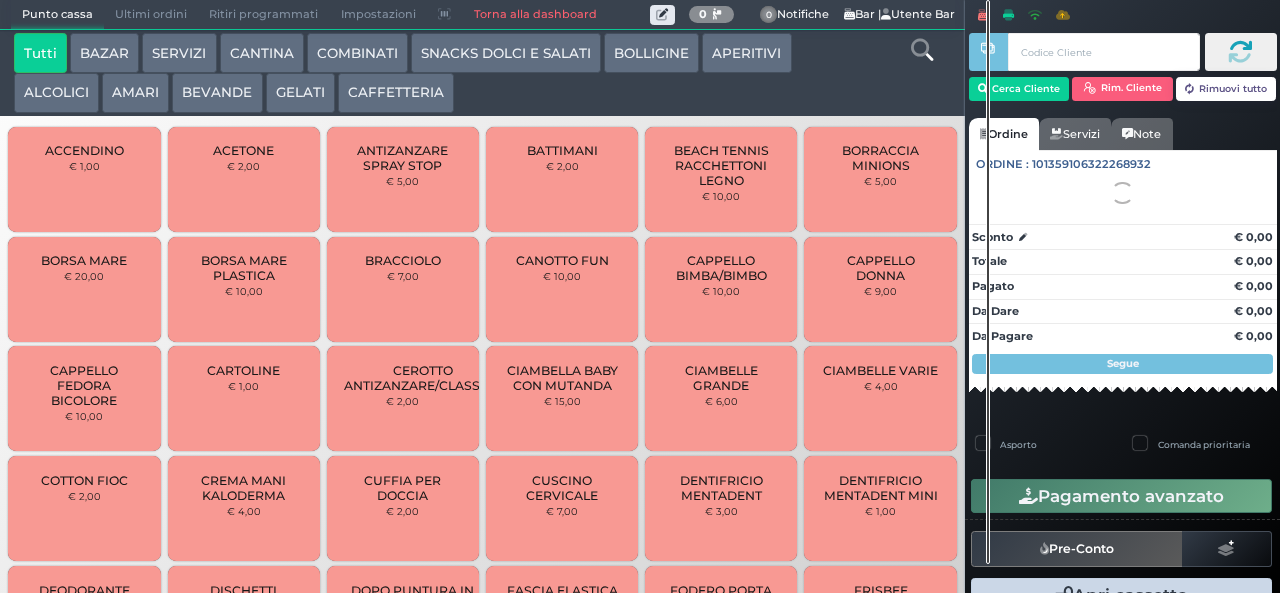 scroll, scrollTop: 0, scrollLeft: 0, axis: both 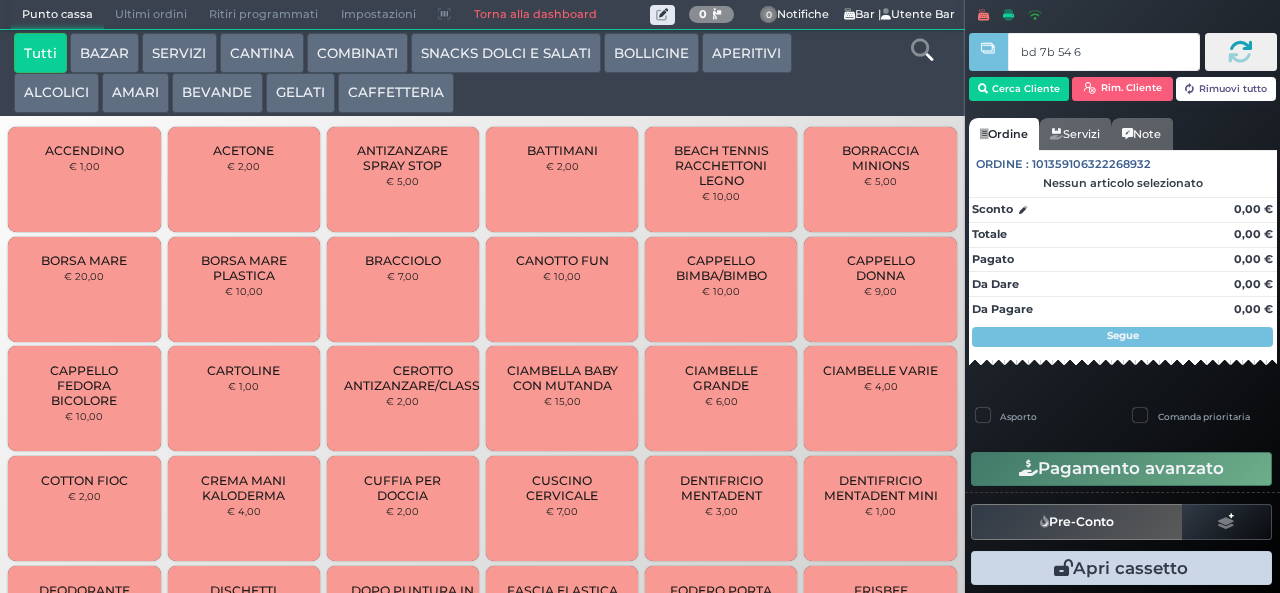 type on "bd 7b 54 66" 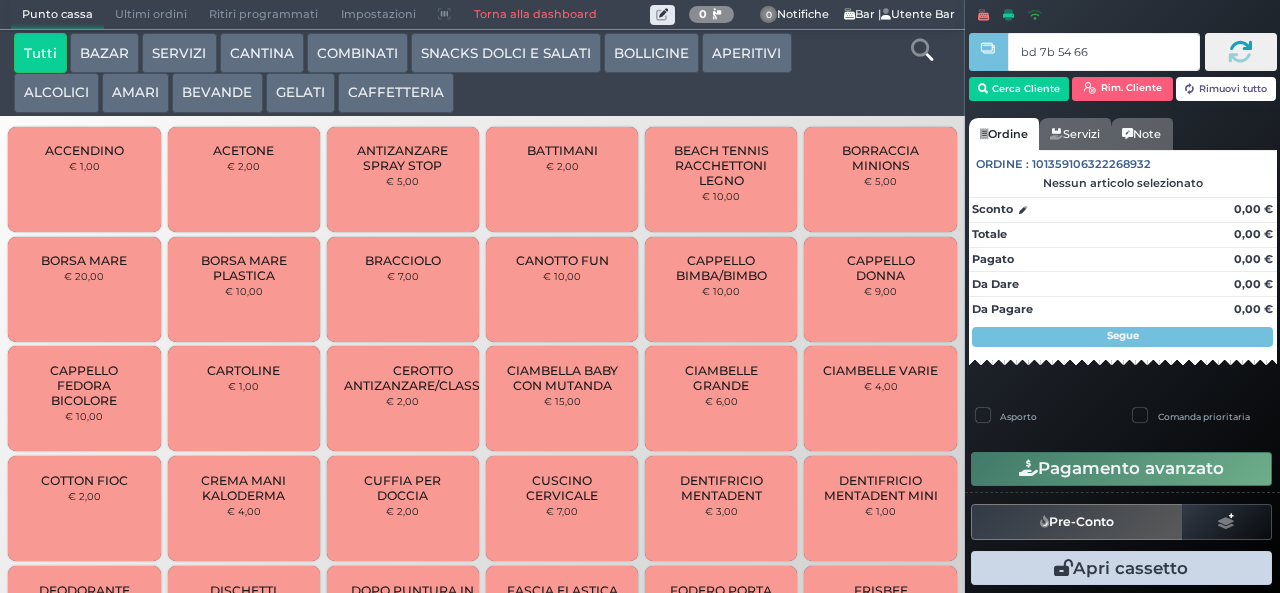 type 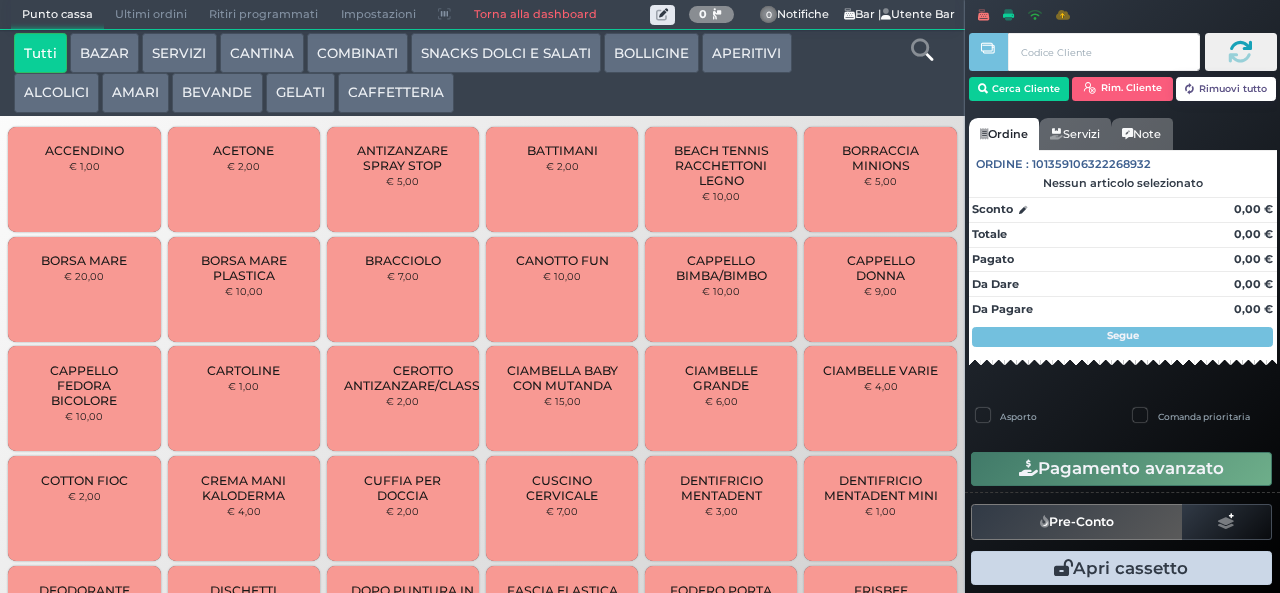 click on "AMARI" at bounding box center [135, 93] 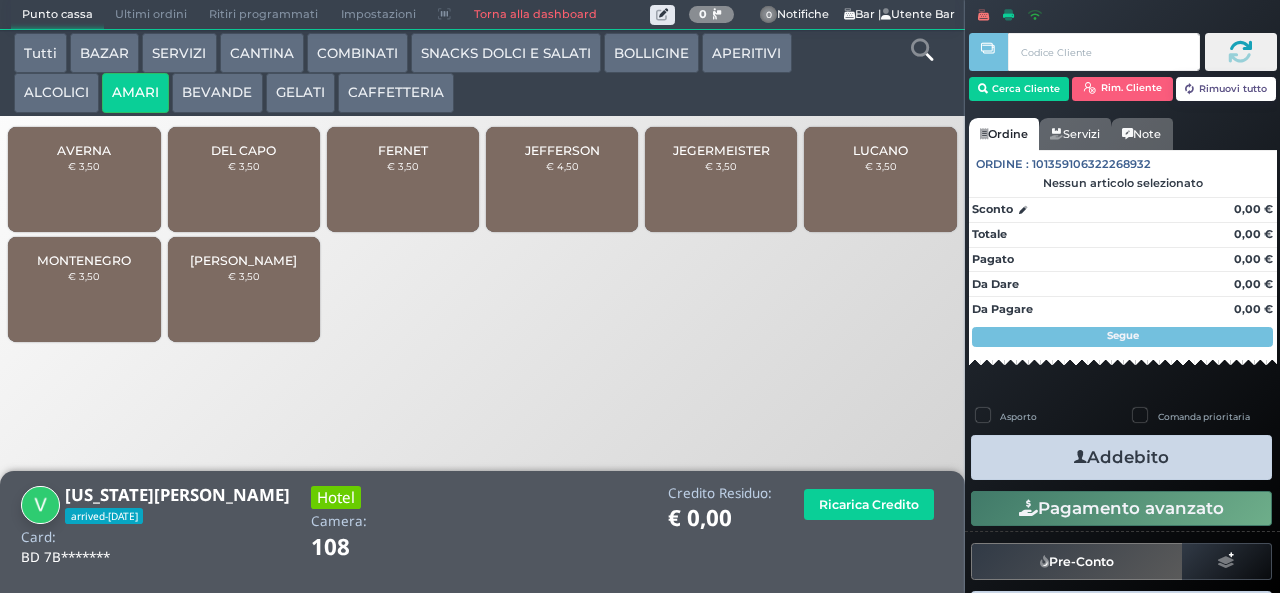 click on "AVERNA
€ 3,50" at bounding box center [84, 179] 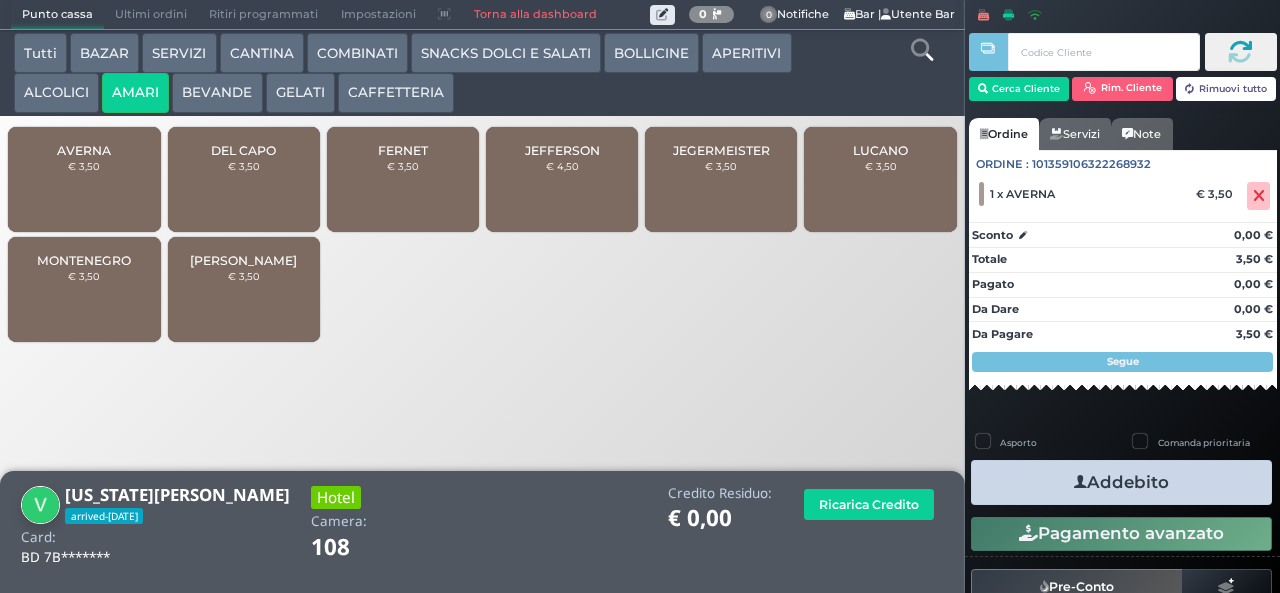 click on "Addebito" at bounding box center (1121, 482) 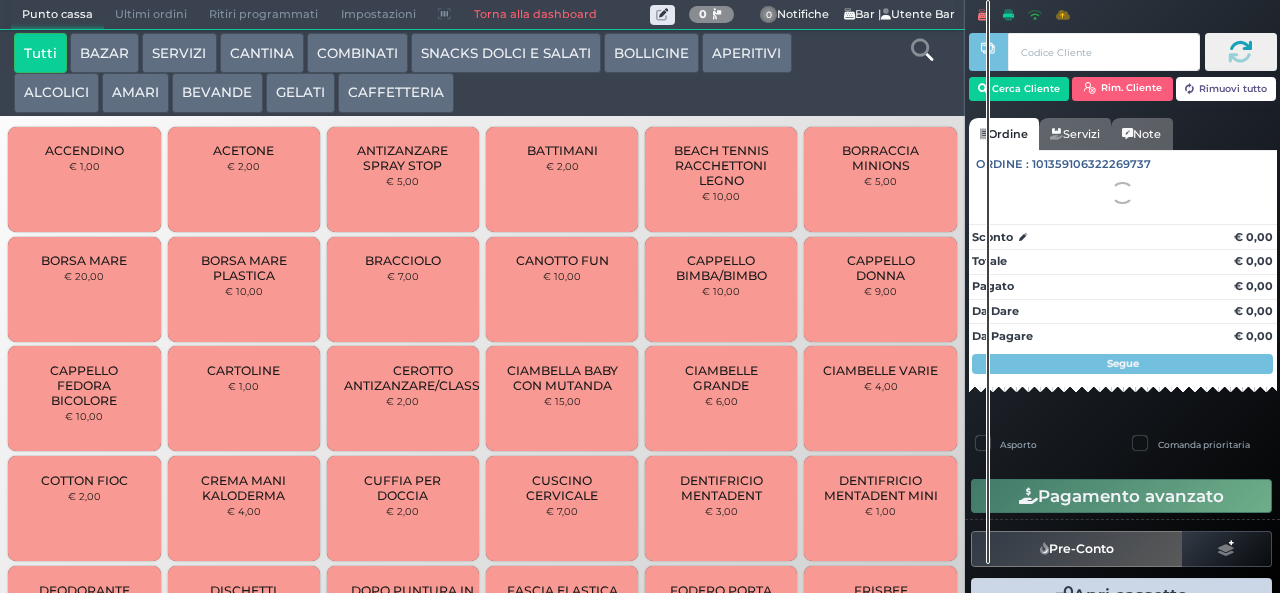 scroll, scrollTop: 0, scrollLeft: 0, axis: both 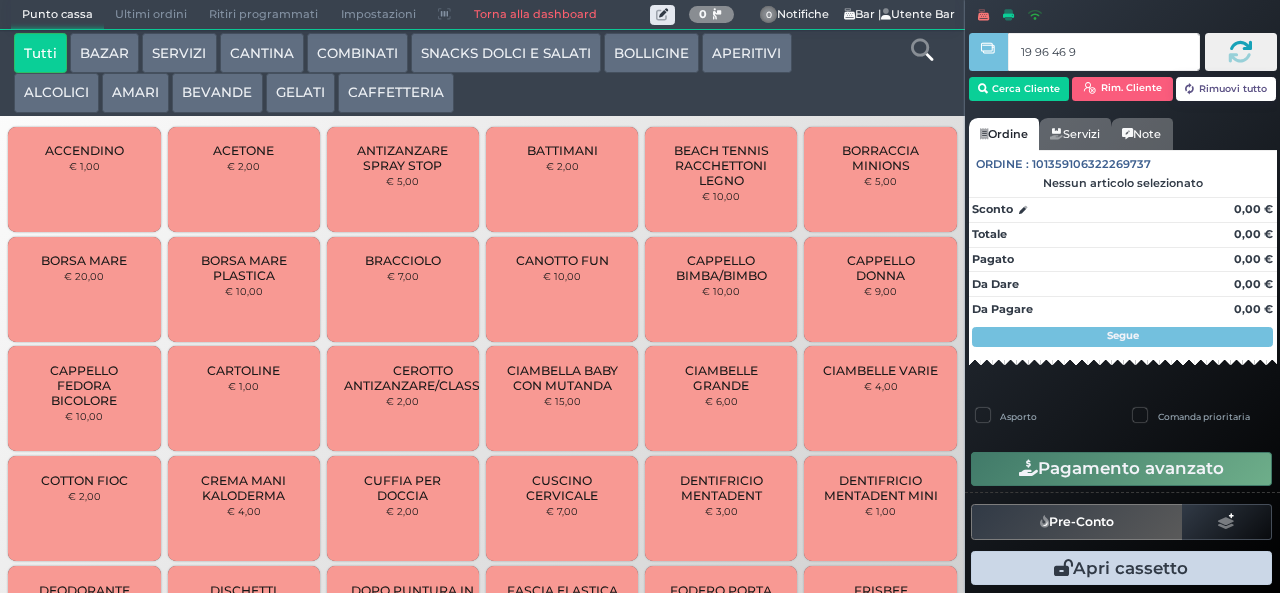 type on "19 96 46 95" 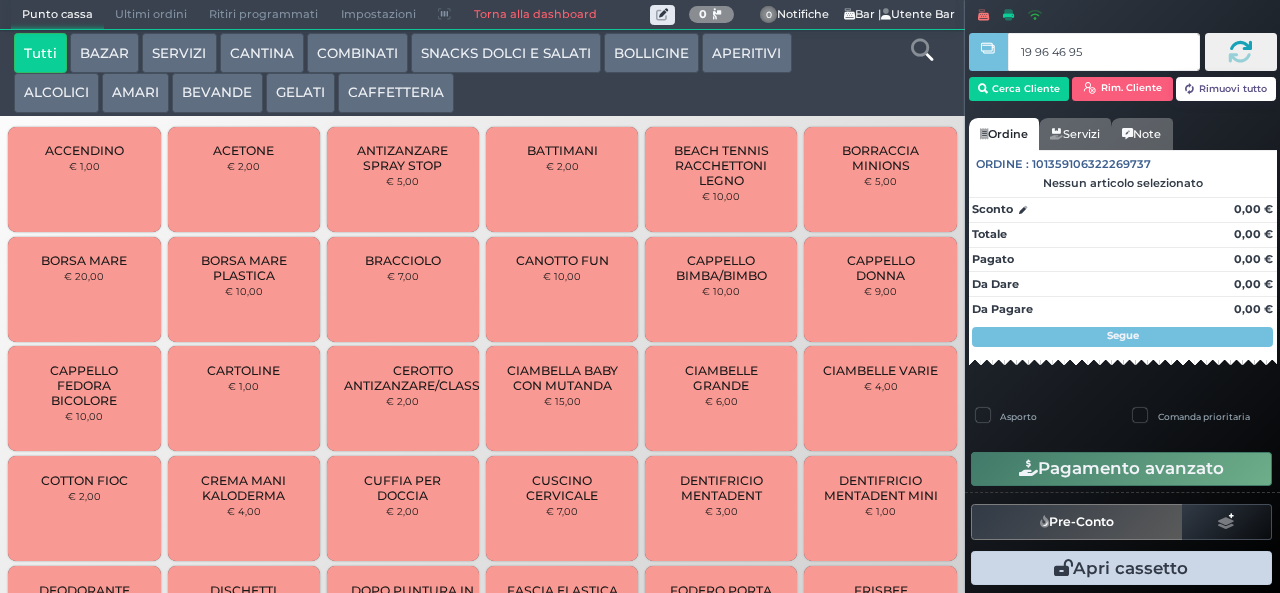 type 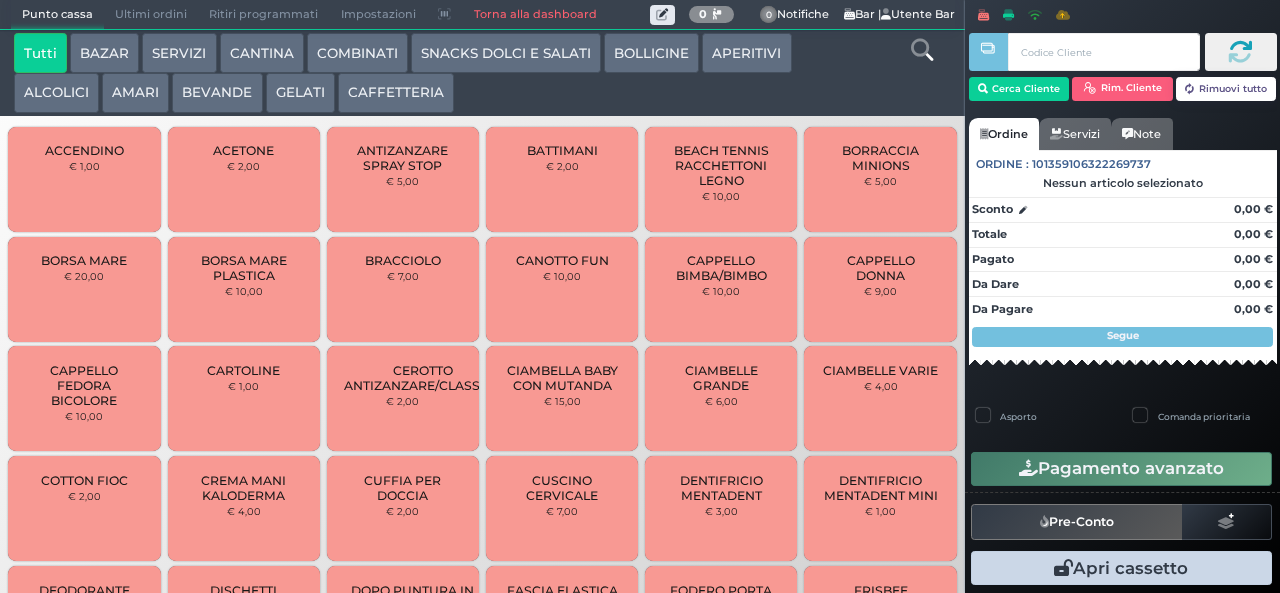 click on "AMARI" at bounding box center (135, 93) 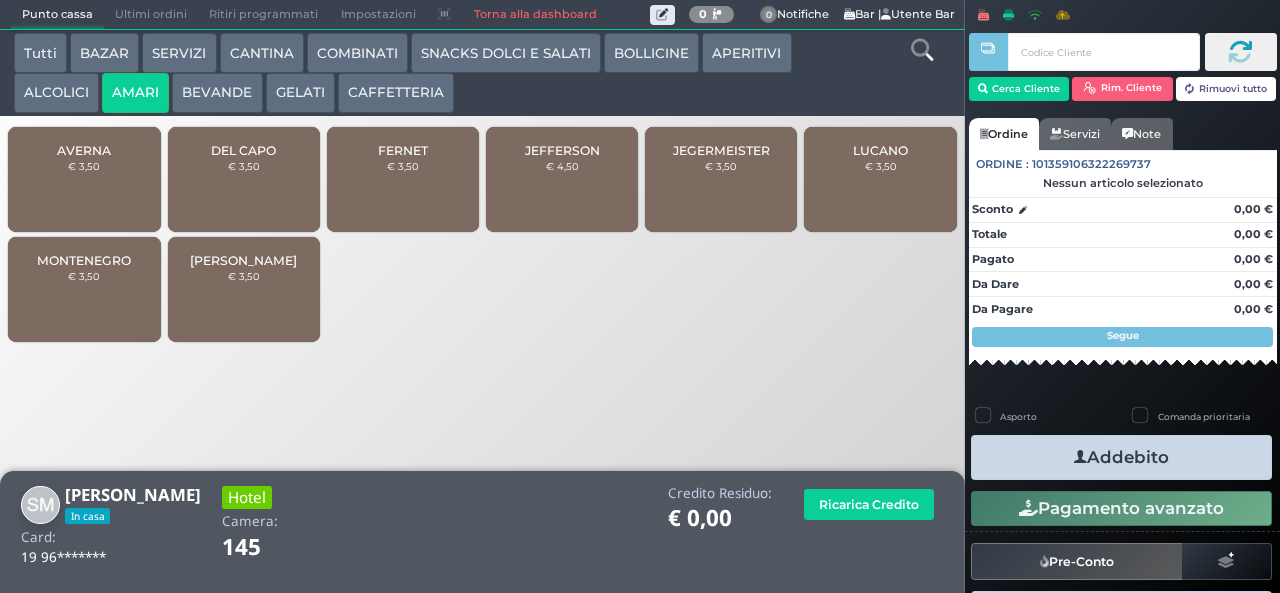 click on "€ 4,50" at bounding box center (562, 166) 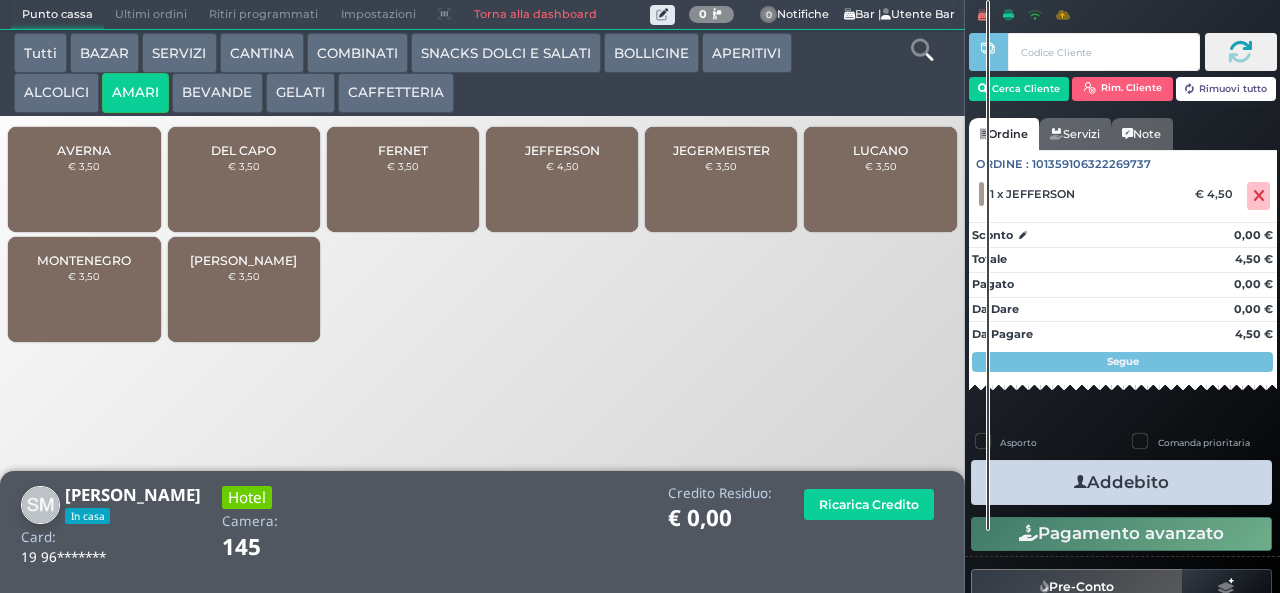 click on "Addebito" at bounding box center [1121, 482] 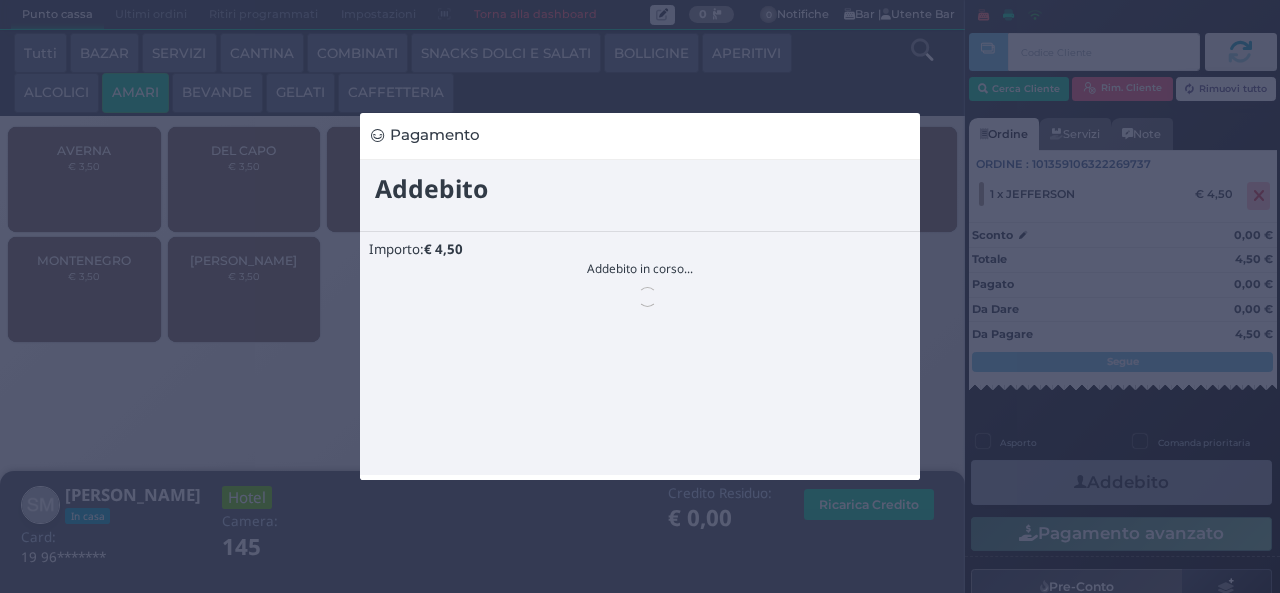 scroll, scrollTop: 0, scrollLeft: 0, axis: both 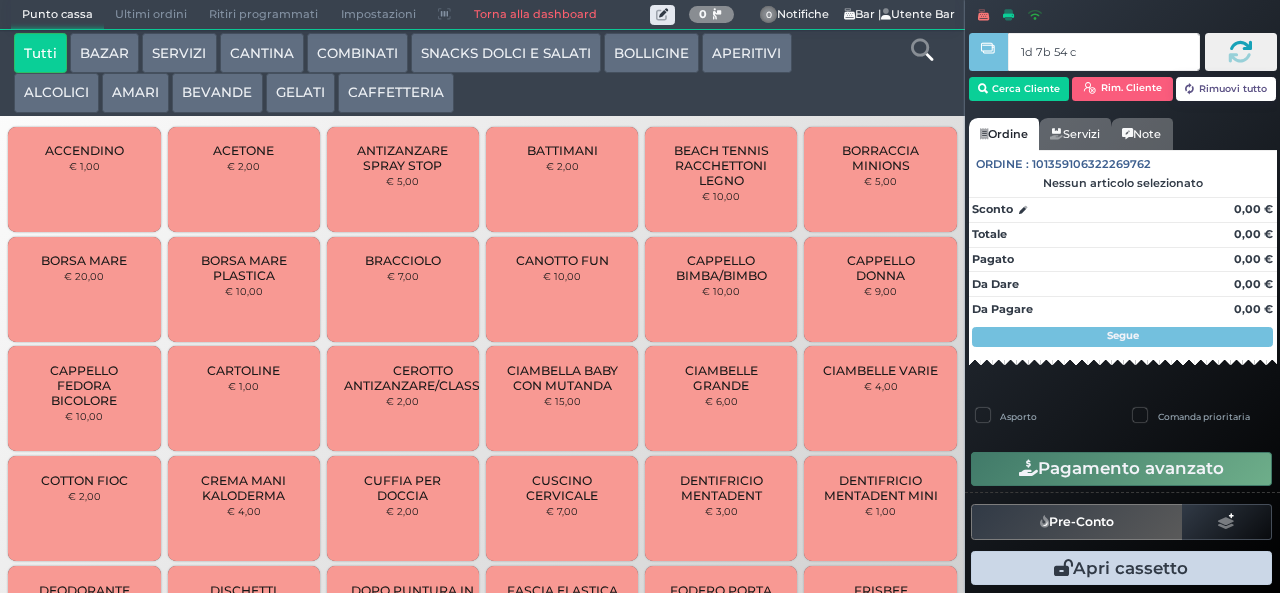 type on "1d 7b 54 c3" 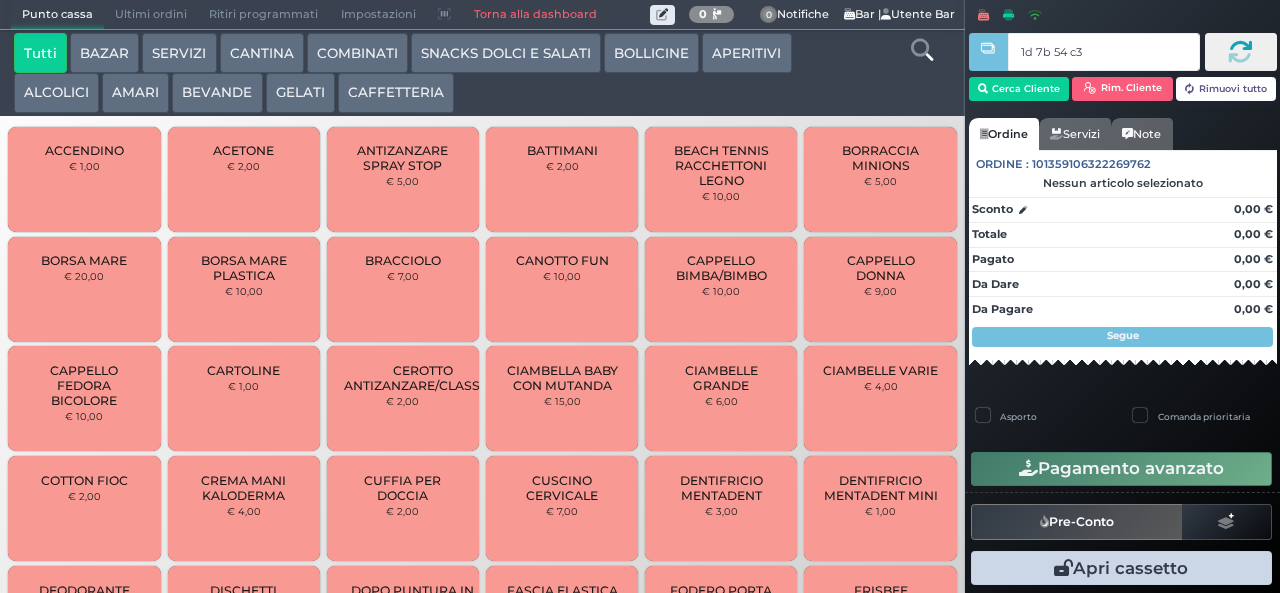type 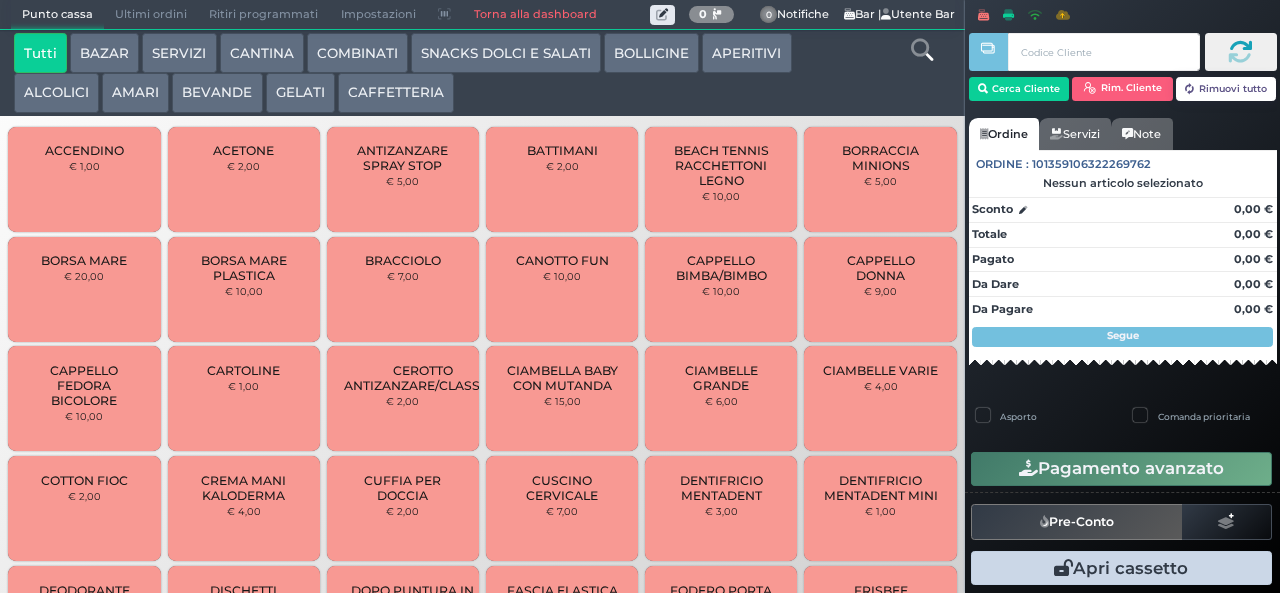 click on "Punto cassa
[GEOGRAPHIC_DATA]
Ultimi ordini
Delivery
Ritiri programmati
Impostazioni
Torna alla dashboard
0
Delivery
0  Notifiche" at bounding box center [640, 296] 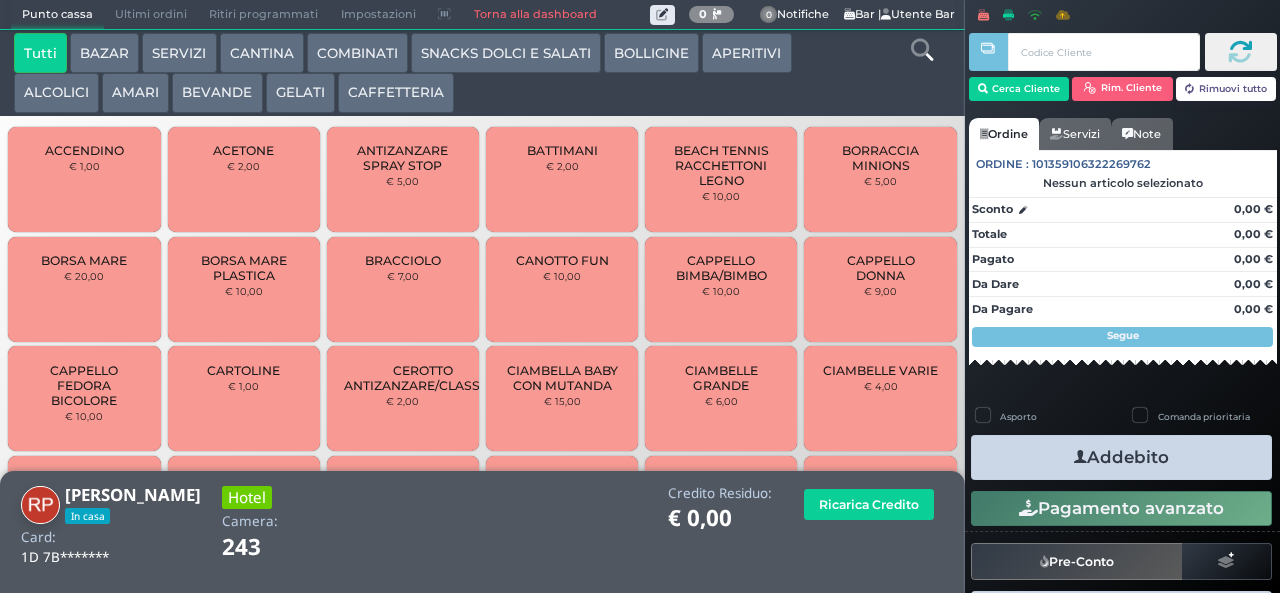 drag, startPoint x: 132, startPoint y: 85, endPoint x: 234, endPoint y: 118, distance: 107.205414 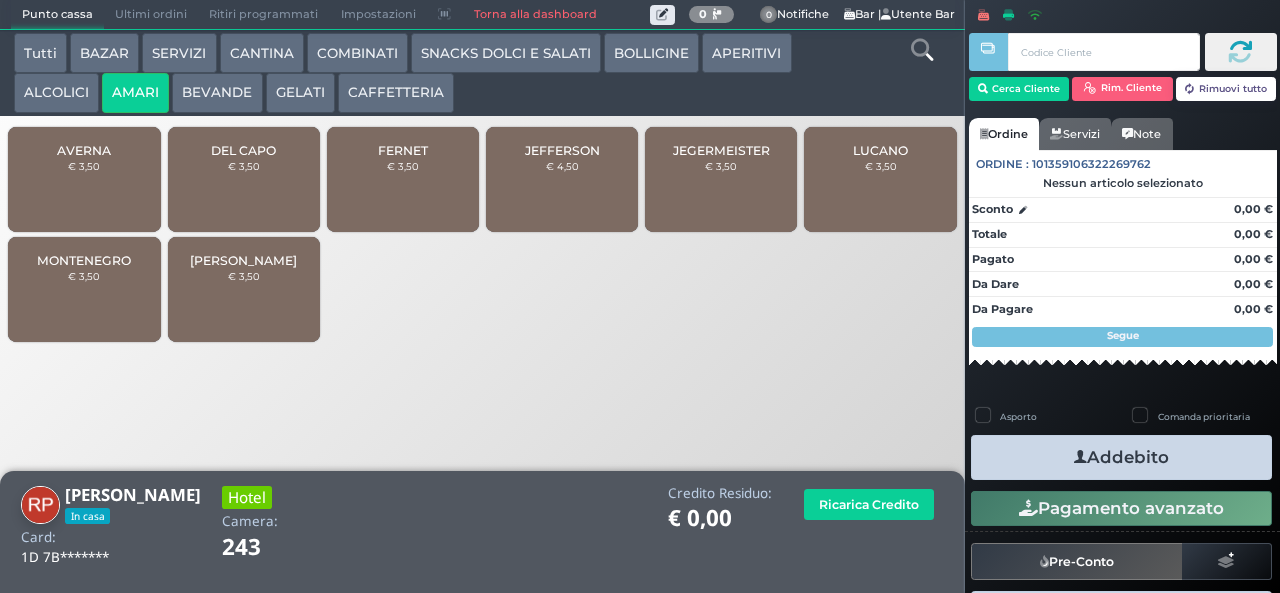 click on "€ 3,50" at bounding box center [403, 166] 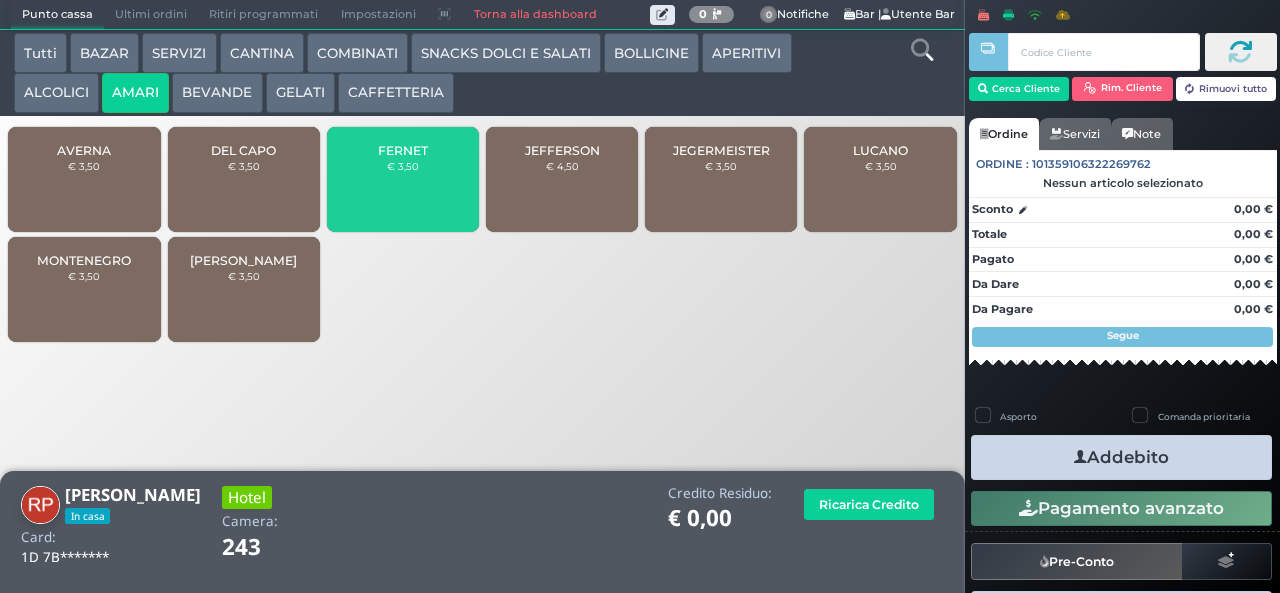 click on "DEL CAPO" at bounding box center (243, 150) 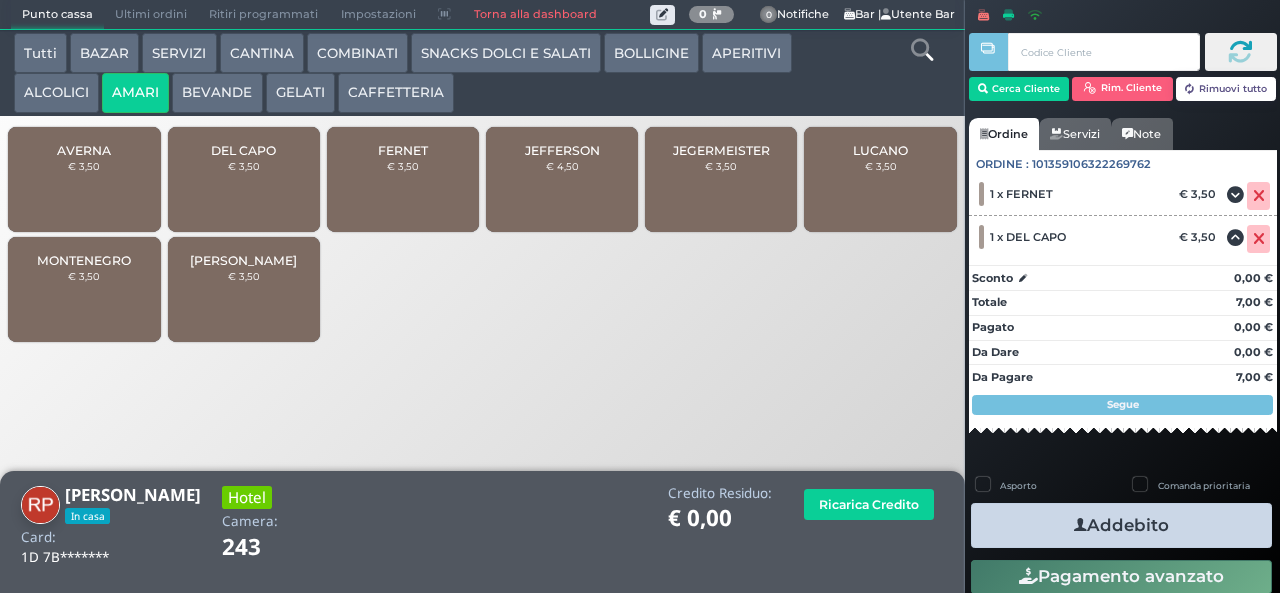 drag, startPoint x: 106, startPoint y: 81, endPoint x: 76, endPoint y: 91, distance: 31.622776 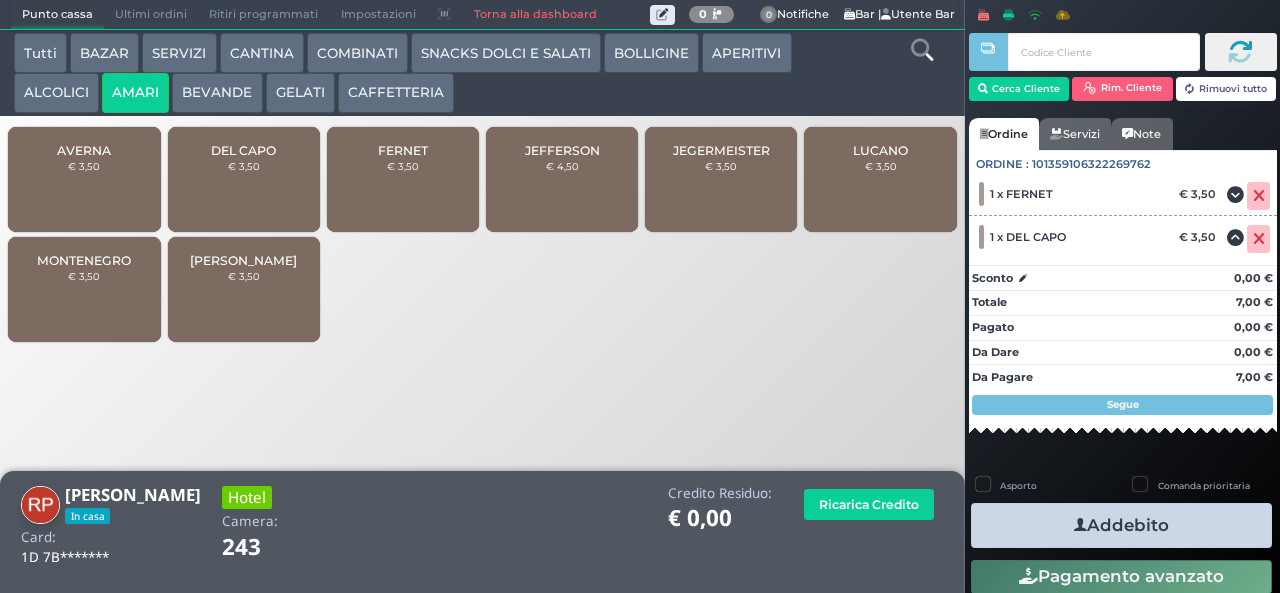 click on "ALCOLICI" at bounding box center [56, 93] 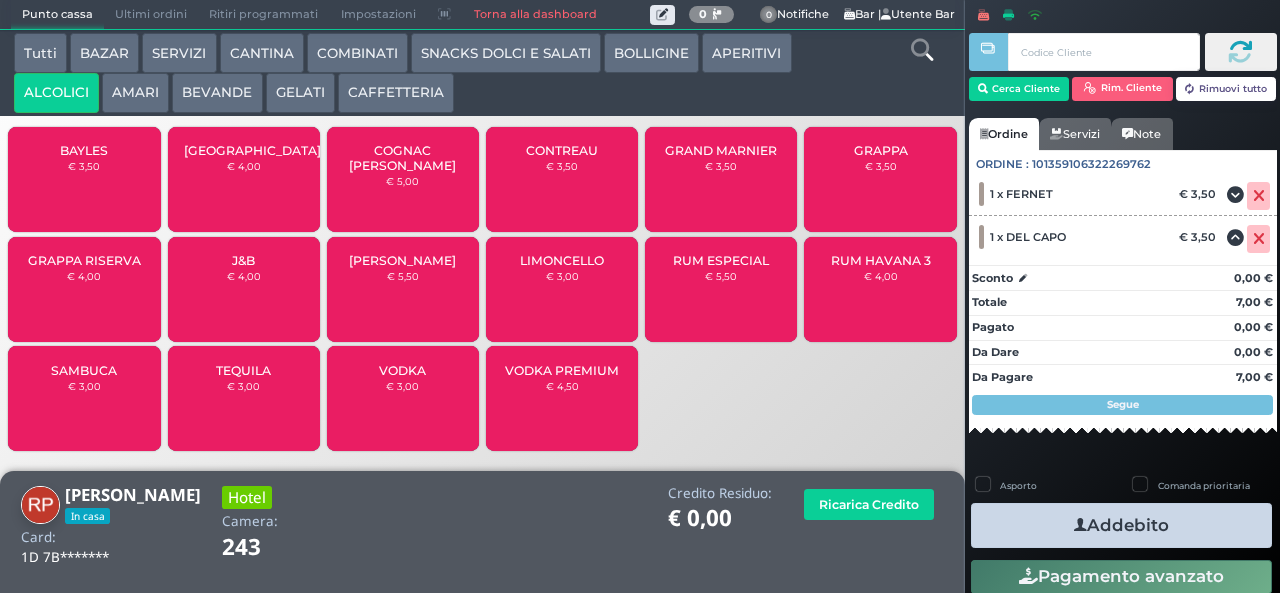 click on "GRAPPA RISERVA
€ 4,00" at bounding box center [84, 289] 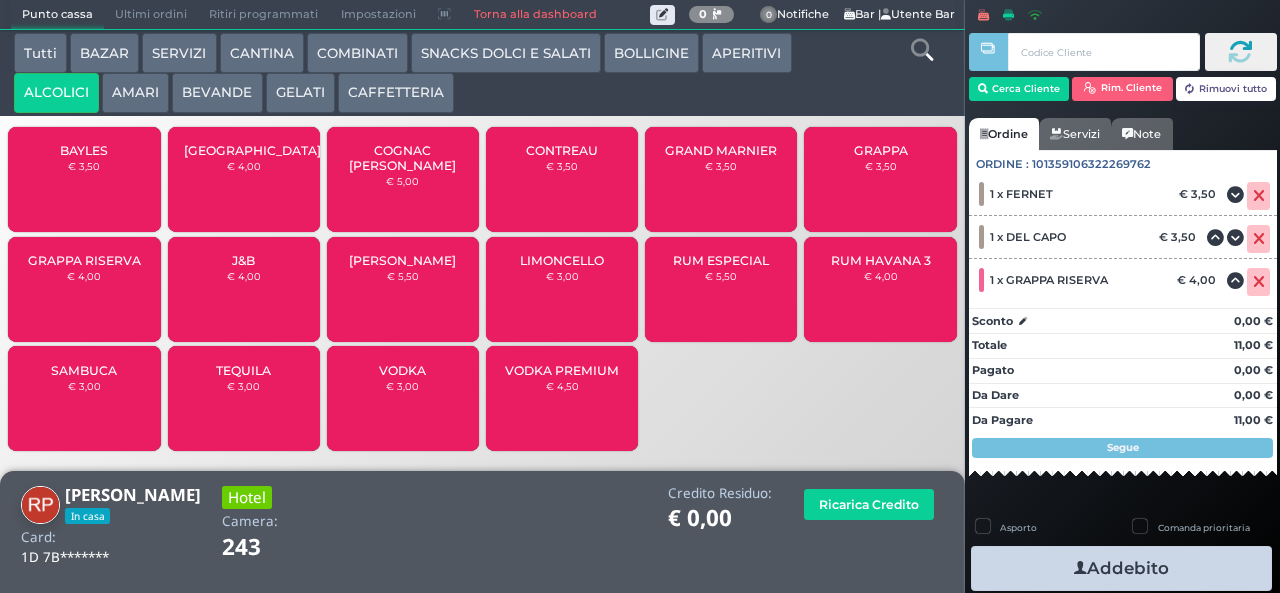 click on "Addebito" at bounding box center [1121, 568] 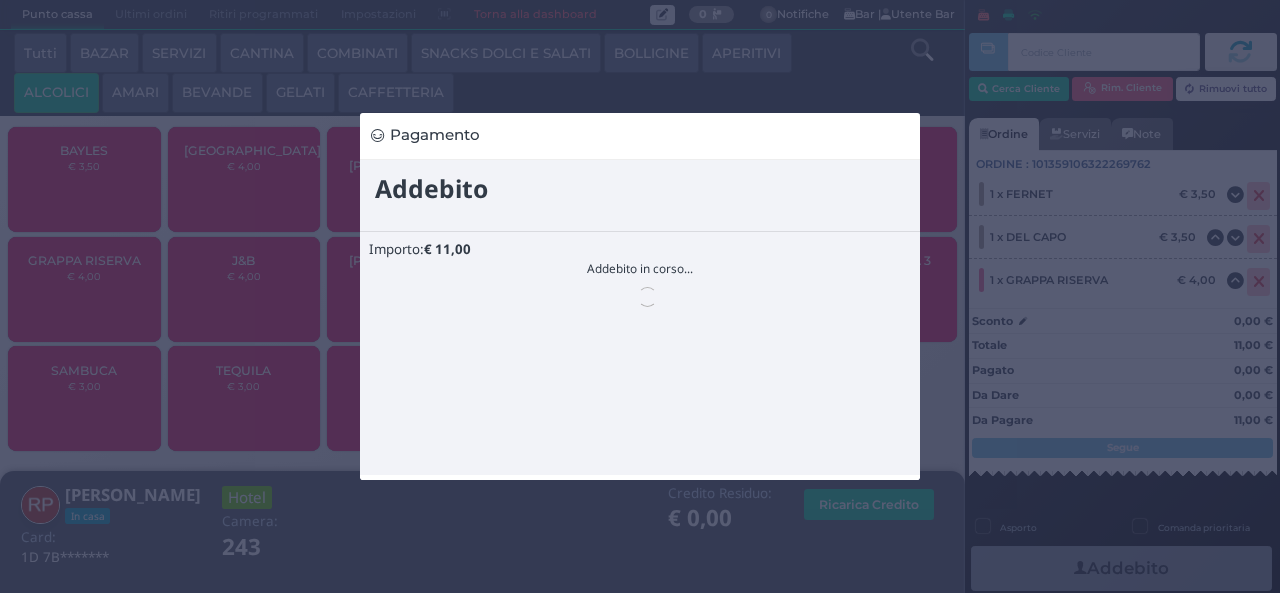 scroll, scrollTop: 0, scrollLeft: 0, axis: both 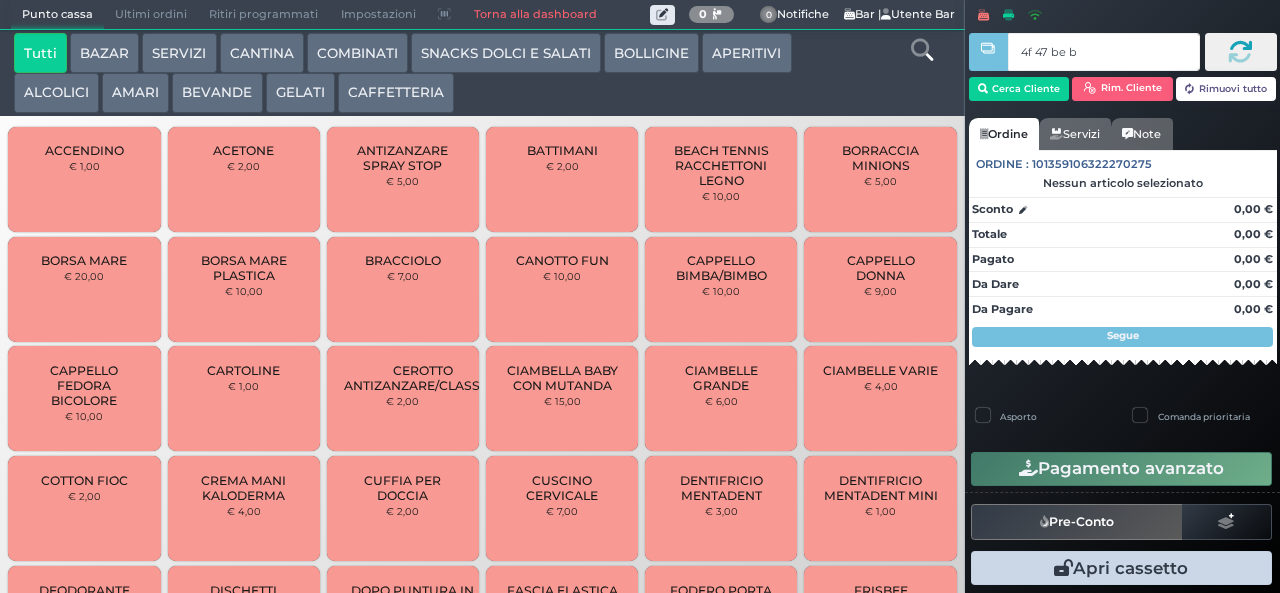 type on "4f 47 be b9" 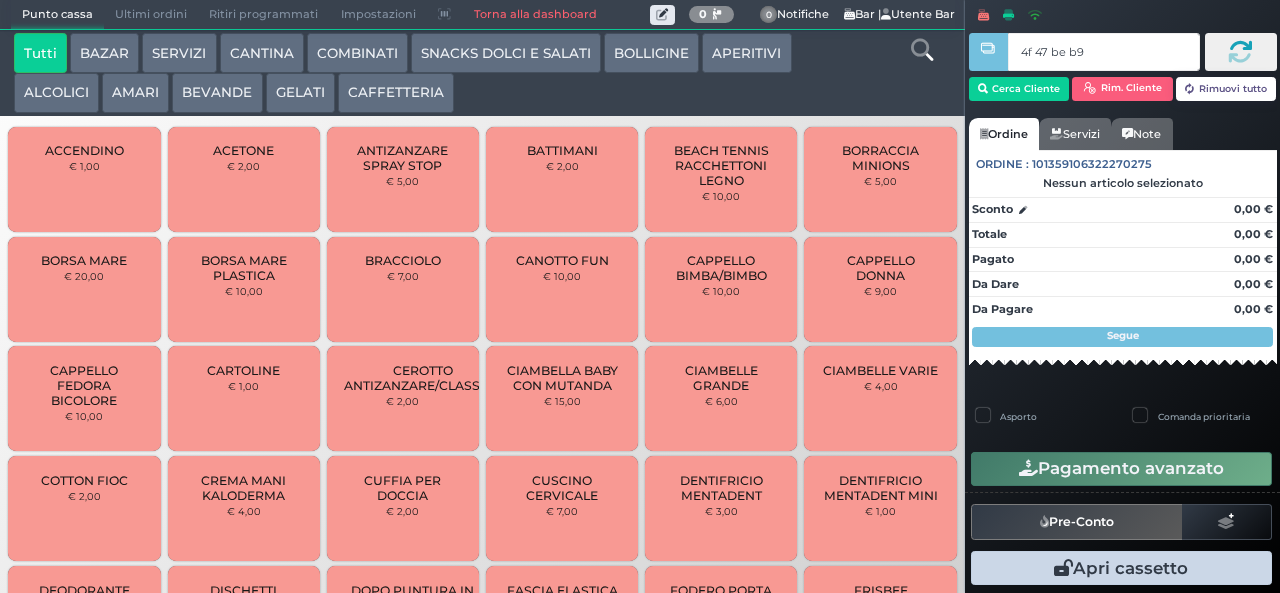 type 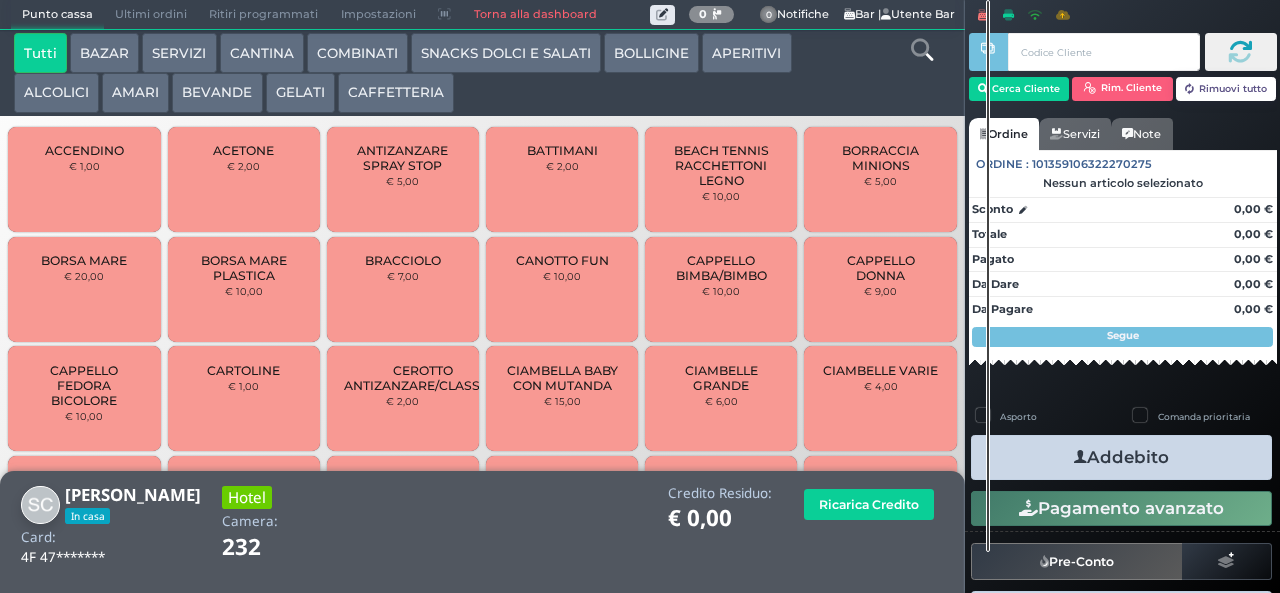 click on "COMBINATI" at bounding box center [357, 53] 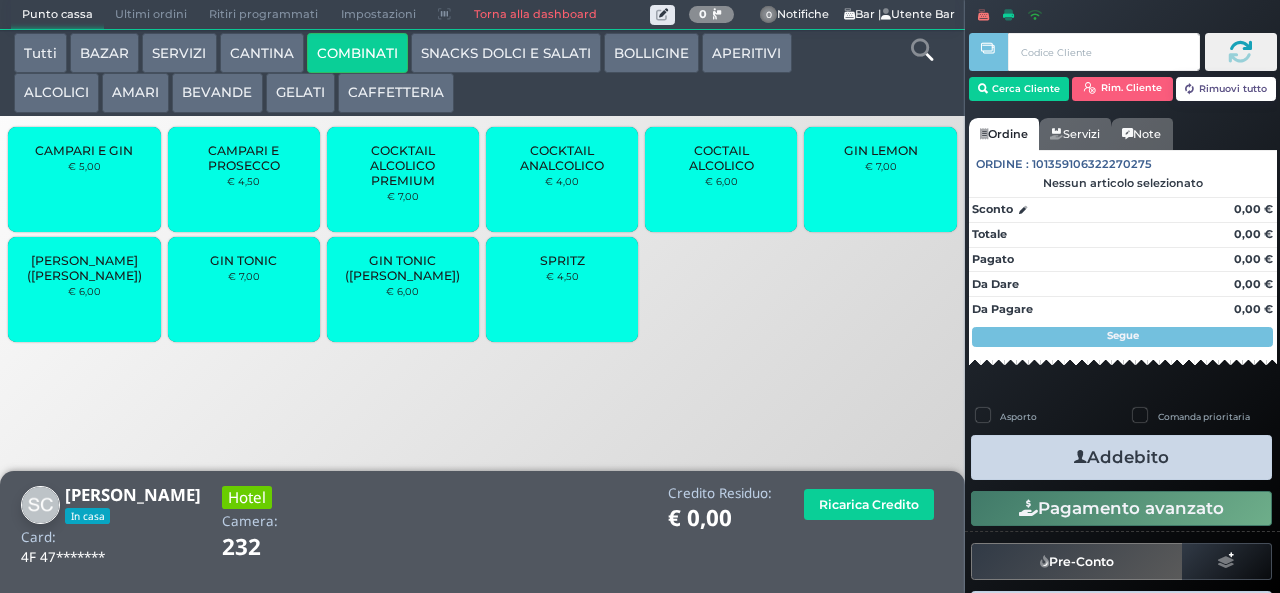 click on "GIN TONIC
€ 7,00" at bounding box center [244, 289] 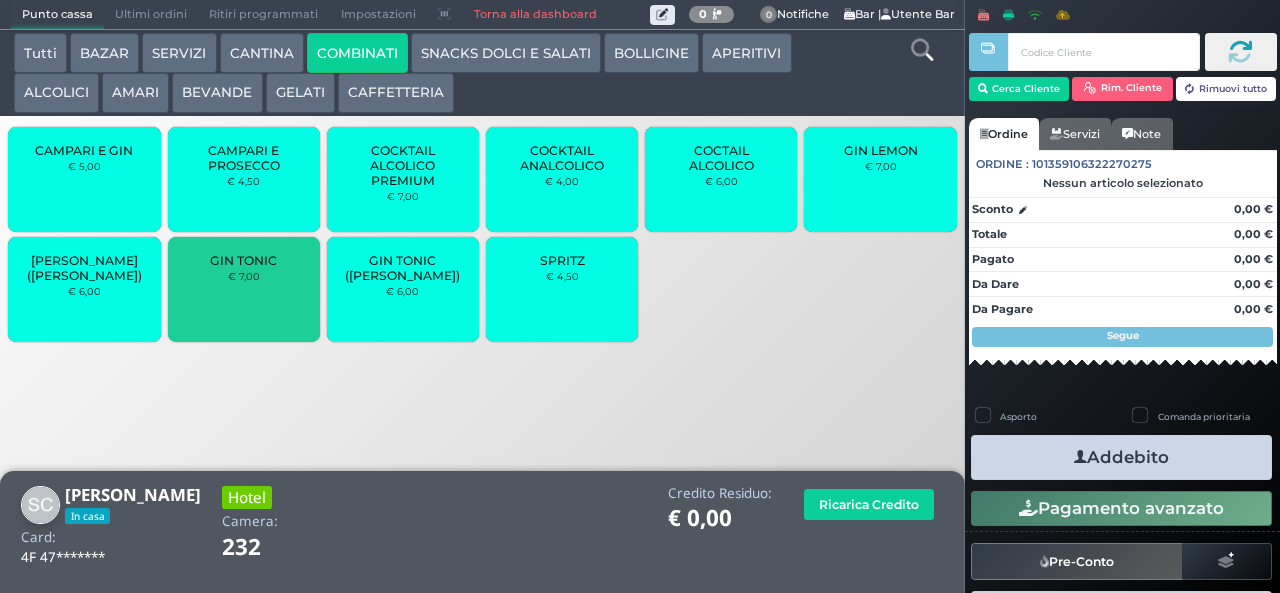 click on "COCKTAIL ALCOLICO PREMIUM" at bounding box center (403, 165) 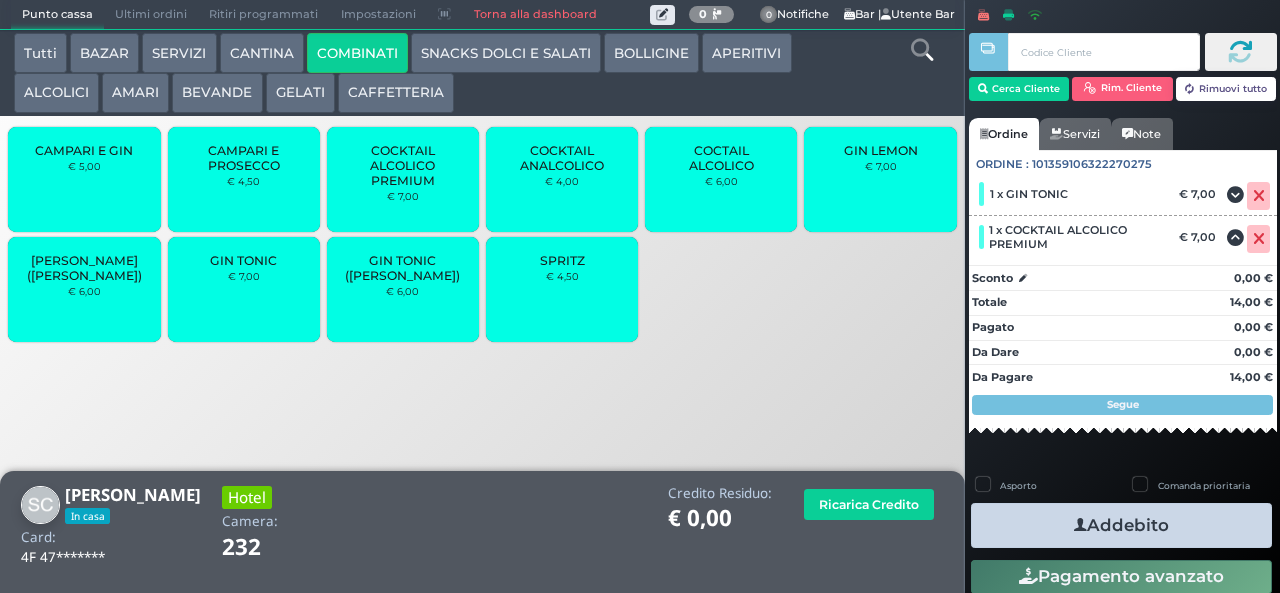 click on "Addebito" at bounding box center [1121, 525] 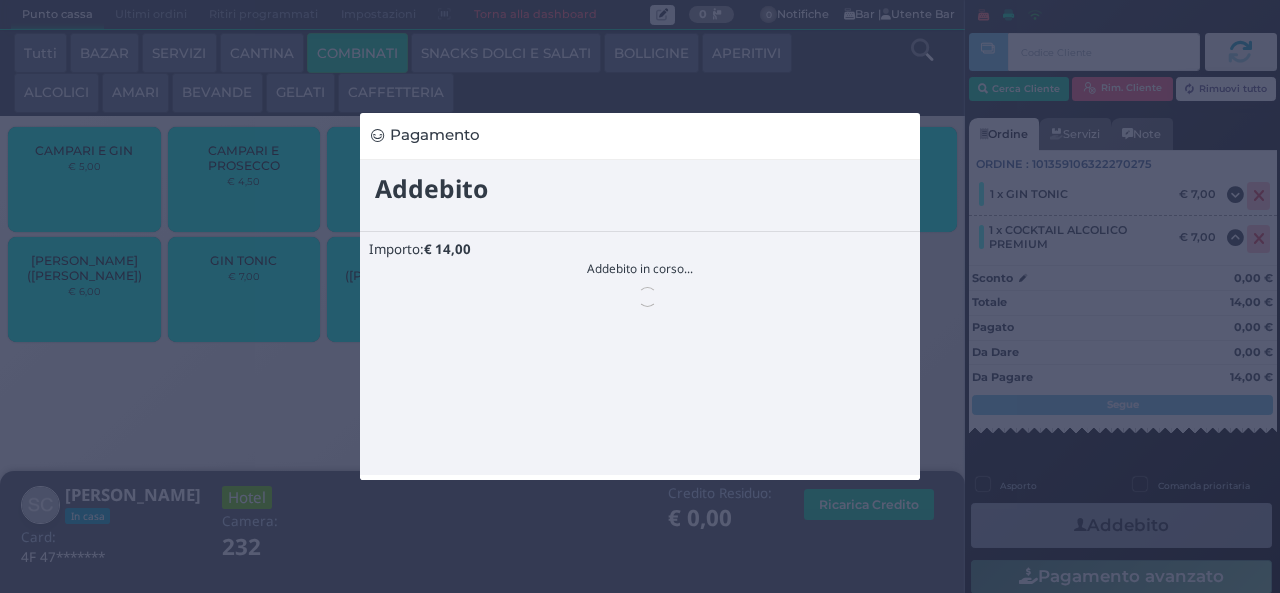 scroll, scrollTop: 0, scrollLeft: 0, axis: both 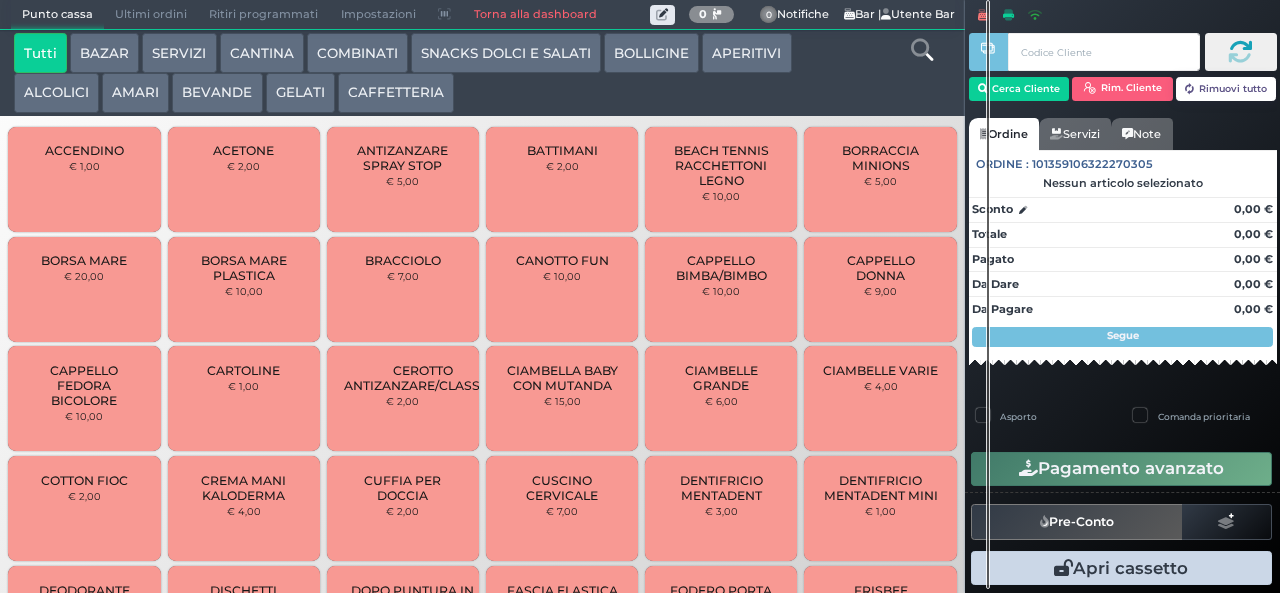 click on "AMARI" at bounding box center (135, 93) 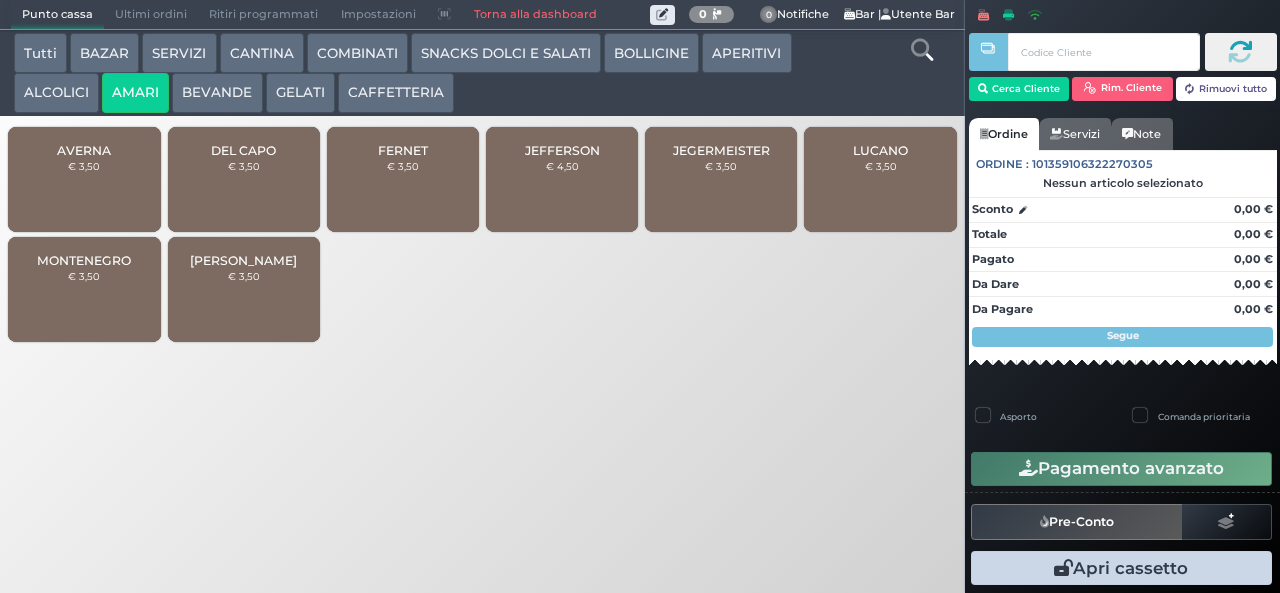 click on "MONTENEGRO
€ 3,50" at bounding box center [84, 289] 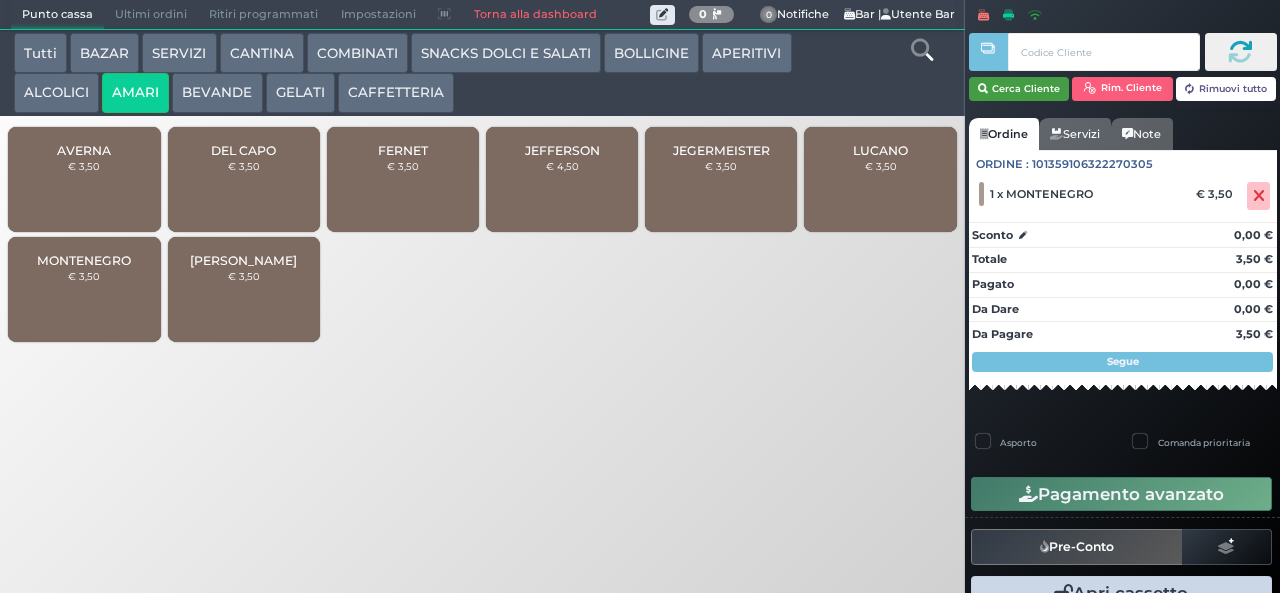 click on "Cerca Cliente" at bounding box center [1019, 89] 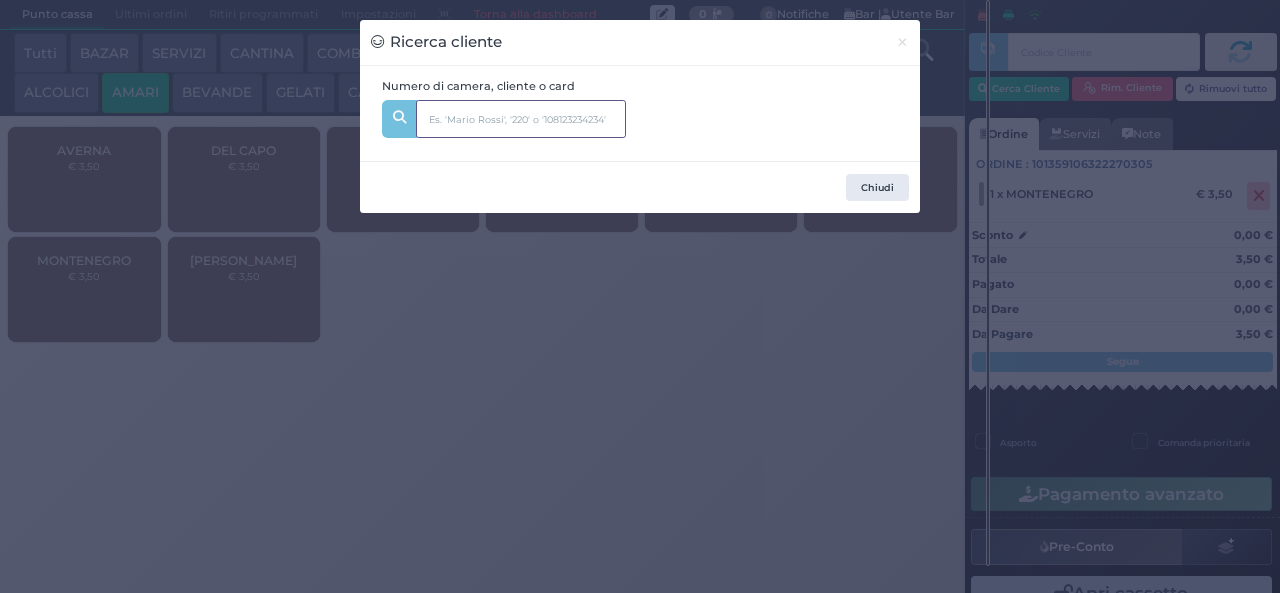 click at bounding box center [521, 119] 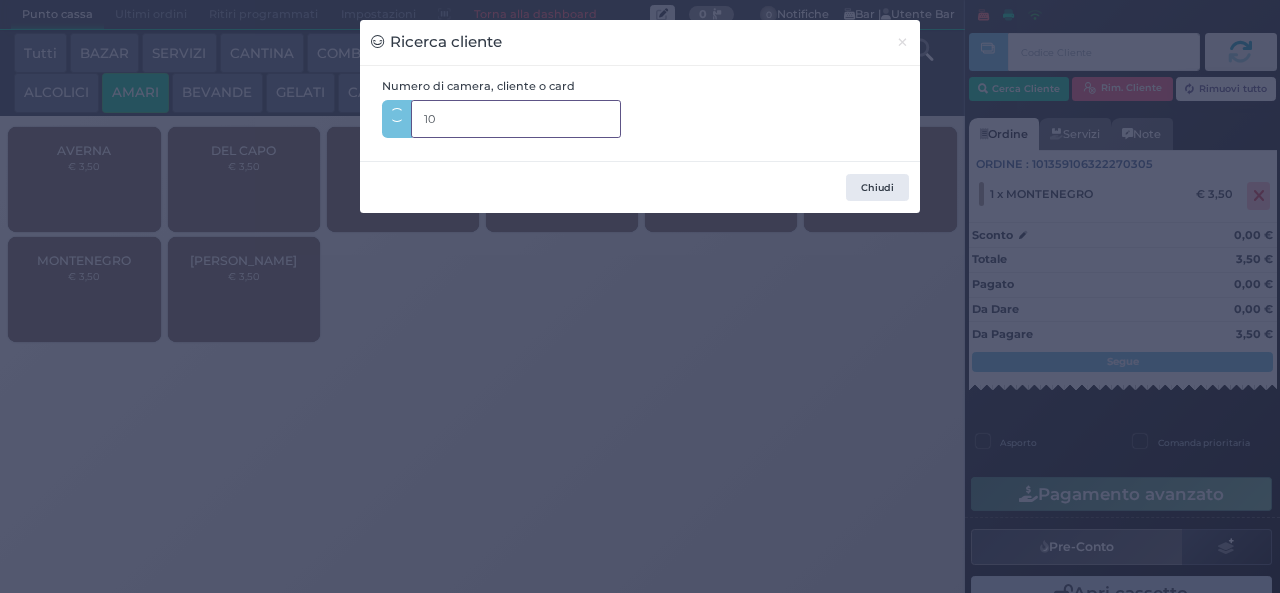 type on "101" 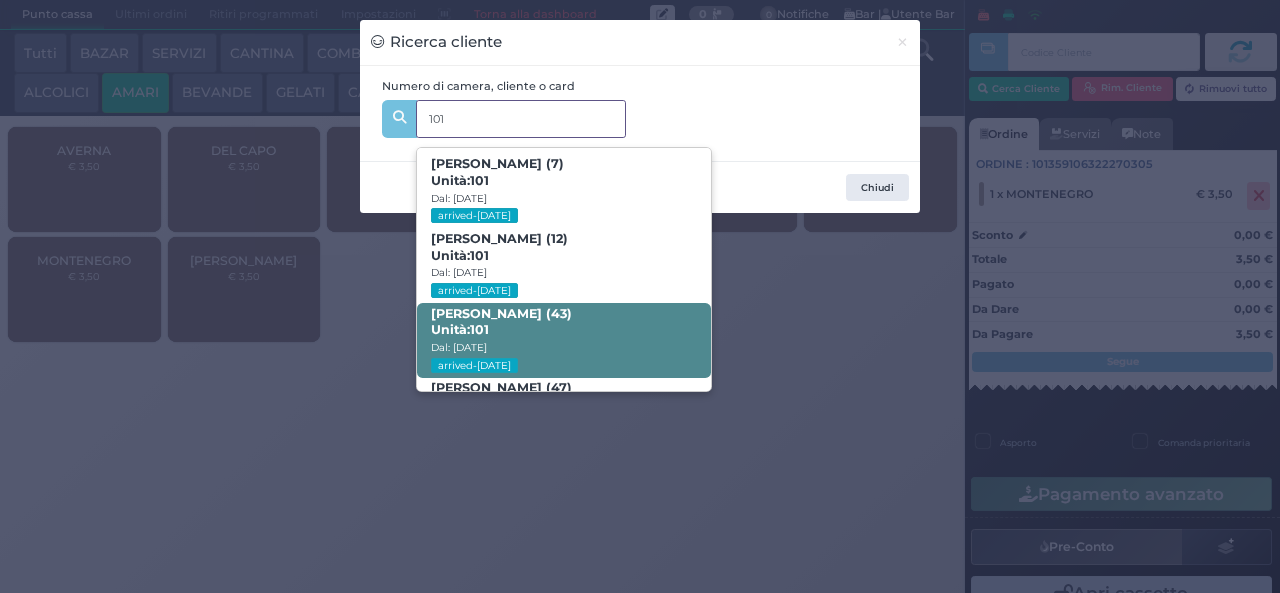 scroll, scrollTop: 91, scrollLeft: 0, axis: vertical 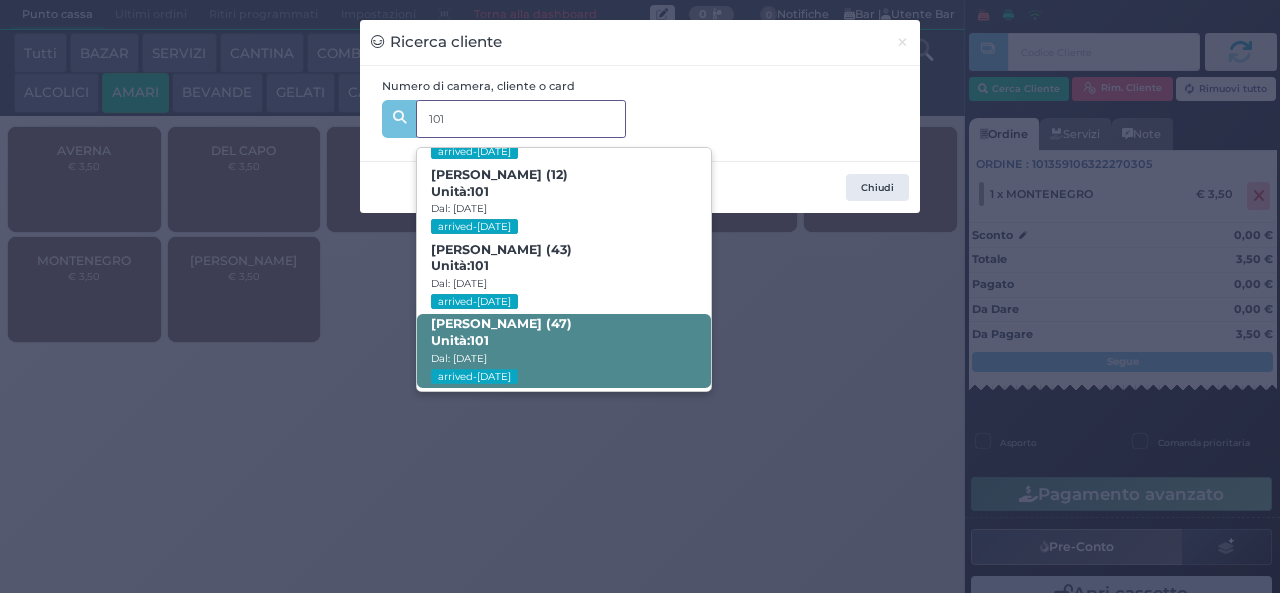 click on "Anselmo Morisi (47) Unità:  101 Dal: 19/07/2025 arrived-today" at bounding box center (563, 351) 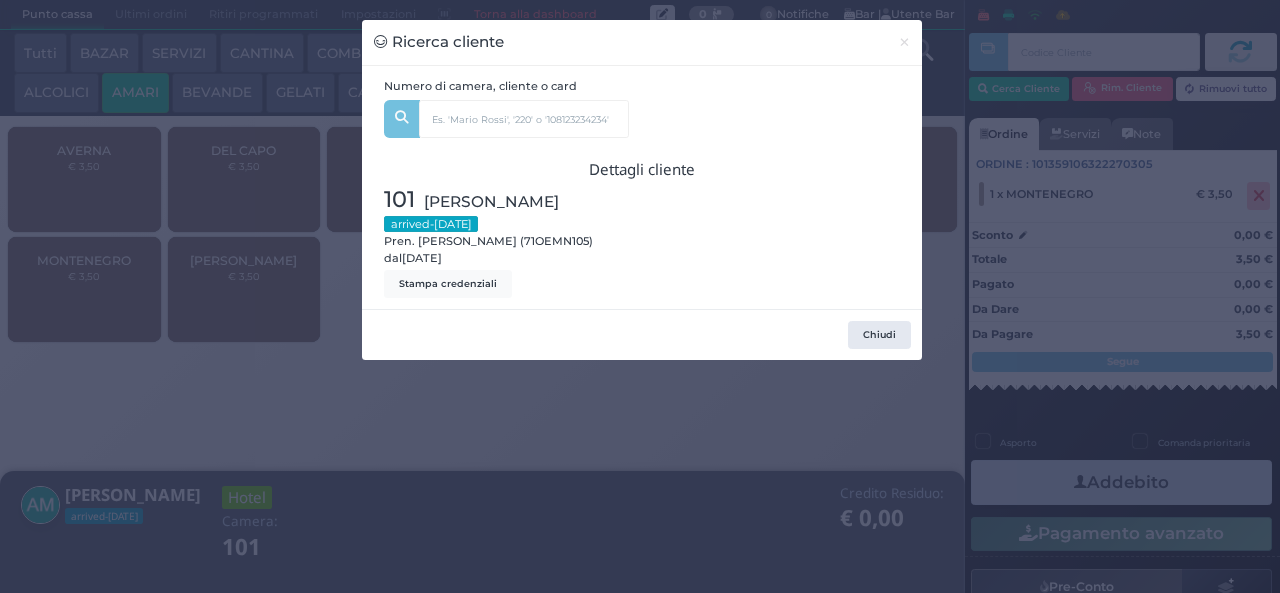 click on "Ricerca cliente
×
Numero di camera, cliente o card
101 Italo  Morisi  (7) Unità:  101 Dal: 19/07/2025 arrived-today Nicoletta  Morisi  (12) Unità:  101 Dal: 19/07/2025 arrived-today Marianna  Gallinelli  (43) Unità:  101 Dal: 19/07/2025 arrived-today Anselmo Morisi (47) Unità:  101 Dal: 19/07/2025 arrived-today
Dettagli cliente
101
Morisi Anselmo
arrived-today
Pren. Anselmo Morisi (71OEMN105)  dal  19/07/2025
Stampa credenziali
Chiudi" at bounding box center [640, 296] 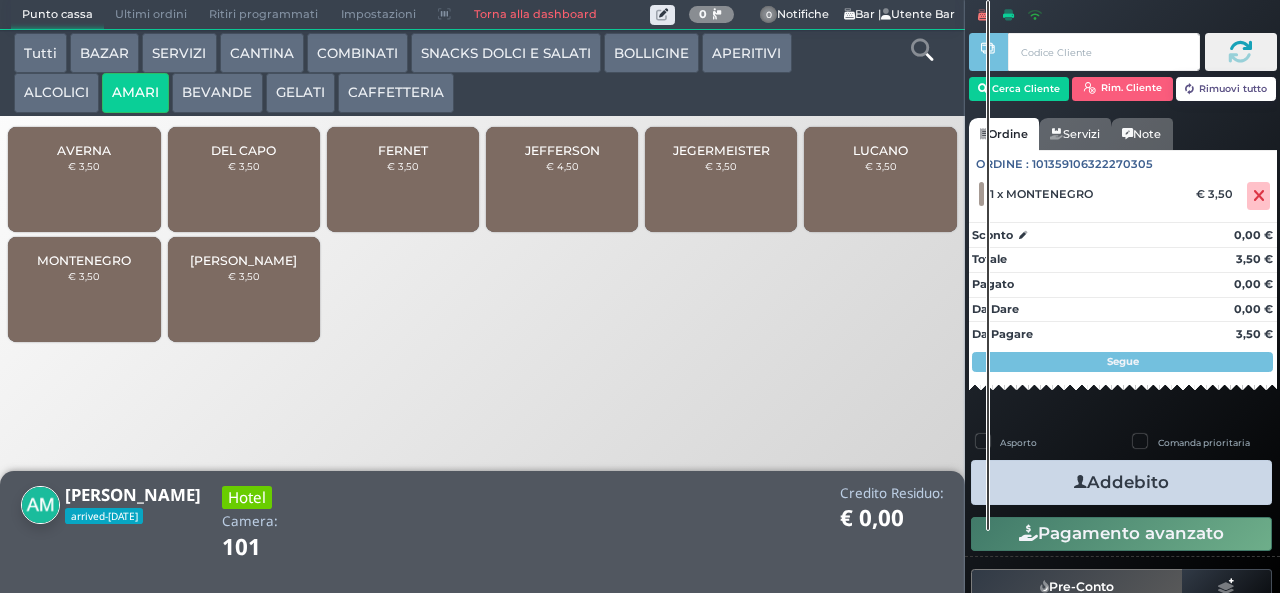 drag, startPoint x: 1048, startPoint y: 469, endPoint x: 1064, endPoint y: 478, distance: 18.35756 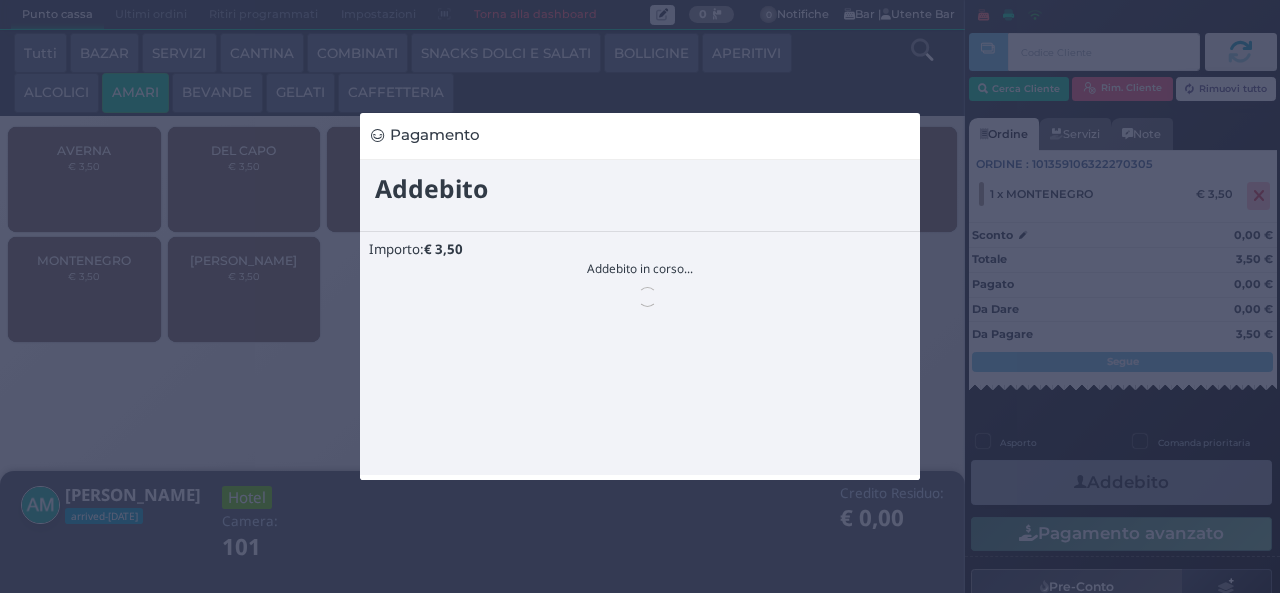 scroll, scrollTop: 0, scrollLeft: 0, axis: both 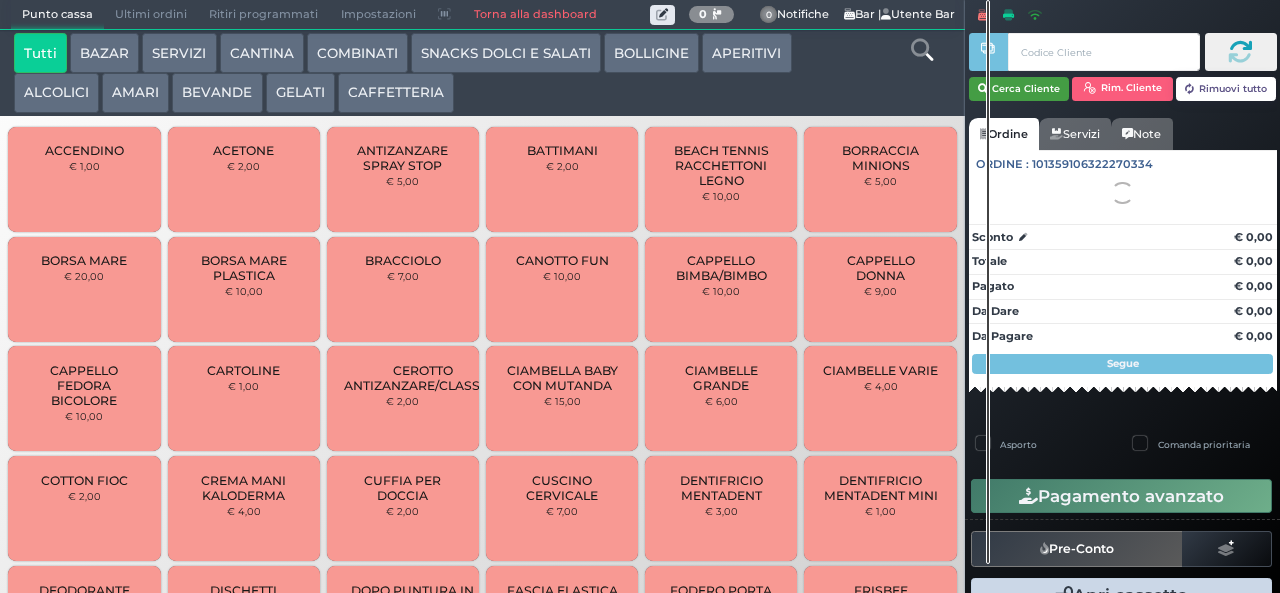 click on "Cerca Cliente" at bounding box center [1019, 89] 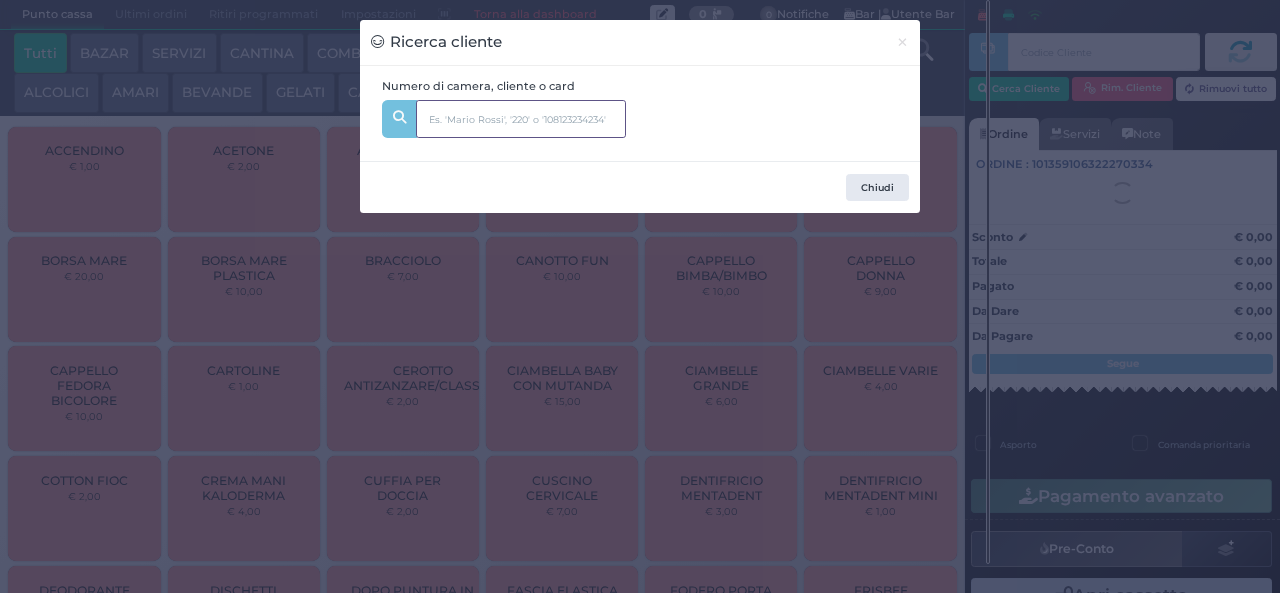 click at bounding box center [521, 119] 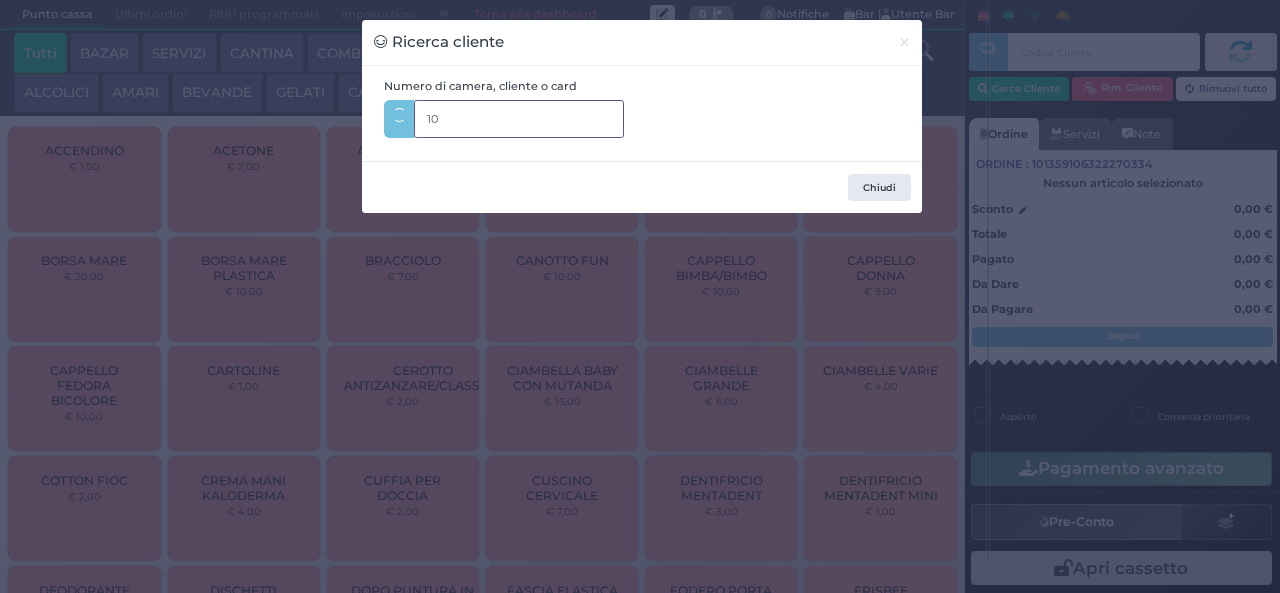type on "101" 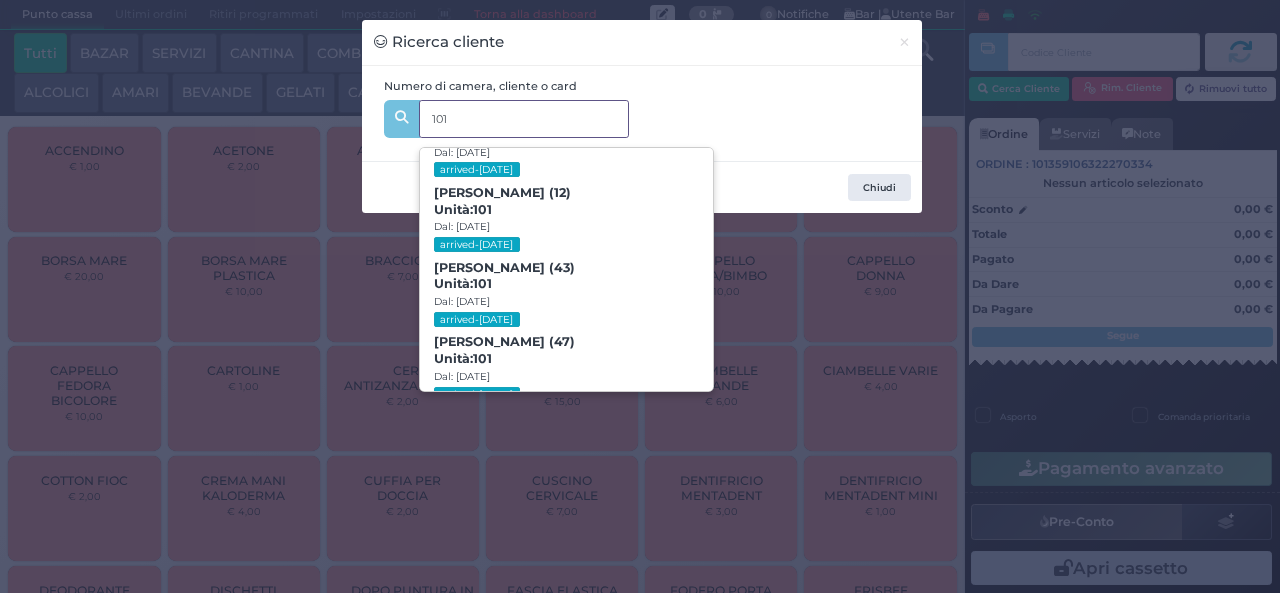 scroll, scrollTop: 91, scrollLeft: 0, axis: vertical 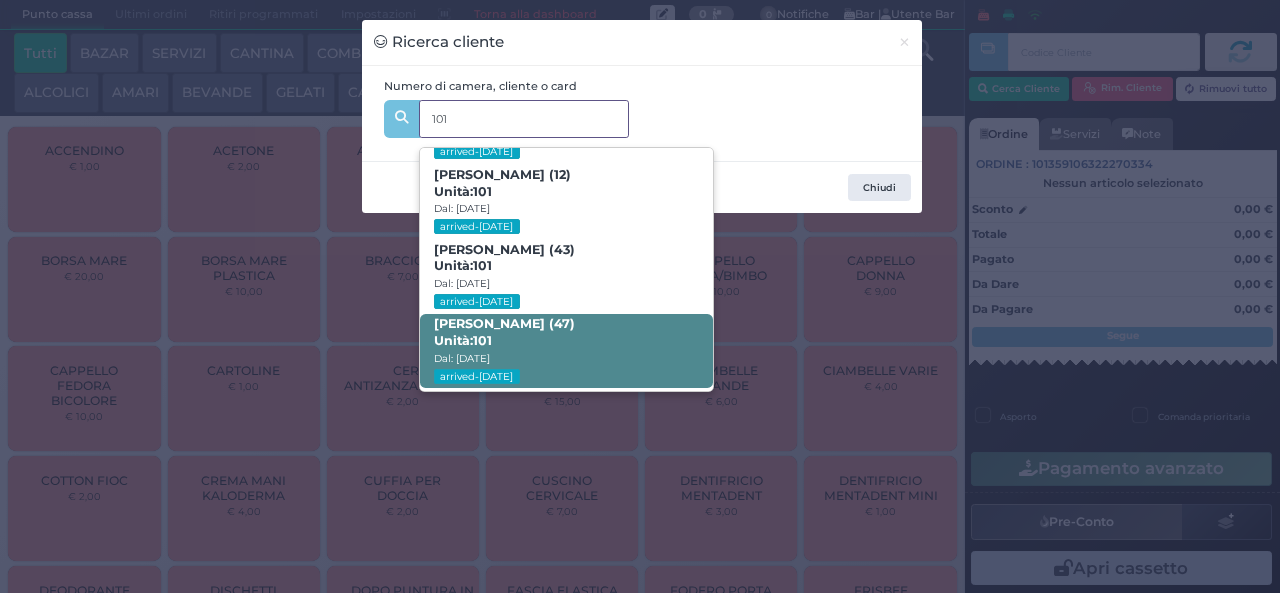 click on "Anselmo Morisi (47) Unità:  101 Dal: 19/07/2025 arrived-today" at bounding box center (566, 351) 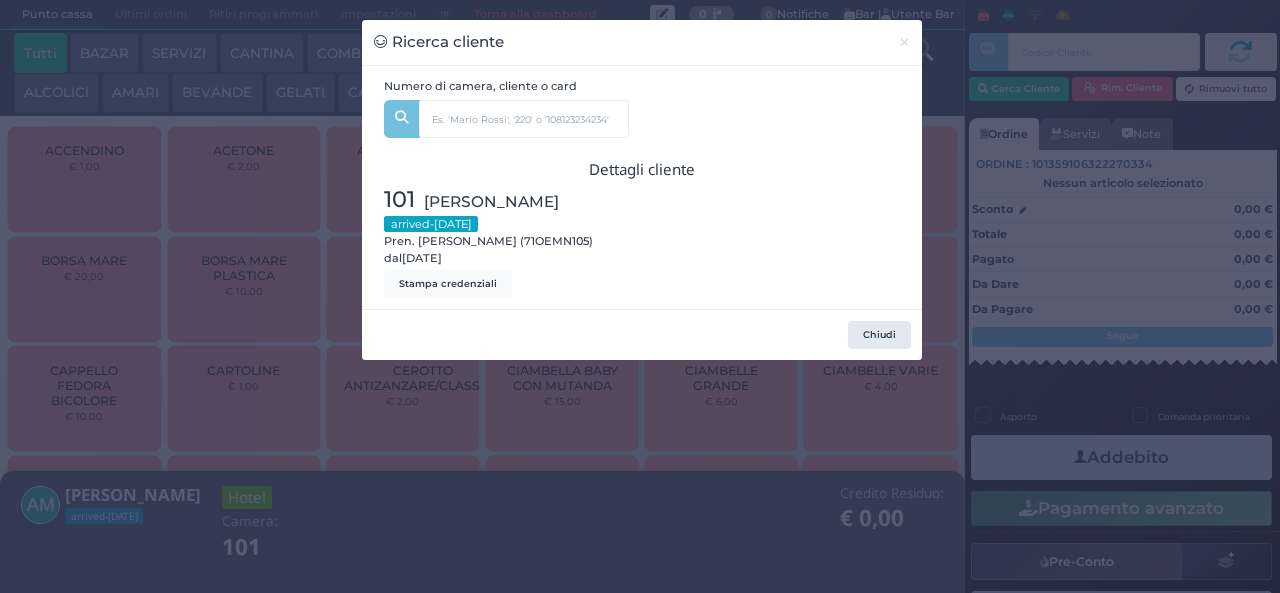 click on "Ricerca cliente
×
Numero di camera, cliente o card
101 Italo  Morisi  (7) Unità:  101 Dal: 19/07/2025 arrived-today Nicoletta  Morisi  (12) Unità:  101 Dal: 19/07/2025 arrived-today Marianna  Gallinelli  (43) Unità:  101 Dal: 19/07/2025 arrived-today Anselmo Morisi (47) Unità:  101 Dal: 19/07/2025 arrived-today
Dettagli cliente
101
Morisi Anselmo
arrived-today
Pren. Anselmo Morisi (71OEMN105)  dal  19/07/2025
Stampa credenziali
Chiudi" at bounding box center [640, 296] 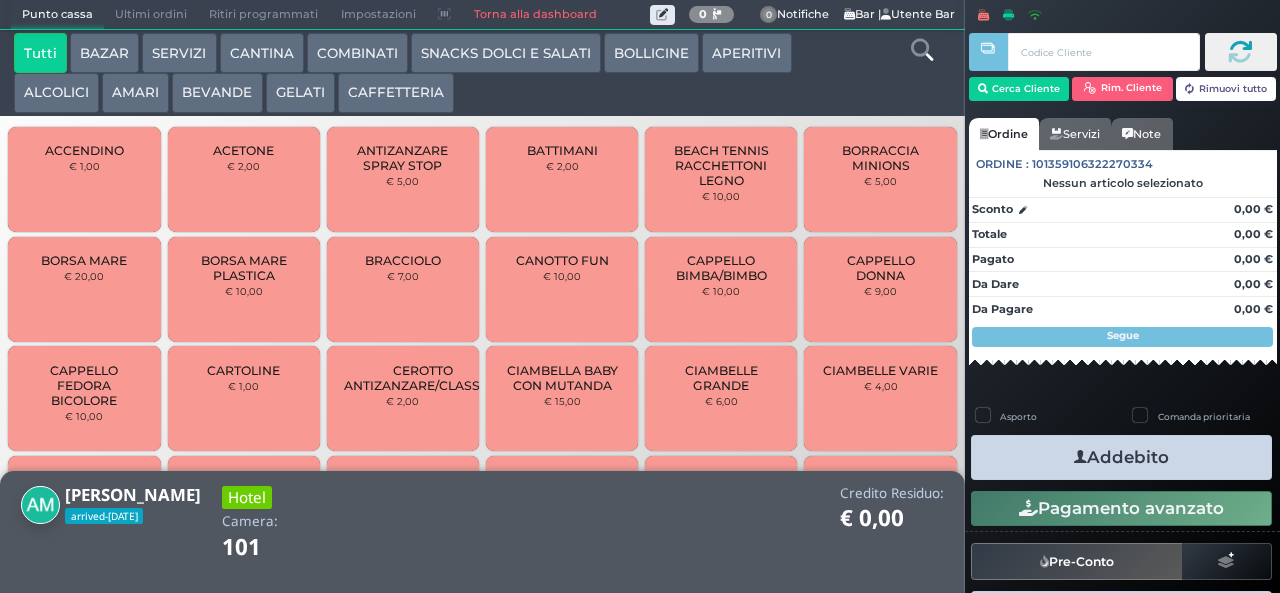 click on "BEVANDE" at bounding box center (217, 93) 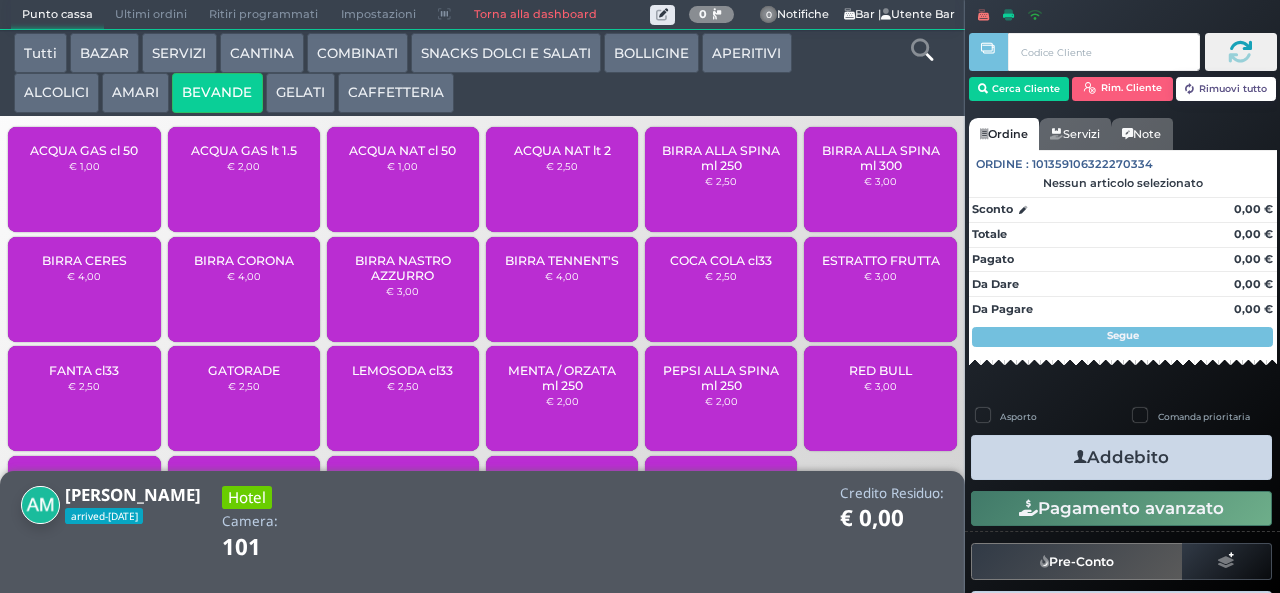 click on "ACQUA NAT lt 2" at bounding box center [562, 150] 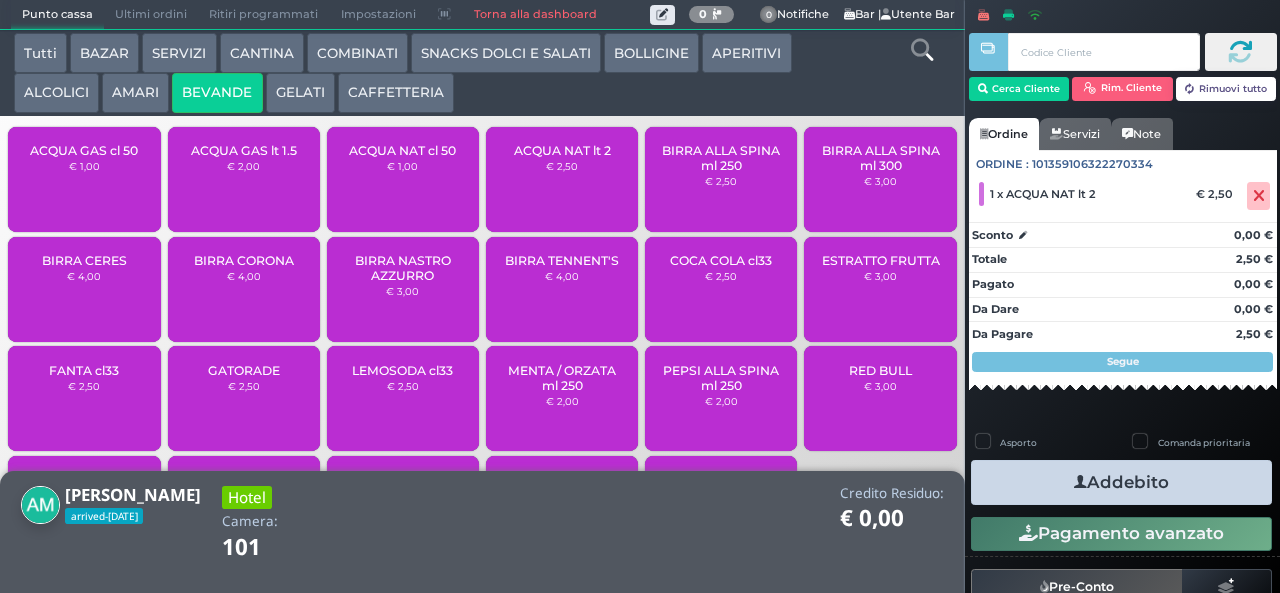 click on "Addebito" at bounding box center (1121, 482) 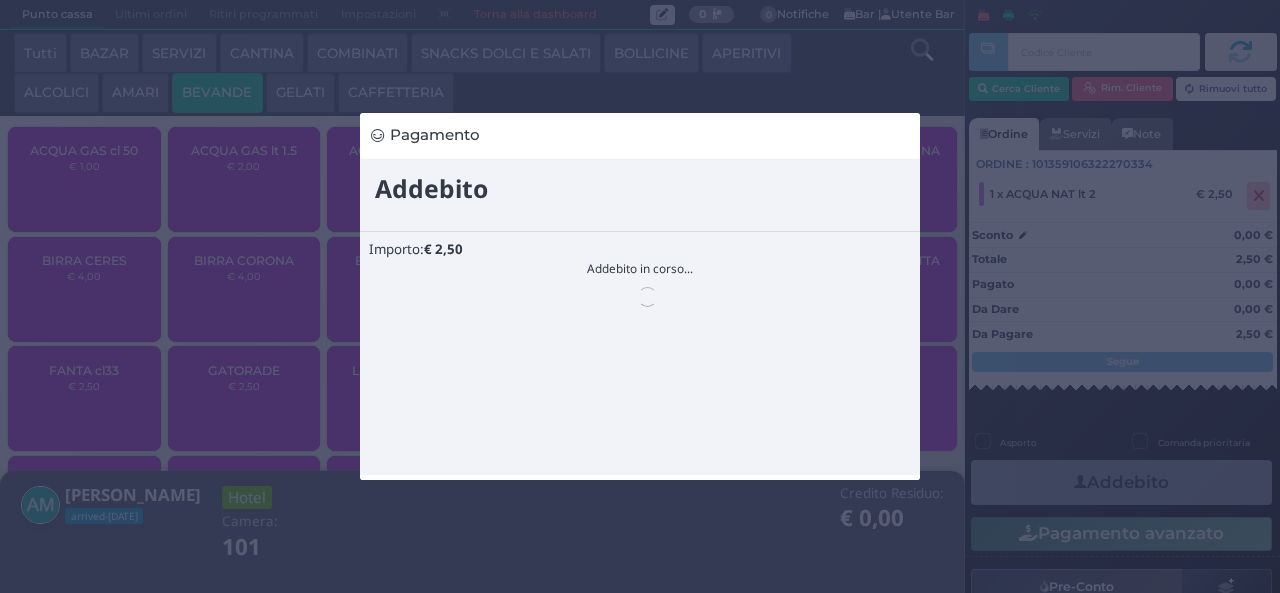 scroll, scrollTop: 0, scrollLeft: 0, axis: both 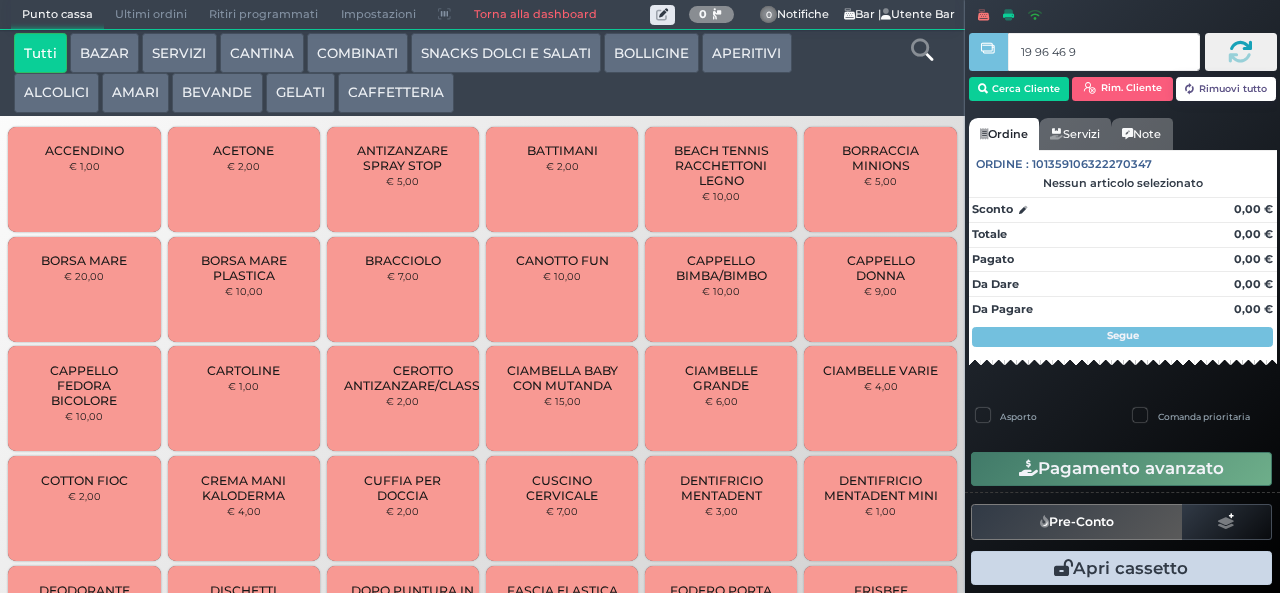 type on "19 96 46 95" 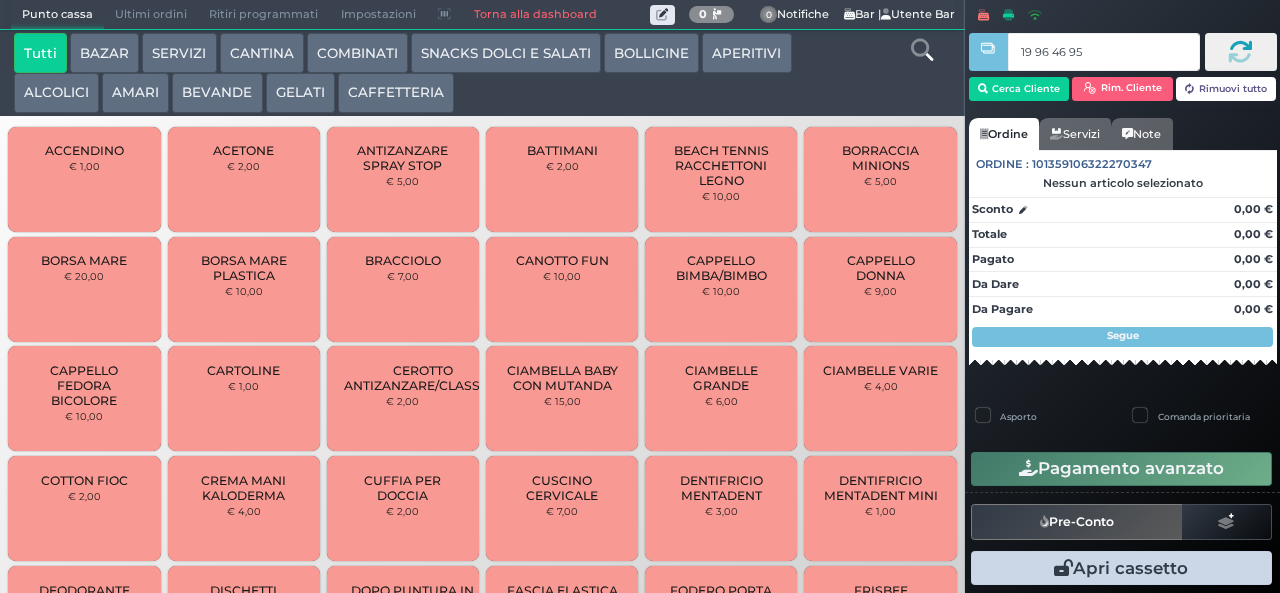 type 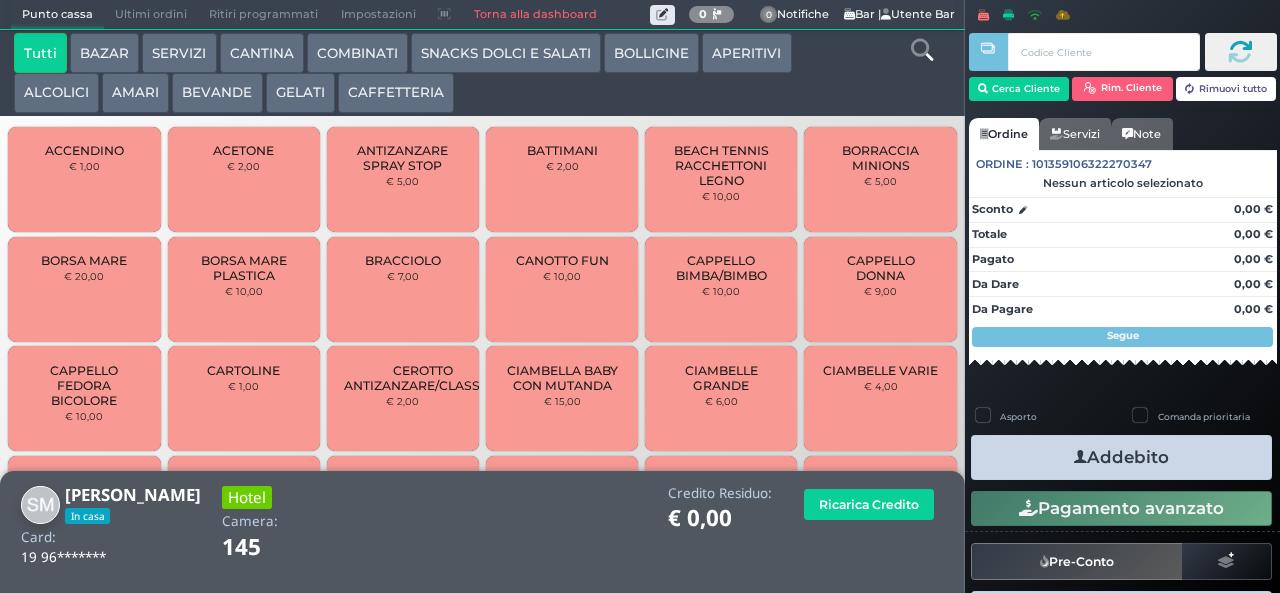 click on "GELATI" at bounding box center [300, 93] 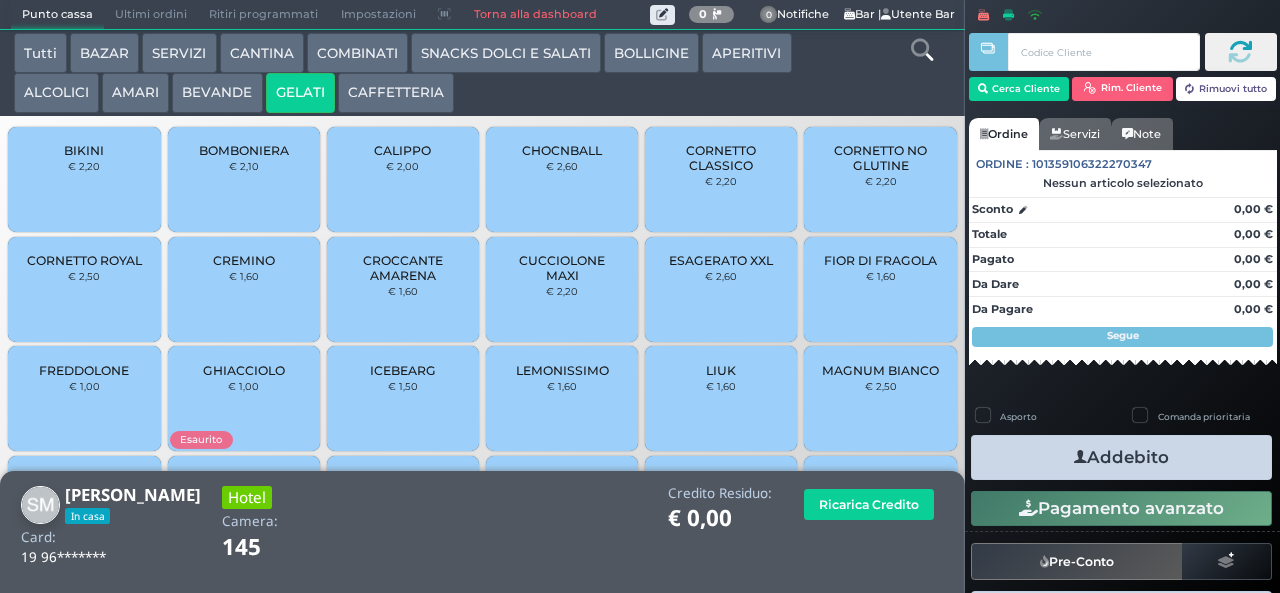 scroll, scrollTop: 133, scrollLeft: 0, axis: vertical 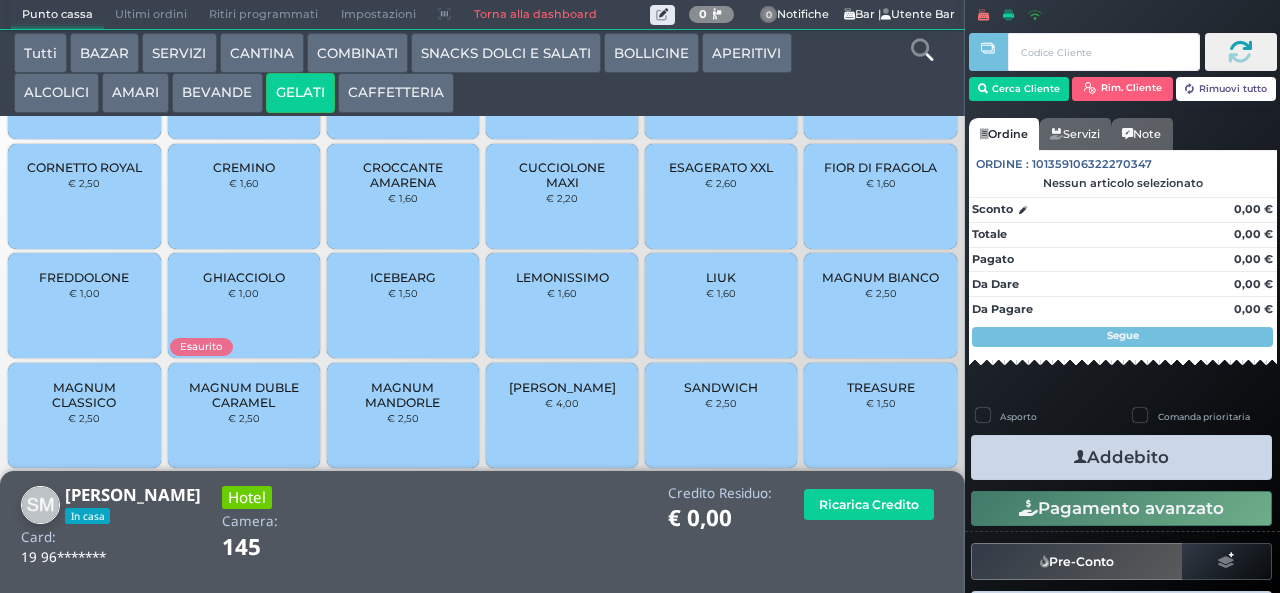 click on "MAGNUM MANDORLE" at bounding box center (403, 395) 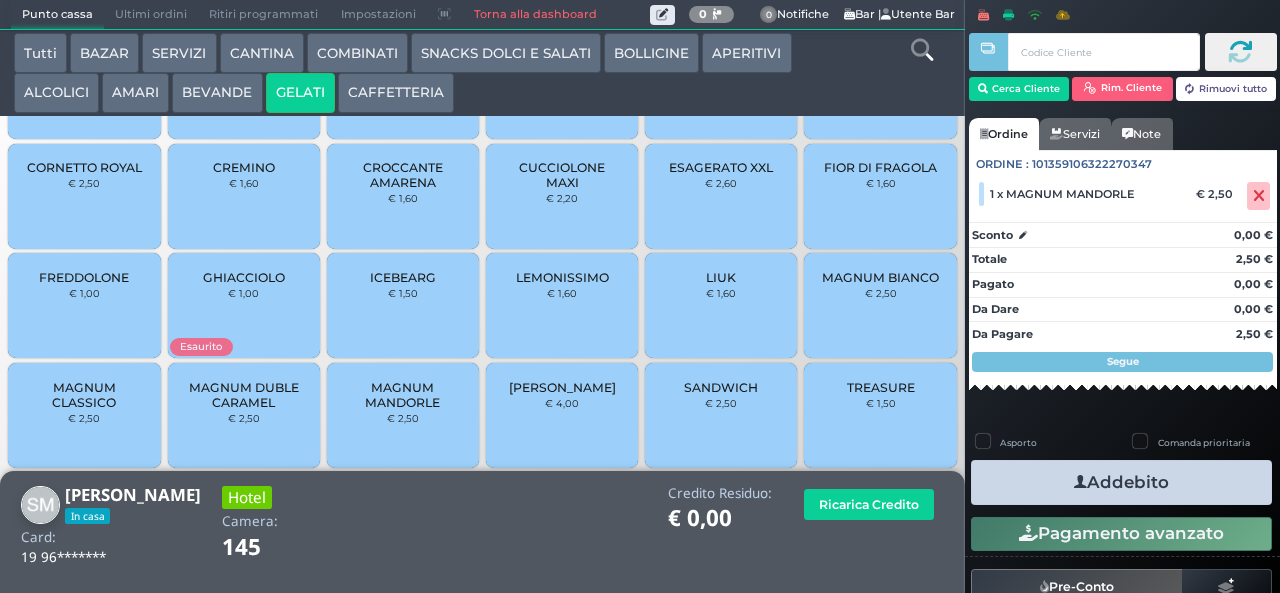 click on "Addebito" at bounding box center [1121, 482] 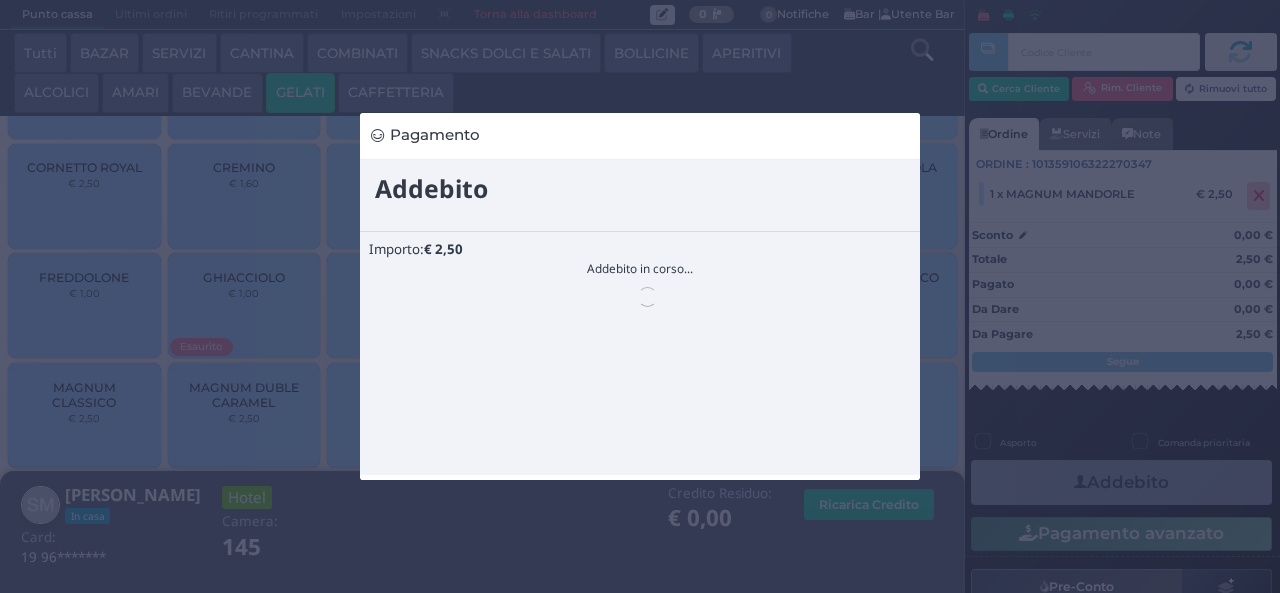scroll, scrollTop: 0, scrollLeft: 0, axis: both 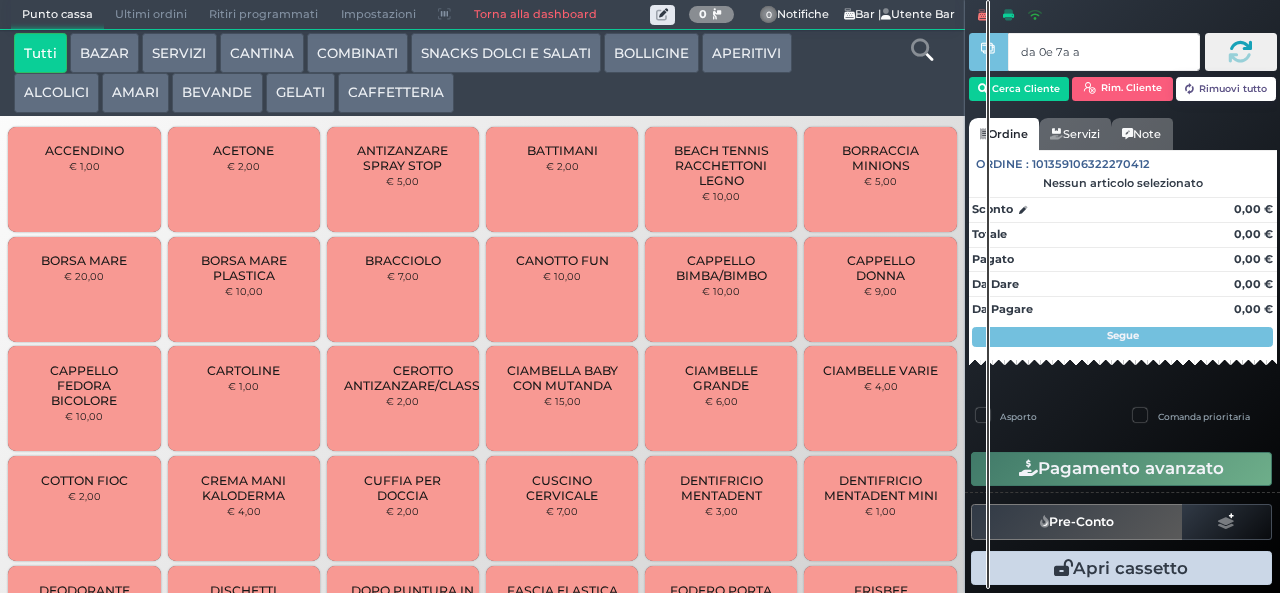 type on "da 0e 7a a4" 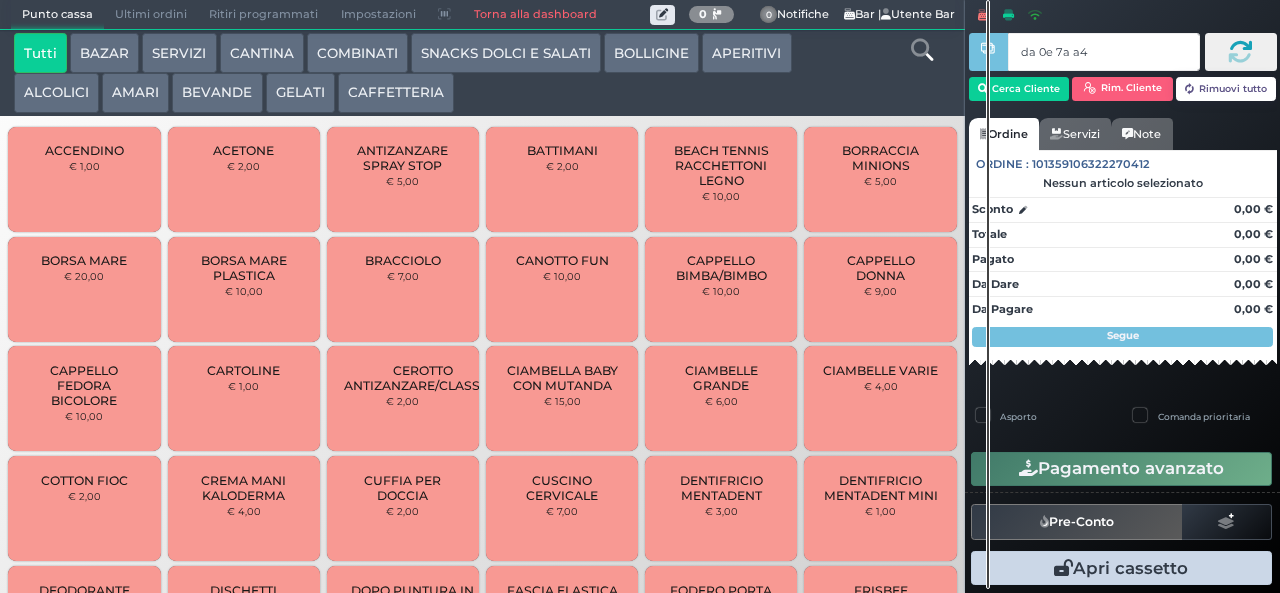 type 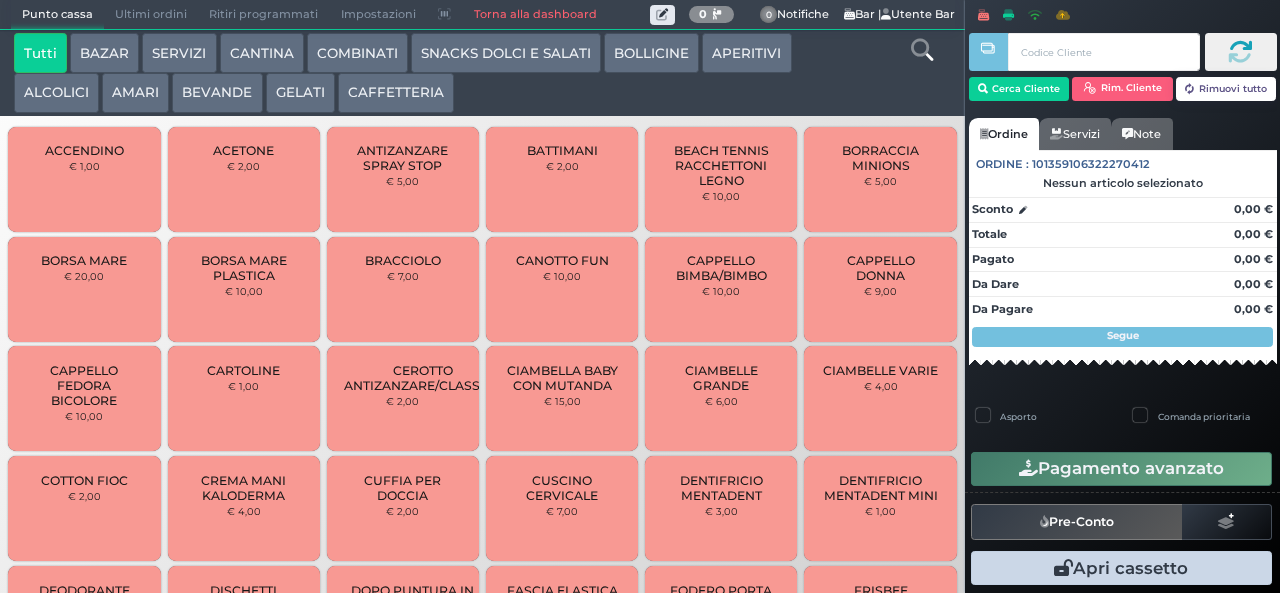 click on "SNACKS DOLCI E SALATI" at bounding box center [506, 53] 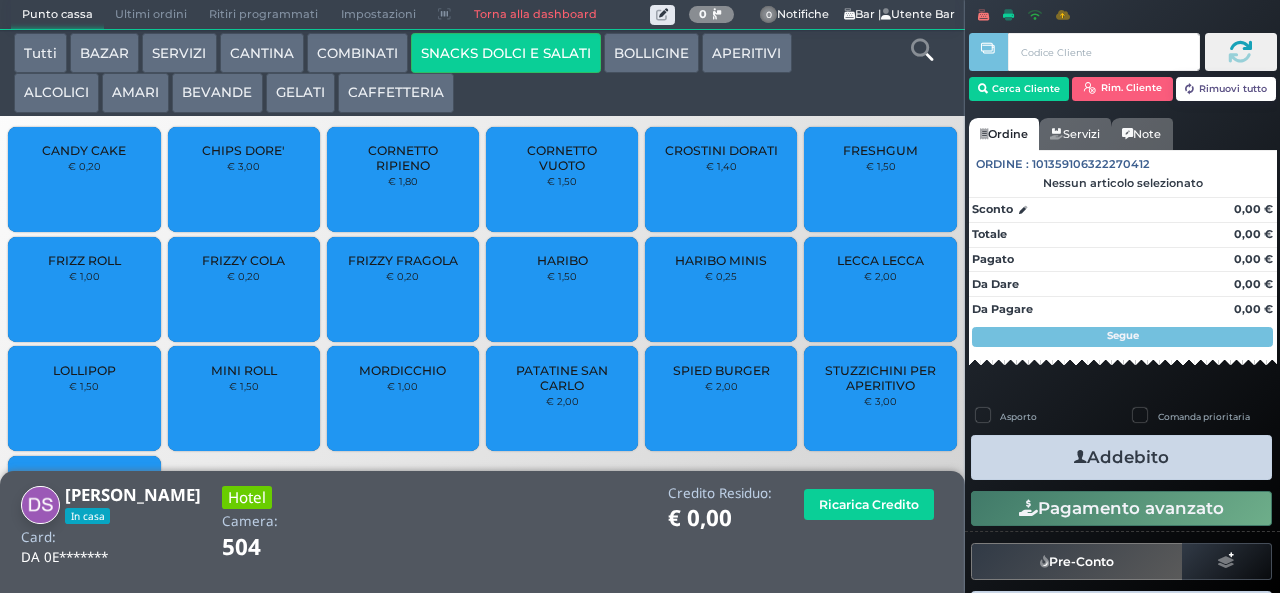 click on "LOLLIPOP
€ 1,50" at bounding box center [84, 398] 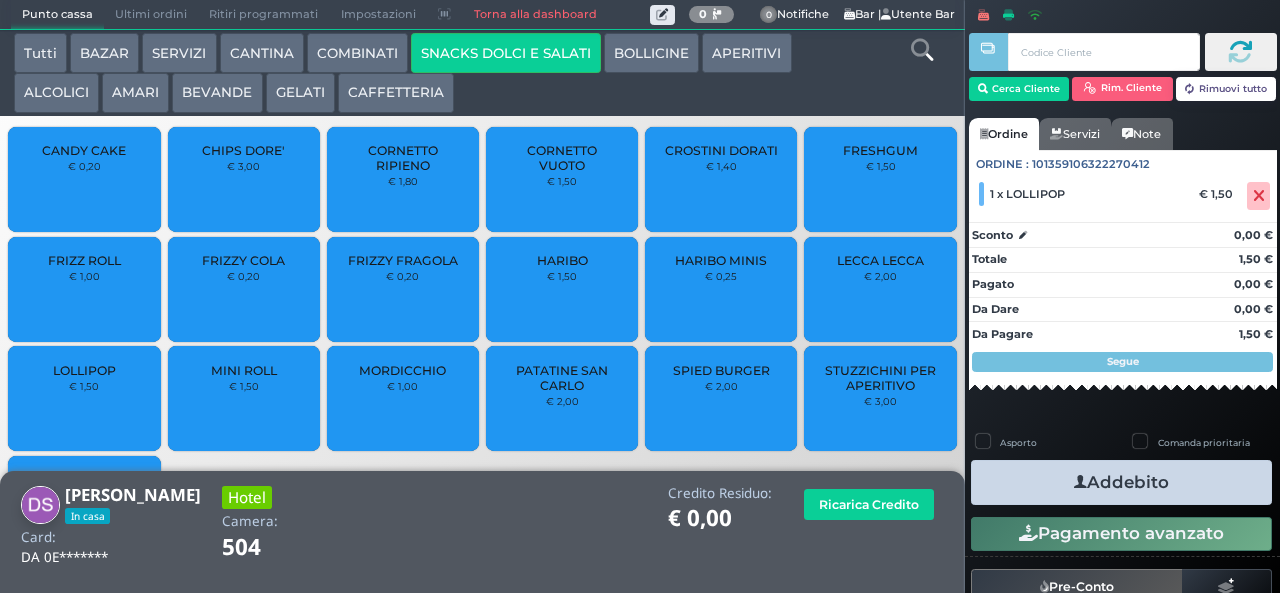 click on "ALCOLICI" at bounding box center [56, 93] 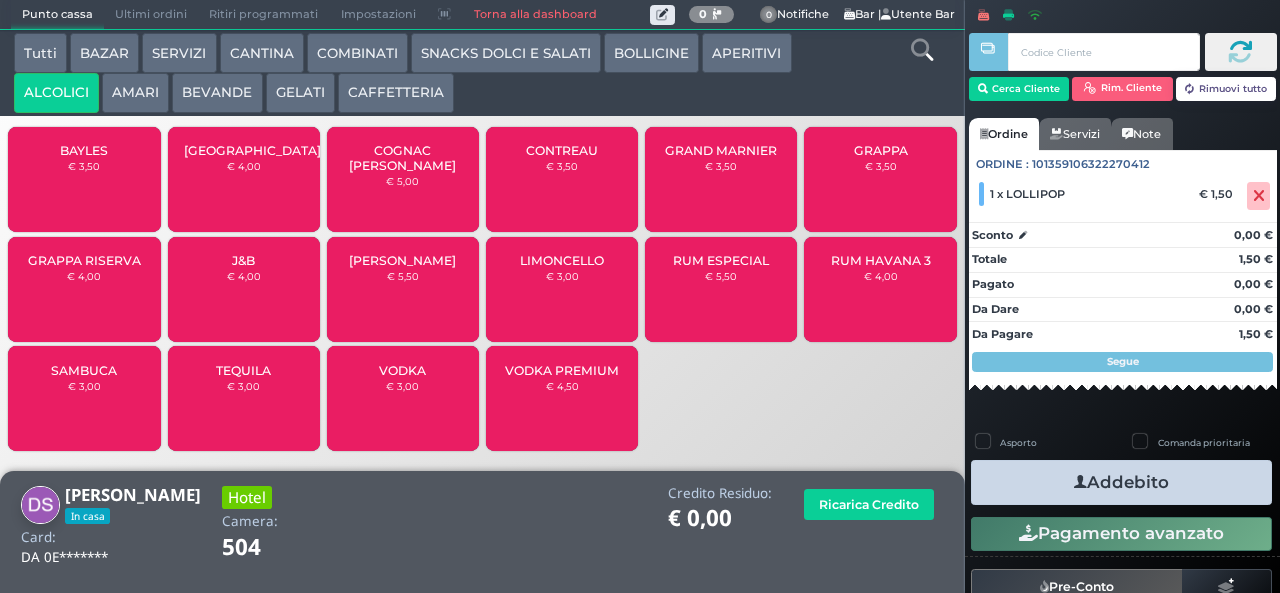 click on "GRAPPA RISERVA
€ 4,00" at bounding box center [84, 289] 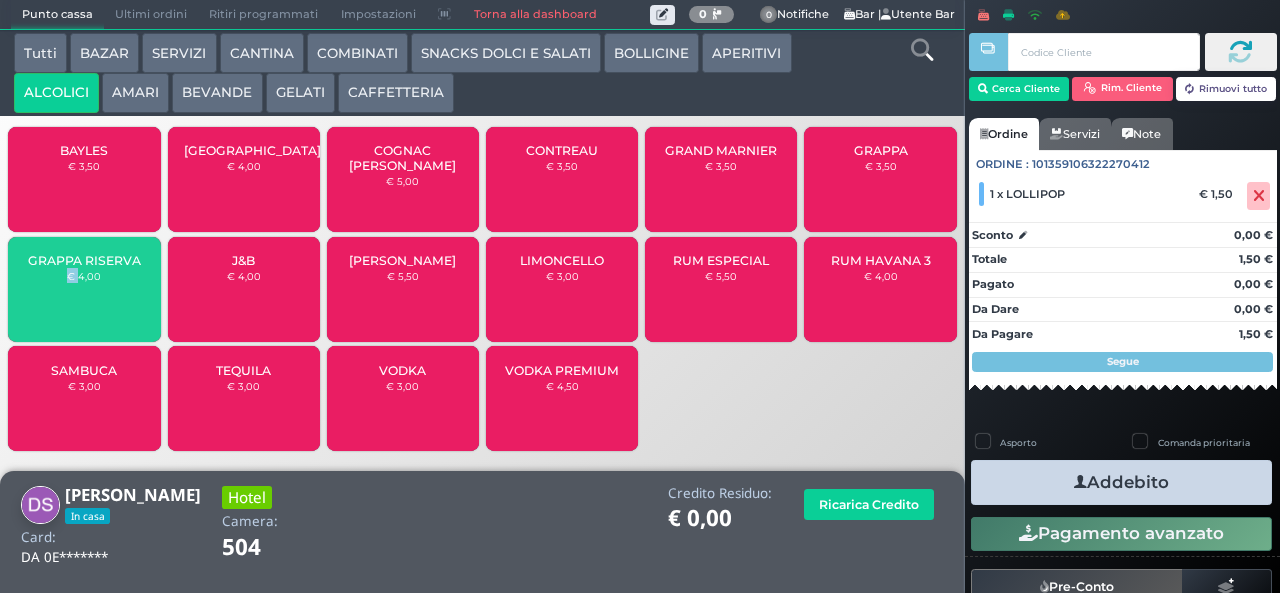 click on "GRAPPA RISERVA
€ 4,00" at bounding box center (84, 289) 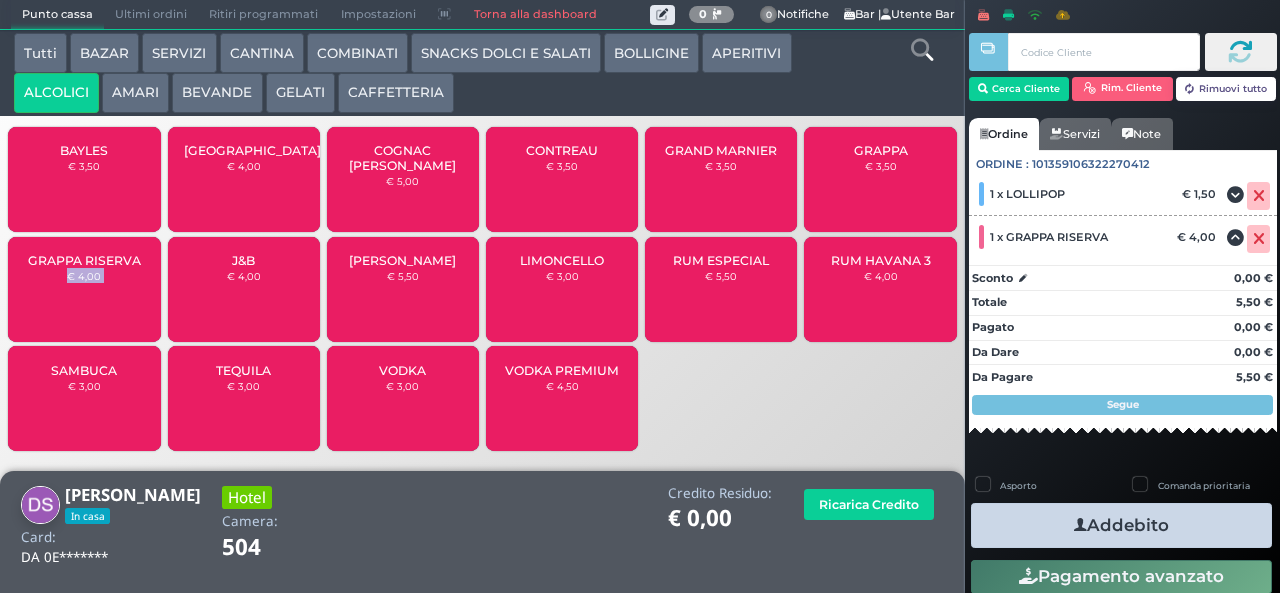 click on "GRAPPA RISERVA
€ 4,00" at bounding box center [84, 289] 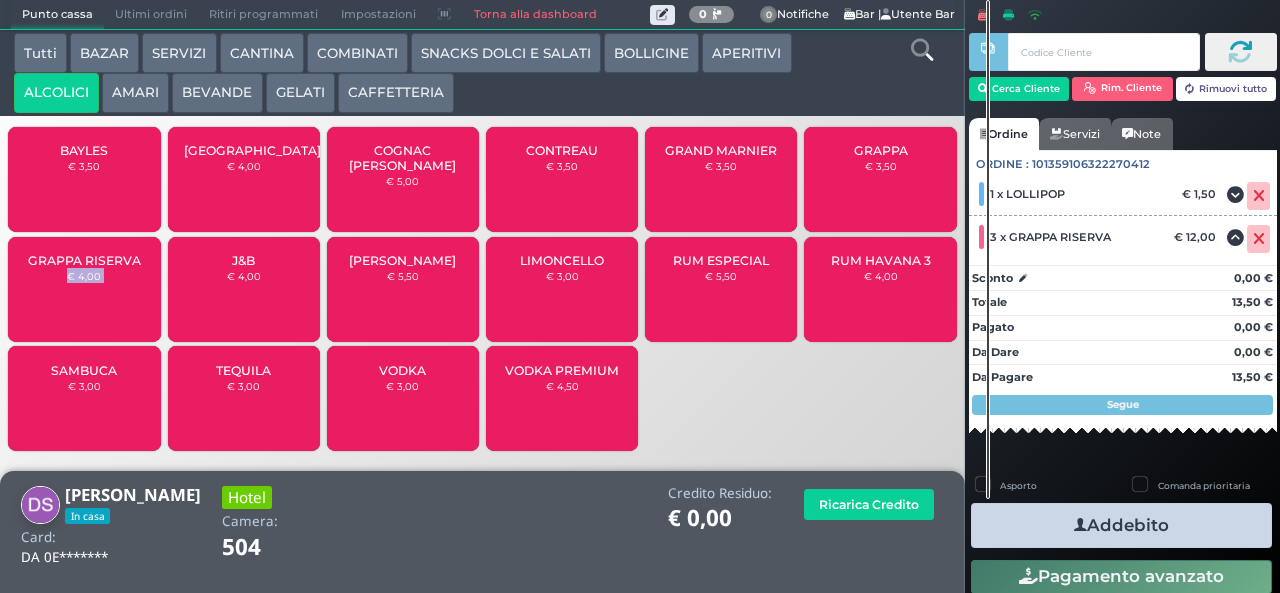 click at bounding box center [1080, 525] 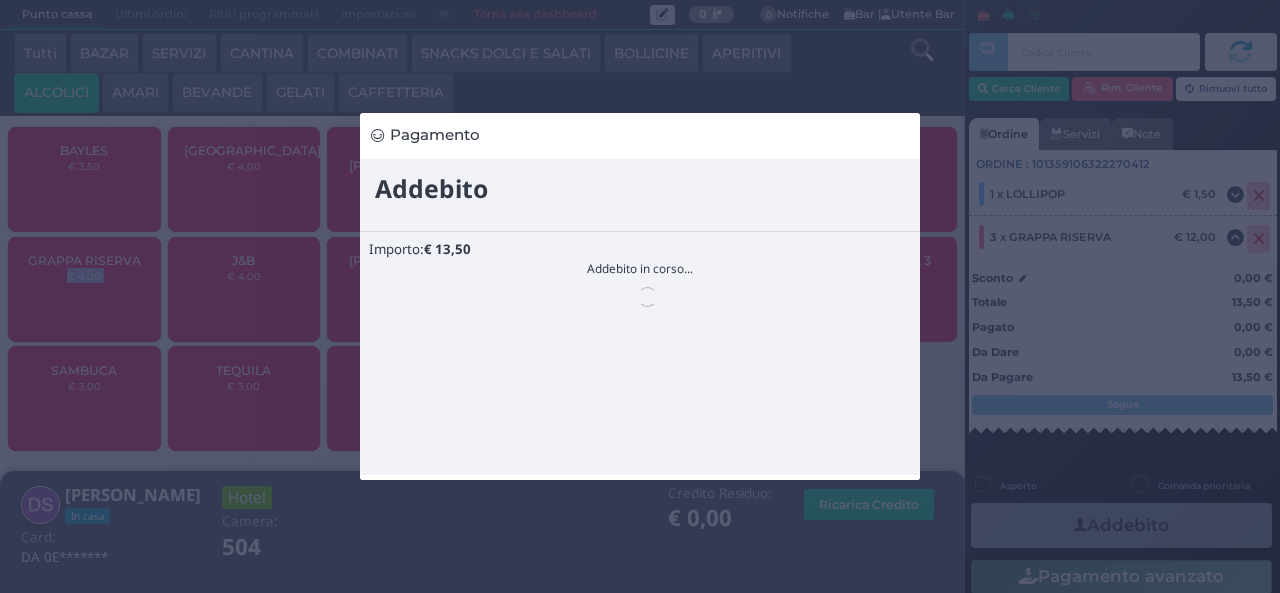 scroll, scrollTop: 0, scrollLeft: 0, axis: both 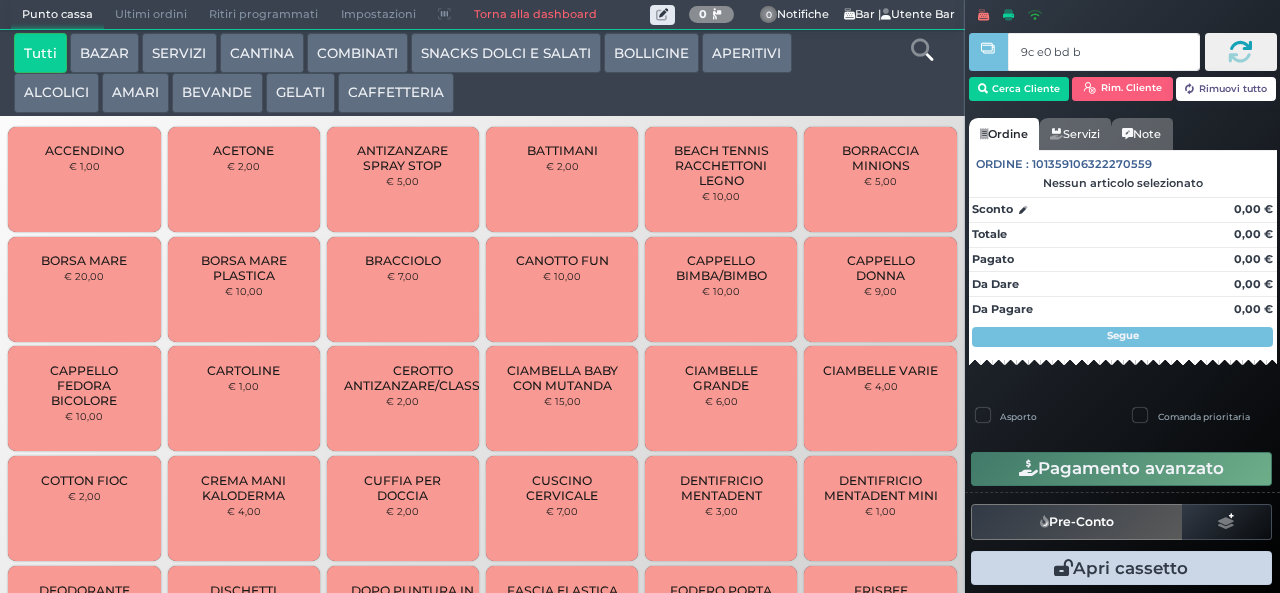 type on "9c e0 bd b9" 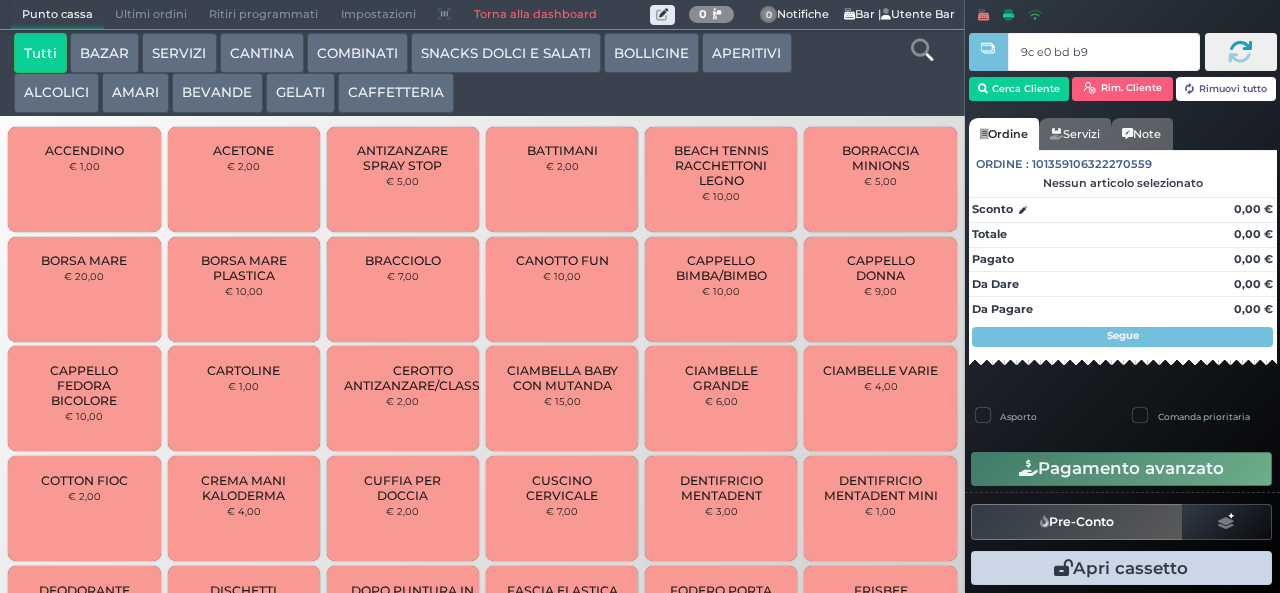 type 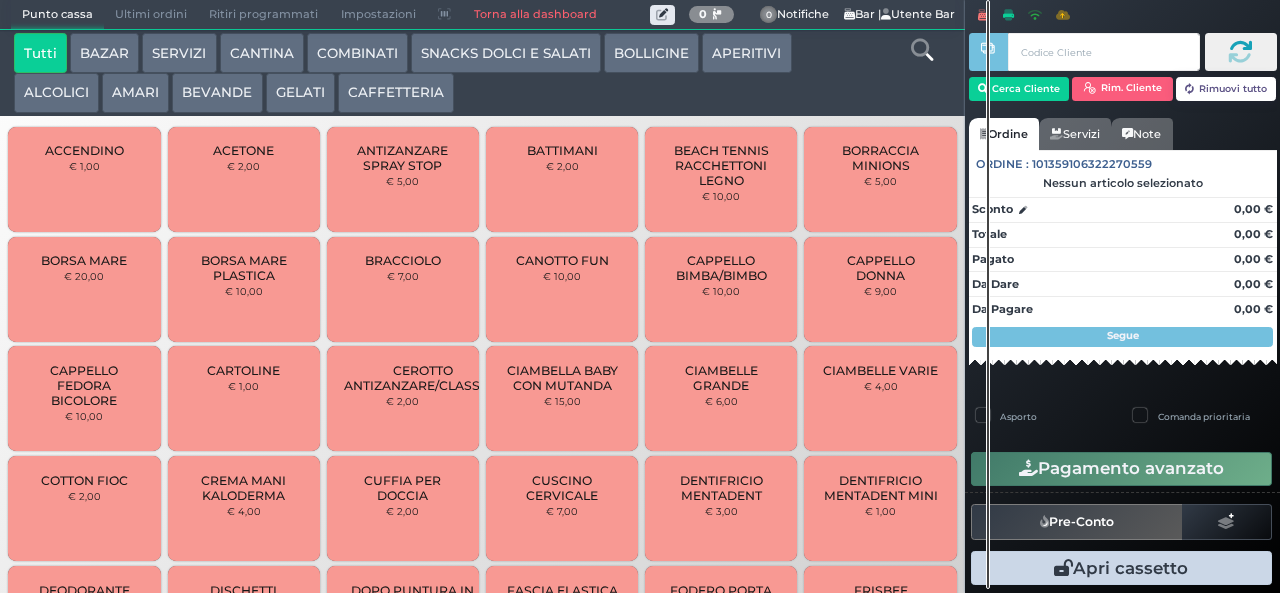 click on "BEVANDE" at bounding box center [217, 93] 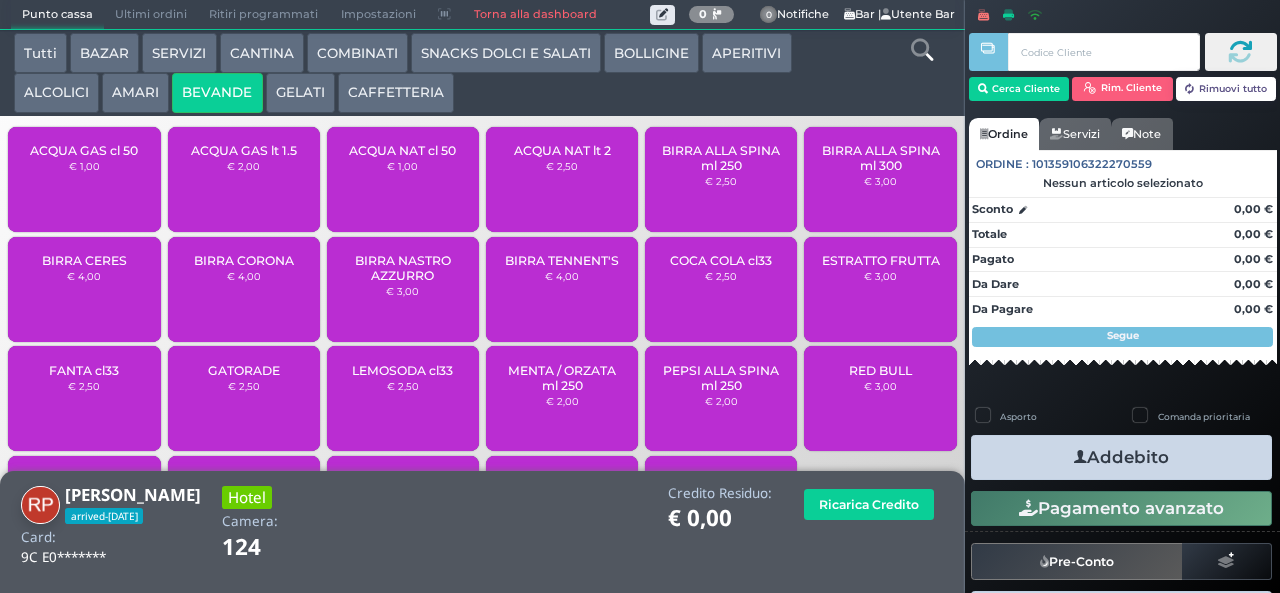 click on "ACQUA GAS cl 50" at bounding box center [84, 150] 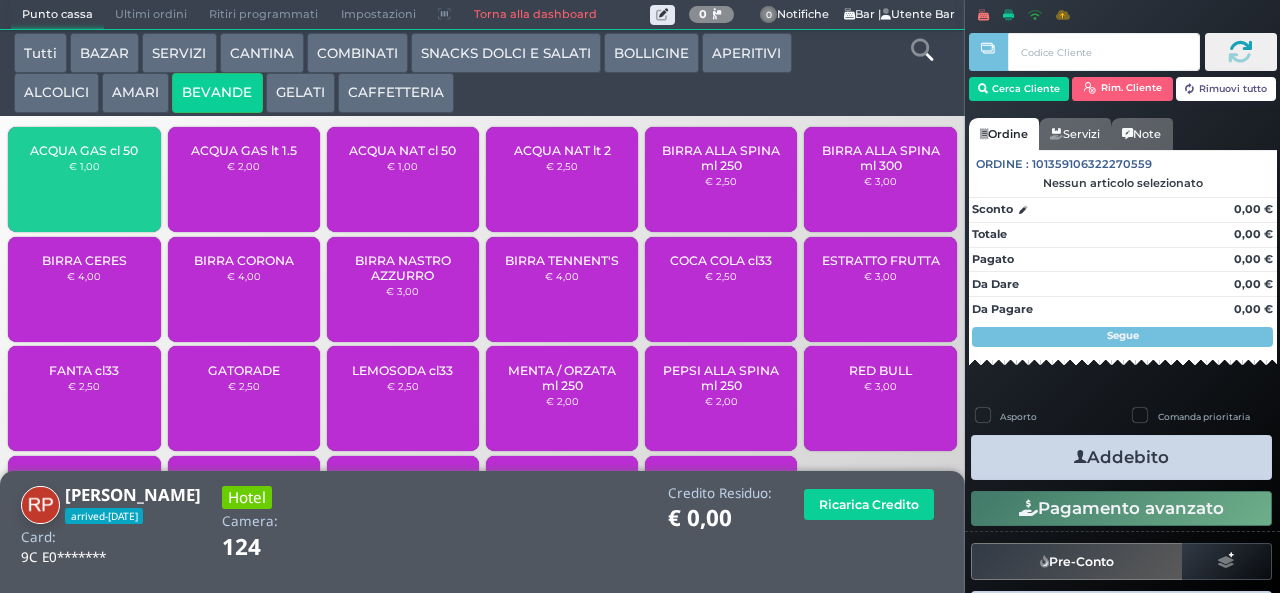 click on "€ 1,00" at bounding box center [84, 166] 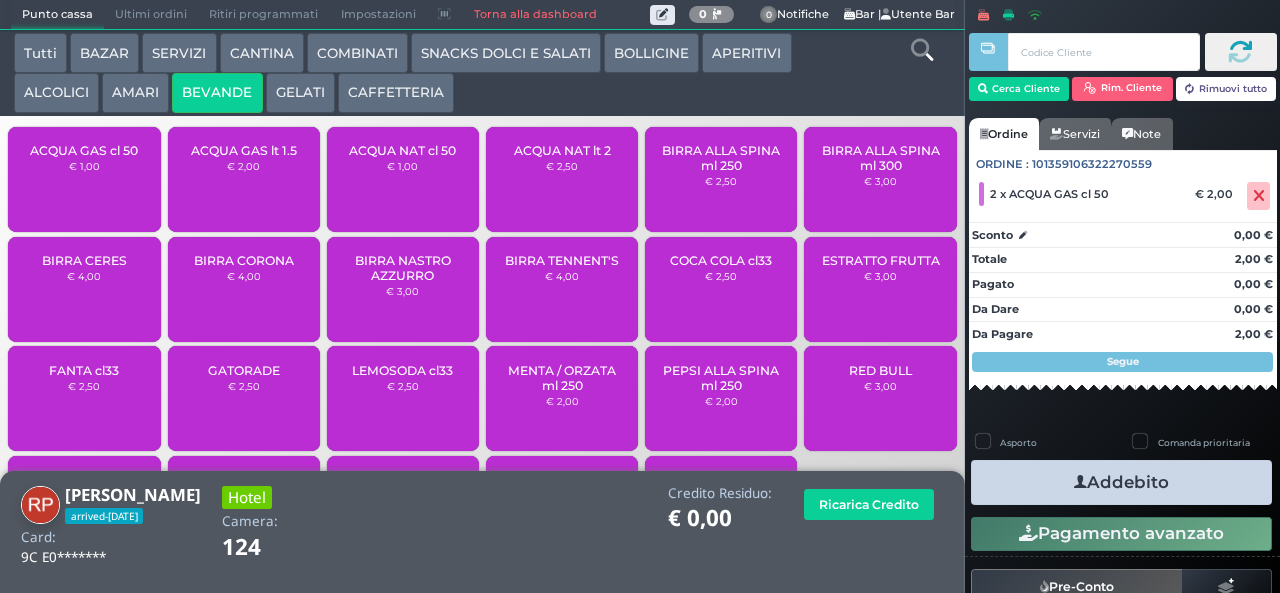 click on "Addebito" at bounding box center [1121, 482] 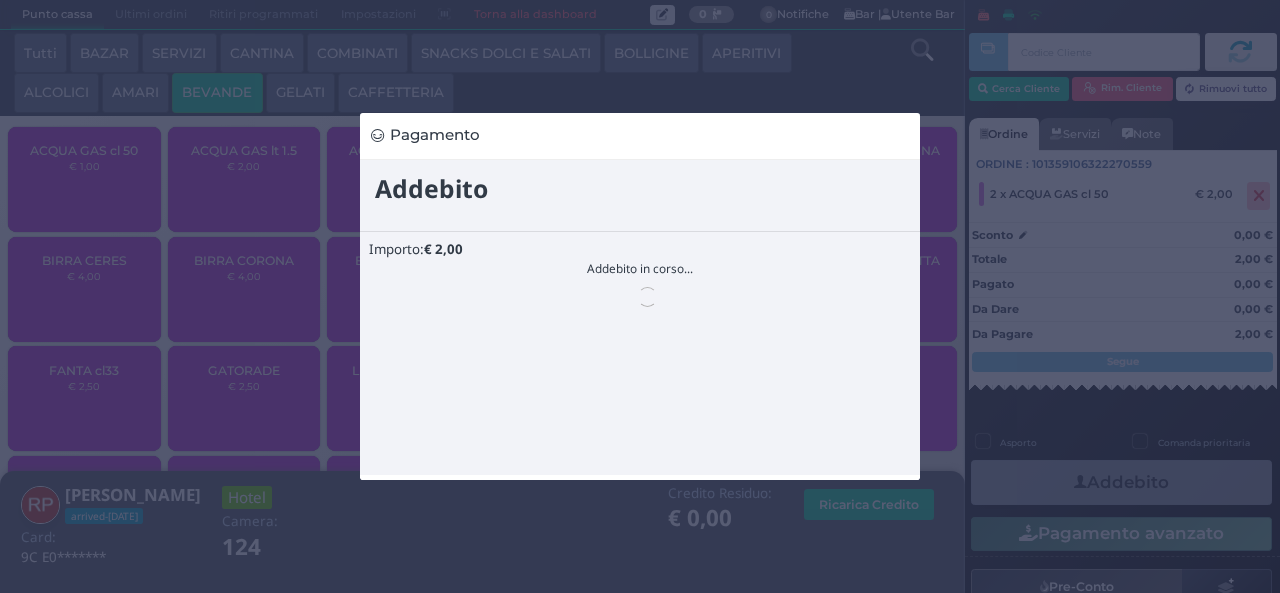 scroll, scrollTop: 0, scrollLeft: 0, axis: both 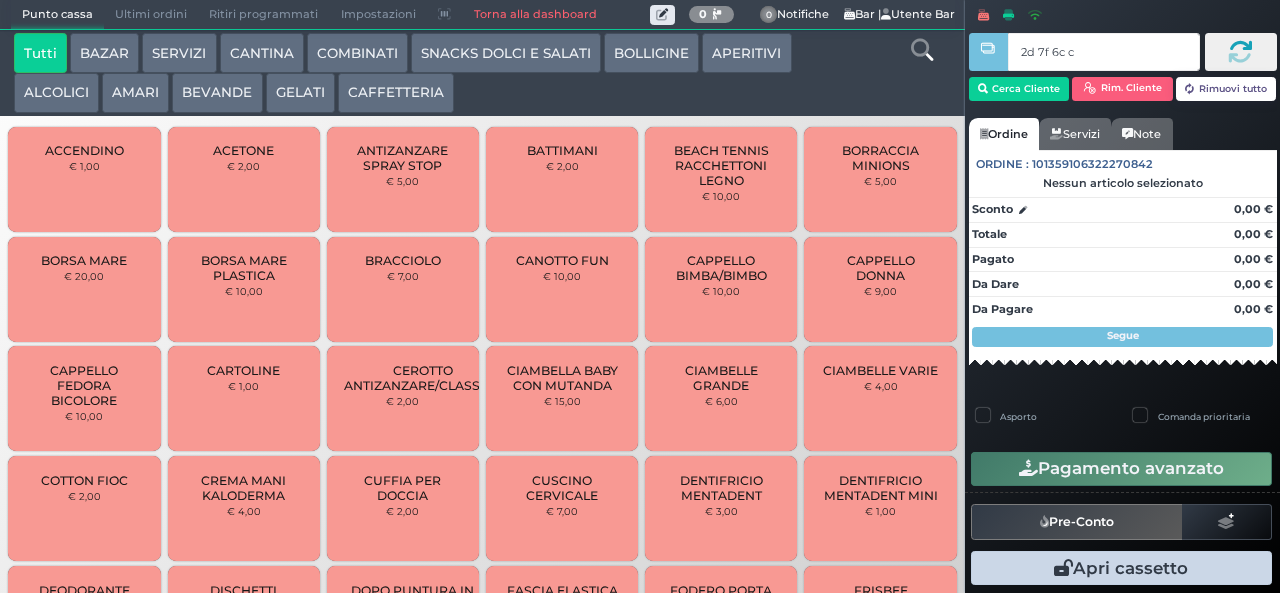 type on "2d 7f 6c c3" 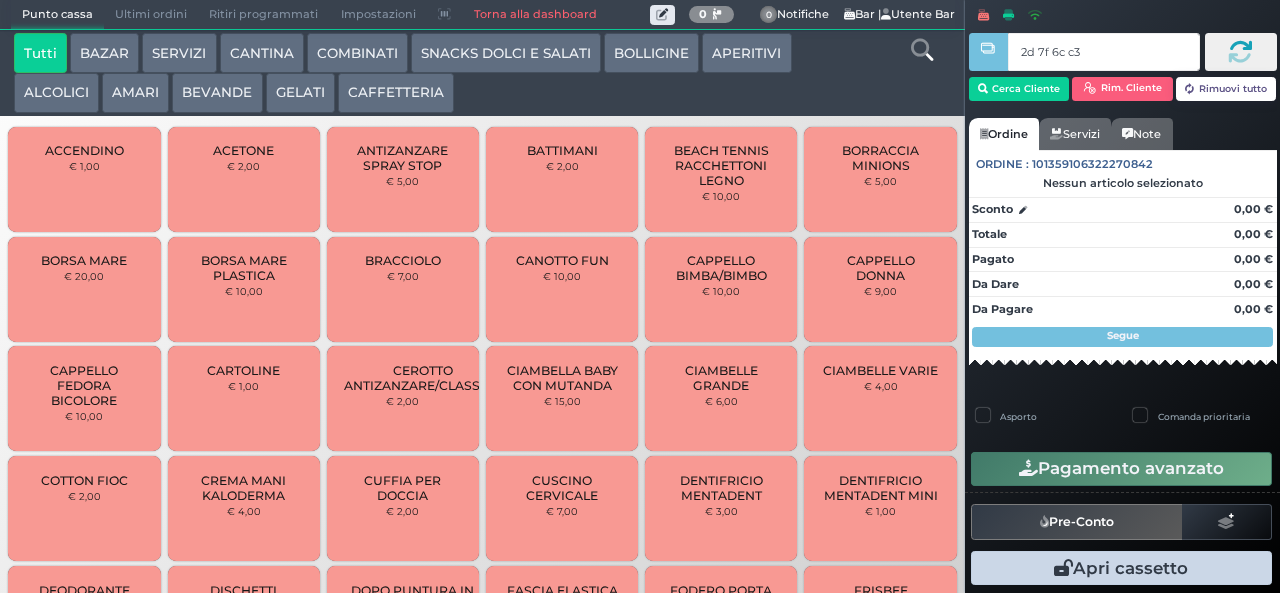type 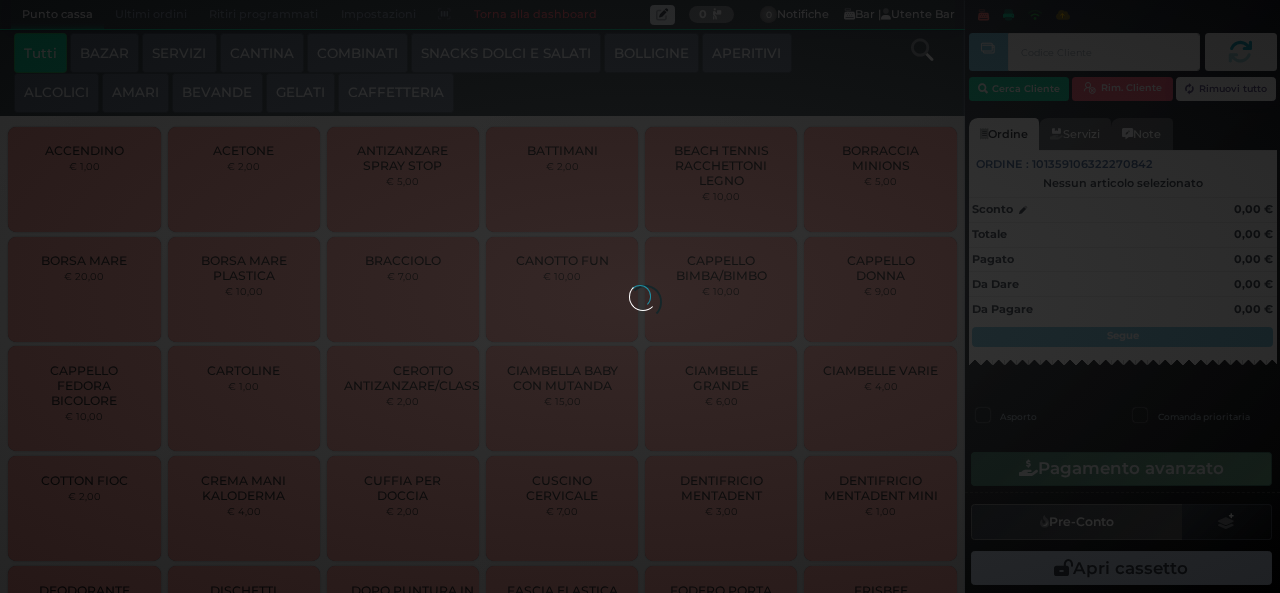 click on "CAFFETTERIA" at bounding box center [396, 93] 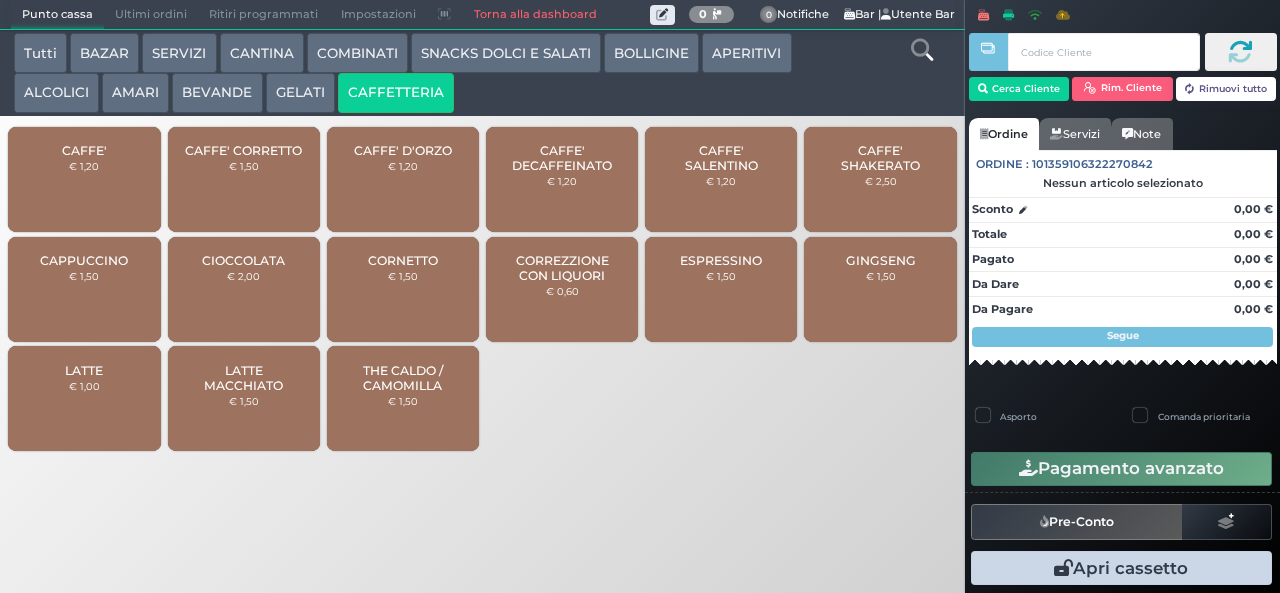 click on "CAFFE' D'ORZO
€ 1,20" at bounding box center [403, 179] 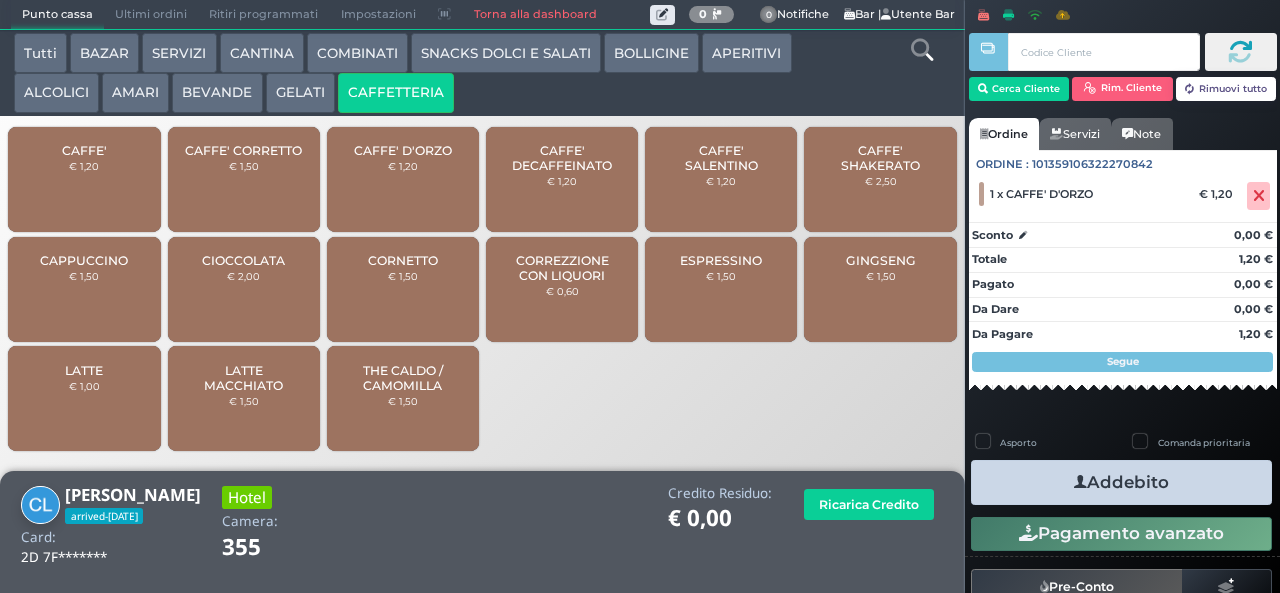 click on "Asporto" at bounding box center (1018, 442) 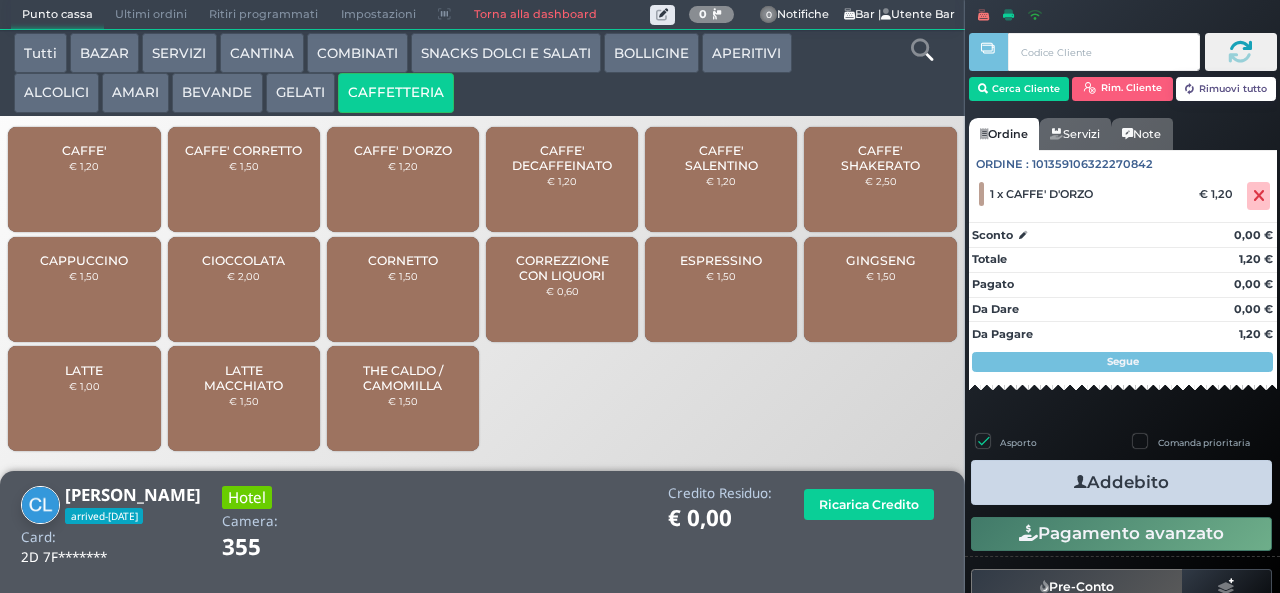 click at bounding box center [1080, 482] 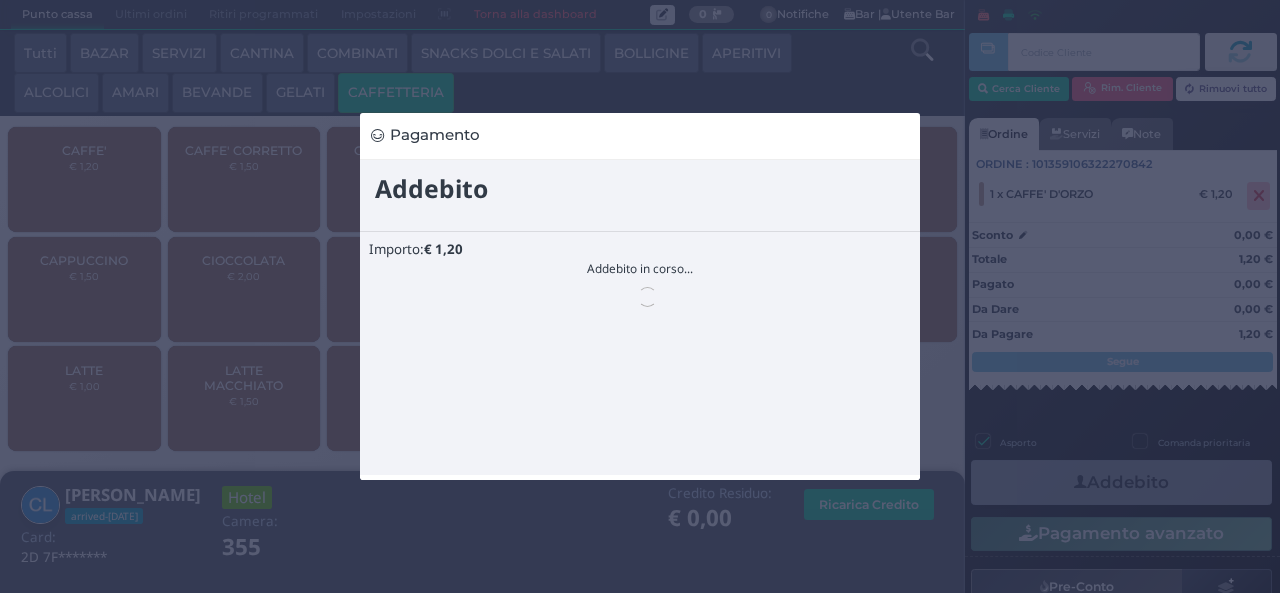 scroll, scrollTop: 0, scrollLeft: 0, axis: both 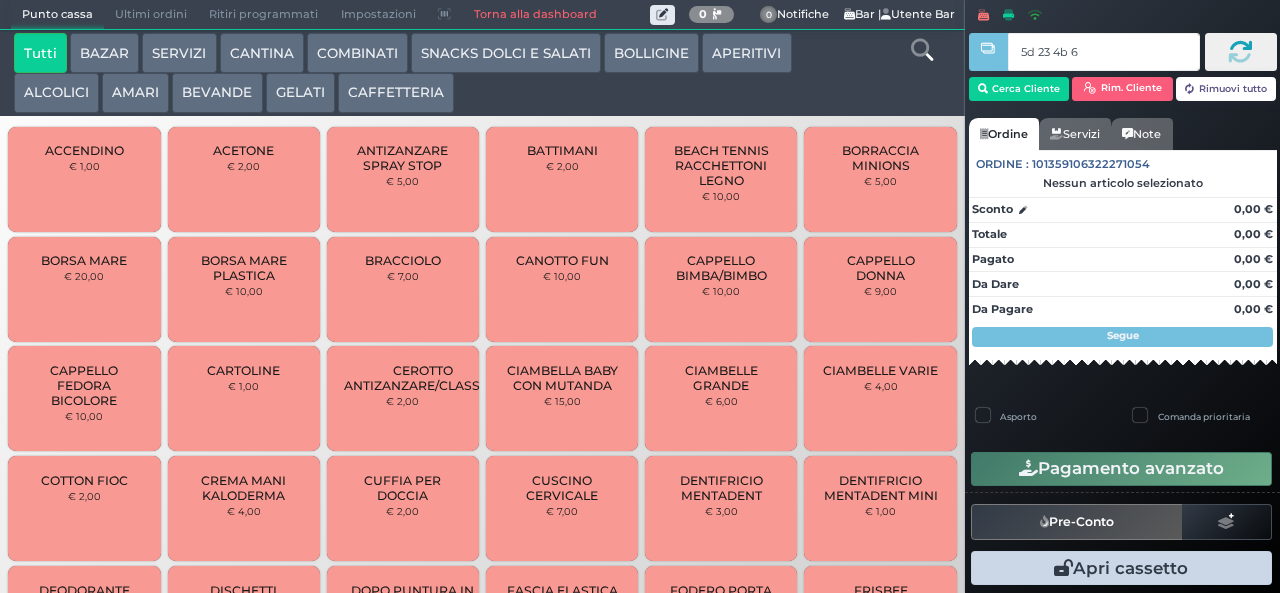 type on "5d 23 4b 67" 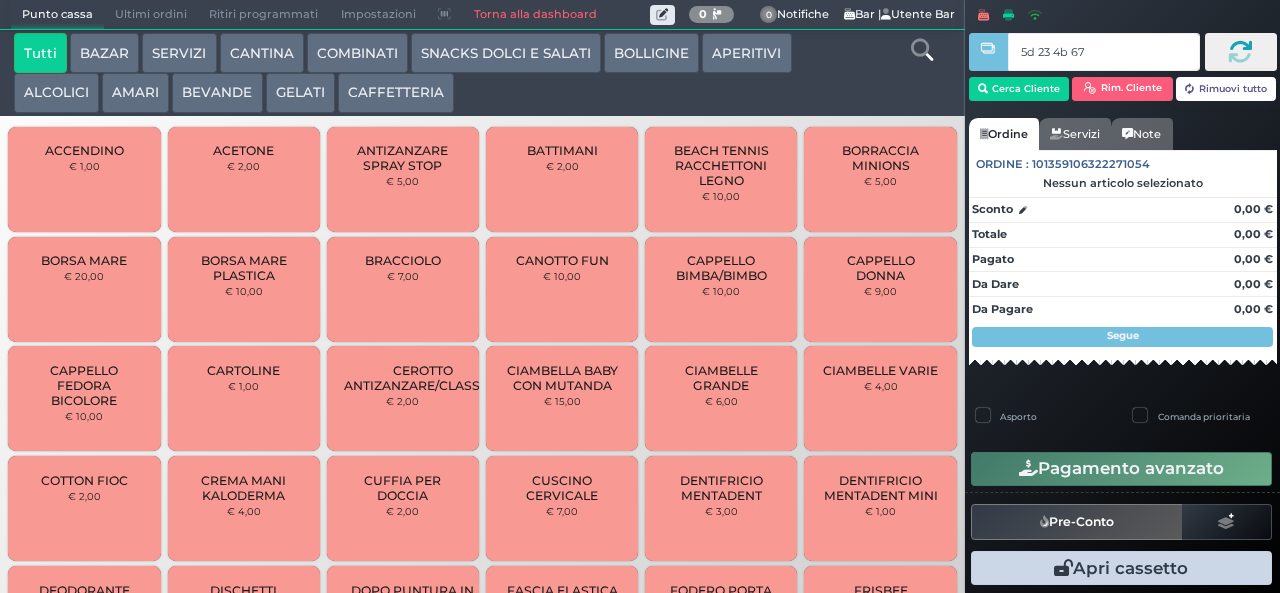 type 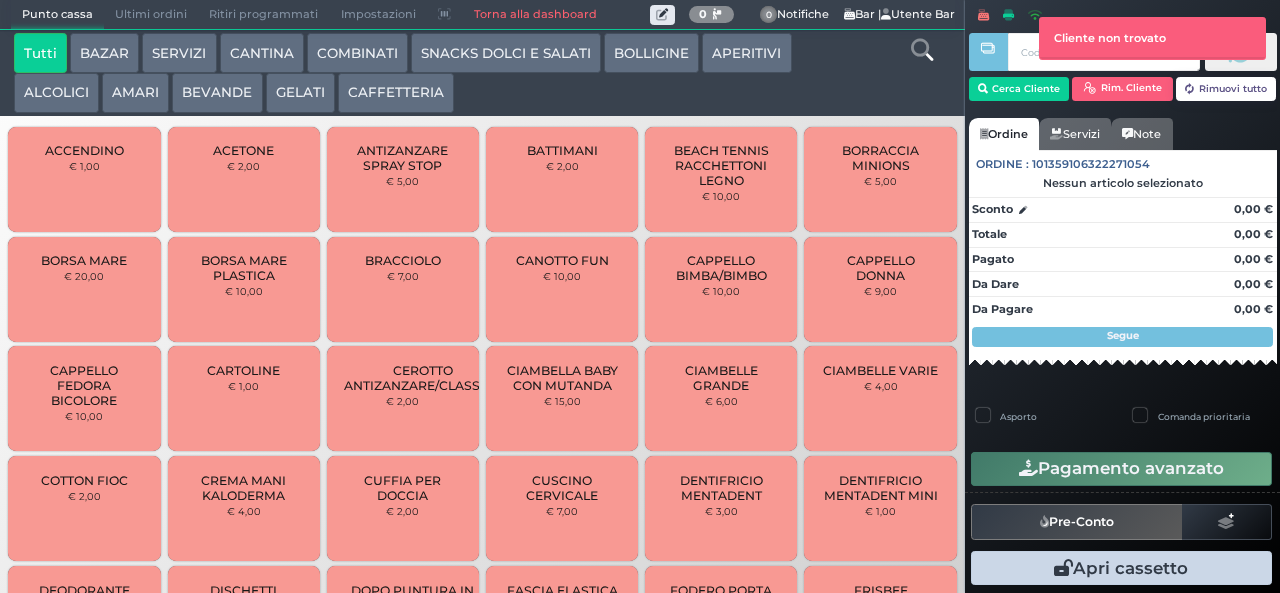 click on "GELATI" at bounding box center (300, 93) 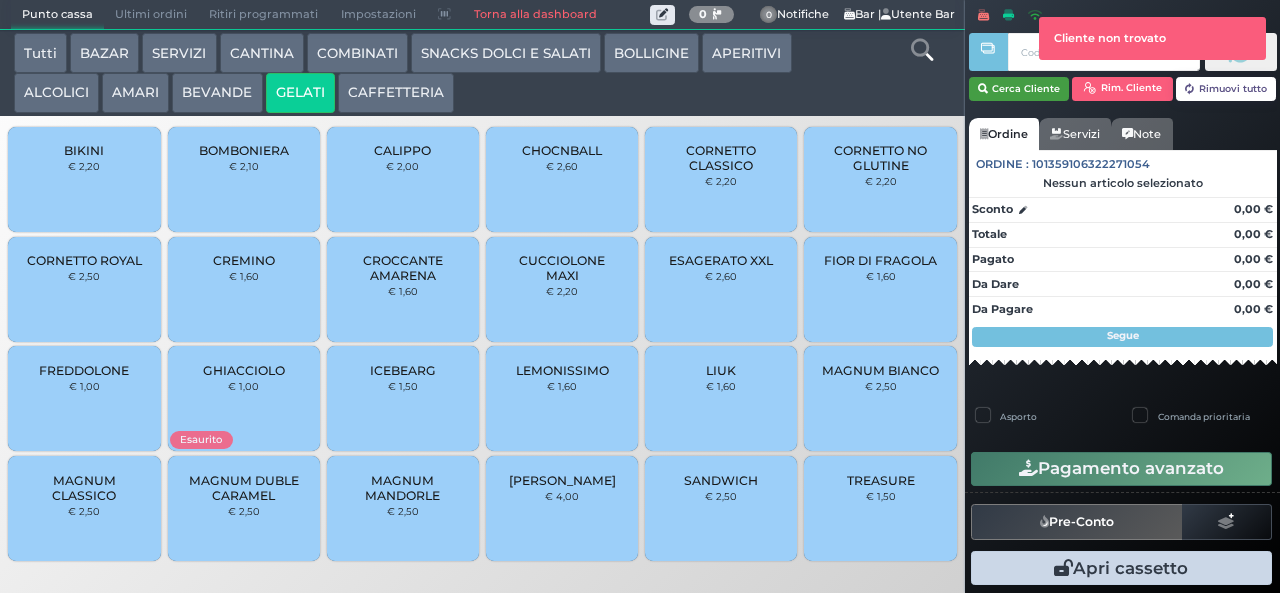 click on "Cerca Cliente" at bounding box center (1019, 89) 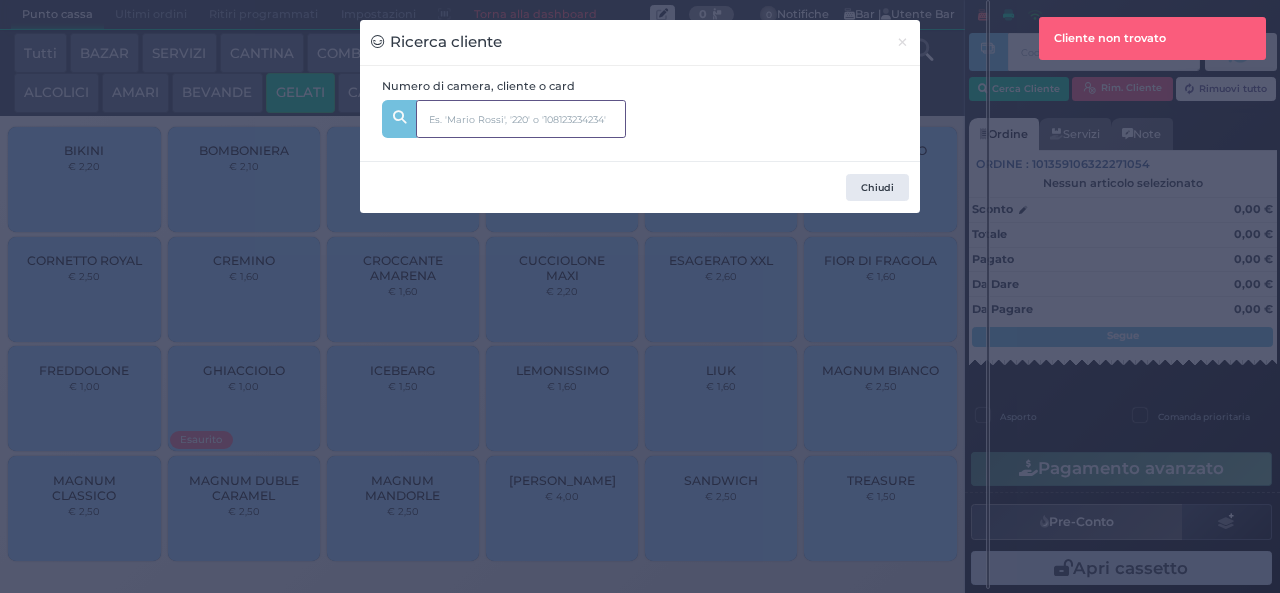 click at bounding box center (521, 119) 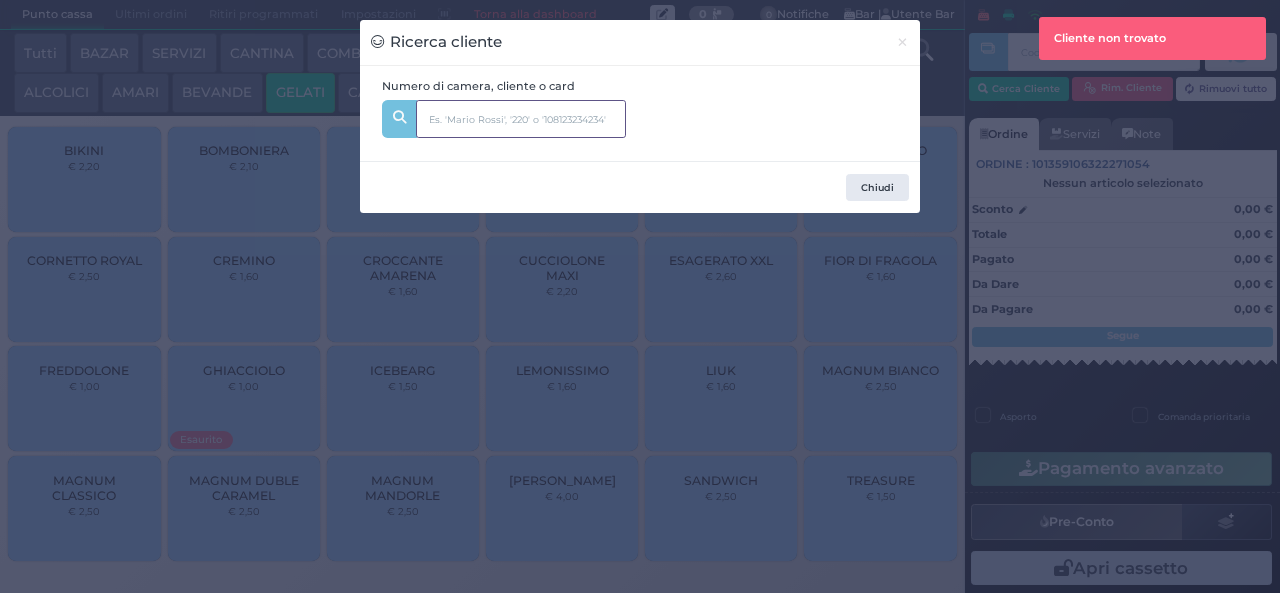 type on "3" 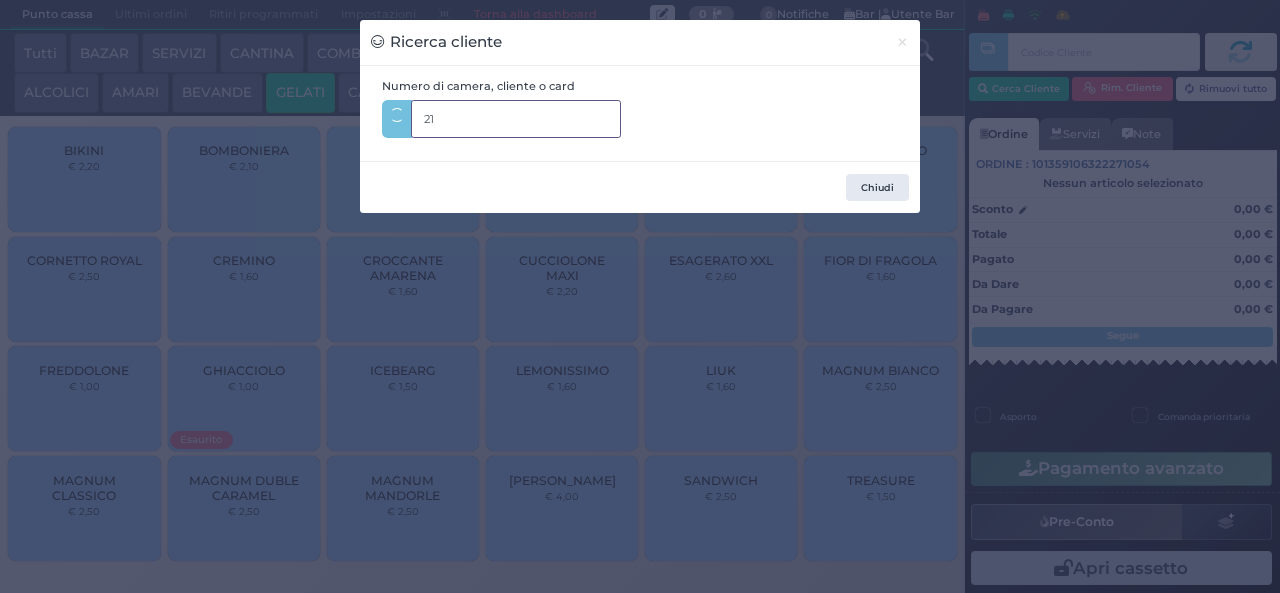 type on "218" 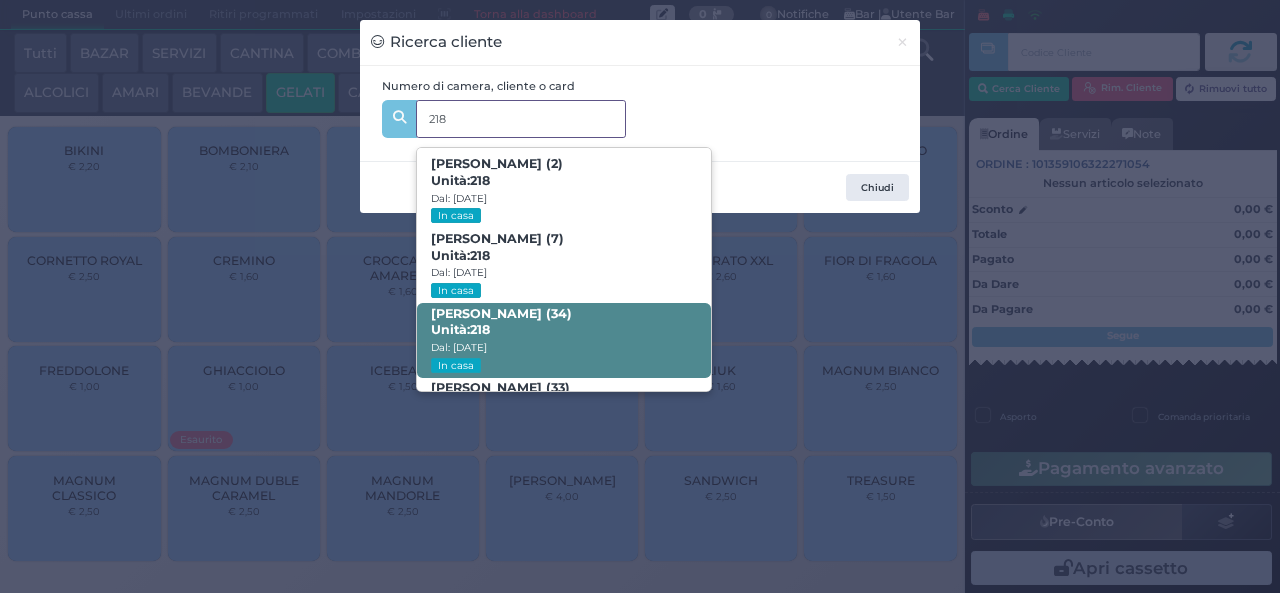 click on "Cristian Mollo (34) Unità:  218 Dal: 13/07/2025 In casa" at bounding box center [563, 340] 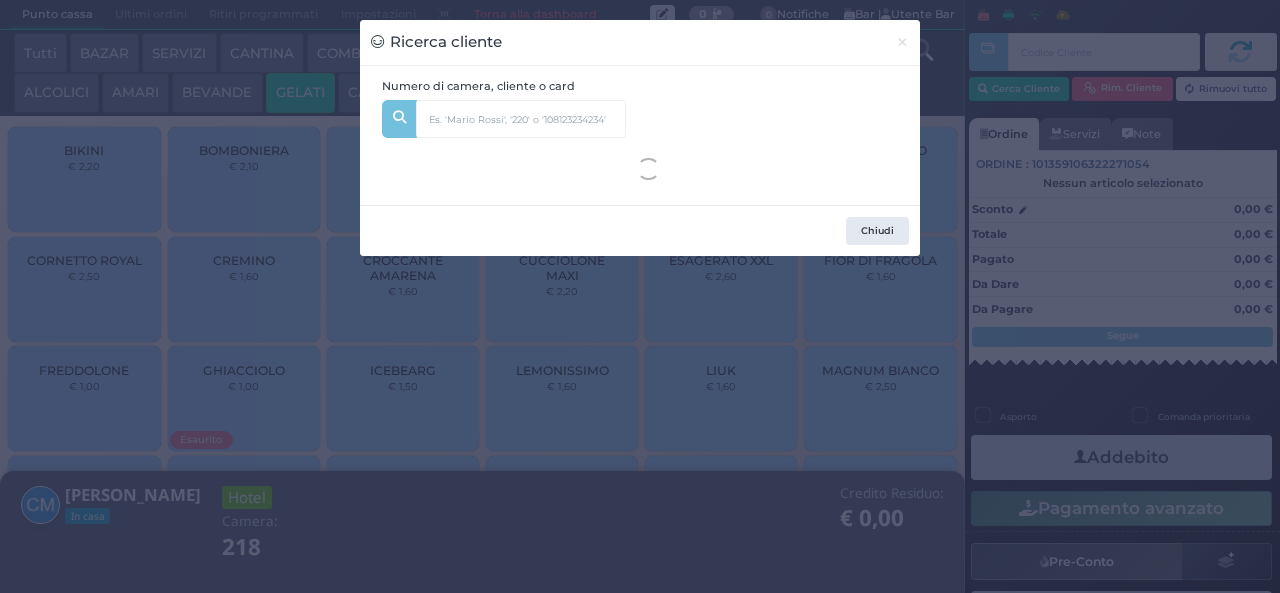 click on "Ricerca cliente
×
Numero di camera, cliente o card
218 Emilio Mollo (2) Unità:  218 Dal: 13/07/2025 In casa Emma Mollo (7) Unità:  218 Dal: 13/07/2025 In casa Cristian Mollo (34) Unità:  218 Dal: 13/07/2025 In casa Marina Senapo (33) Unità:  218 Dal: 13/07/2025 In casa
Chiudi" at bounding box center (640, 296) 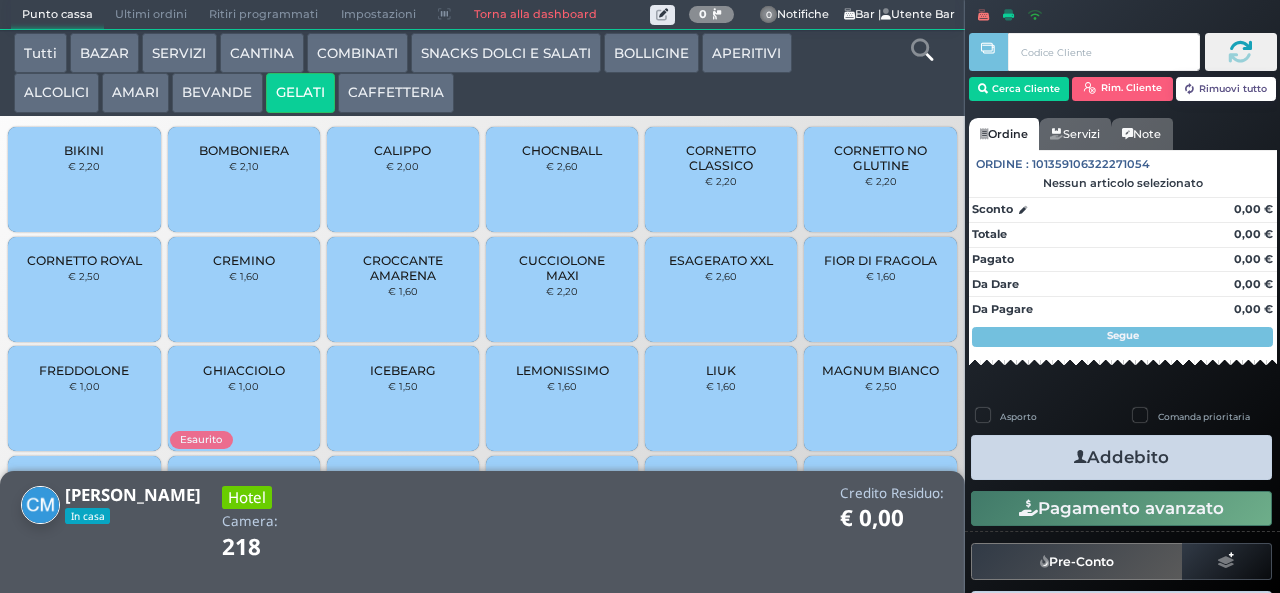 click on "CALIPPO" at bounding box center [402, 150] 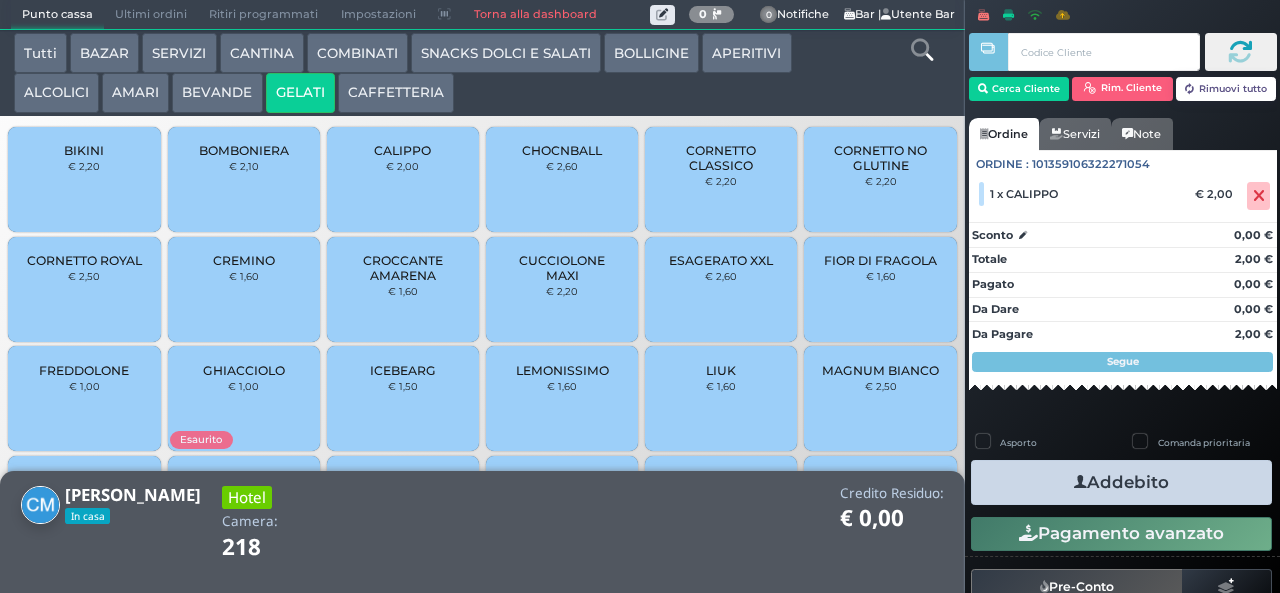 click at bounding box center [1080, 482] 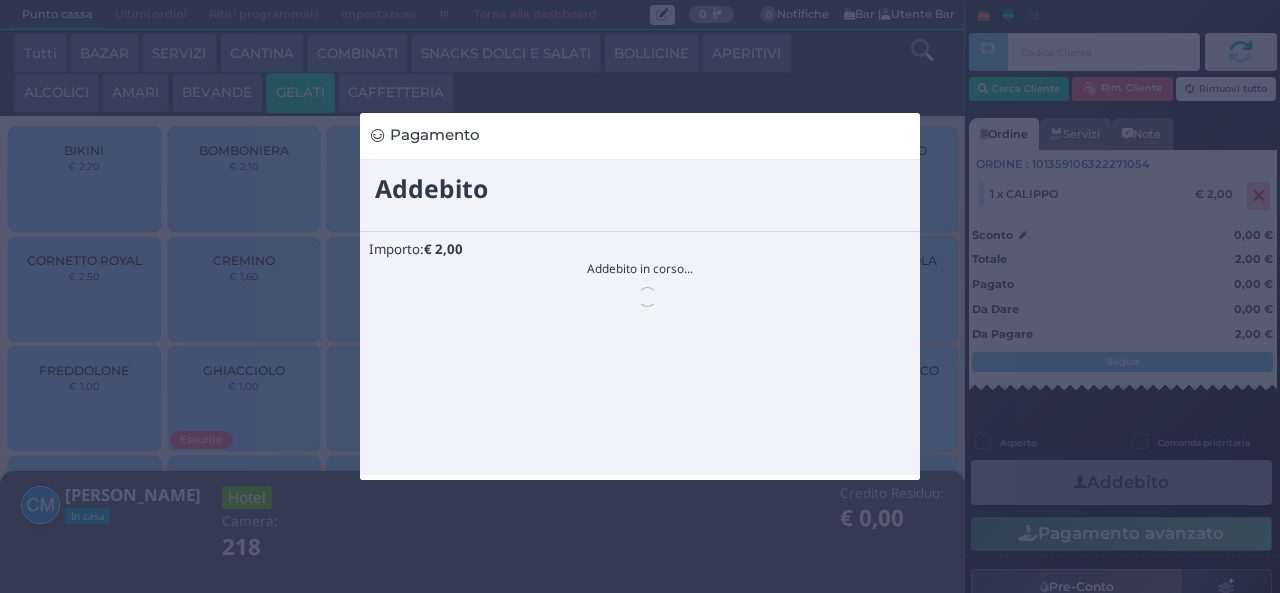 scroll, scrollTop: 0, scrollLeft: 0, axis: both 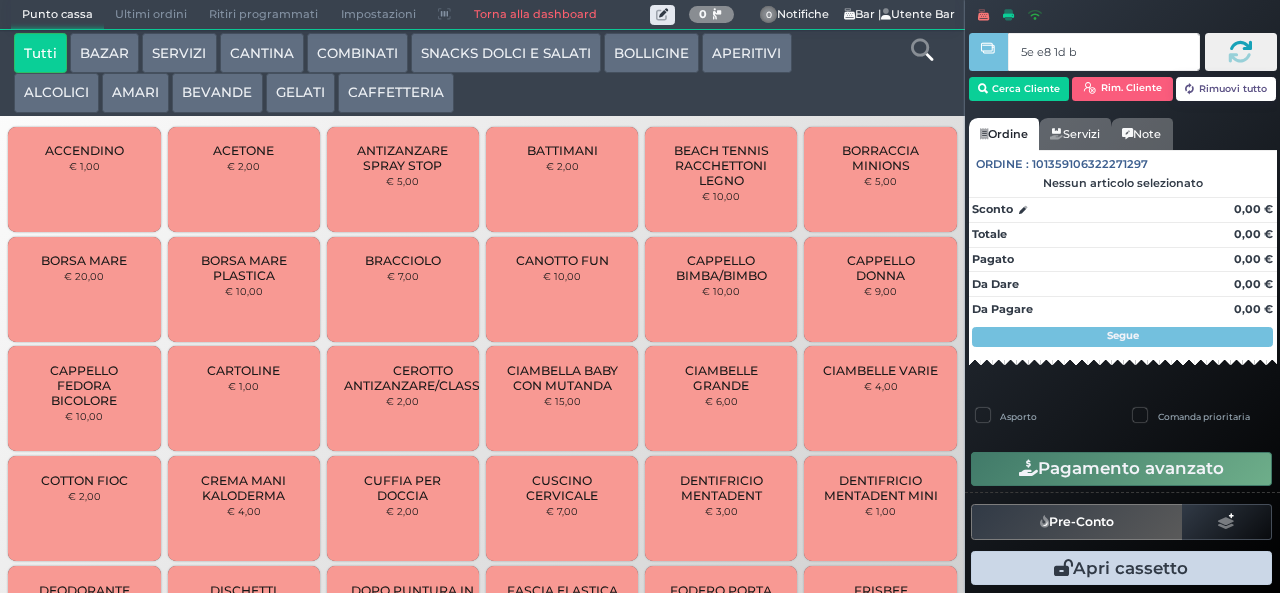 type on "5e e8 1d b9" 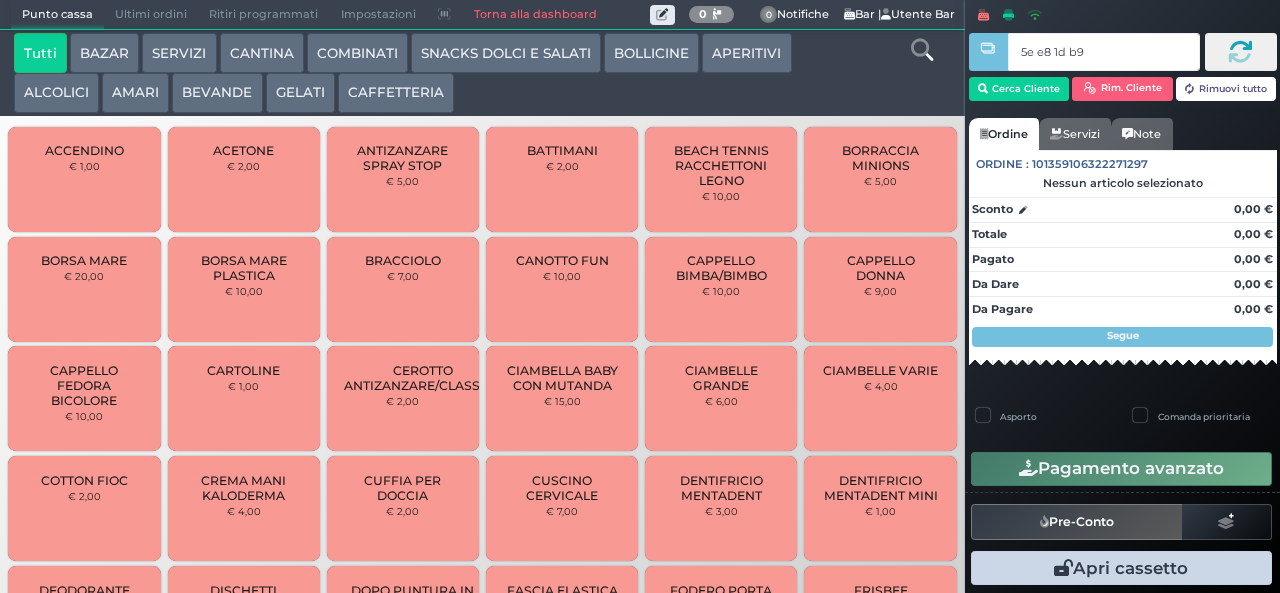 type 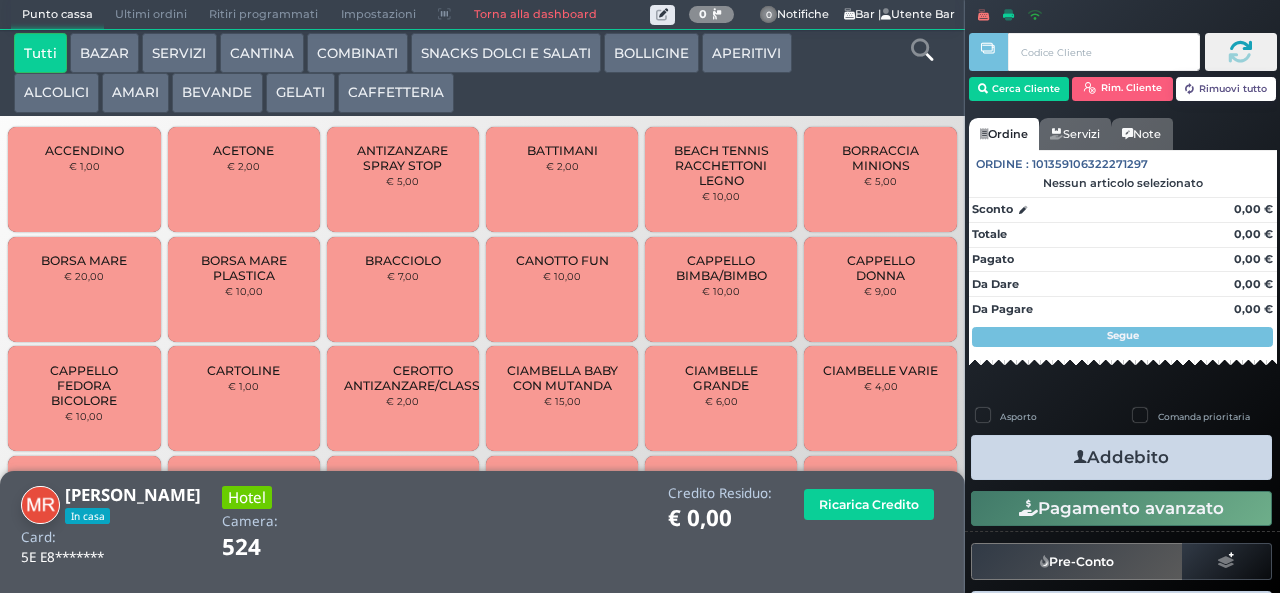 click on "AMARI" 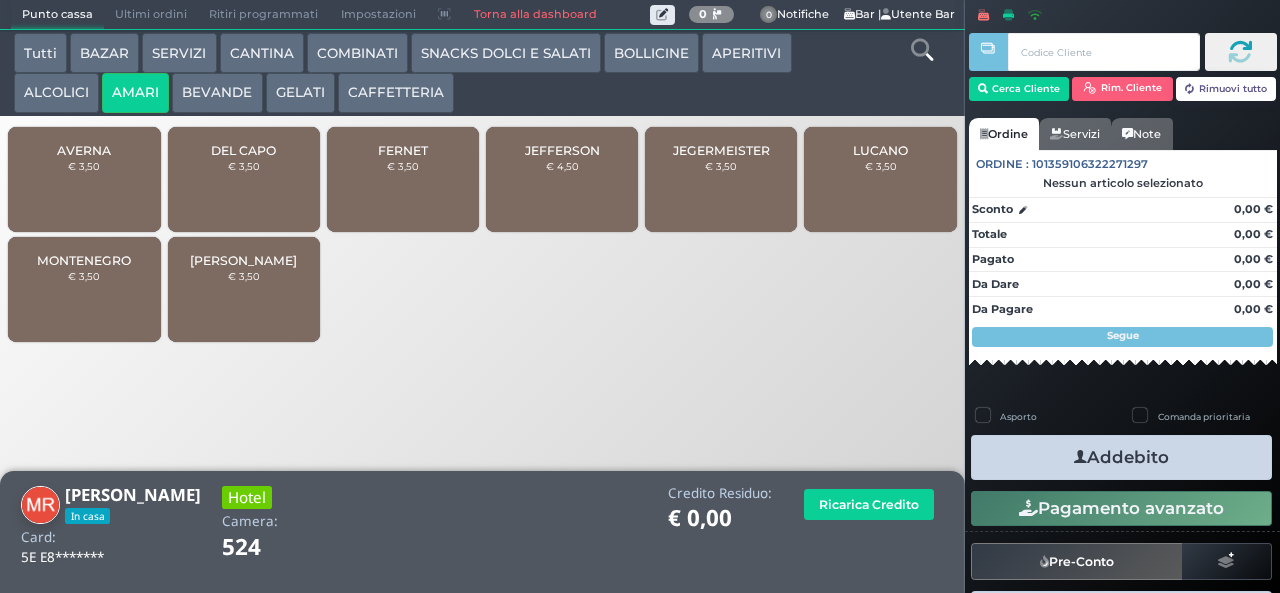 click on "€ 3,50" 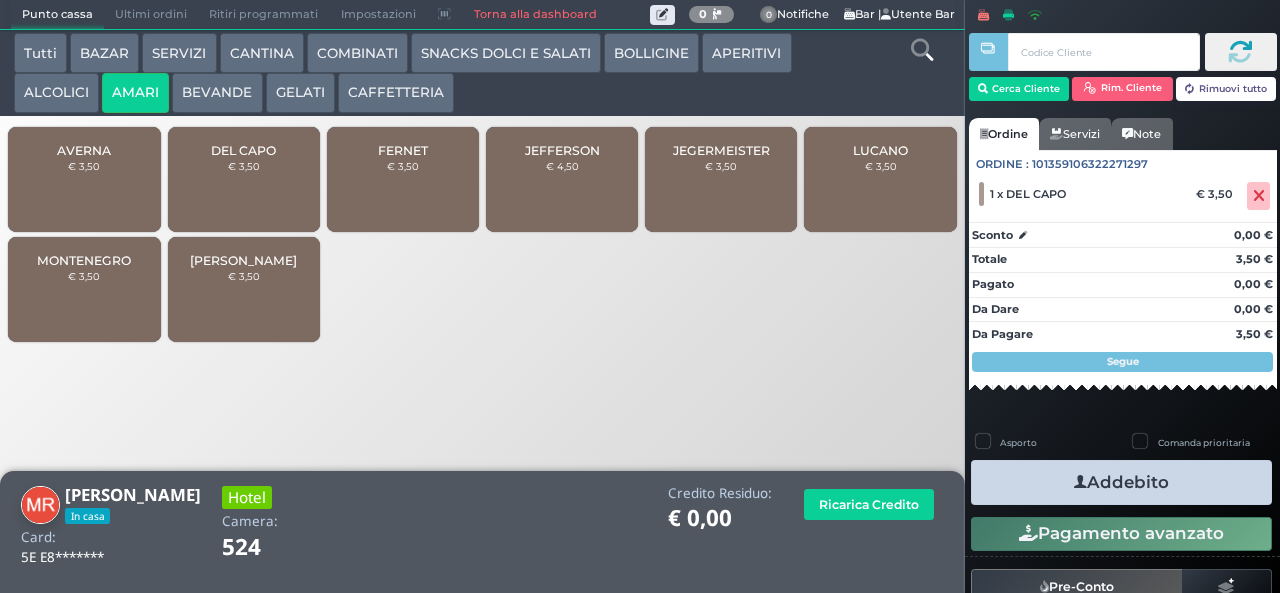 click on "Addebito" 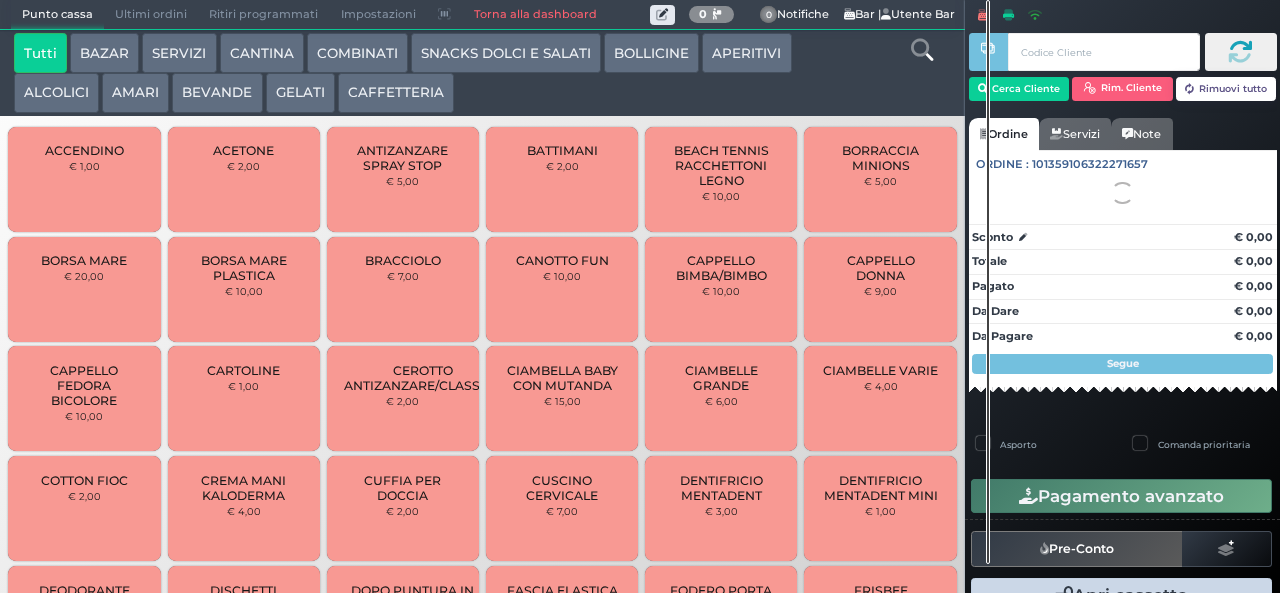 scroll, scrollTop: 0, scrollLeft: 0, axis: both 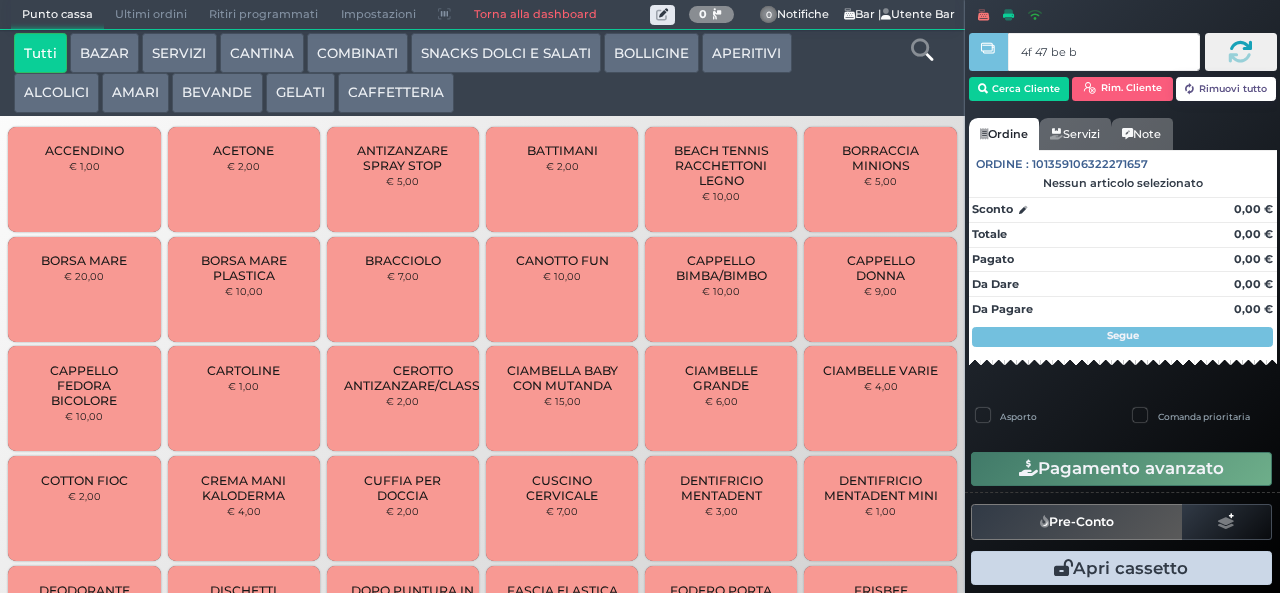 type on "4f 47 be b9" 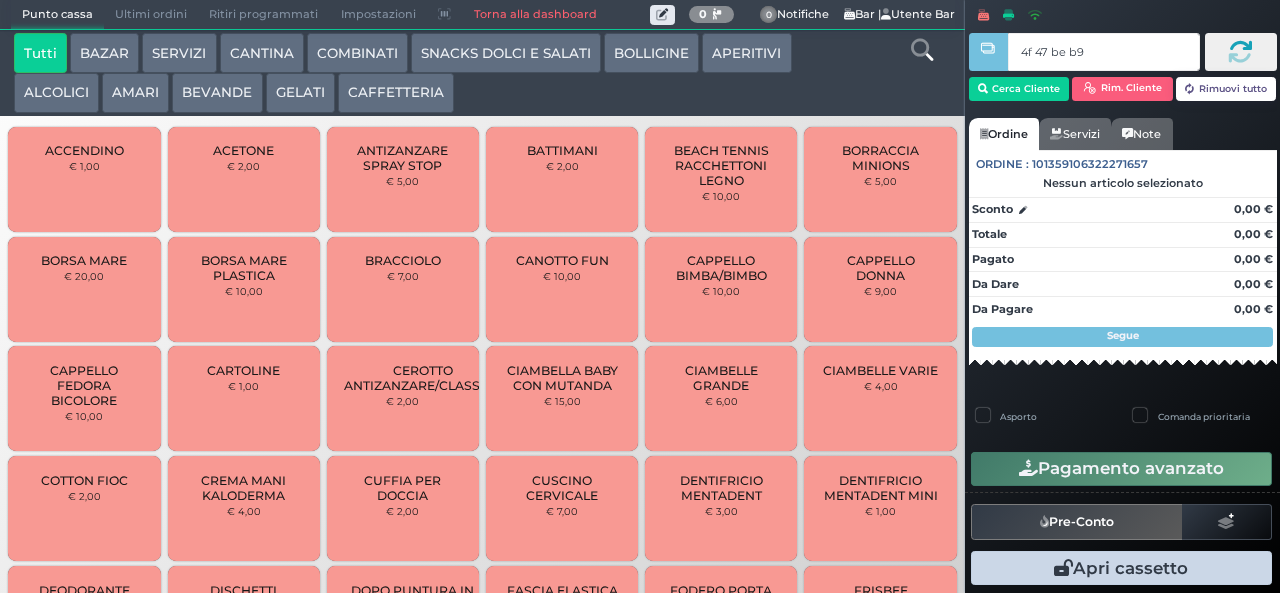 type 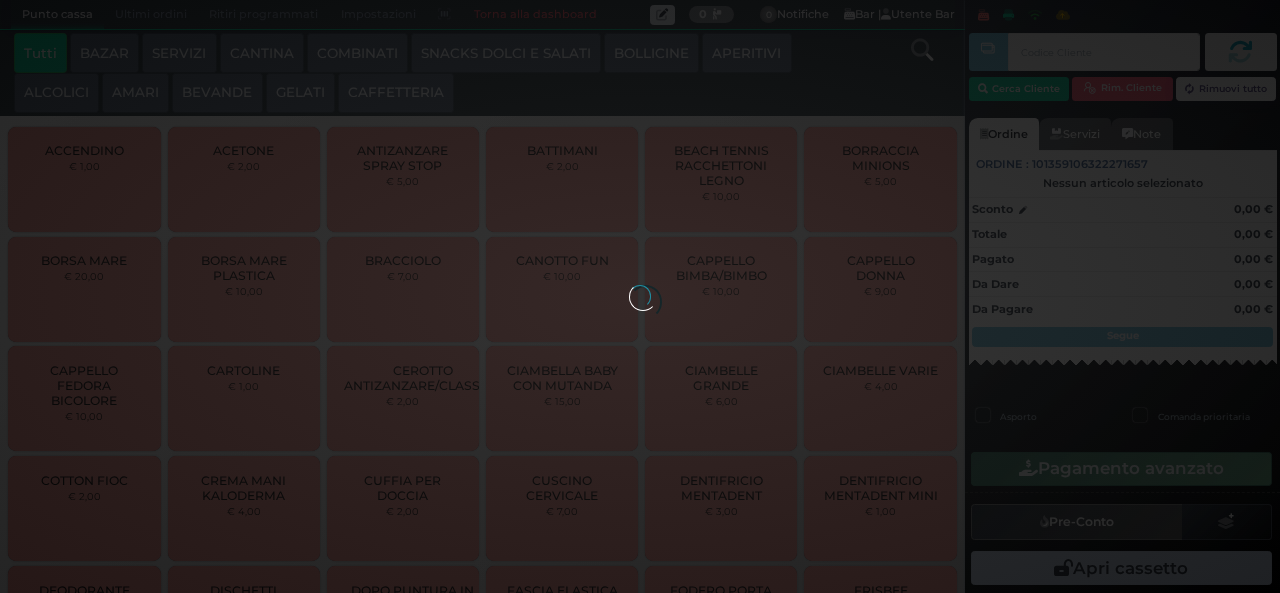 click on "COMBINATI" at bounding box center (357, 53) 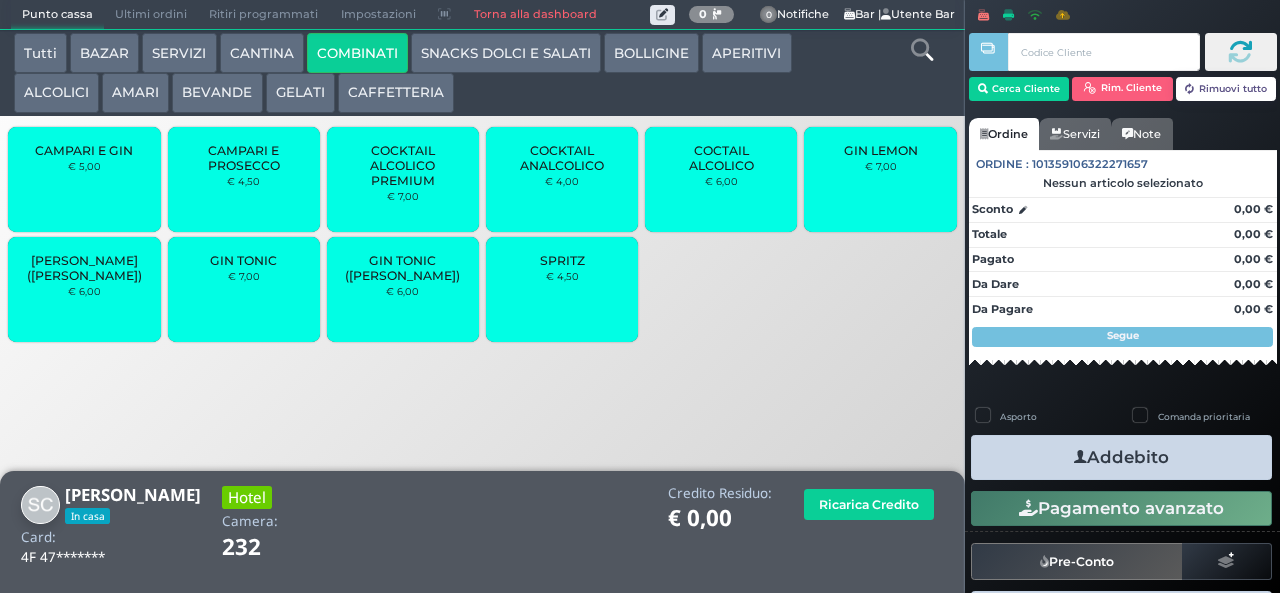 click on "COCKTAIL ALCOLICO PREMIUM" at bounding box center (403, 165) 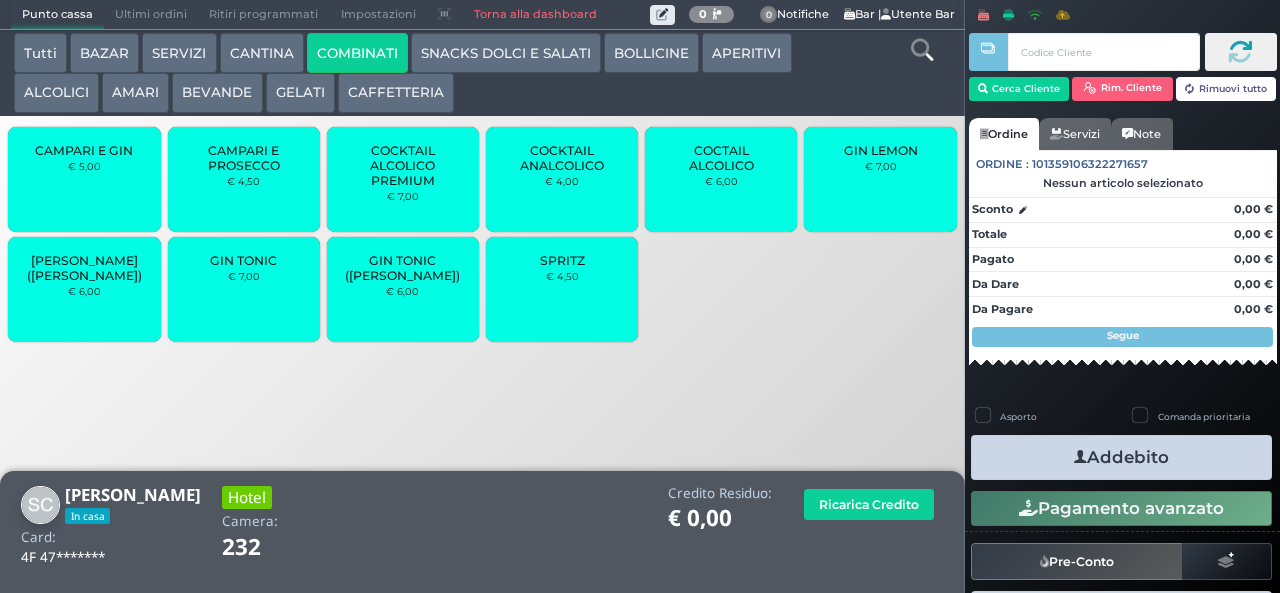 click on "SPRITZ
€ 4,50" at bounding box center [562, 289] 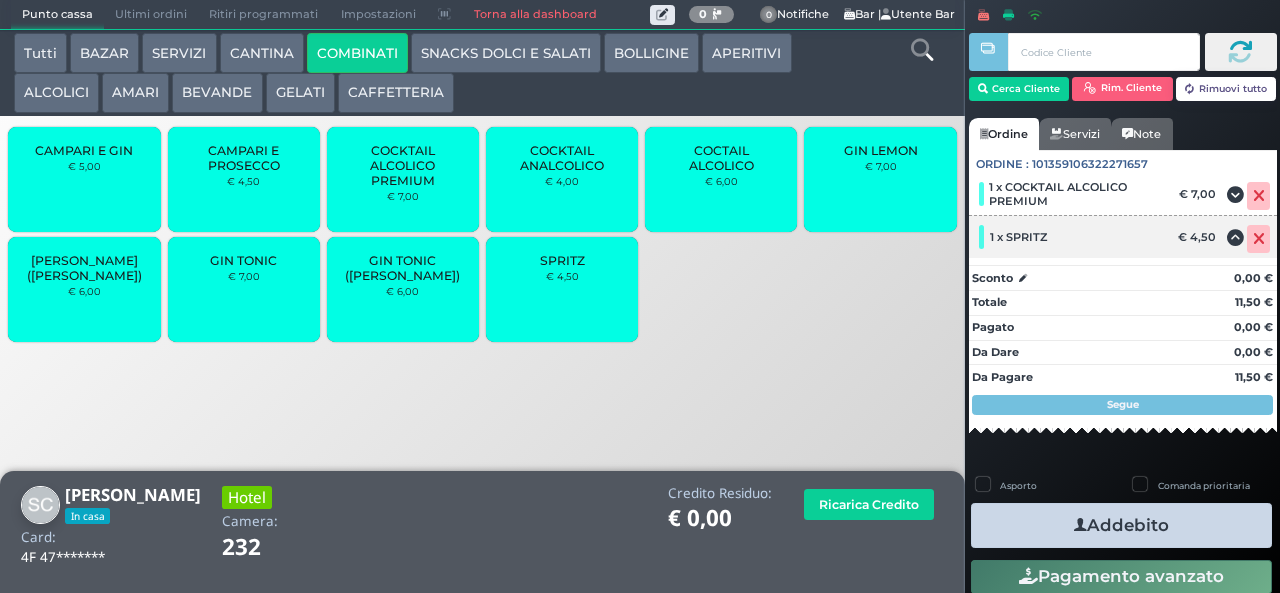 click at bounding box center [1258, 239] 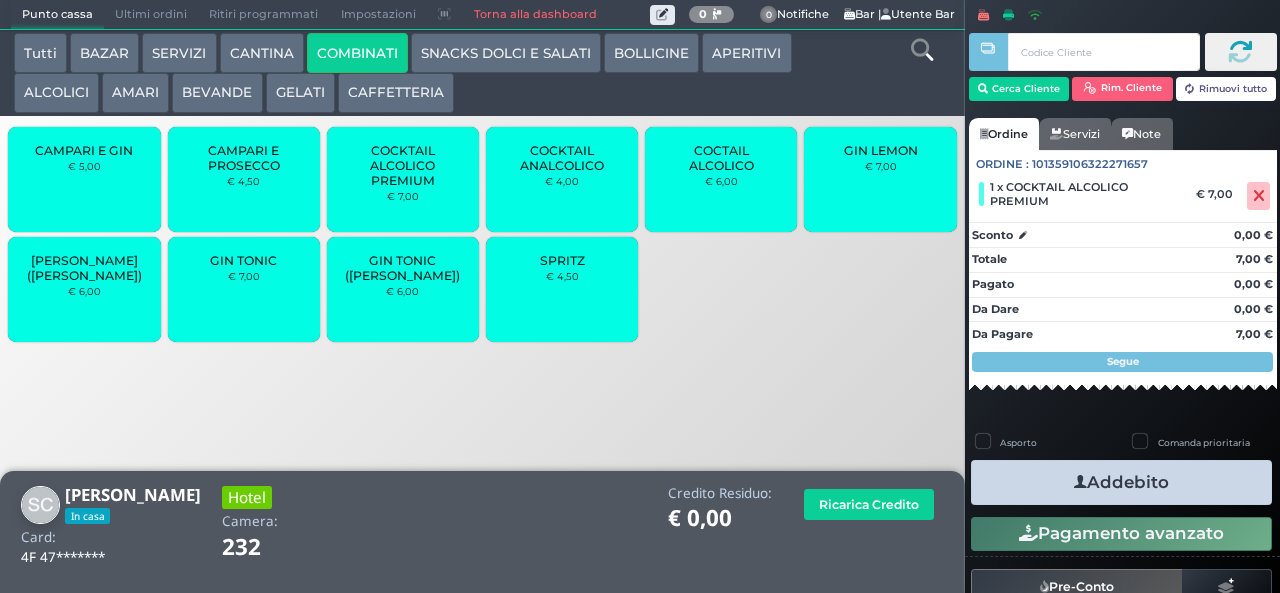 click on "GIN TONIC" at bounding box center (243, 260) 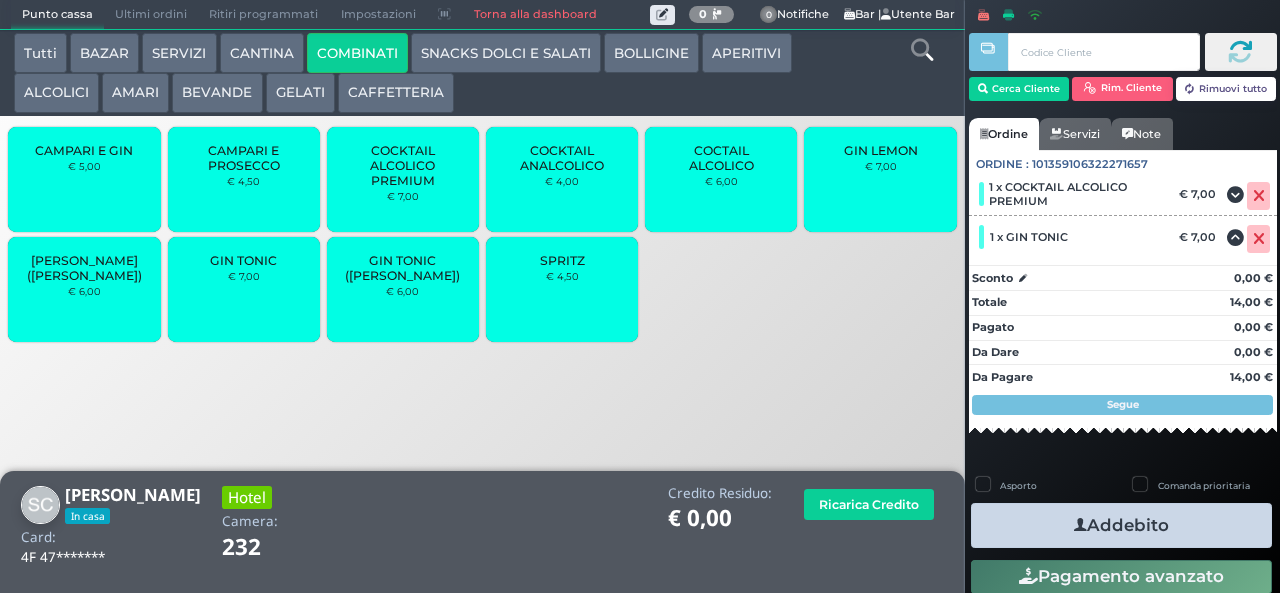 click on "Addebito" at bounding box center [1121, 525] 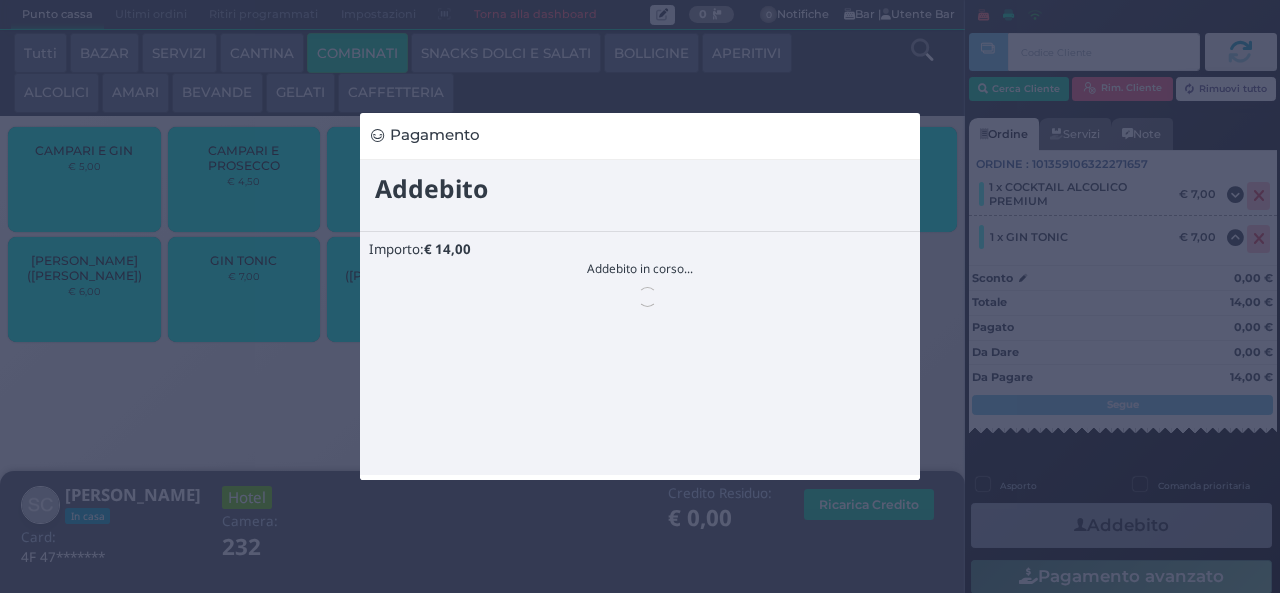 scroll, scrollTop: 0, scrollLeft: 0, axis: both 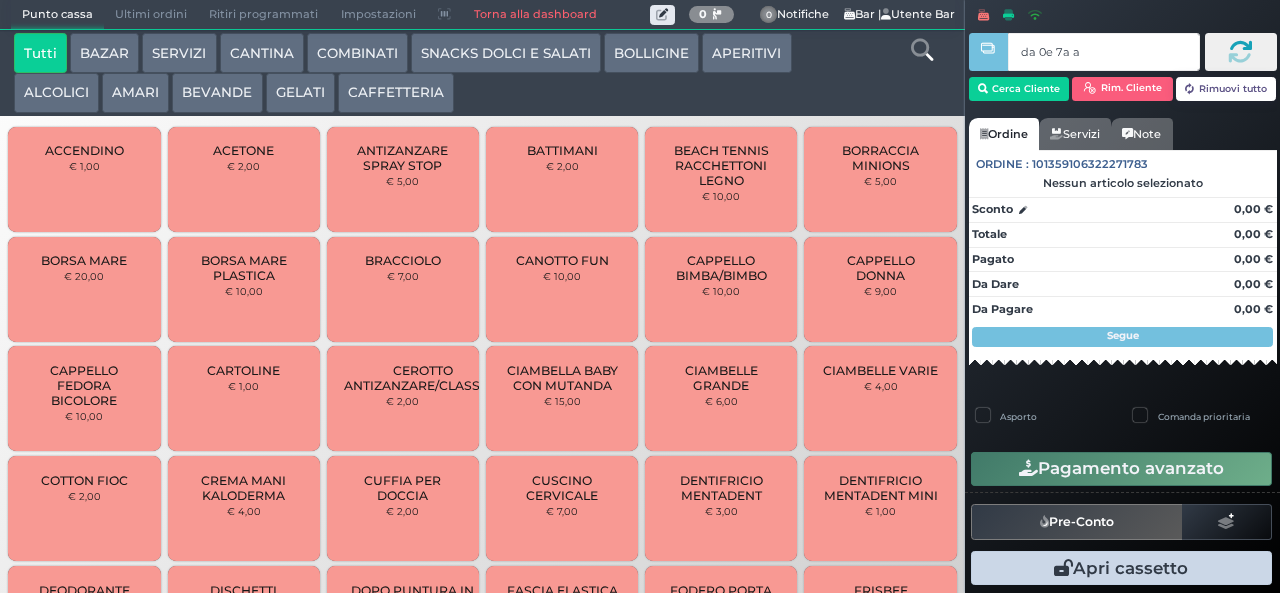 type on "da 0e 7a a4" 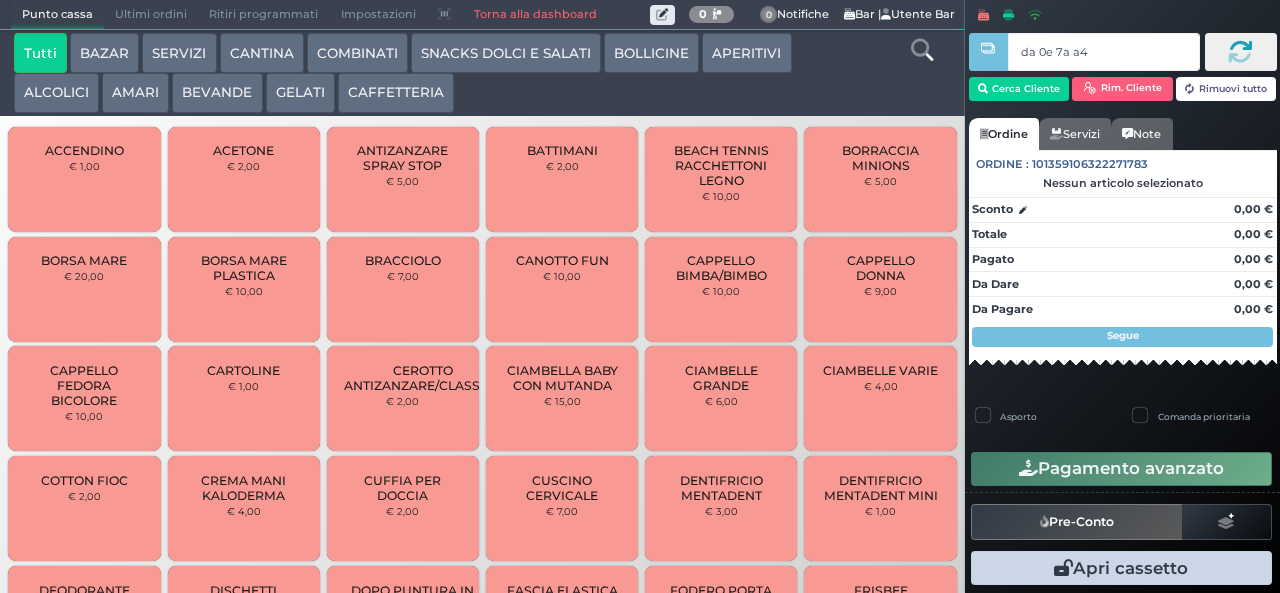 type 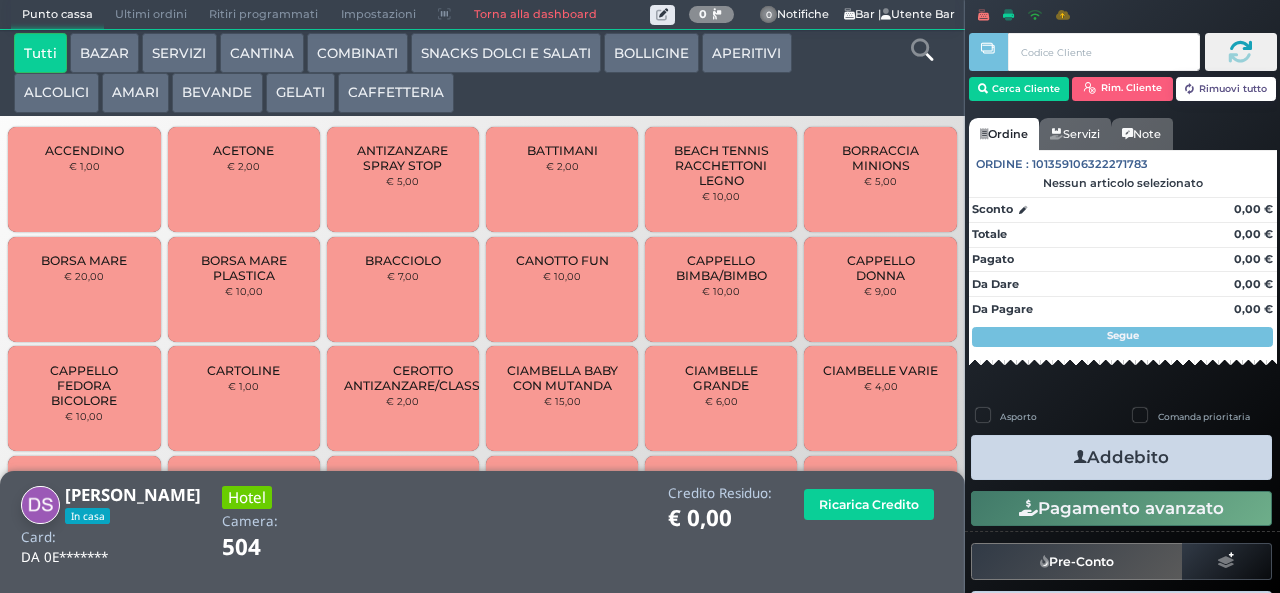click on "SNACKS DOLCI E SALATI" at bounding box center [506, 53] 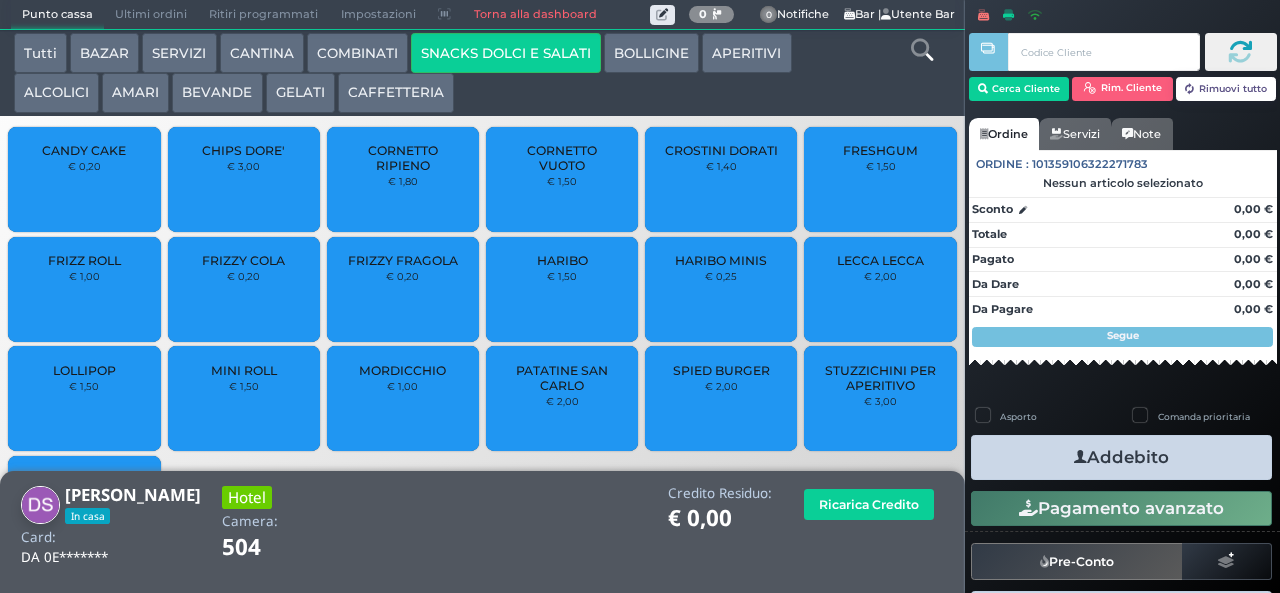 click on "PATATINE SAN CARLO" at bounding box center (562, 378) 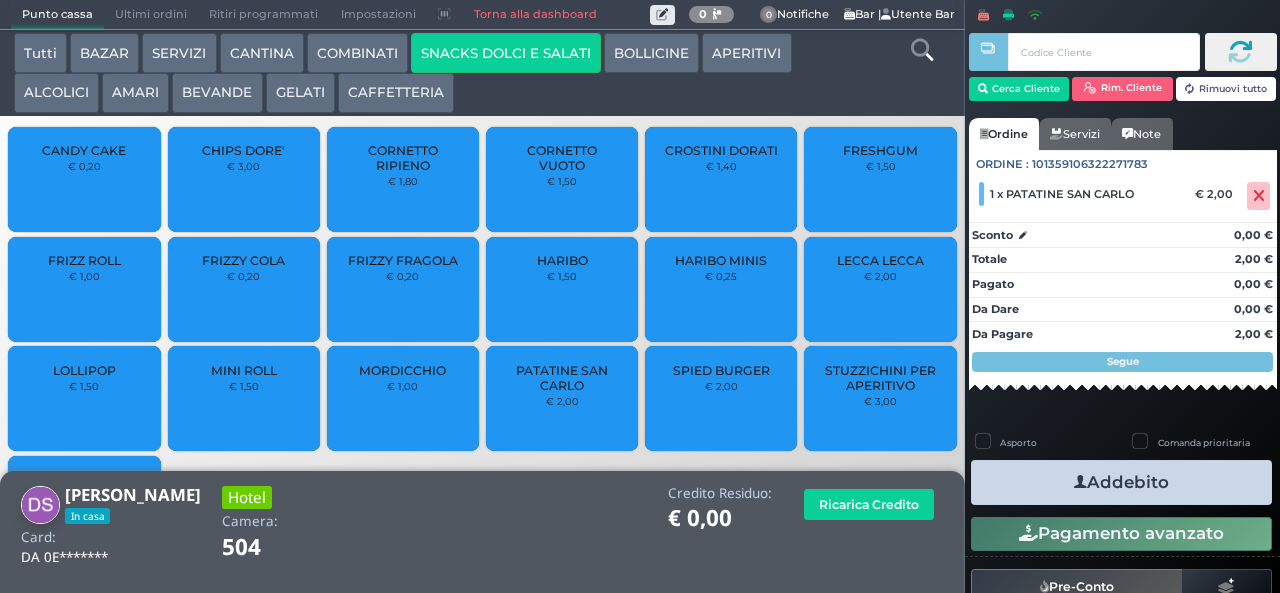 click on "Addebito" at bounding box center (1121, 482) 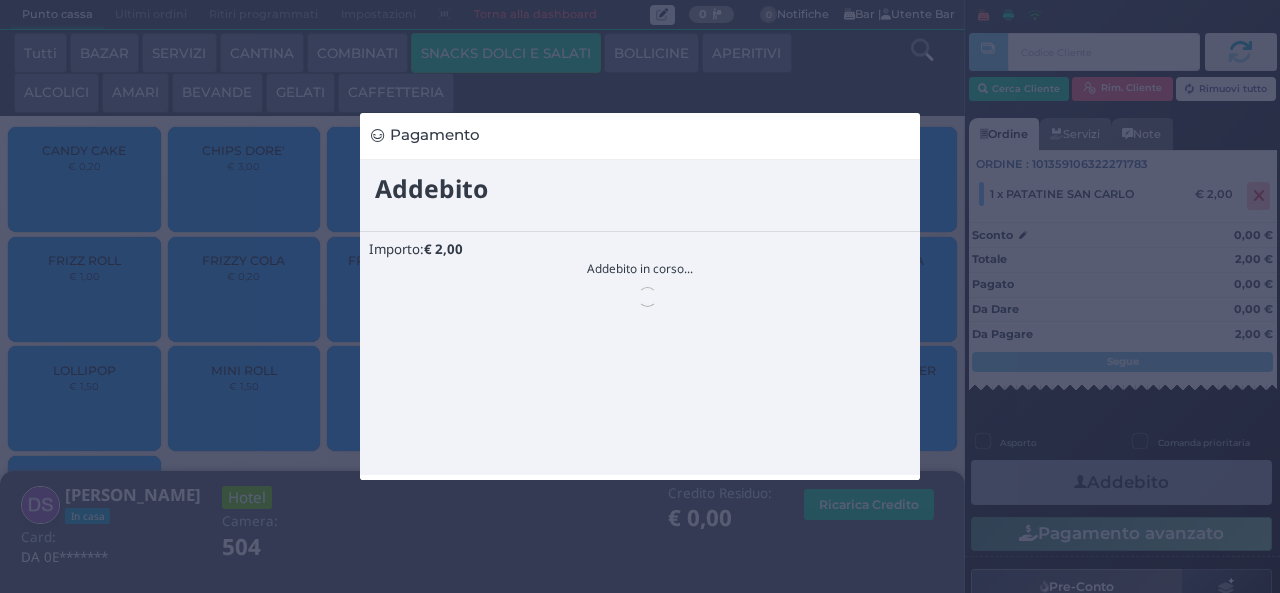 scroll, scrollTop: 0, scrollLeft: 0, axis: both 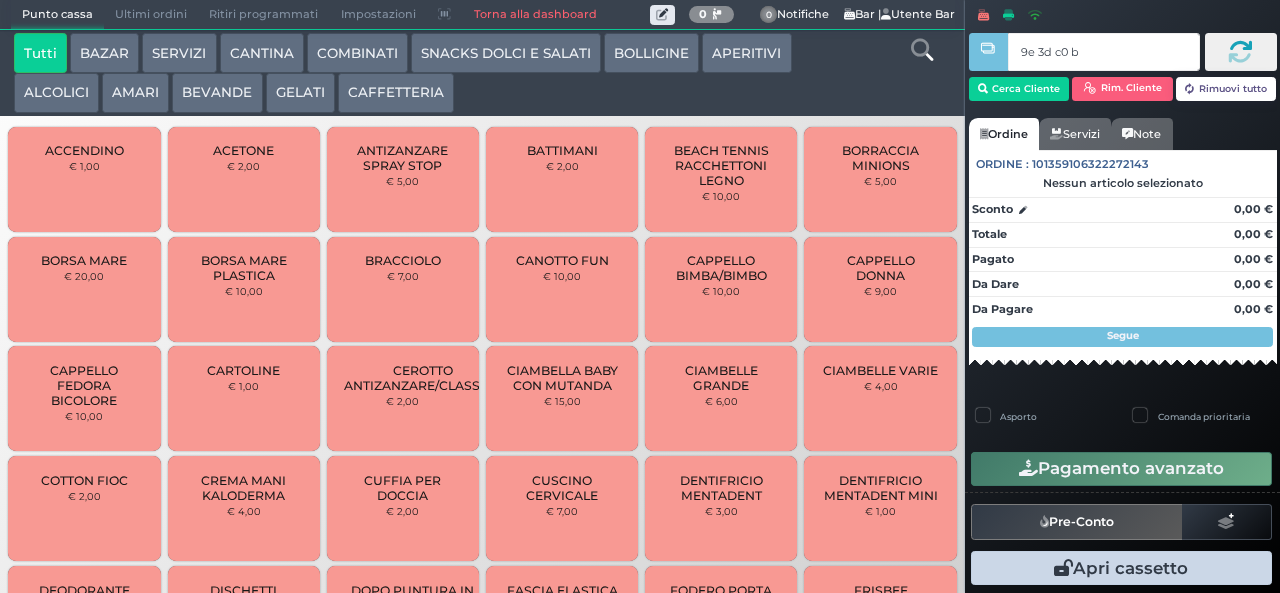 type on "9e 3d c0 b9" 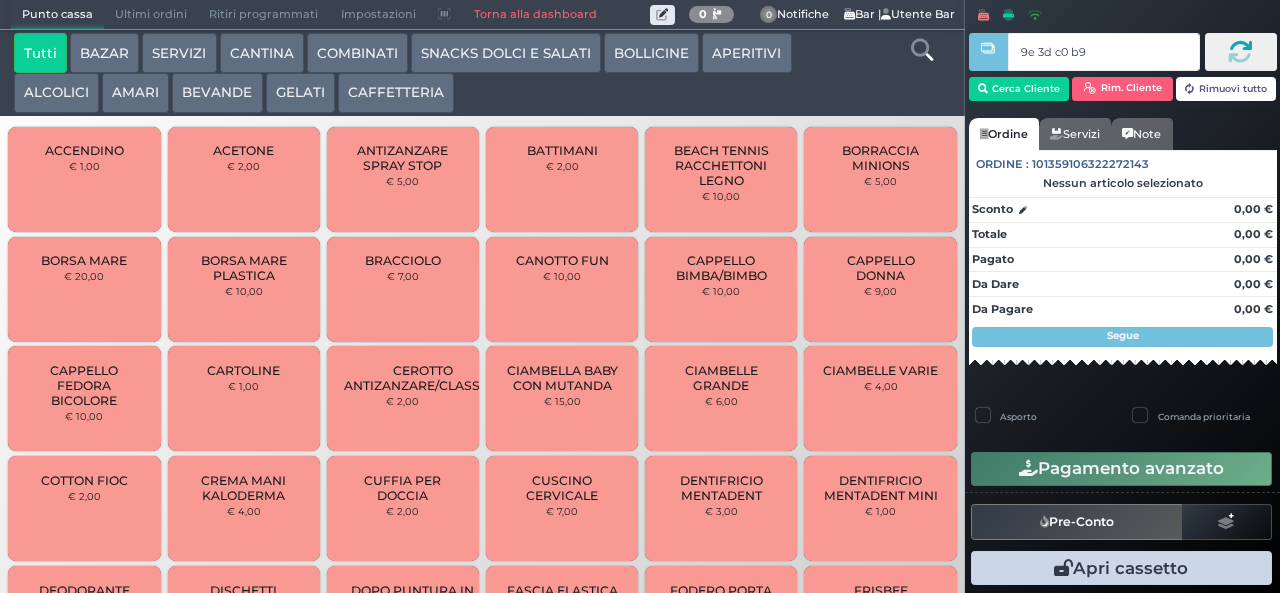 type 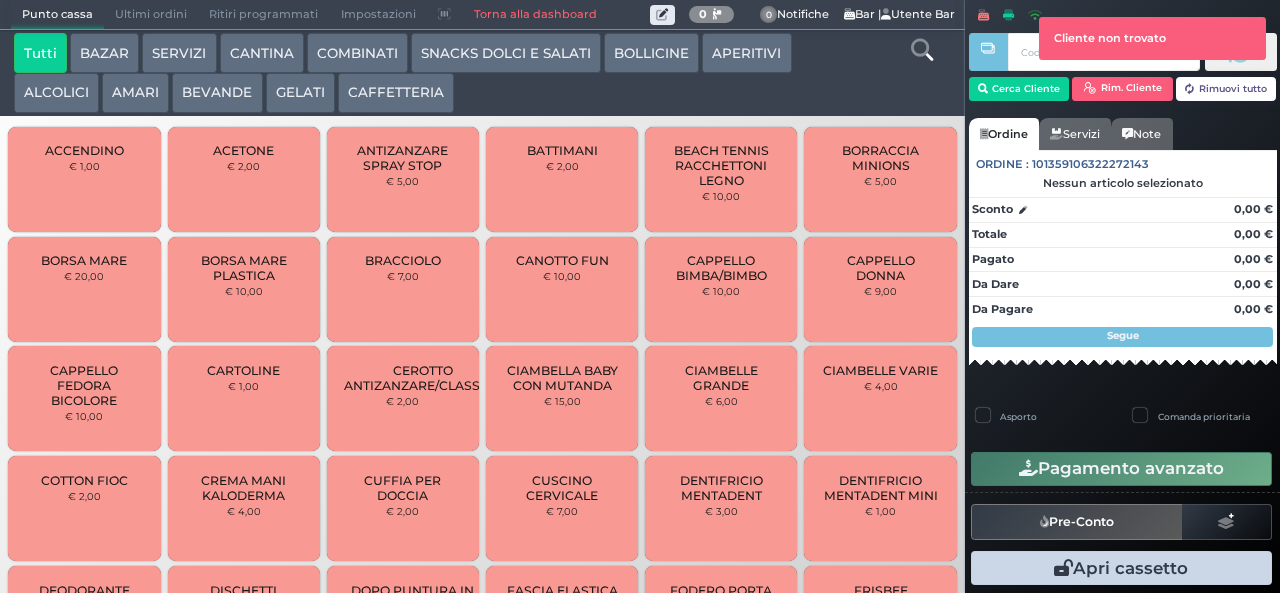 click on "SNACKS DOLCI E SALATI" at bounding box center [506, 53] 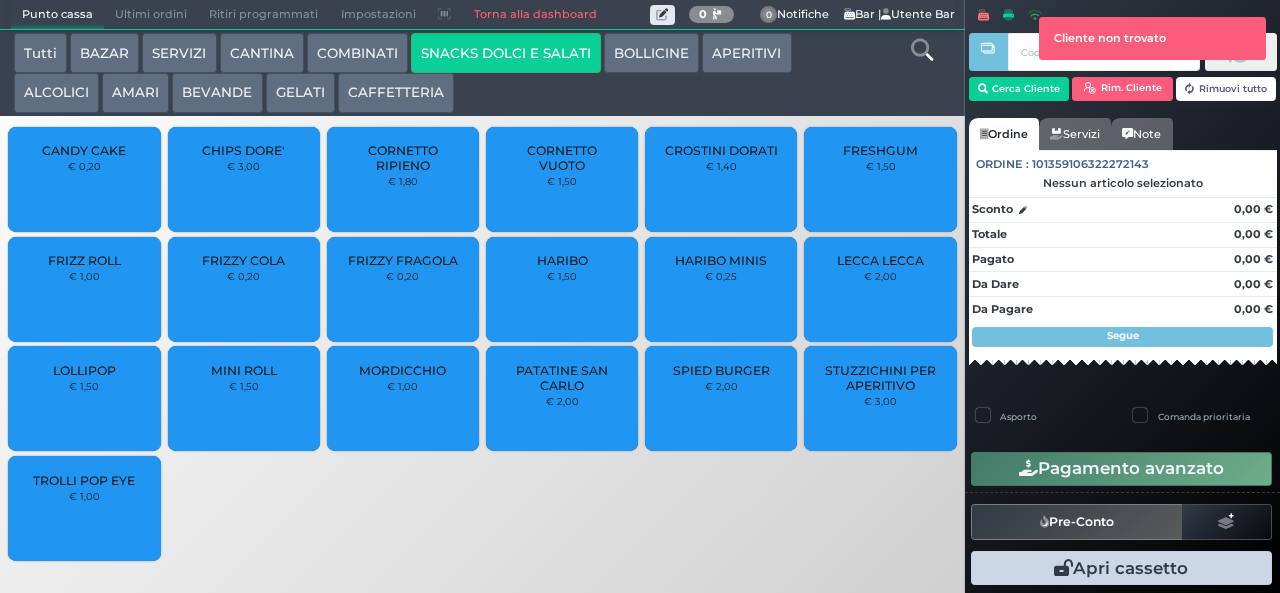 click on "€ 1,50" at bounding box center (244, 386) 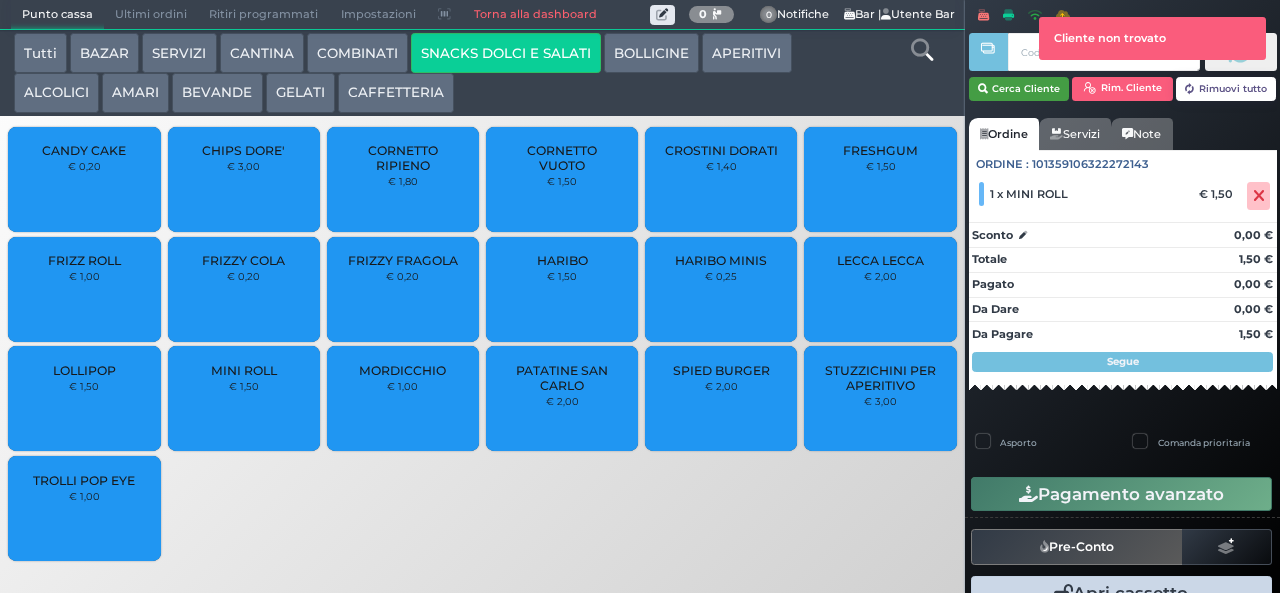 click on "Cerca Cliente" at bounding box center (1019, 89) 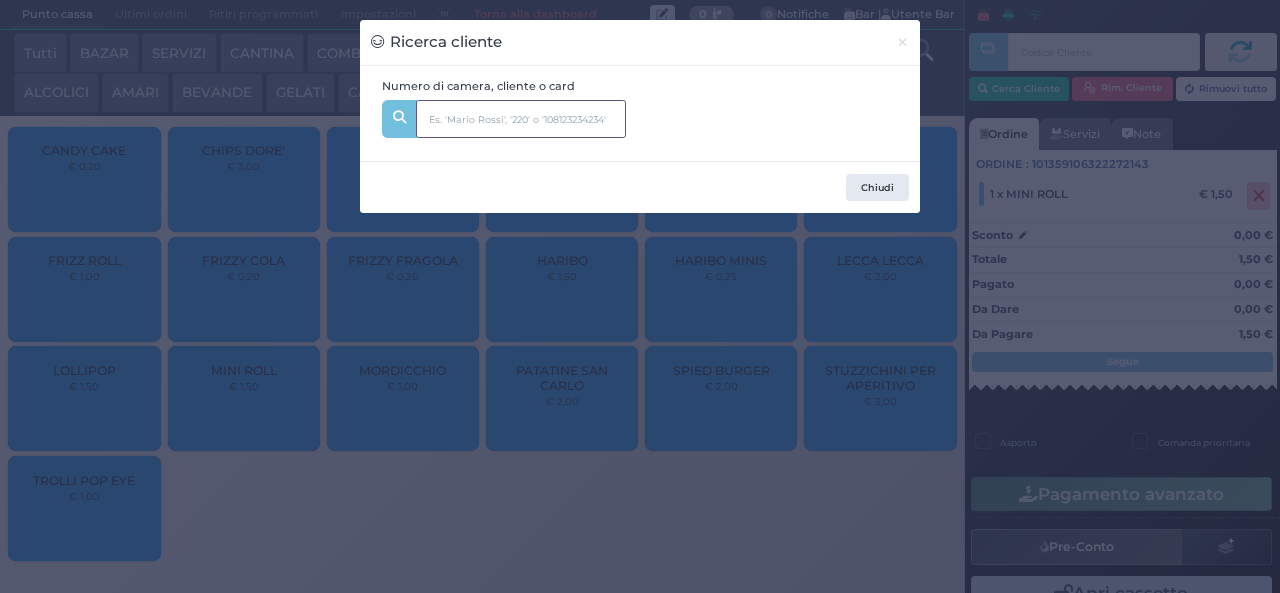 click at bounding box center [521, 119] 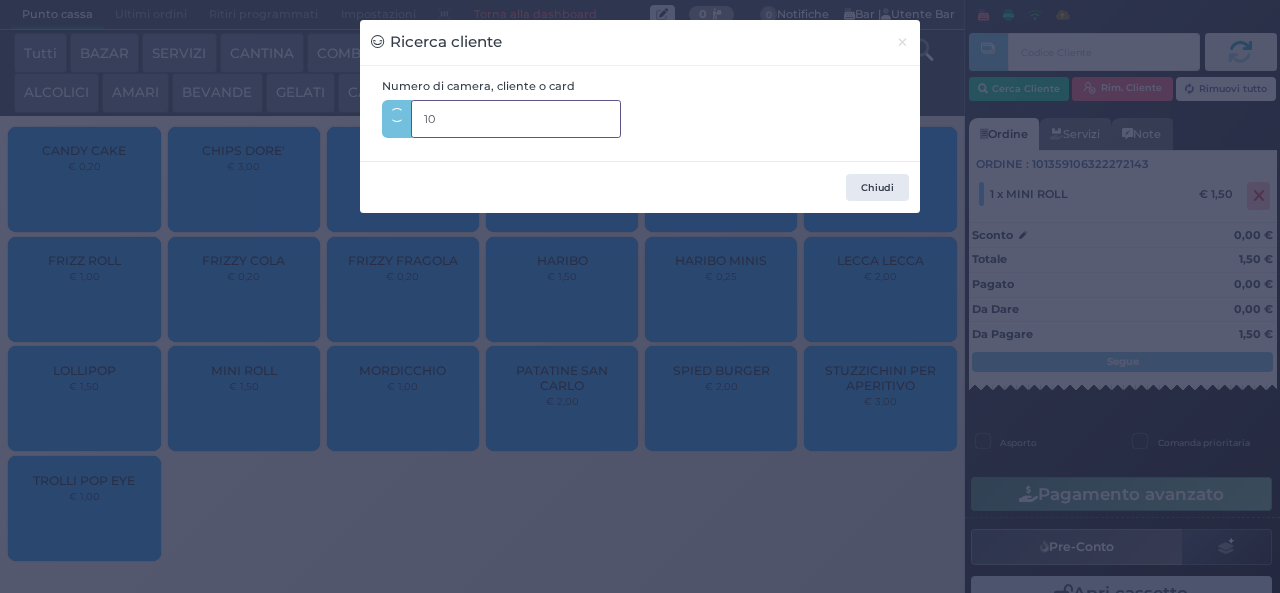 type on "106" 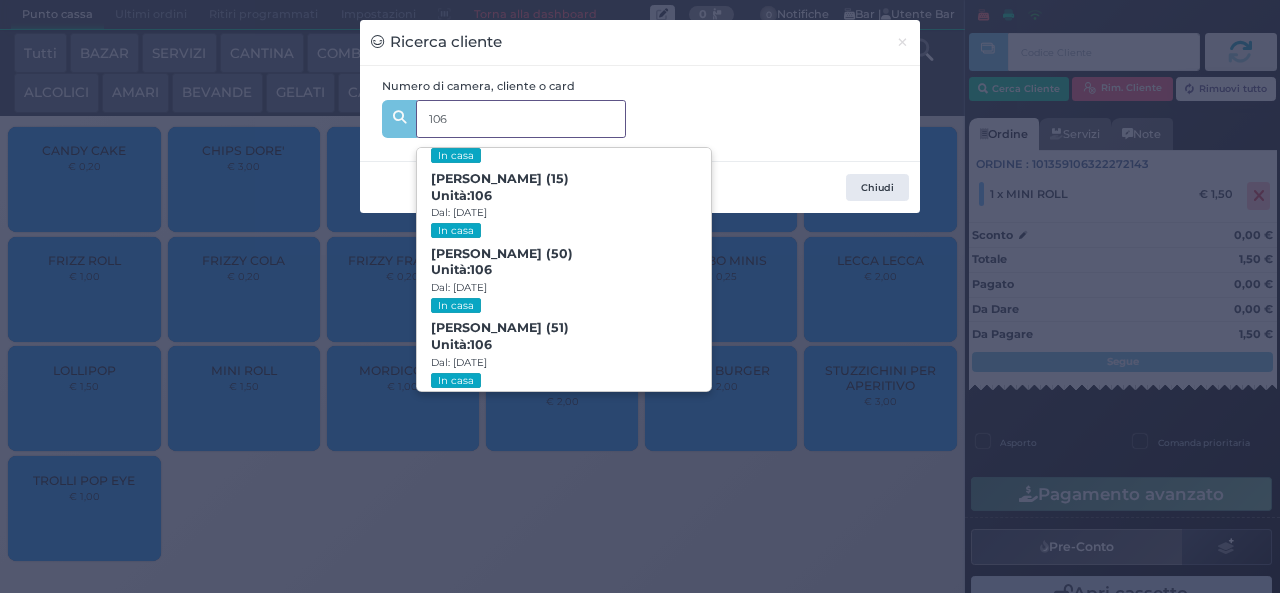 scroll, scrollTop: 0, scrollLeft: 0, axis: both 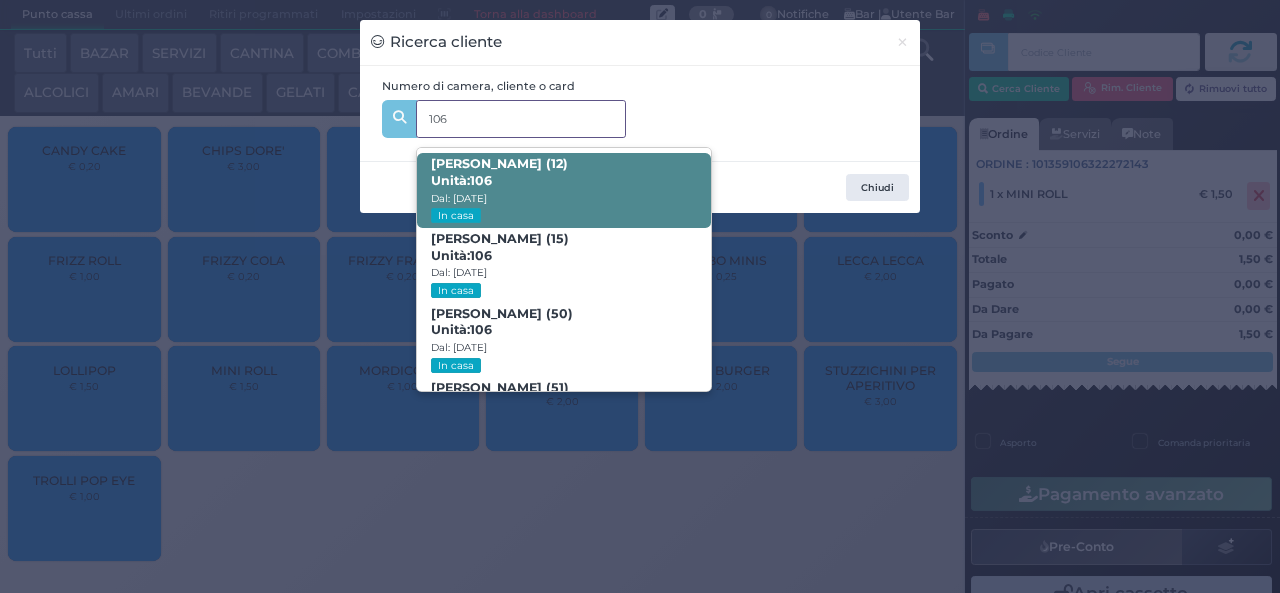click on "daniele Rossano (12) Unità:  106 Dal: 13/07/2025 In casa" at bounding box center [563, 190] 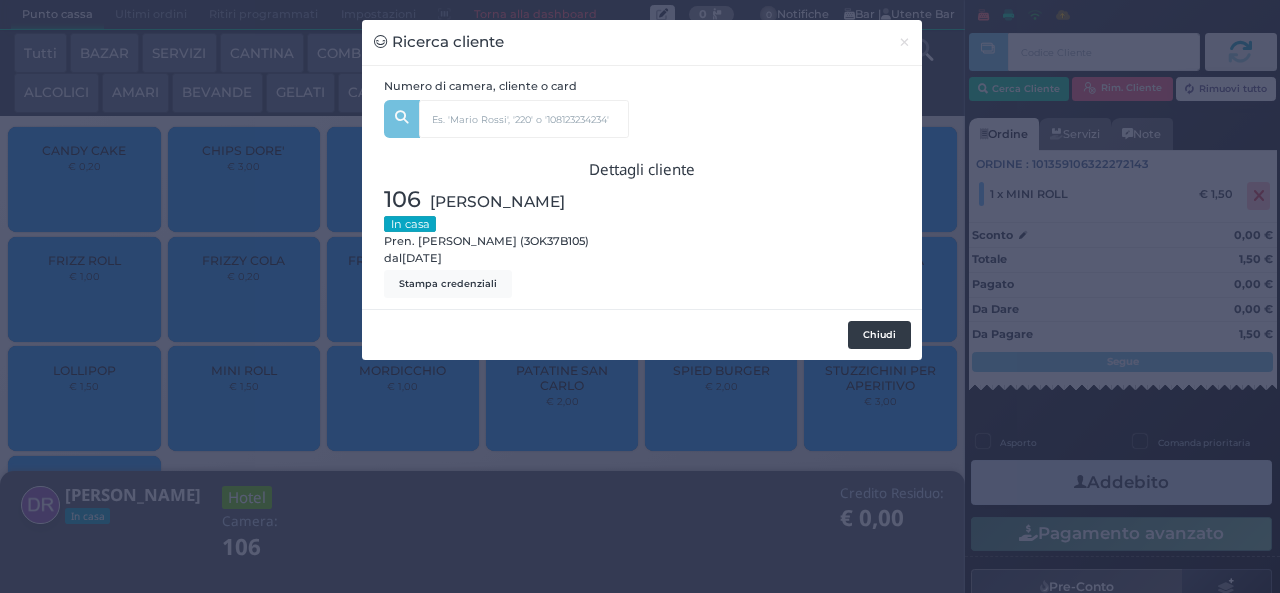click on "Chiudi" at bounding box center (879, 335) 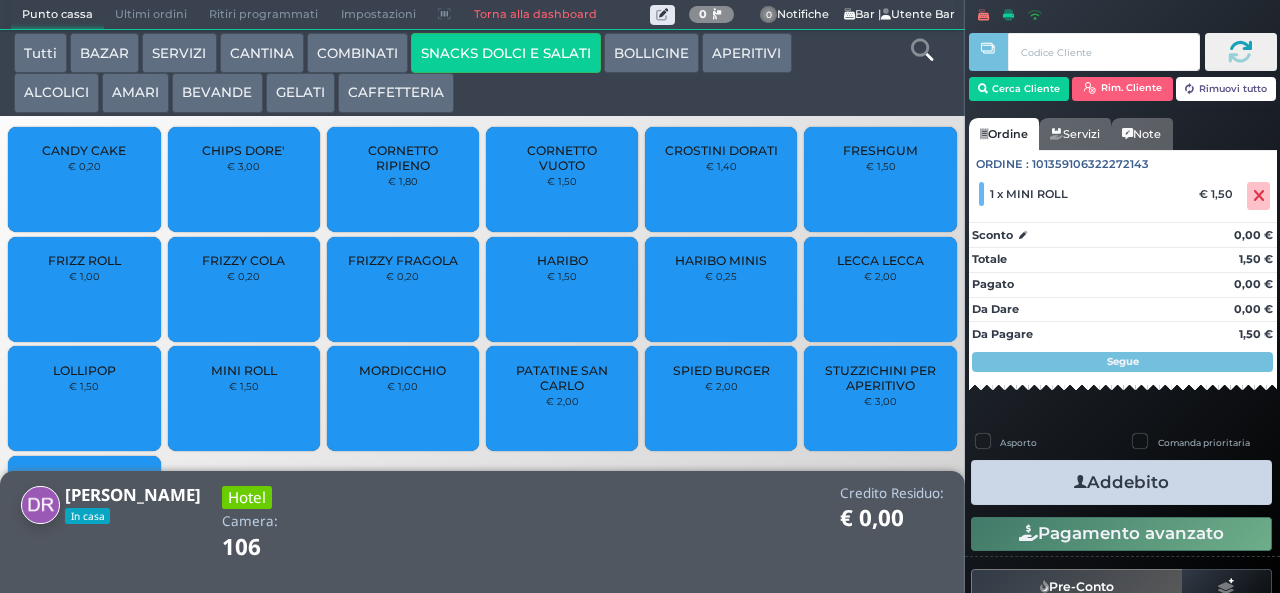 click on "Addebito" at bounding box center (1121, 482) 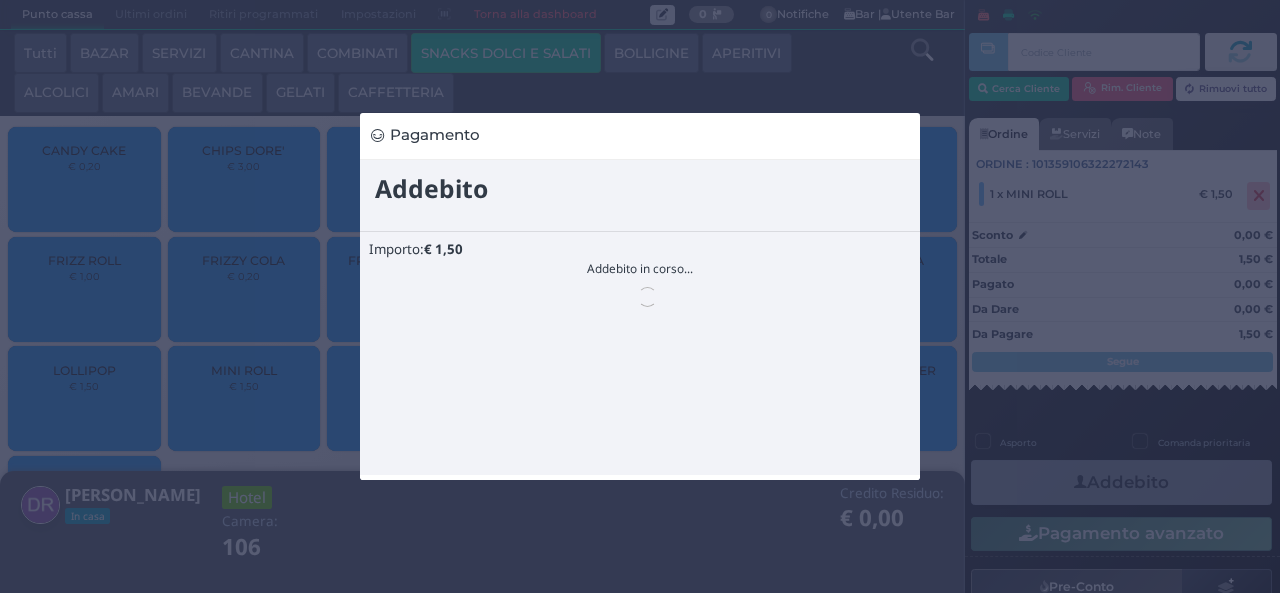 scroll, scrollTop: 0, scrollLeft: 0, axis: both 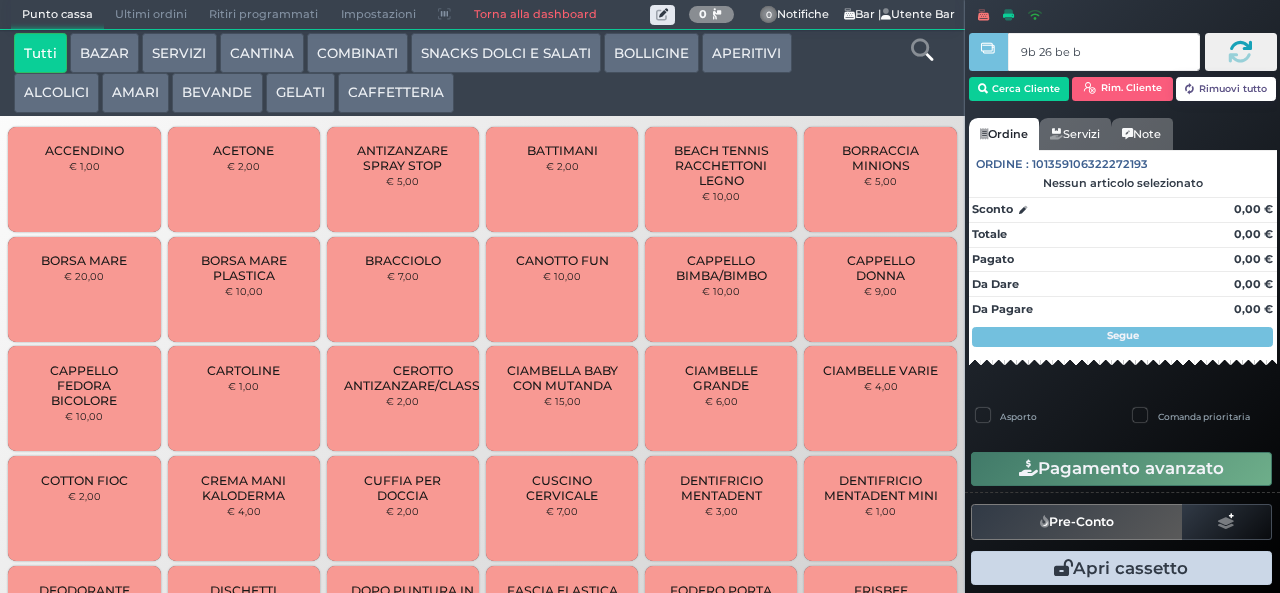 type on "9b 26 be b9" 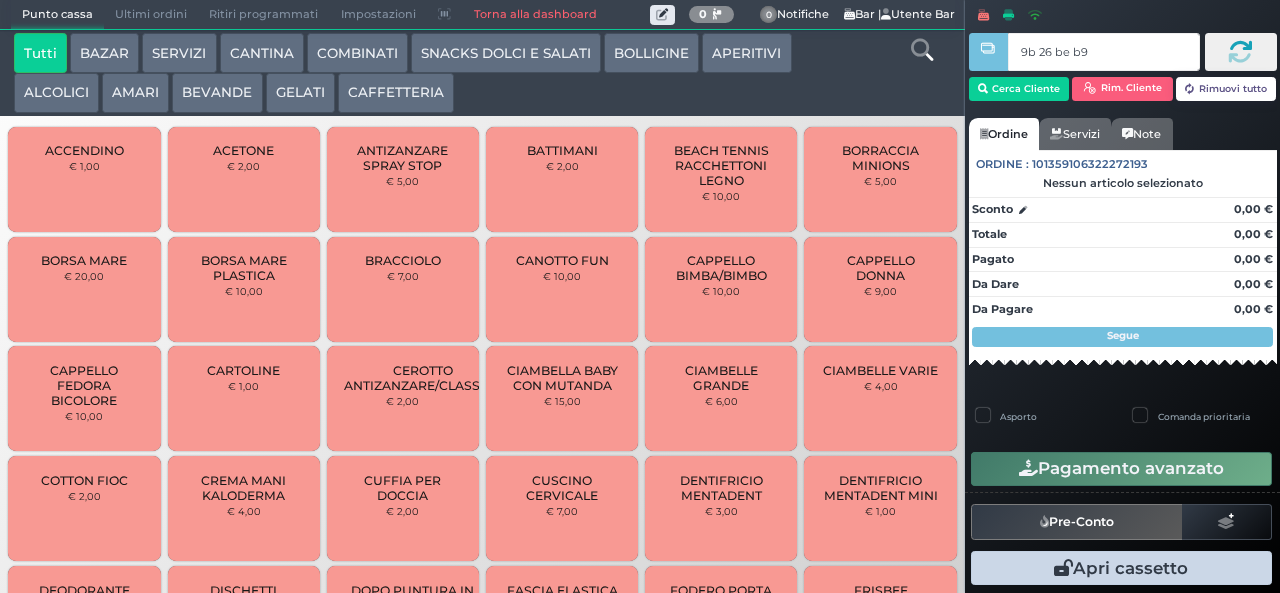 type 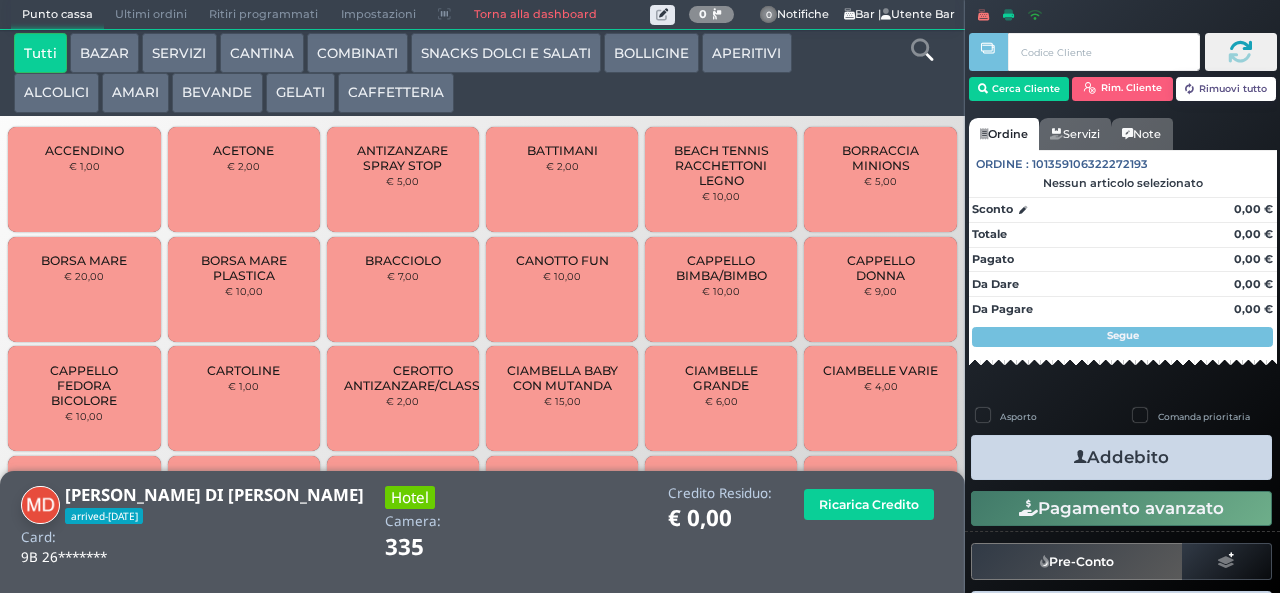 click on "BEVANDE" at bounding box center (217, 93) 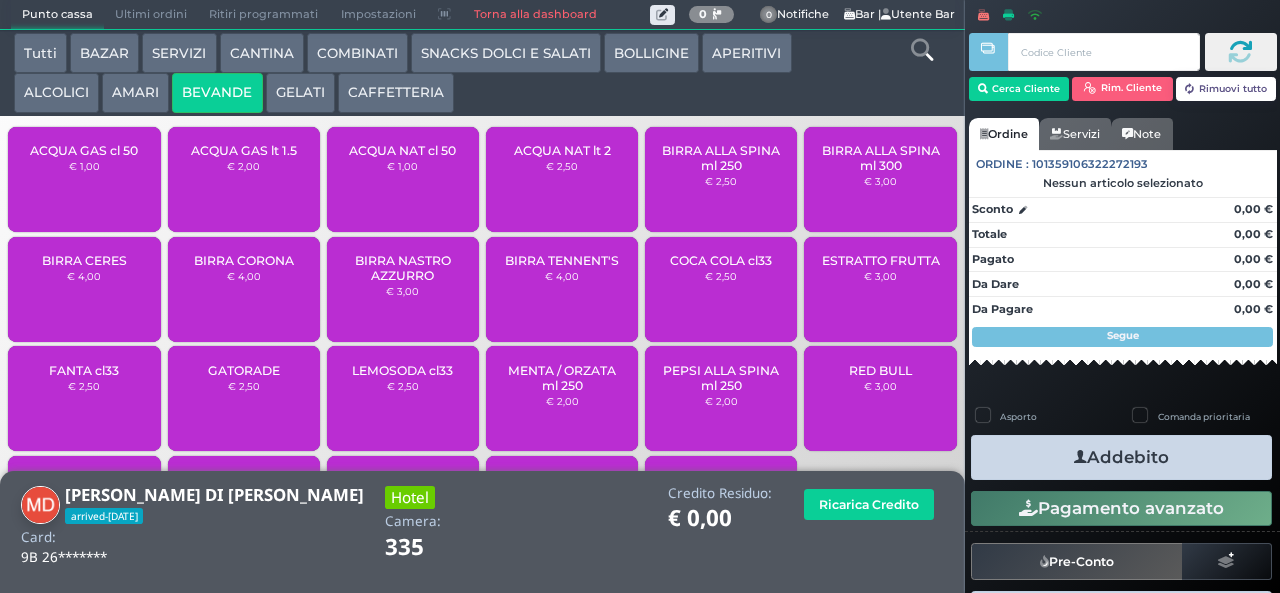 click on "ACQUA GAS cl 50
€ 1,00" at bounding box center [84, 179] 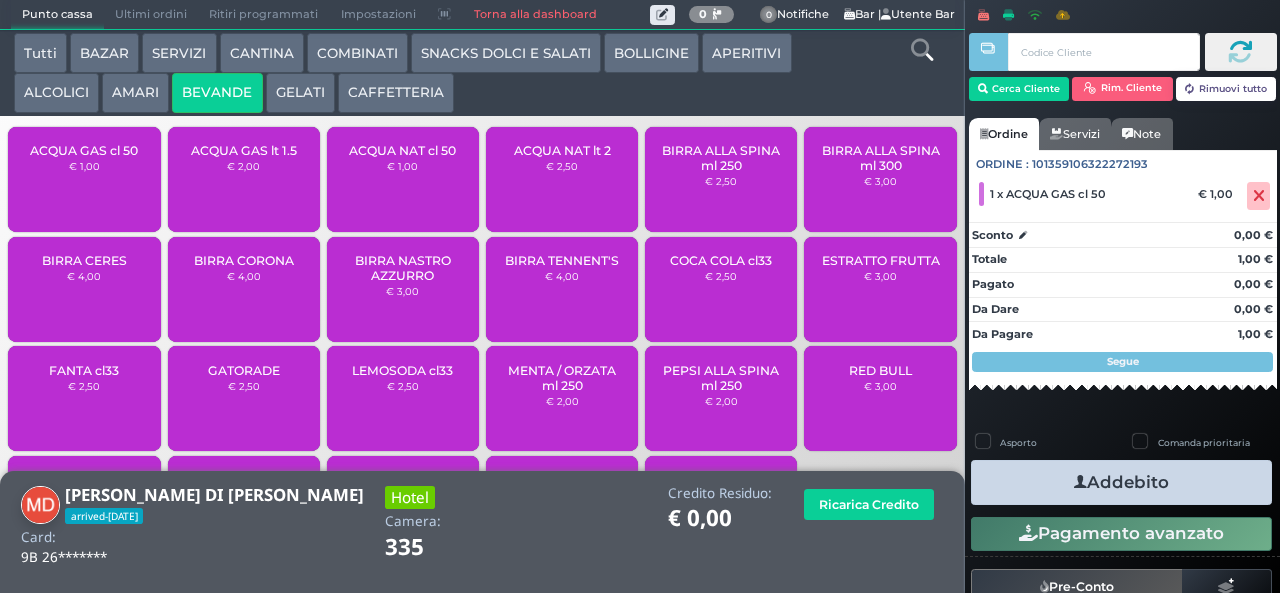 click on "Addebito" at bounding box center [1121, 482] 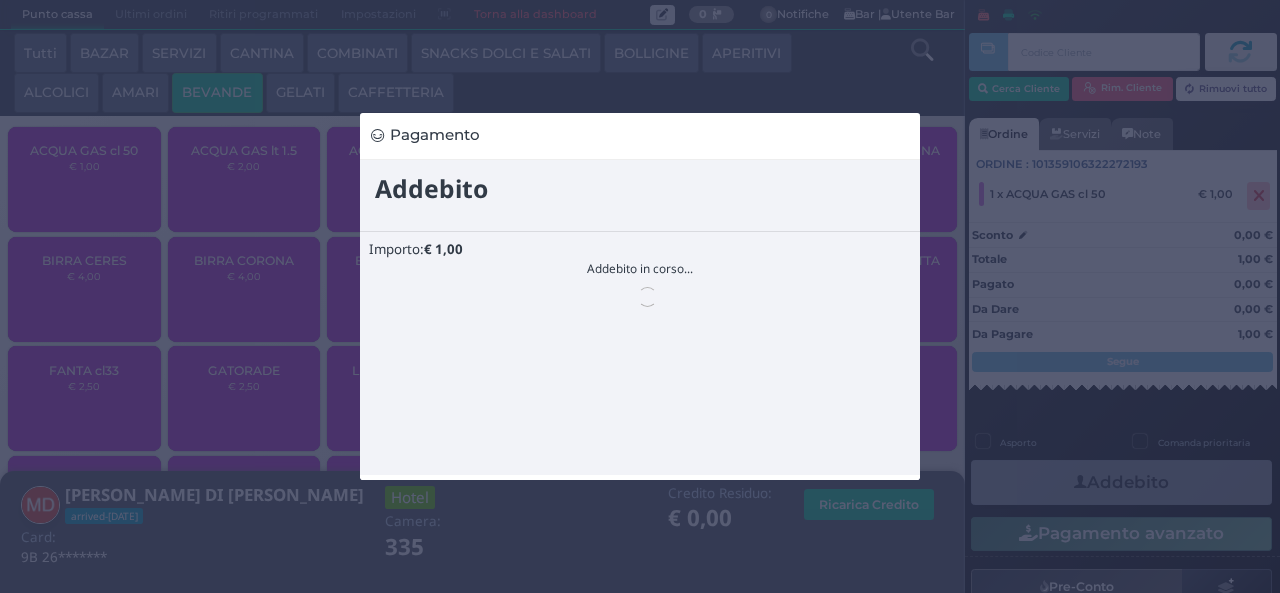 scroll, scrollTop: 0, scrollLeft: 0, axis: both 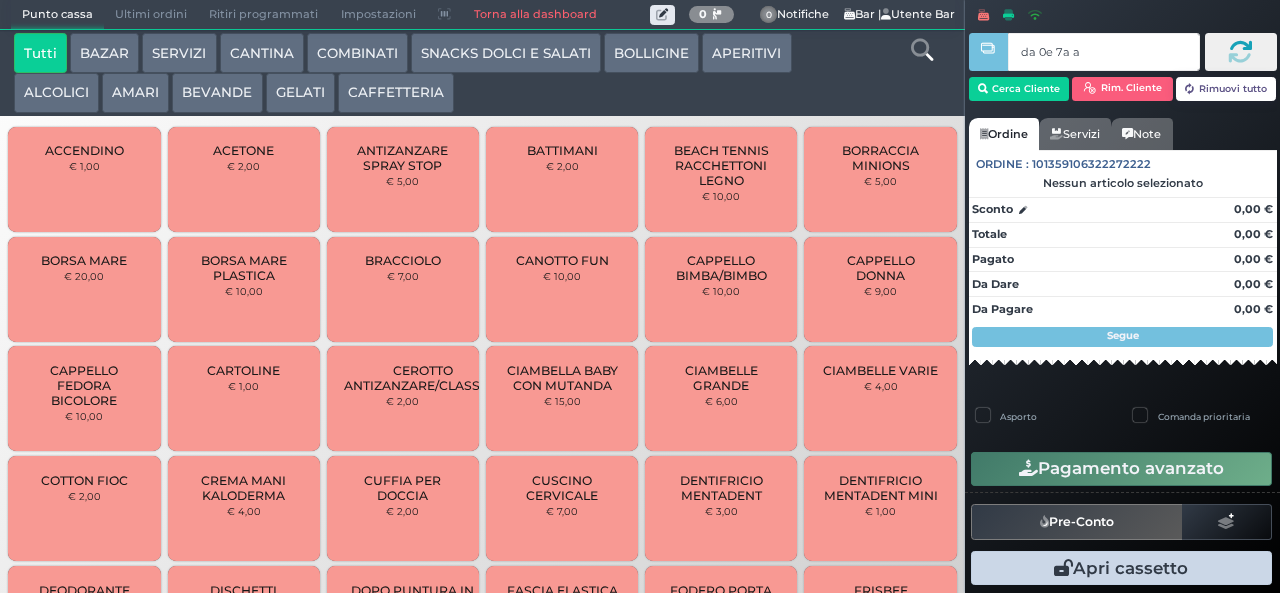 type on "da 0e 7a a4" 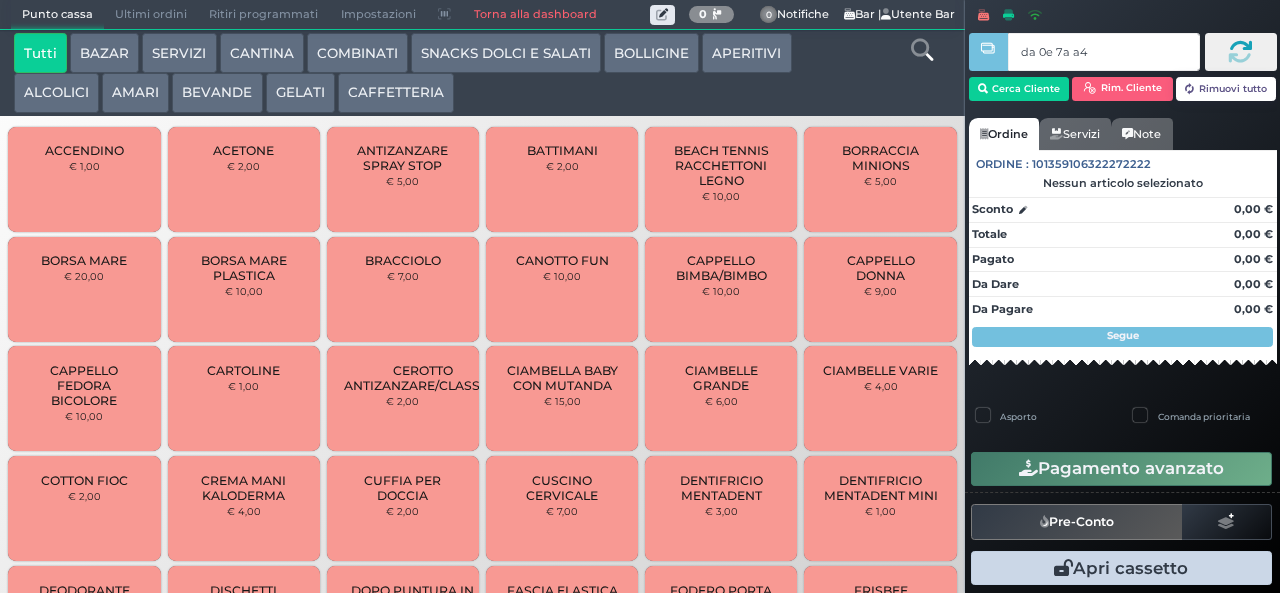 type 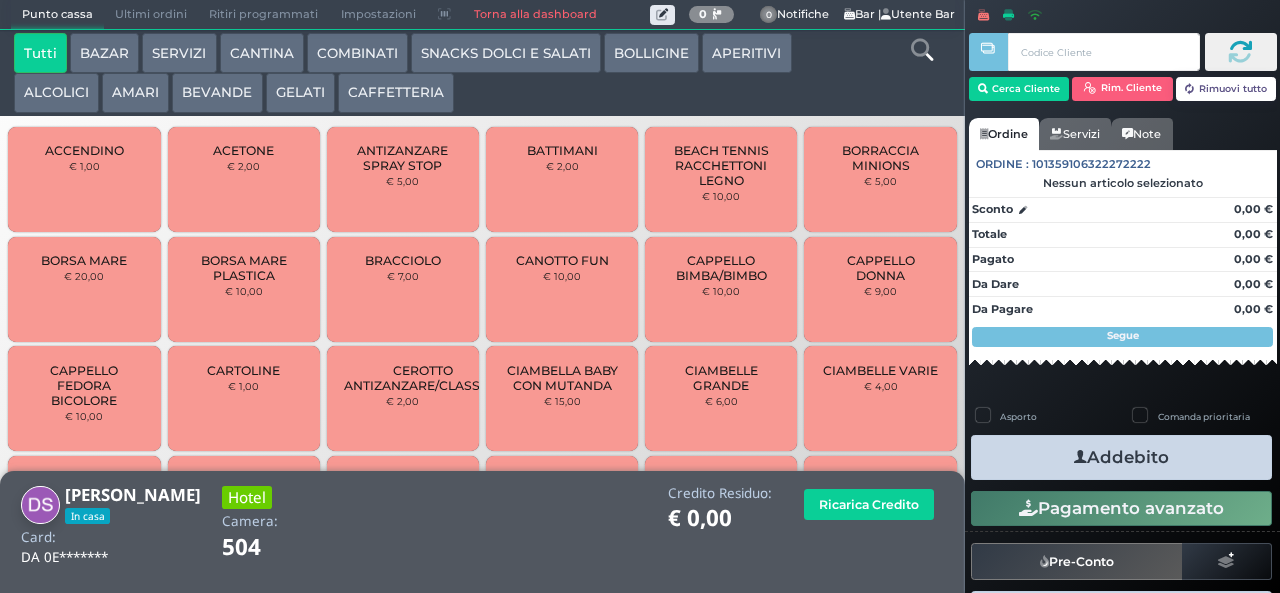 click on "BEVANDE" at bounding box center (217, 93) 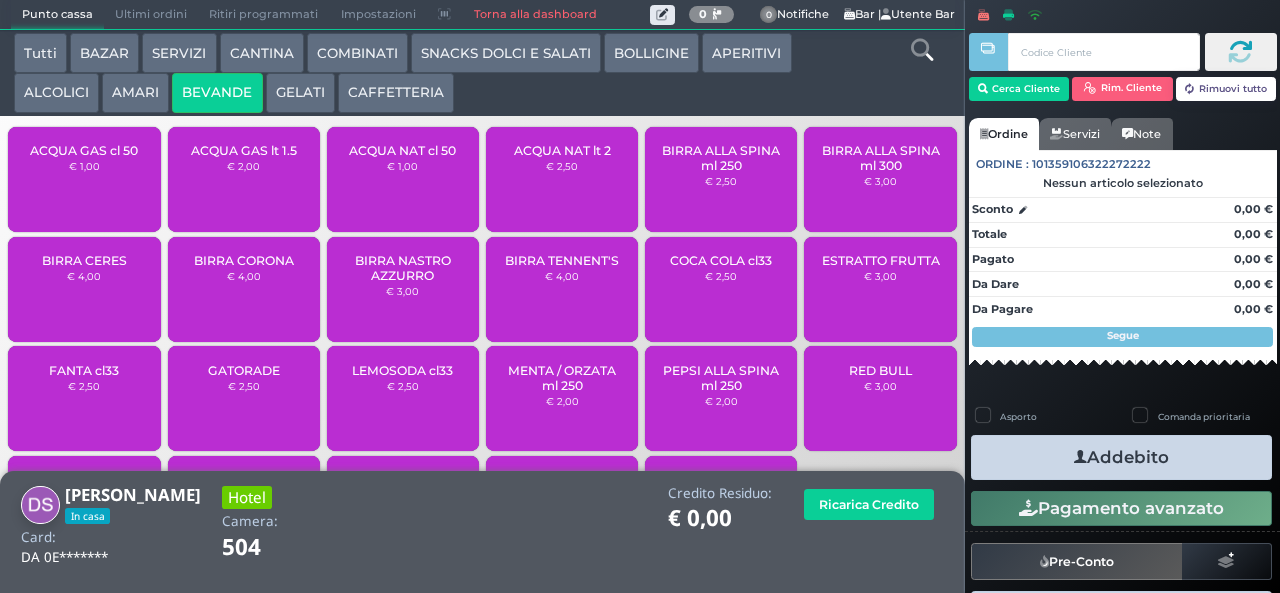 click on "ACQUA NAT cl 50
€ 1,00" at bounding box center (403, 179) 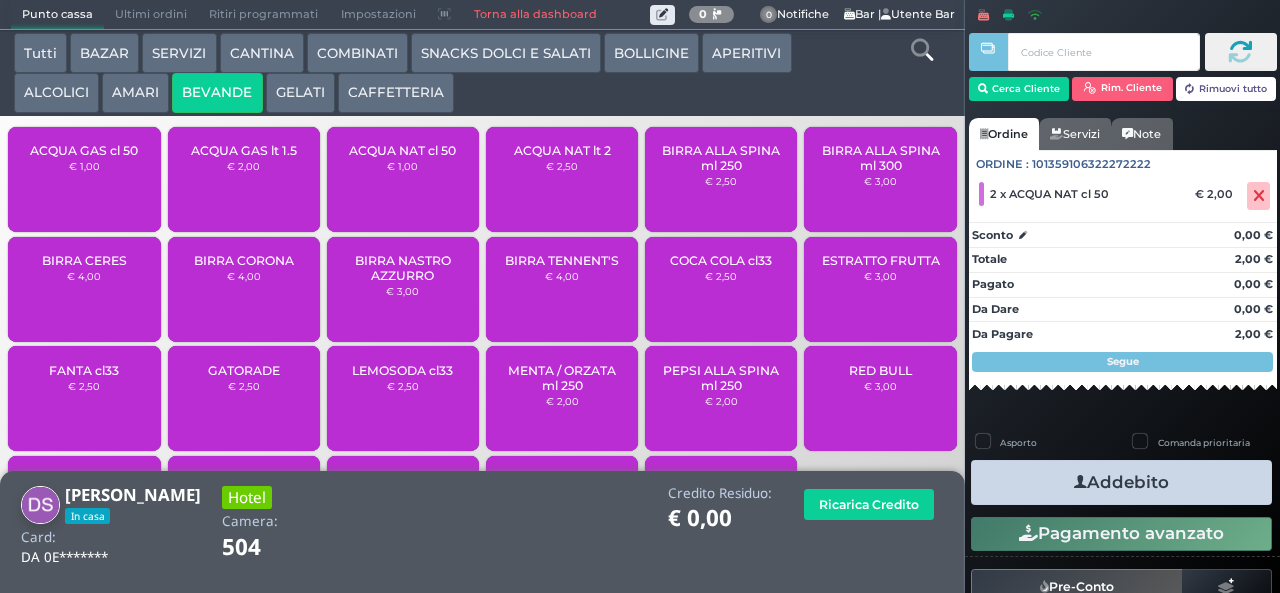 click on "Pagamento avanzato" at bounding box center [1121, 534] 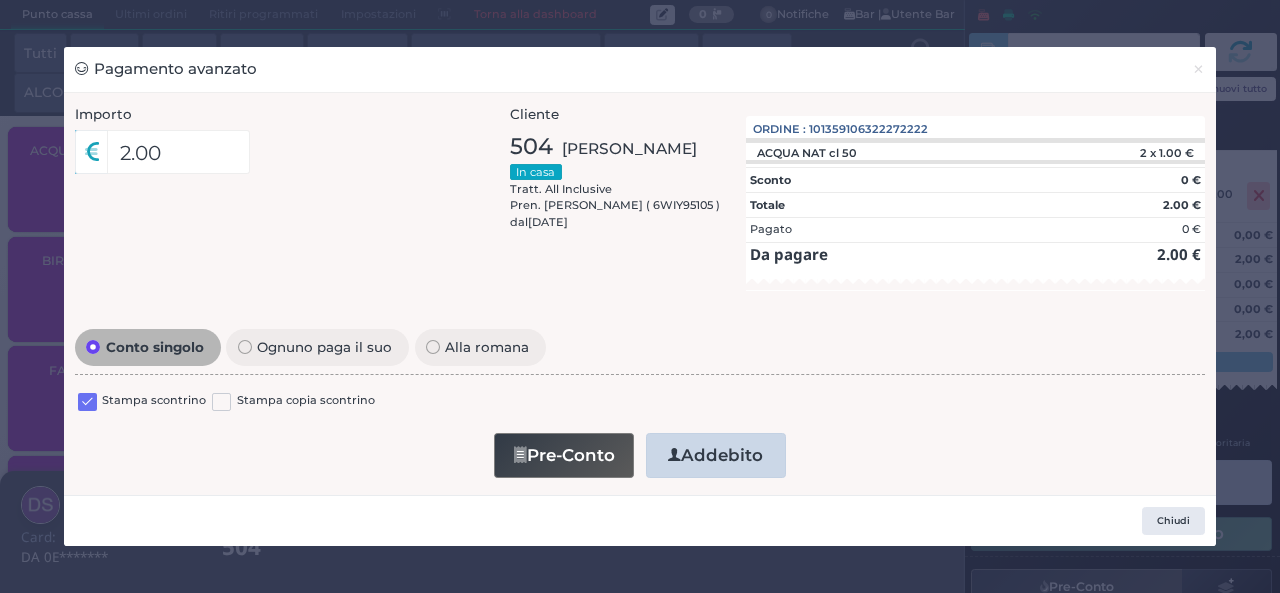 click on "Conto singolo
Ognuno paga il suo
Alla romana
Stampa scontrino
Stampa copia scontrino
Attenzione la stampante fiscale non è raggiungibile
Attenzione: lo scontrino verrà emesso e stampato solo al saldo totale del conto
Pre-Conto
Addebito" at bounding box center [640, 404] 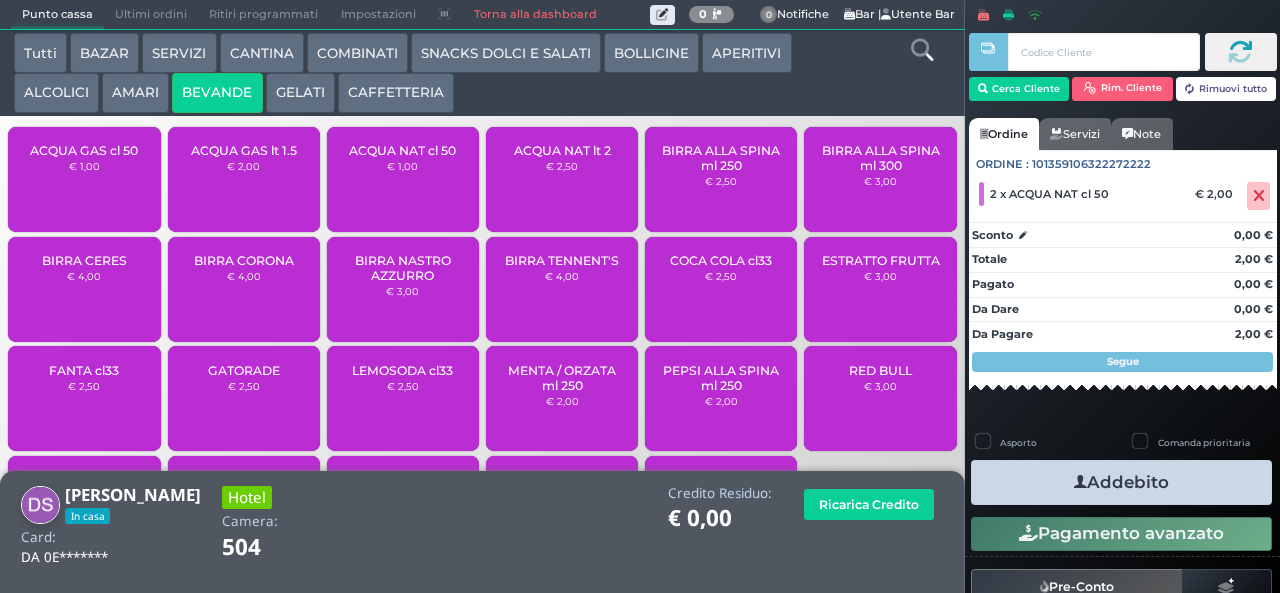 click on "Addebito" at bounding box center (1121, 482) 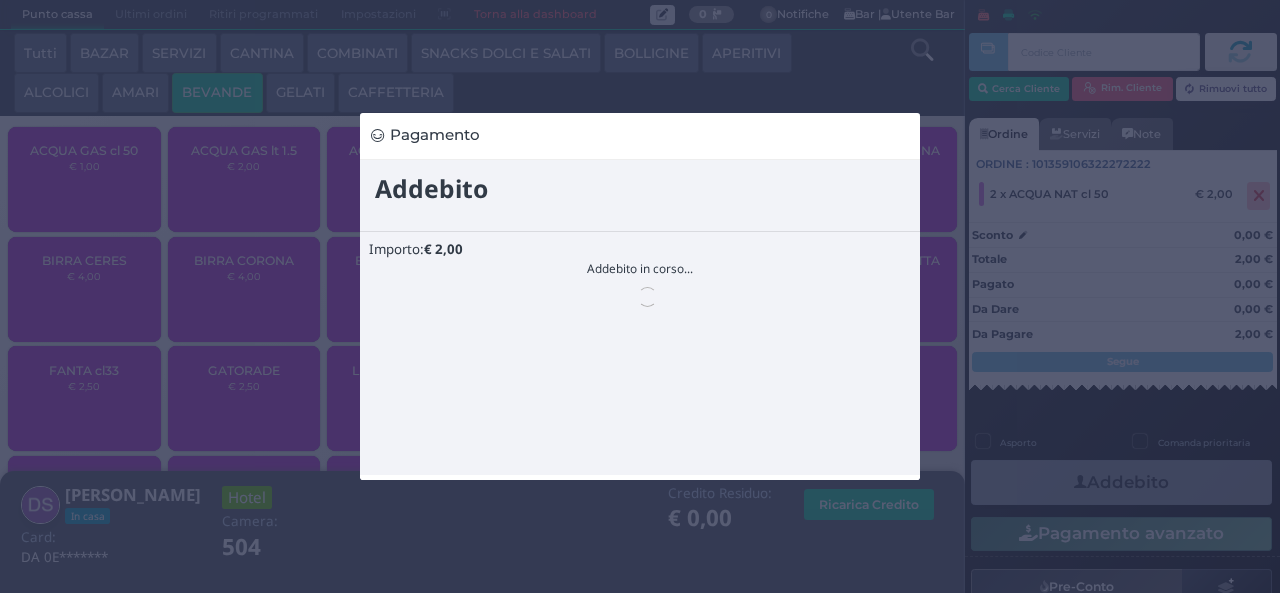 scroll, scrollTop: 0, scrollLeft: 0, axis: both 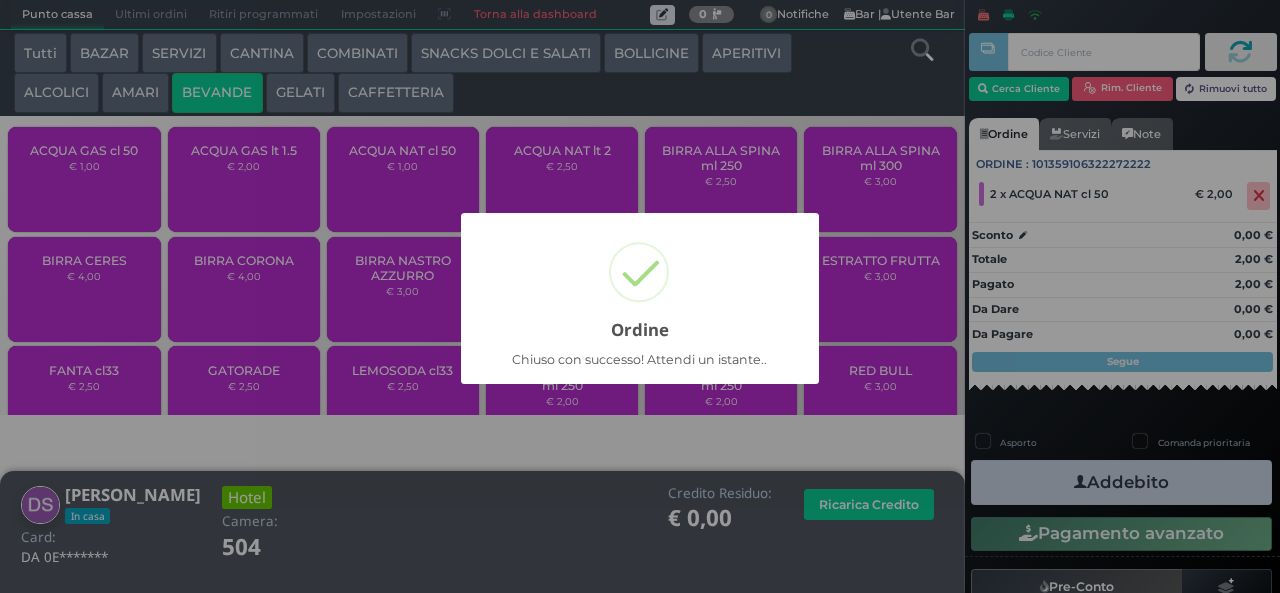 click on "×
Ordine Chiuso con successo! Attendi un istante.. OK No Cancel" at bounding box center (640, 296) 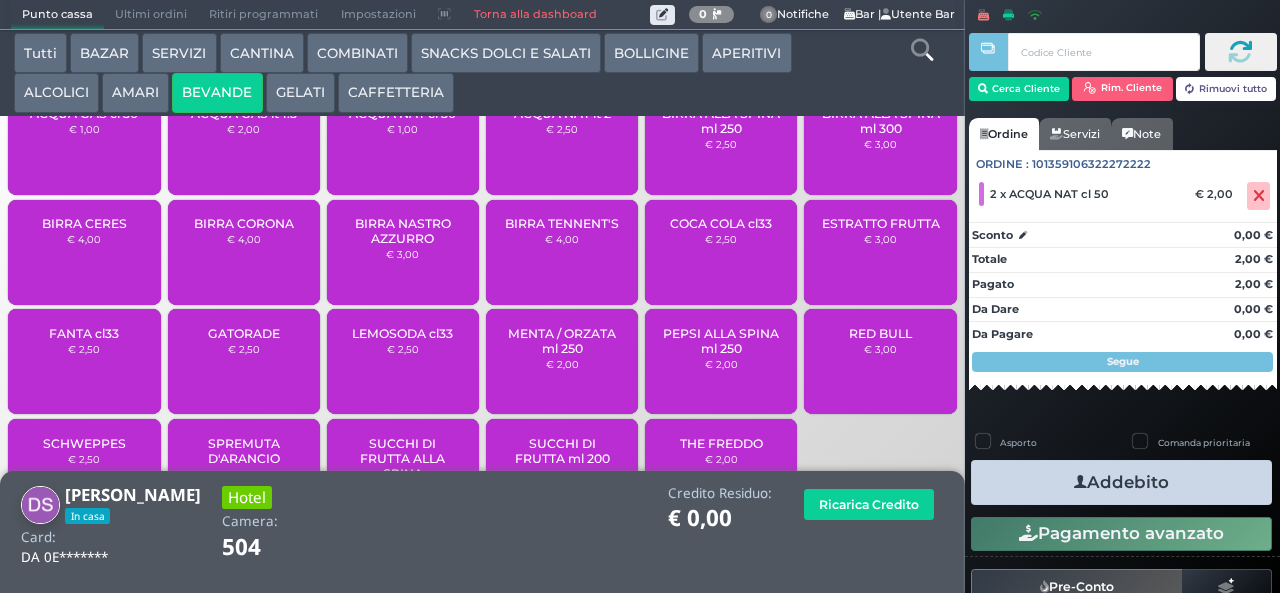 scroll, scrollTop: 108, scrollLeft: 0, axis: vertical 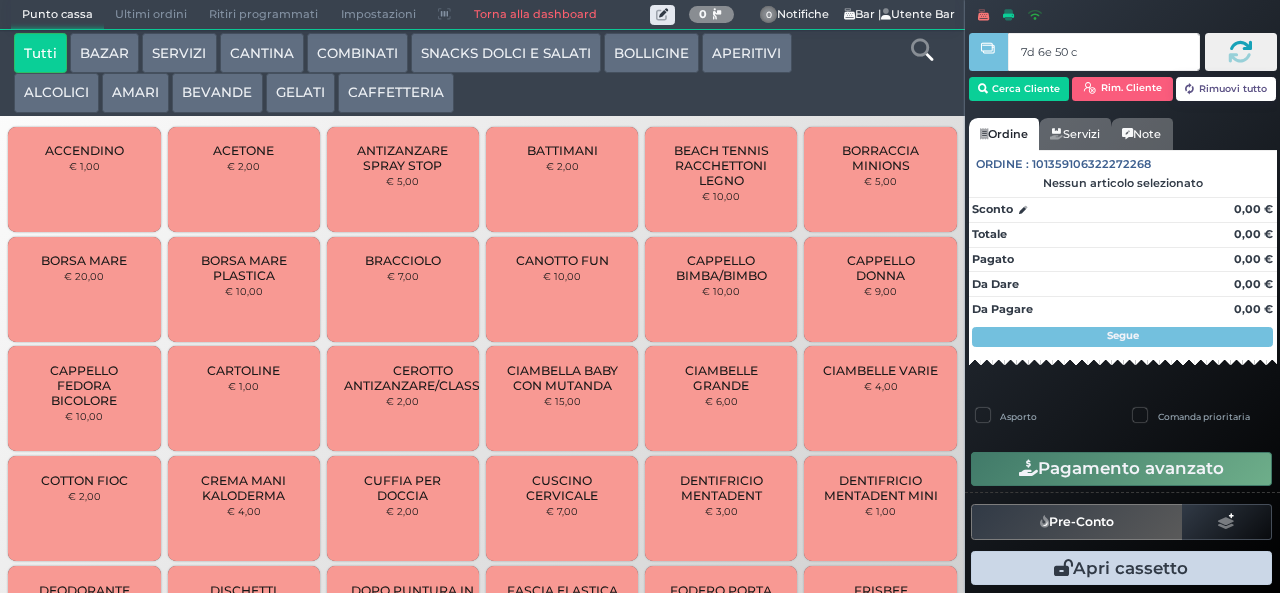type on "7d 6e 50 c3" 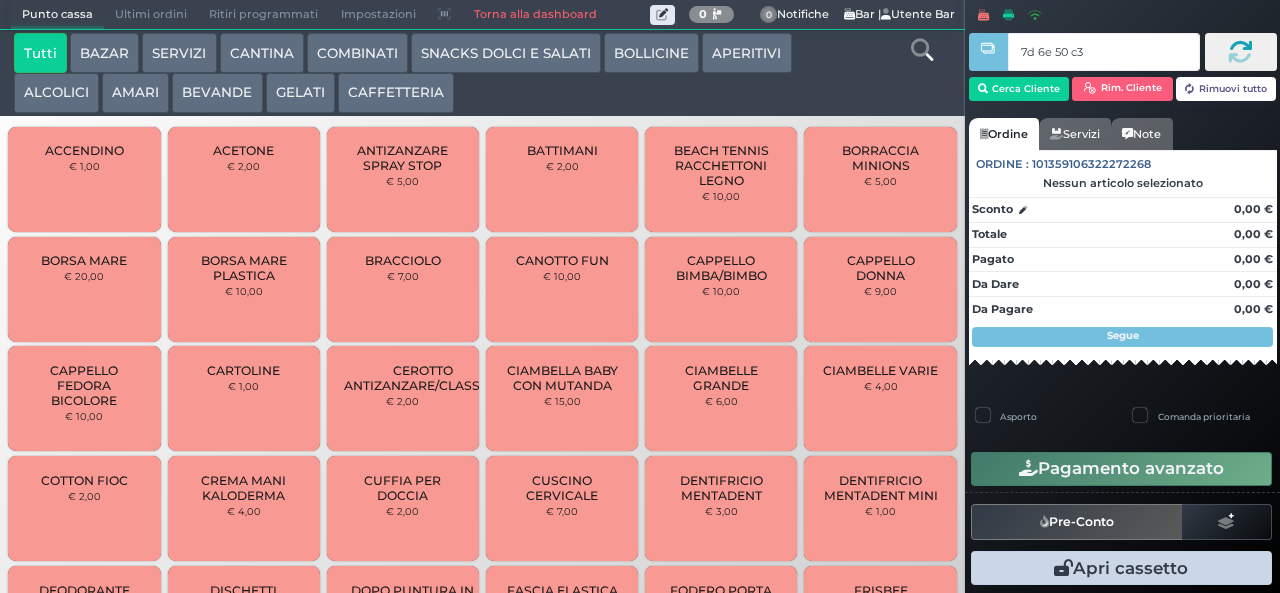 type 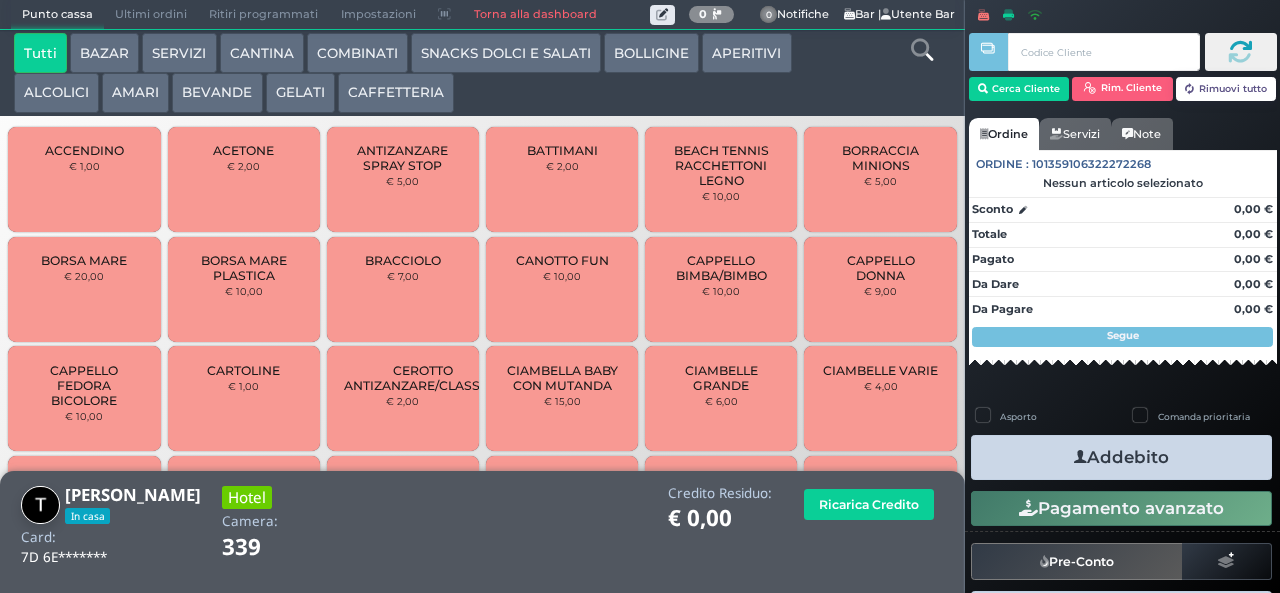 click on "GELATI" at bounding box center (300, 93) 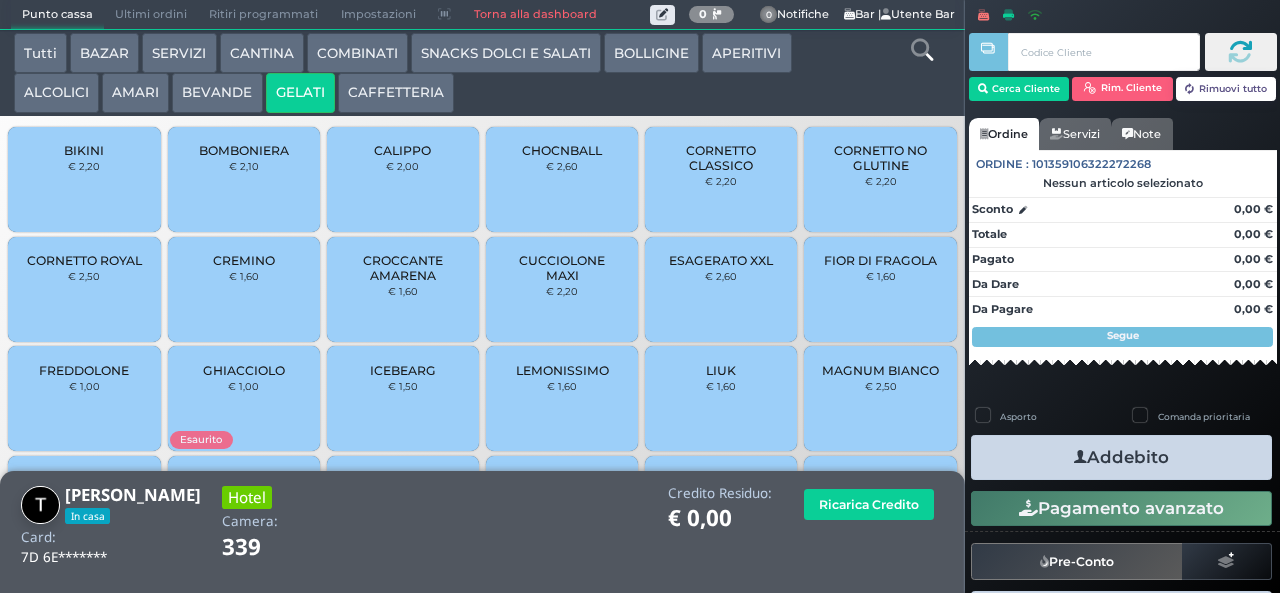 click on "GHIACCIOLO
€ 1,00" at bounding box center (244, 398) 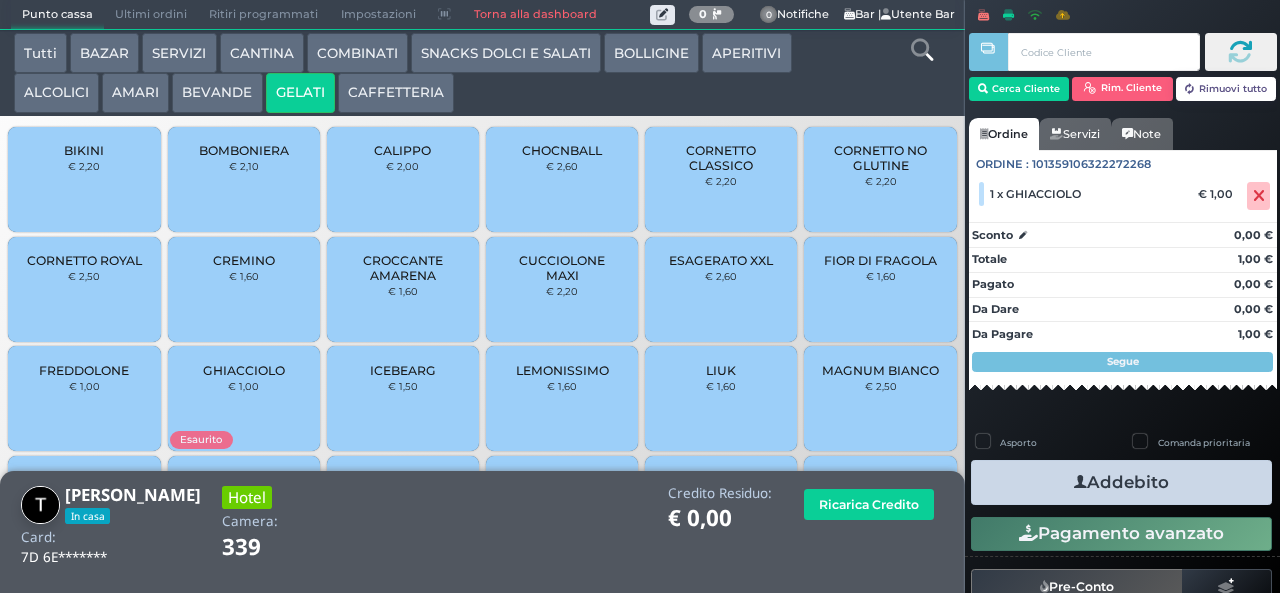 click on "Addebito" at bounding box center [1121, 482] 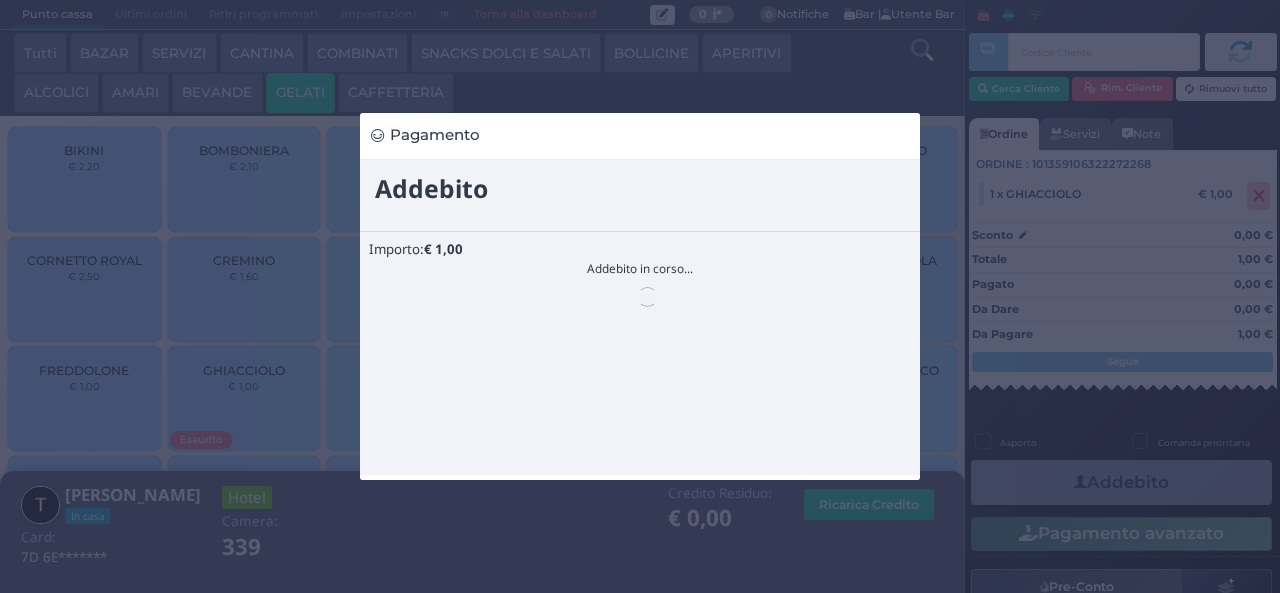 scroll, scrollTop: 0, scrollLeft: 0, axis: both 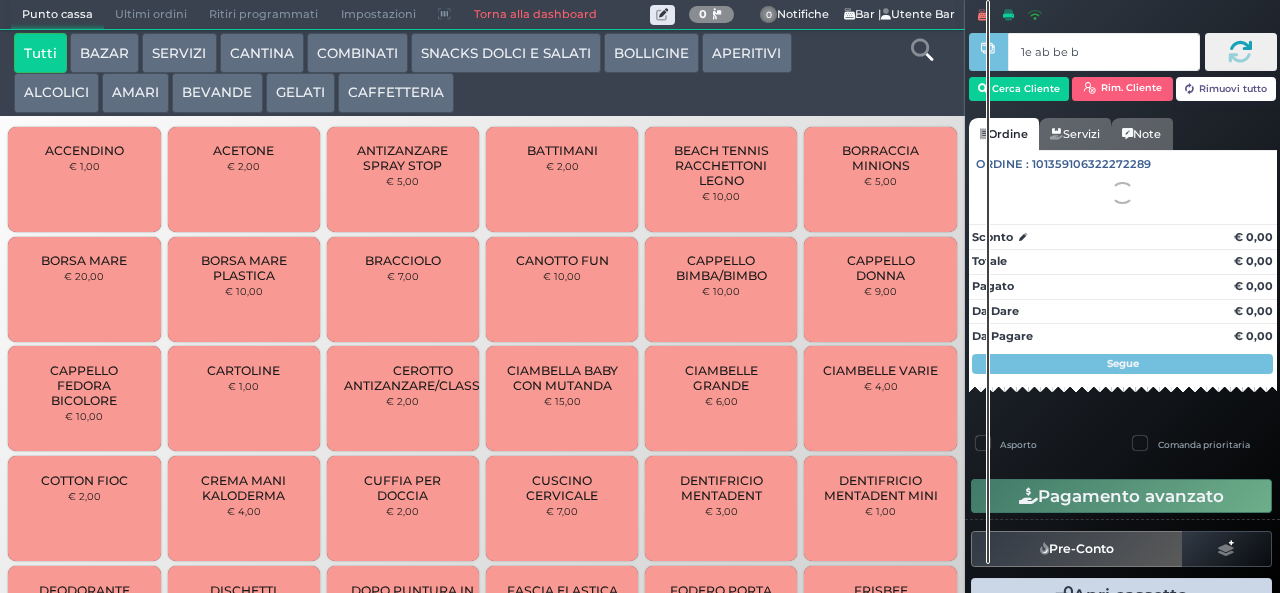 type on "1e ab be b9" 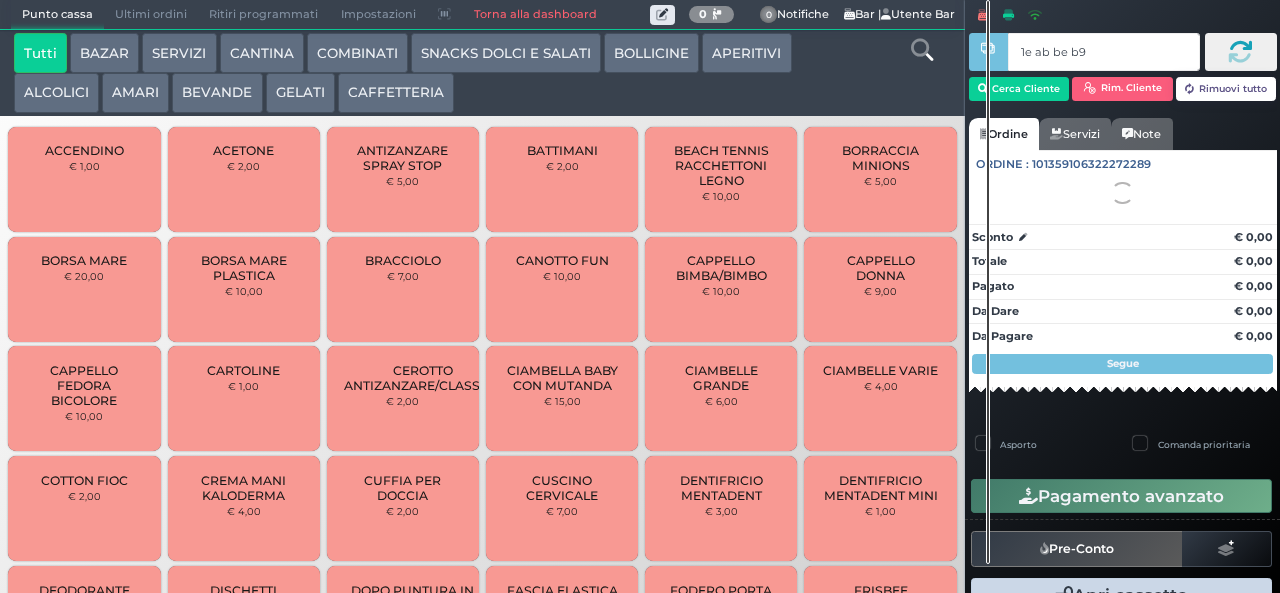 type 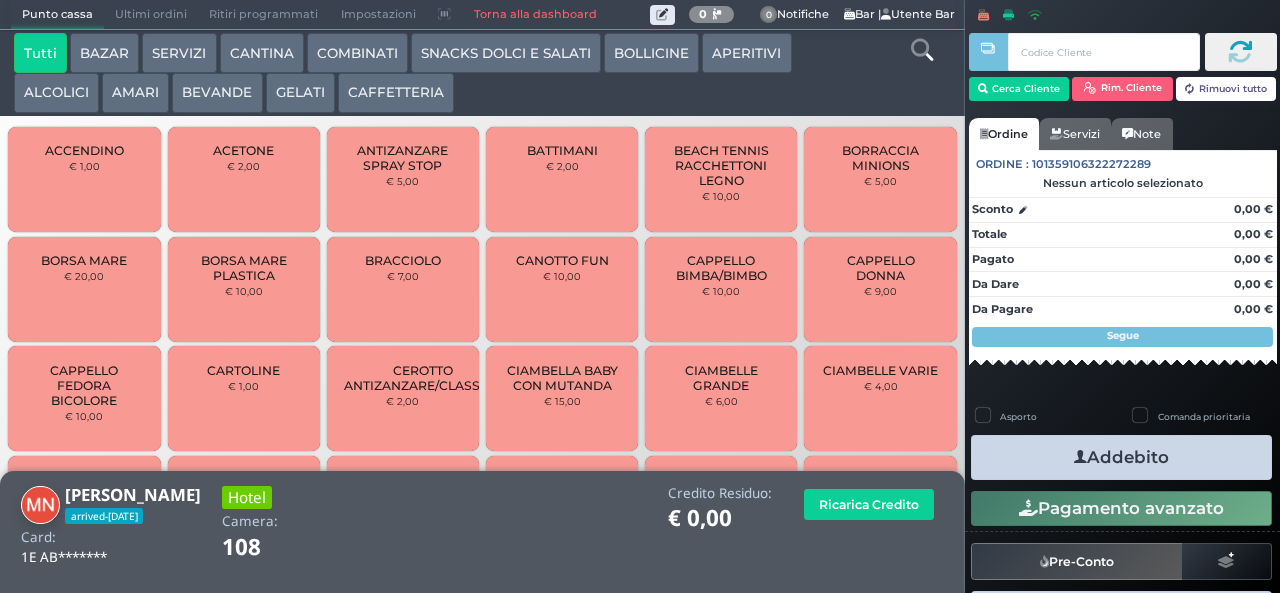 click on "BEVANDE" at bounding box center (217, 93) 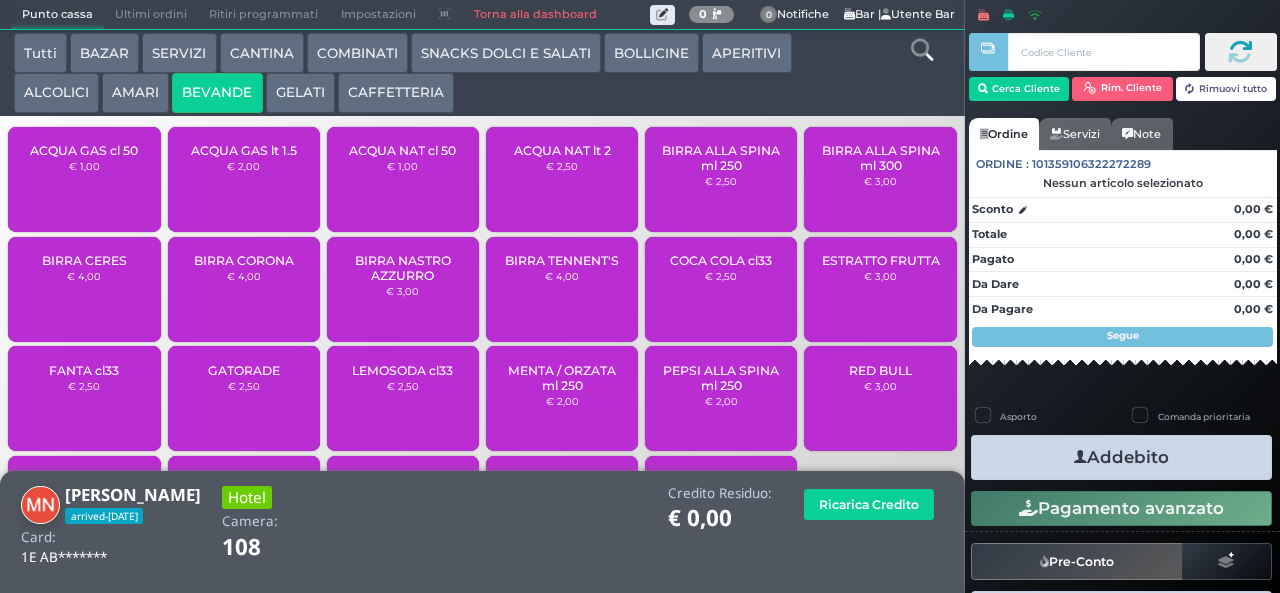 click on "ACQUA NAT cl 50" at bounding box center [402, 150] 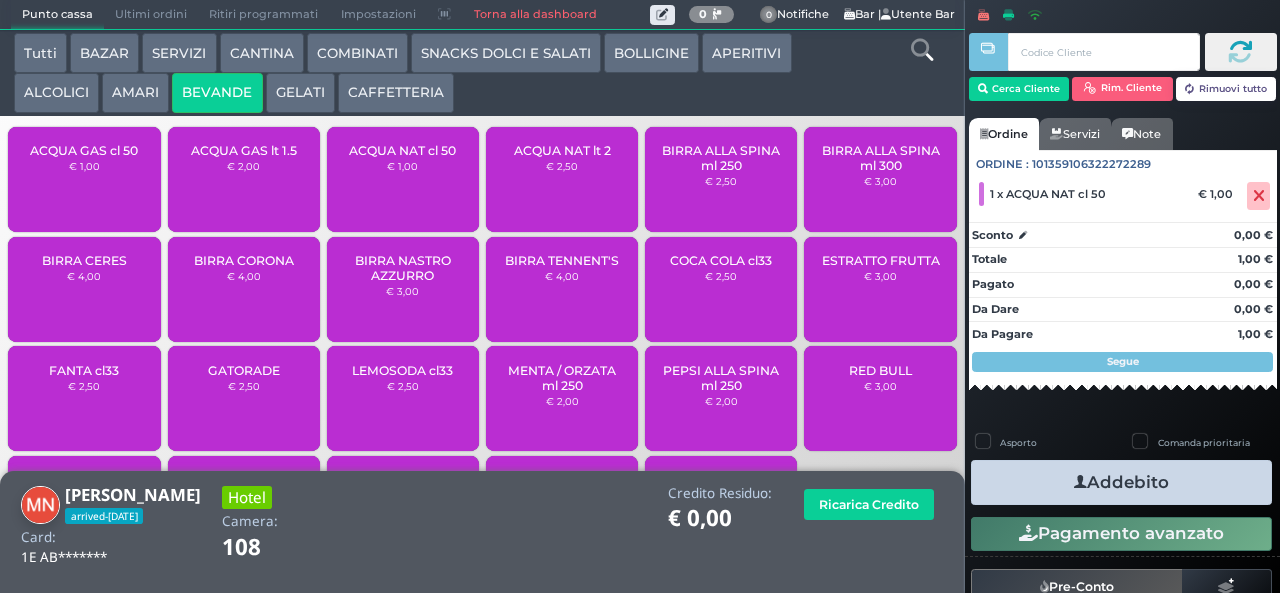 click on "Addebito" at bounding box center (1121, 482) 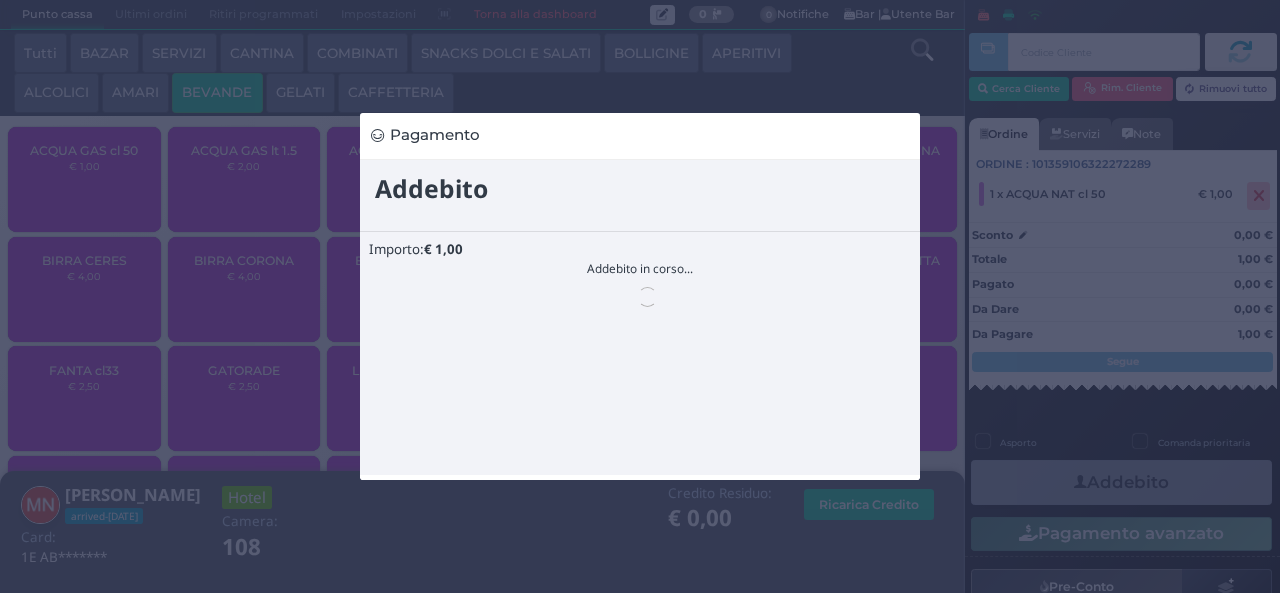 scroll, scrollTop: 0, scrollLeft: 0, axis: both 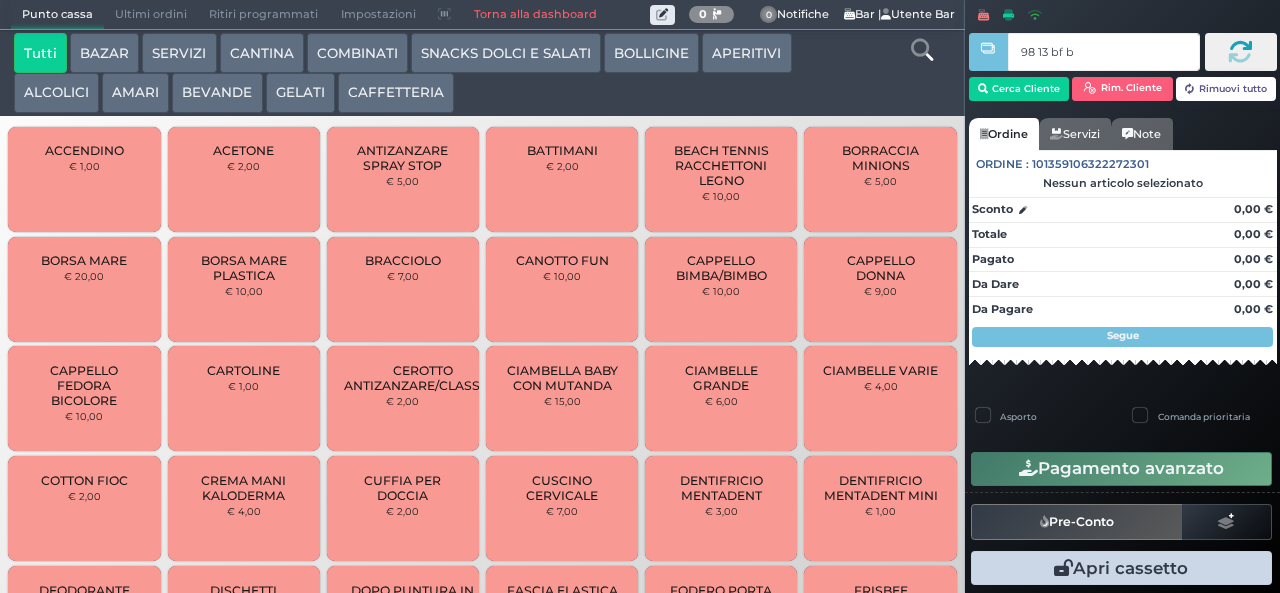 type on "98 13 bf b9" 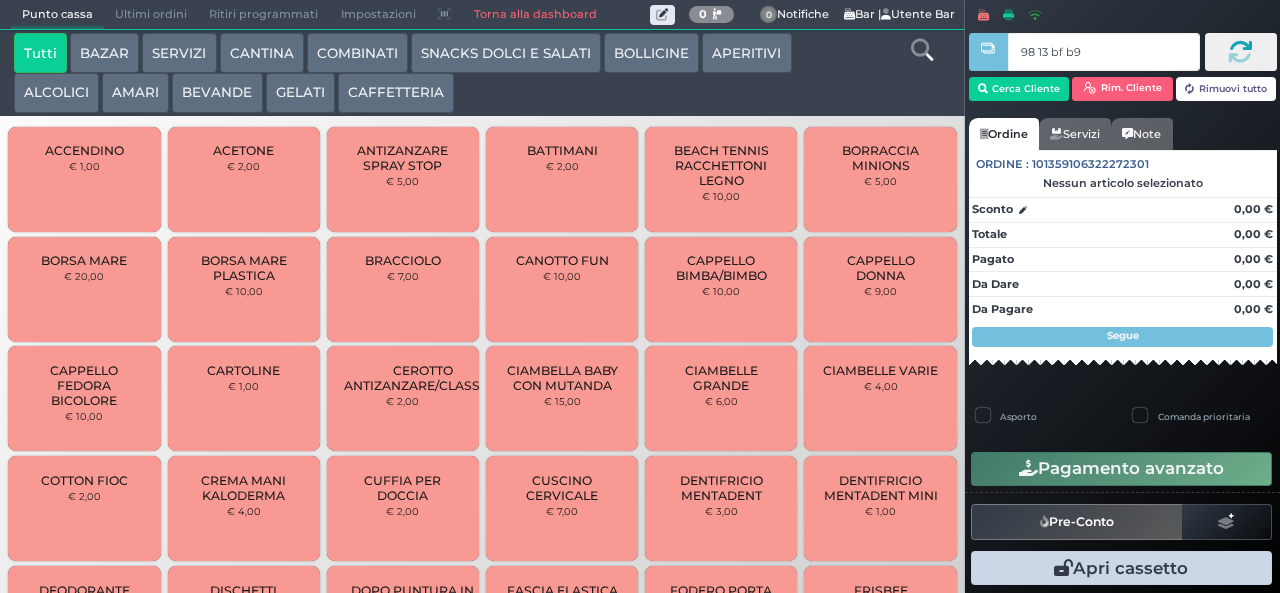 type 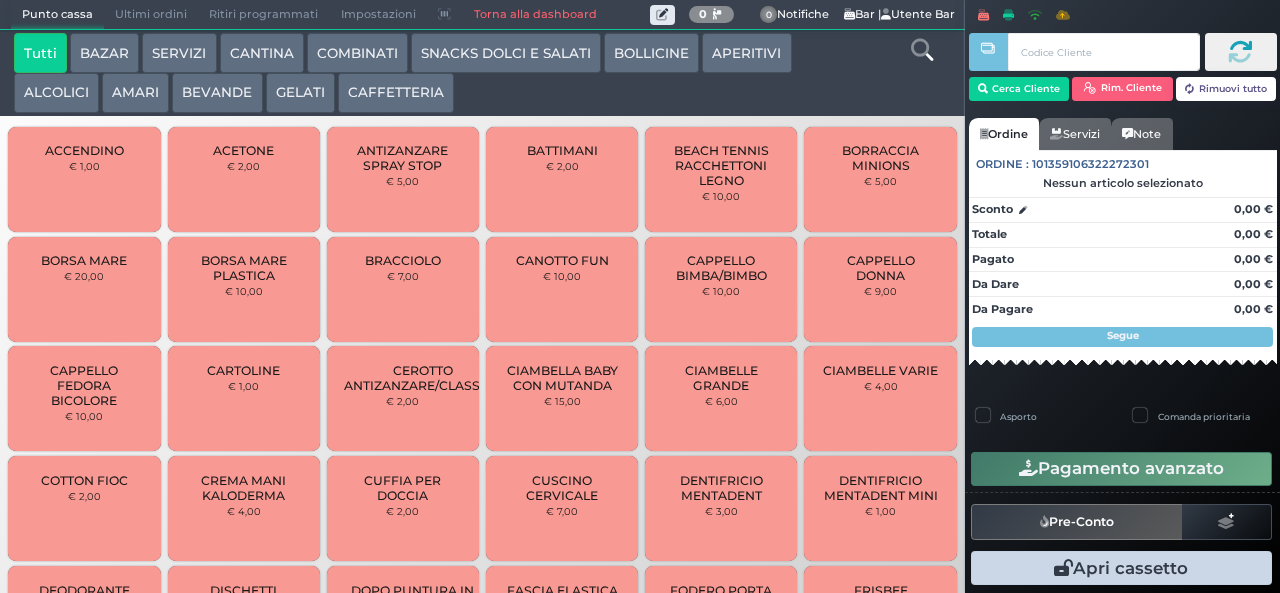 click on "BEVANDE" at bounding box center [217, 93] 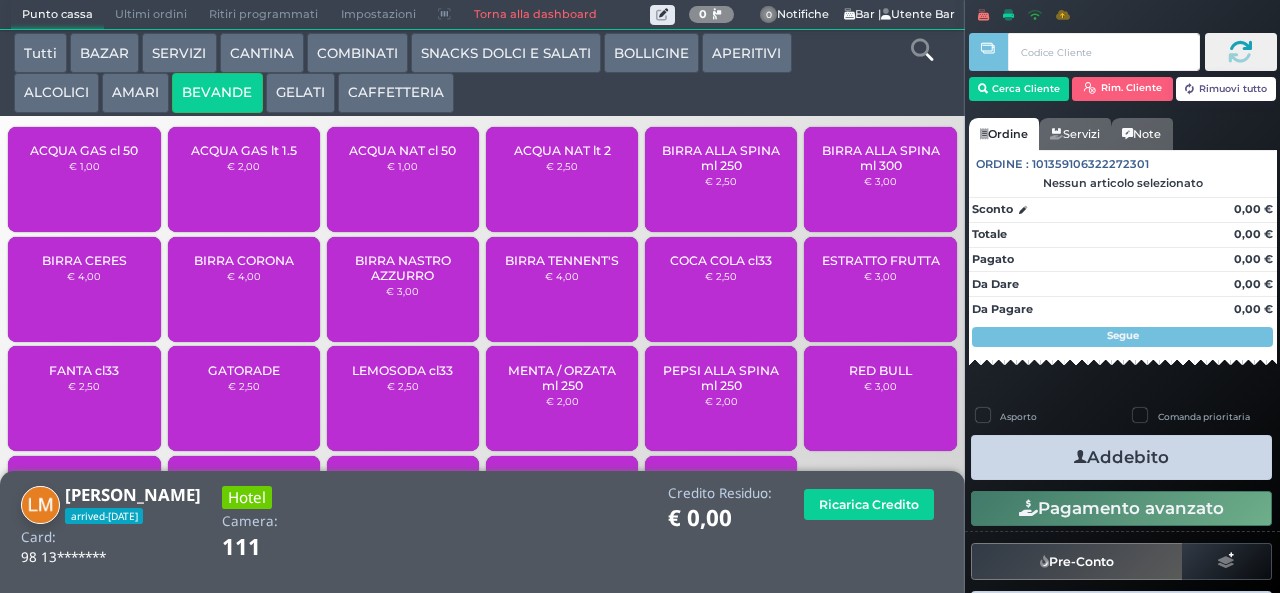 click on "ACQUA NAT cl 50" at bounding box center [402, 150] 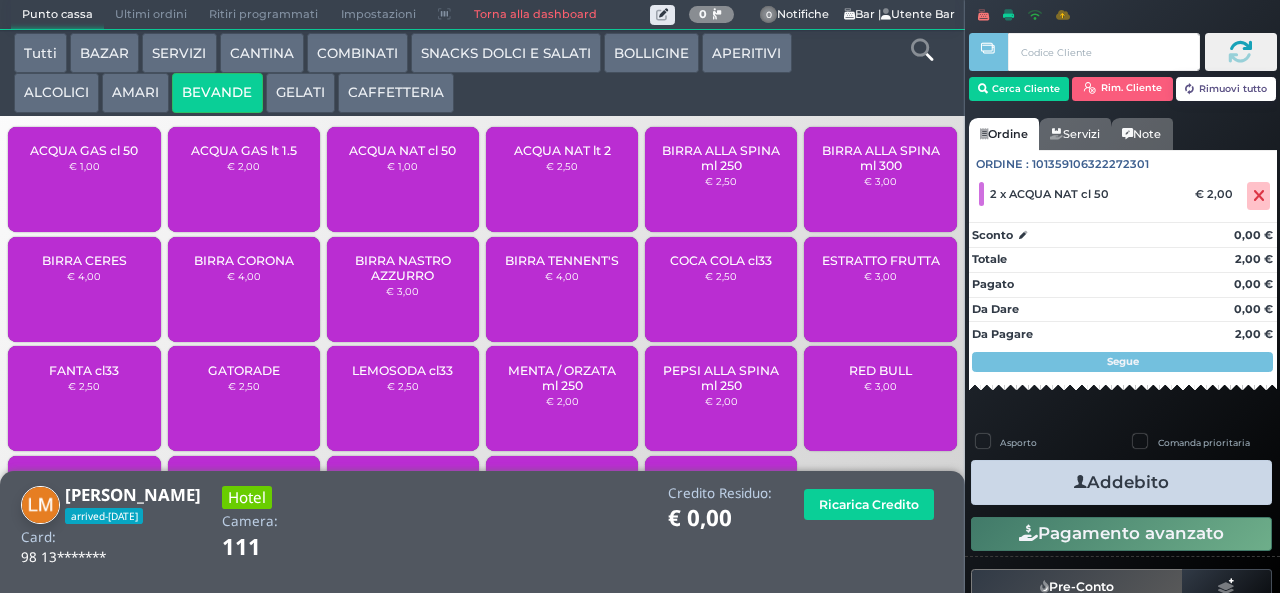 click on "Addebito" at bounding box center [1121, 482] 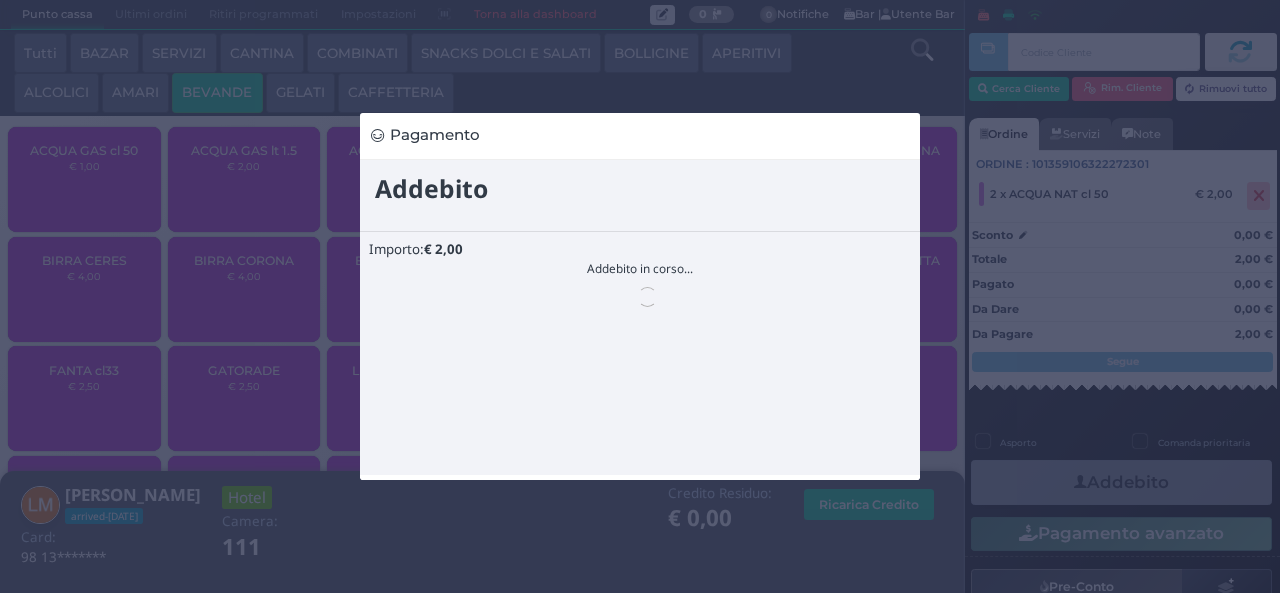 scroll, scrollTop: 0, scrollLeft: 0, axis: both 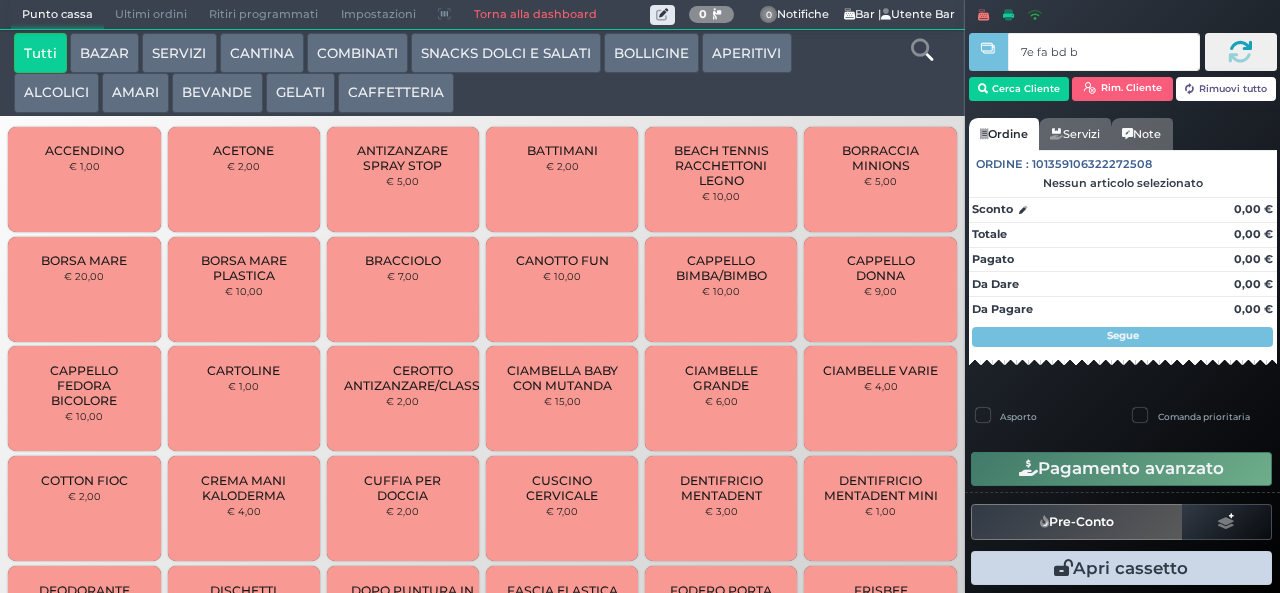 type on "7e fa bd b9" 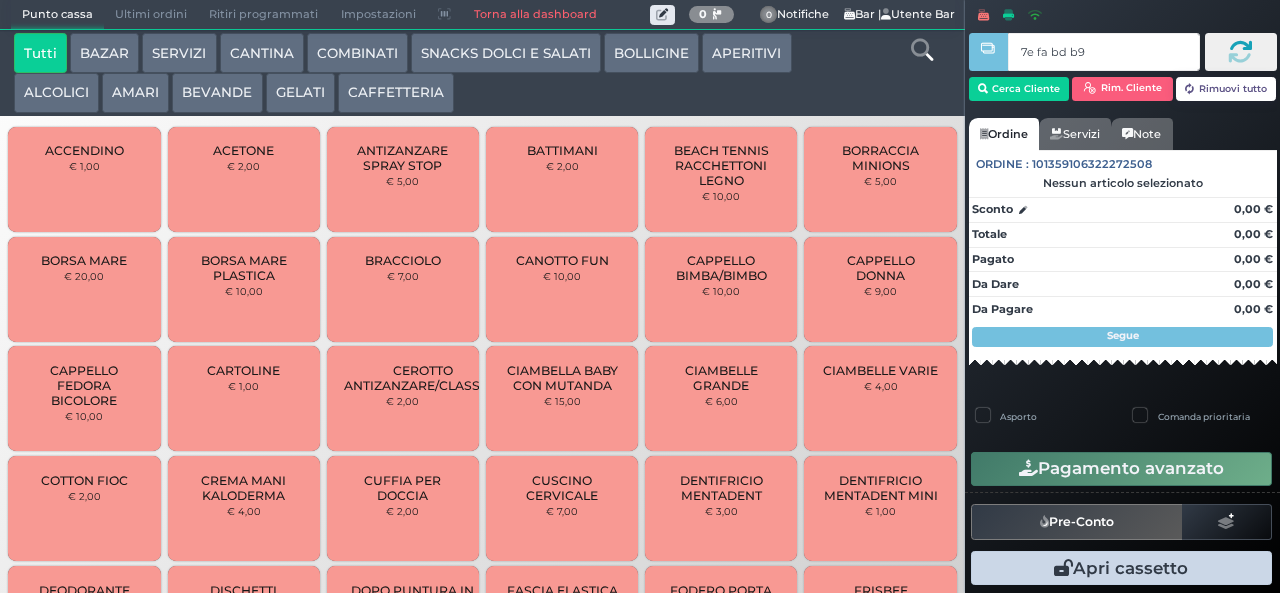 type 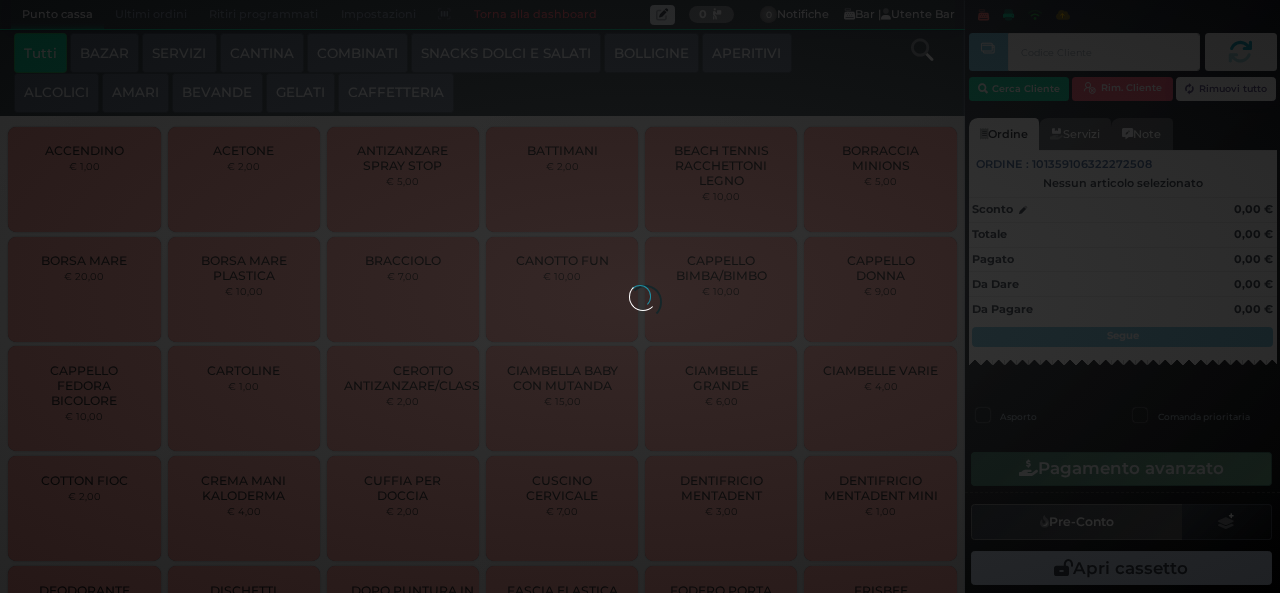 click at bounding box center [640, 296] 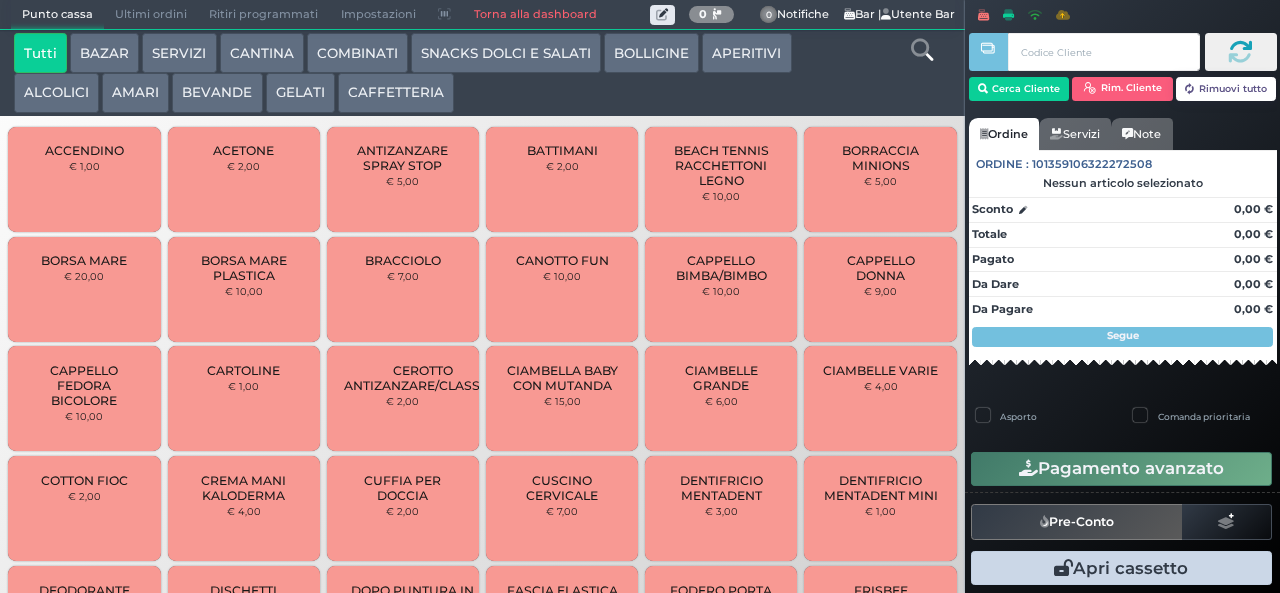 click on "BEVANDE" at bounding box center (217, 93) 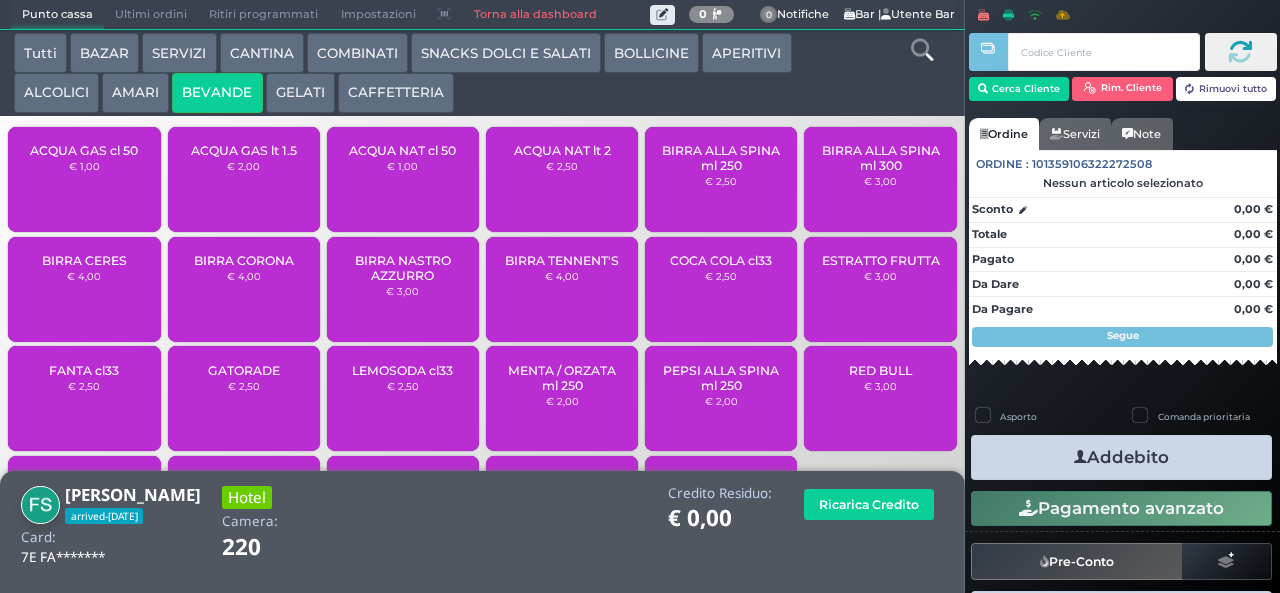 click on "ACQUA NAT cl 50
€ 1,00" at bounding box center [403, 179] 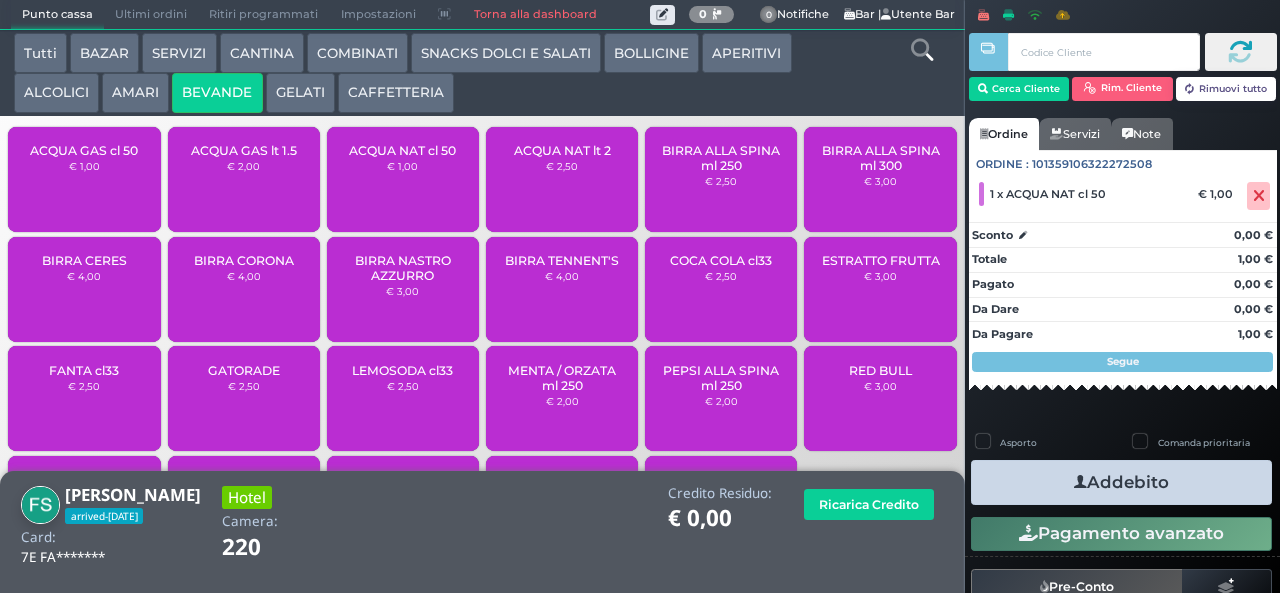 click at bounding box center (1080, 482) 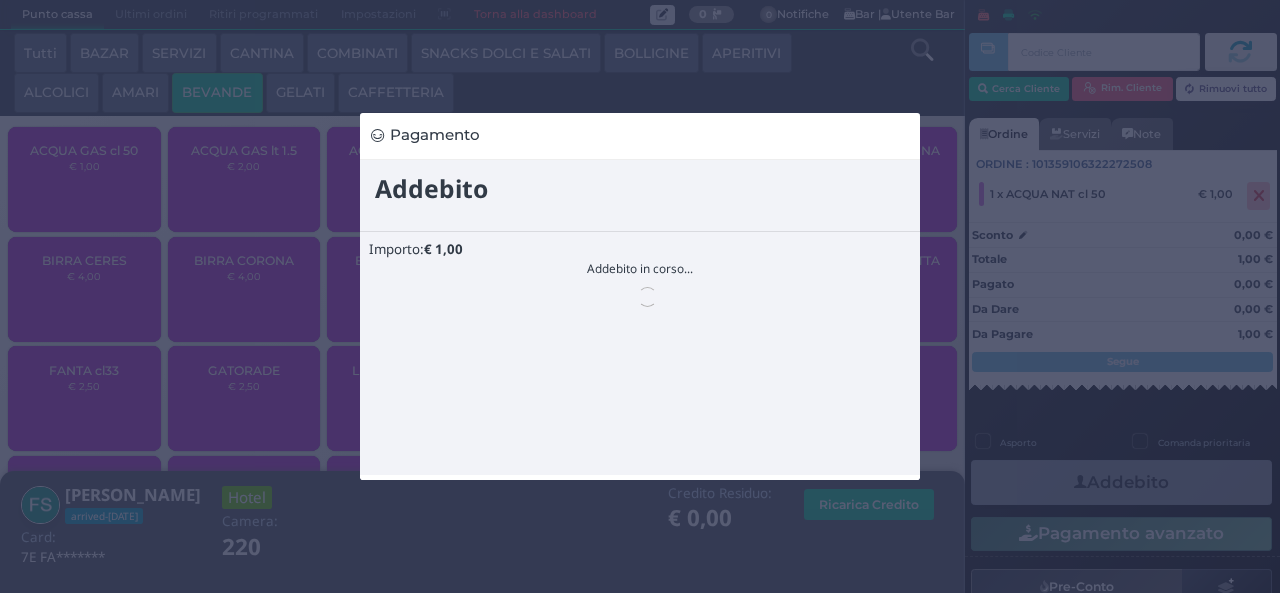scroll, scrollTop: 0, scrollLeft: 0, axis: both 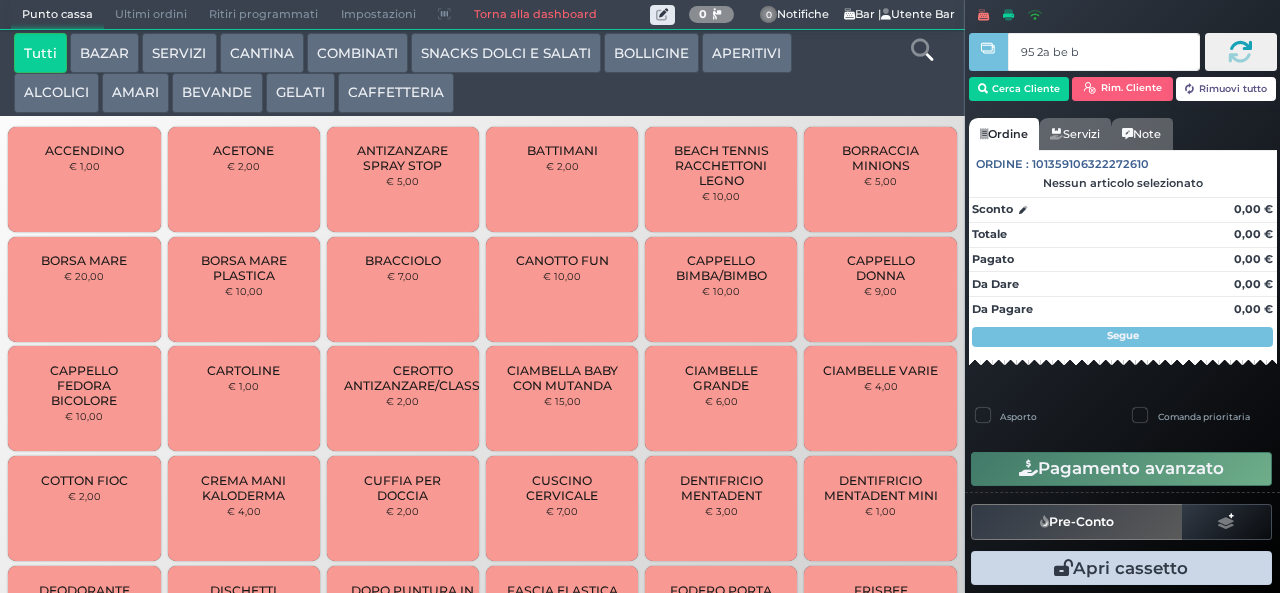 type on "95 2a be b9" 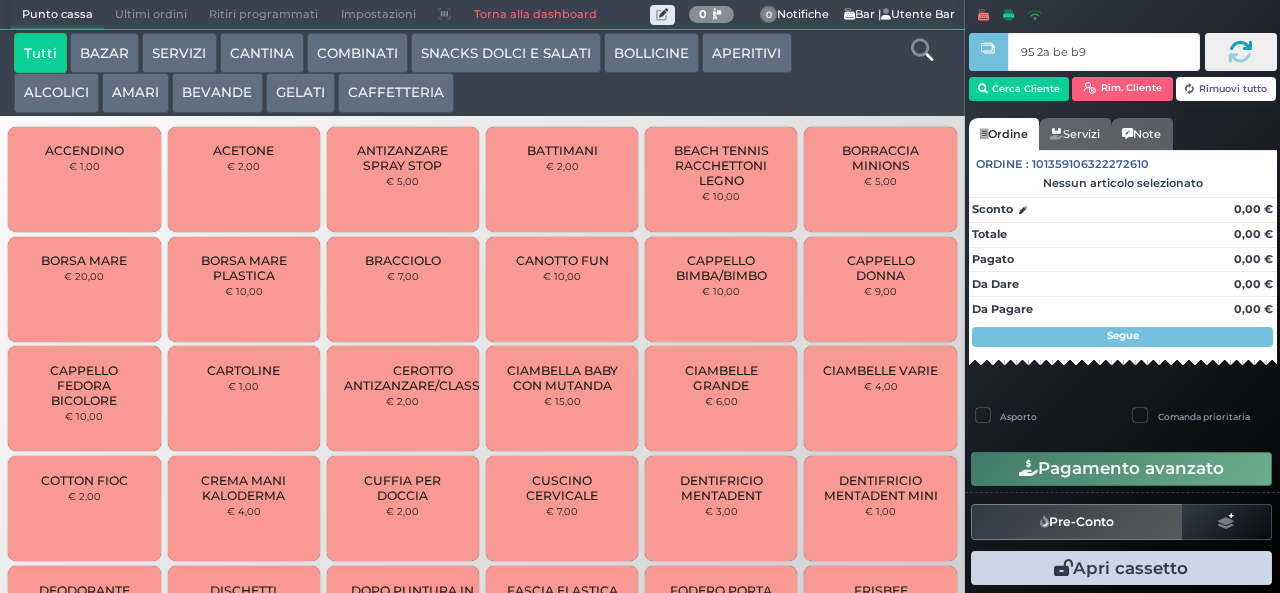type 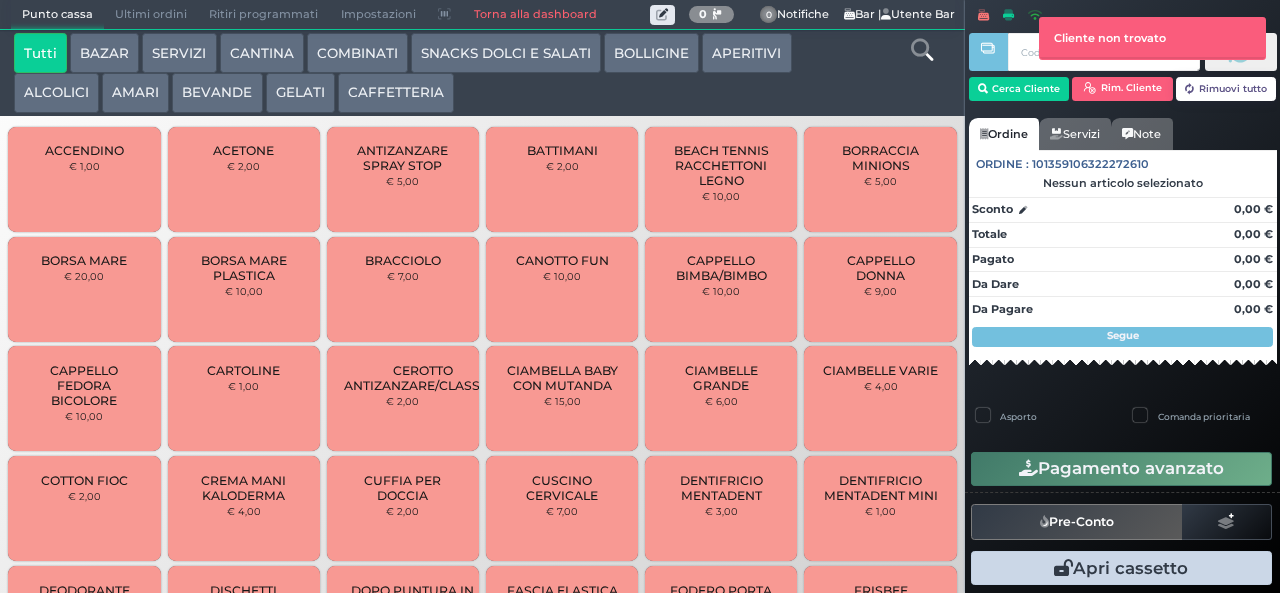 click on "BEVANDE" at bounding box center (217, 93) 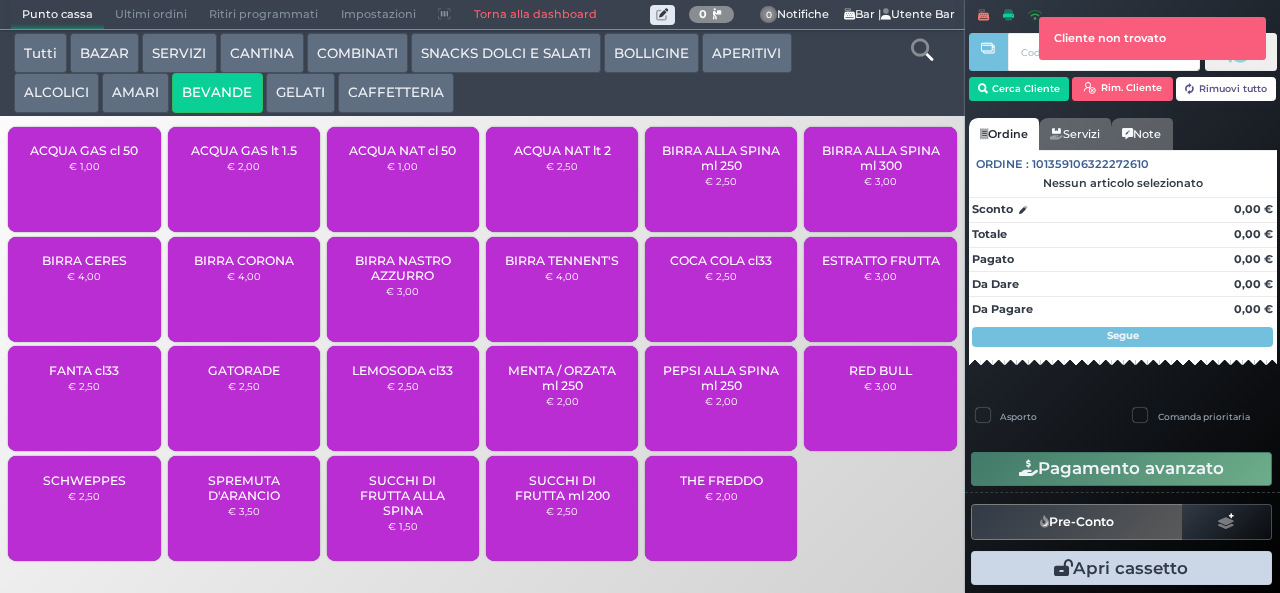 click on "ACQUA NAT lt 2
€ 2,50" at bounding box center [562, 179] 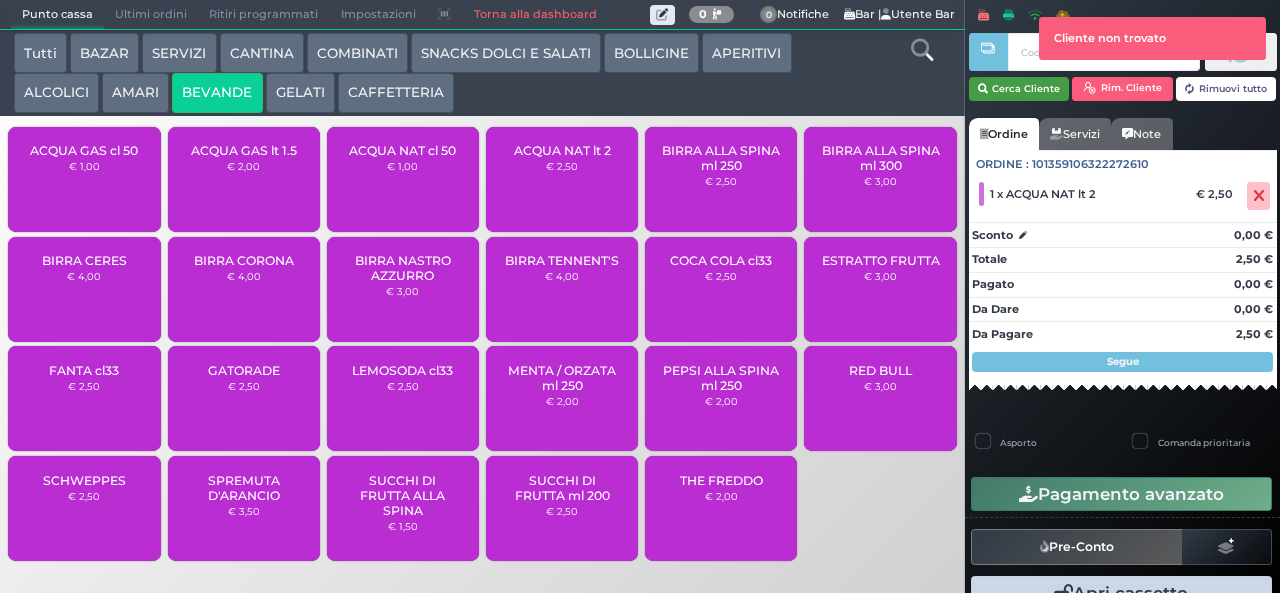 click on "Cerca Cliente" at bounding box center (1019, 89) 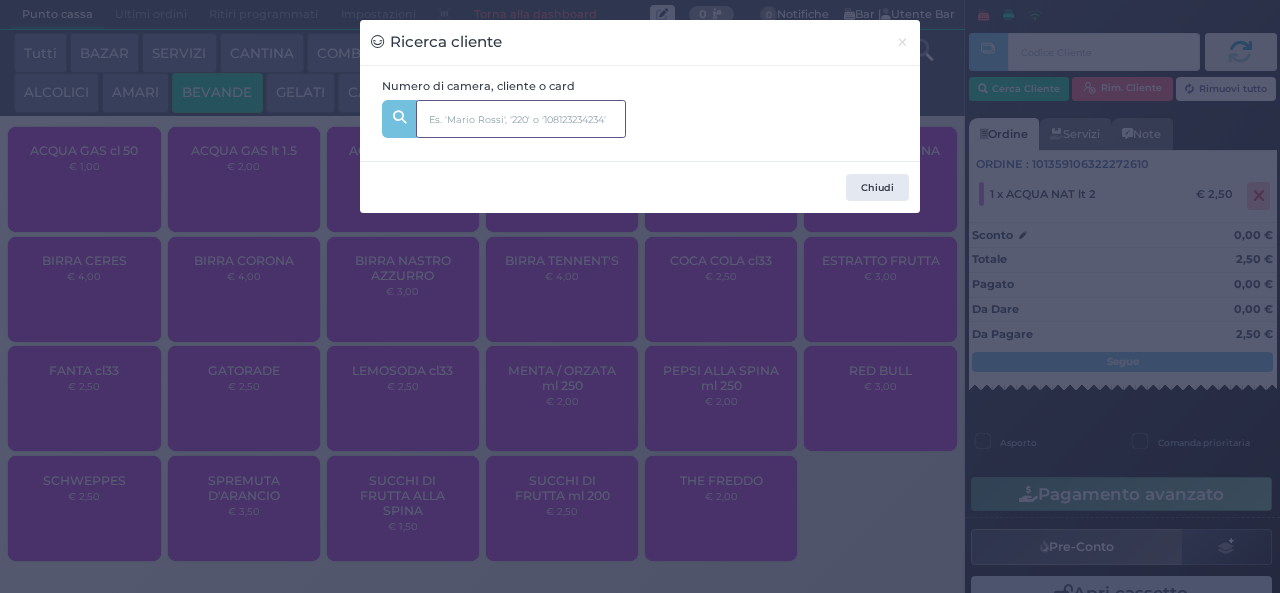 click at bounding box center (521, 119) 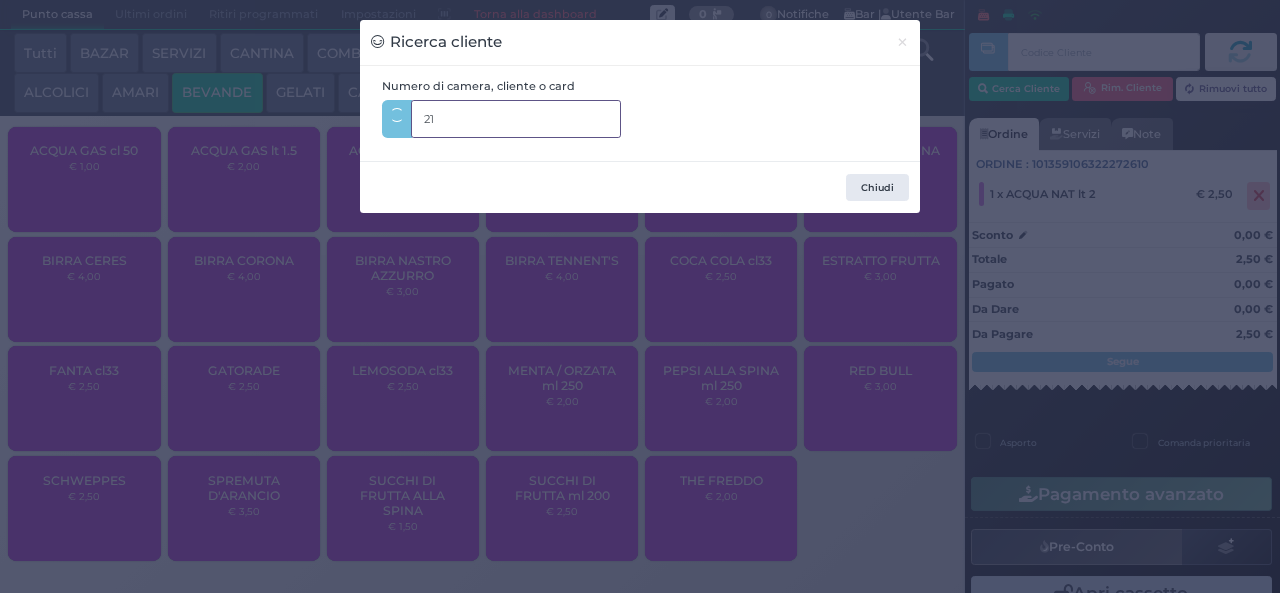 type on "211" 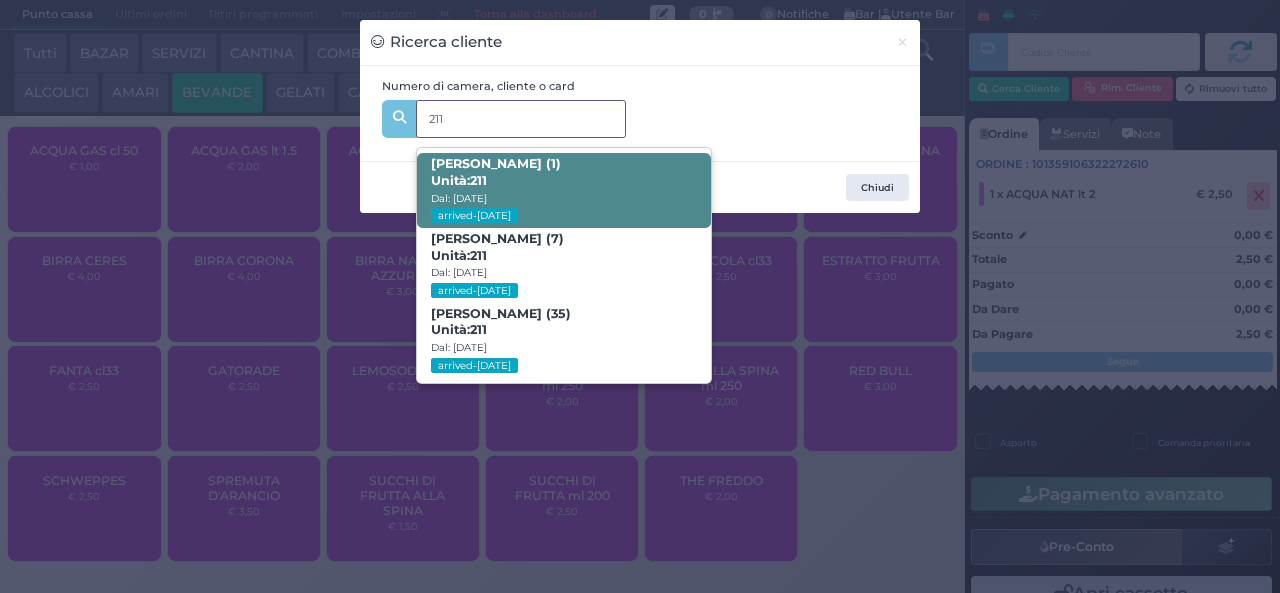 click on "Brando Carloni (1) Unità:  211 Dal: 19/07/2025 arrived-today" at bounding box center (563, 190) 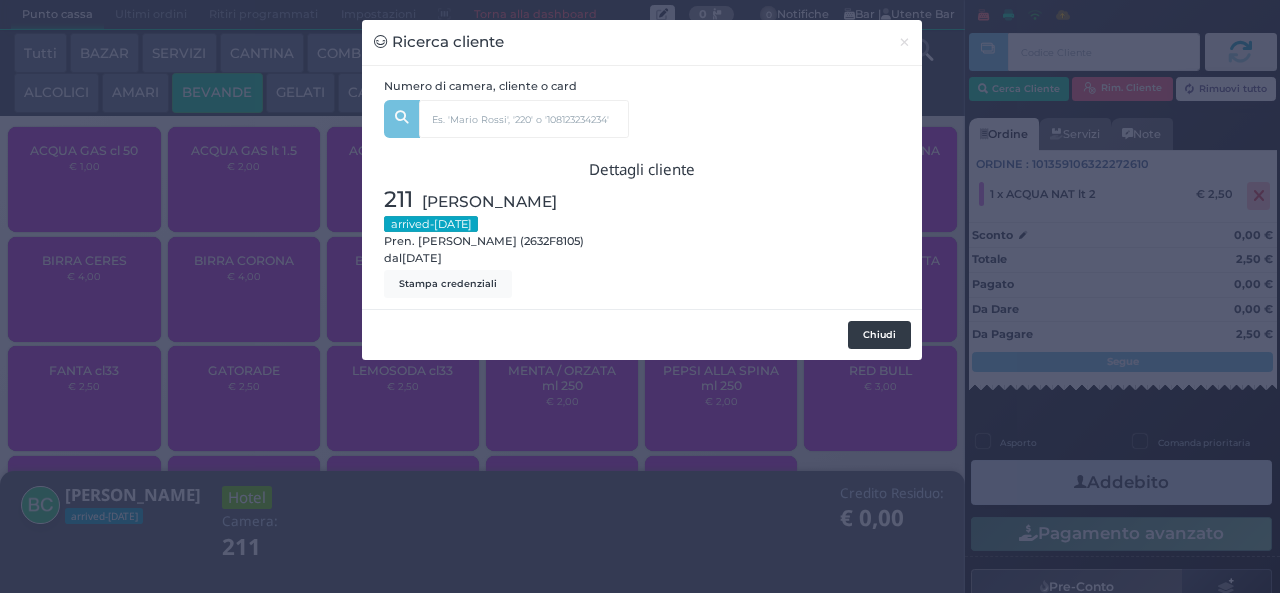 click on "Chiudi" at bounding box center (879, 335) 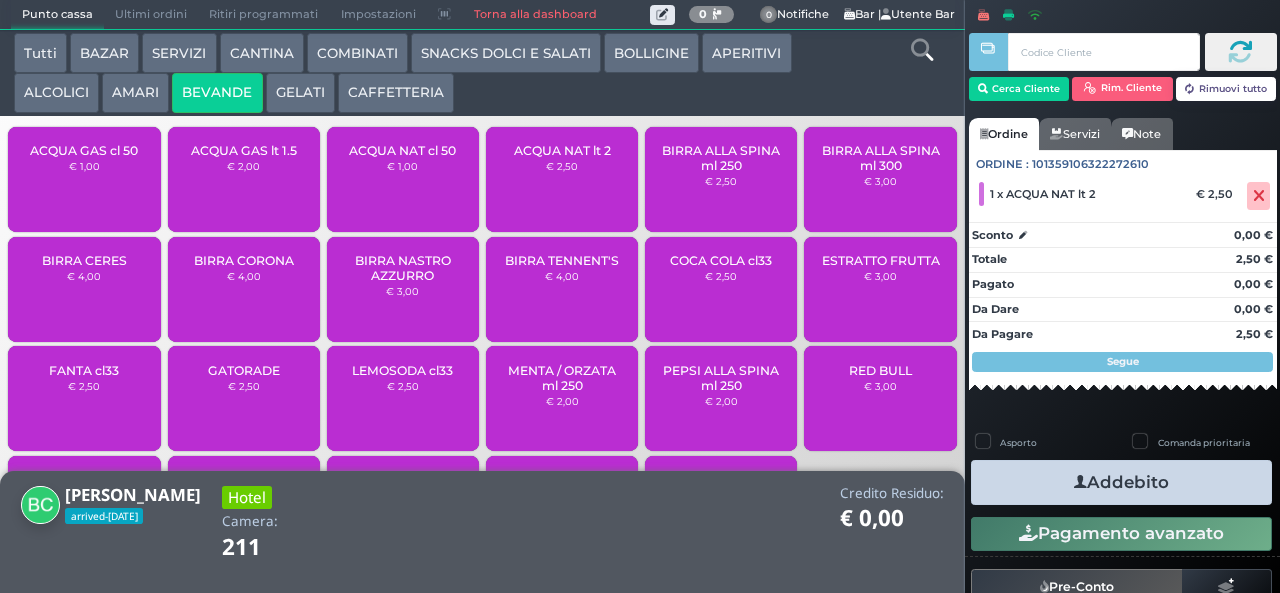 click at bounding box center (1080, 482) 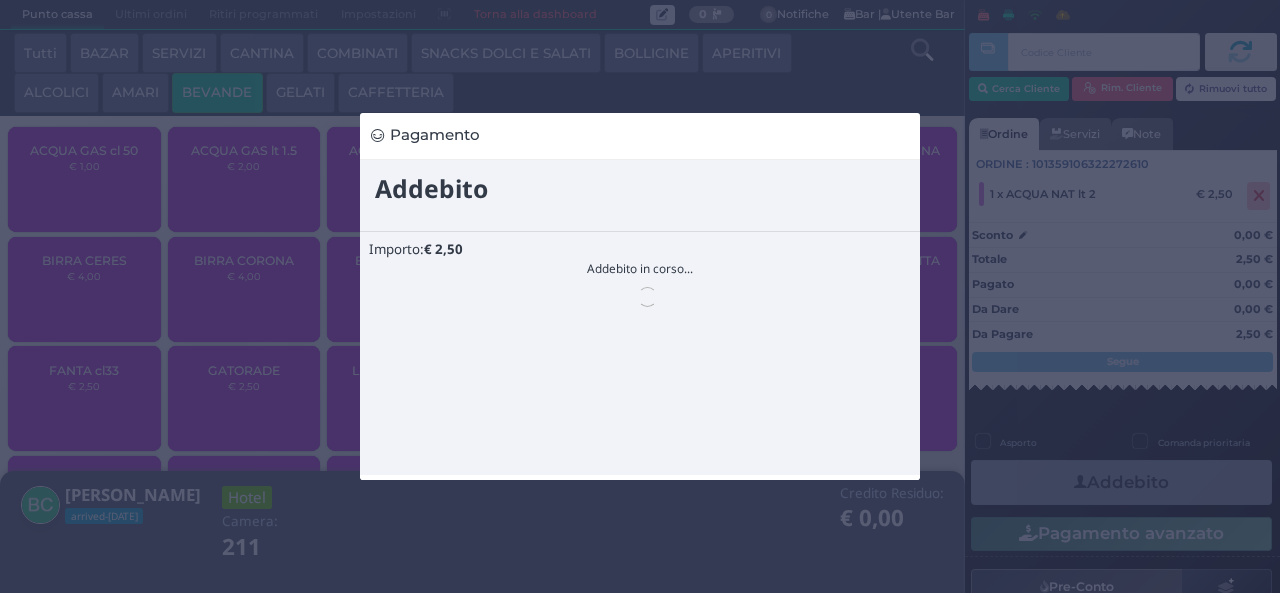 scroll, scrollTop: 0, scrollLeft: 0, axis: both 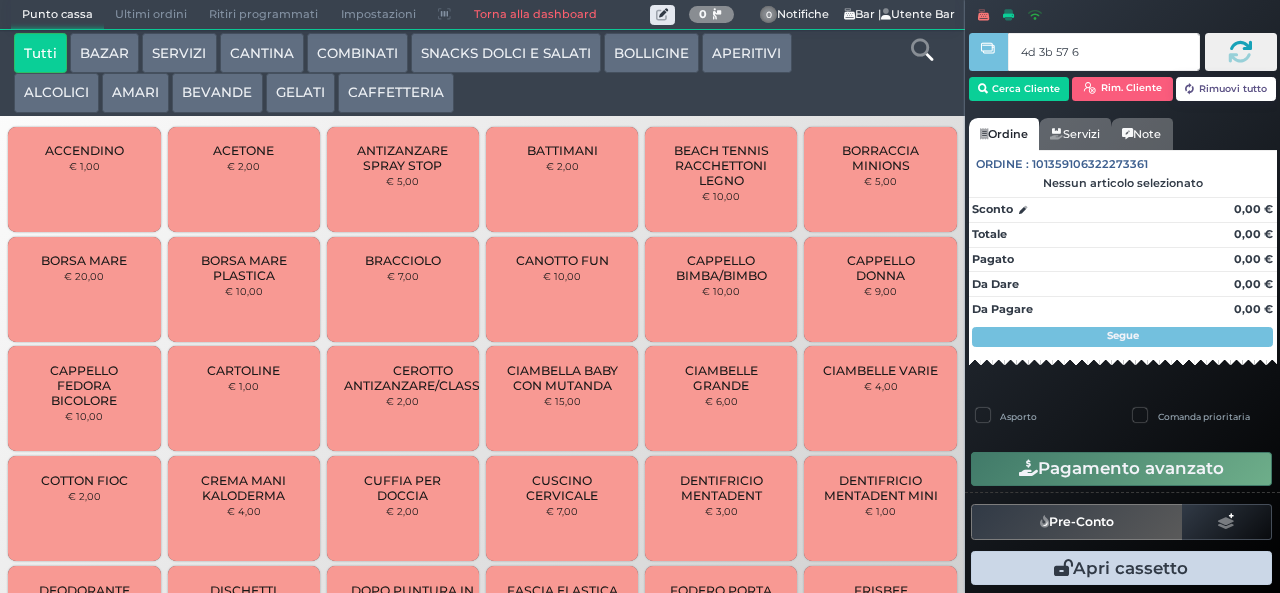 type on "4d 3b 57 66" 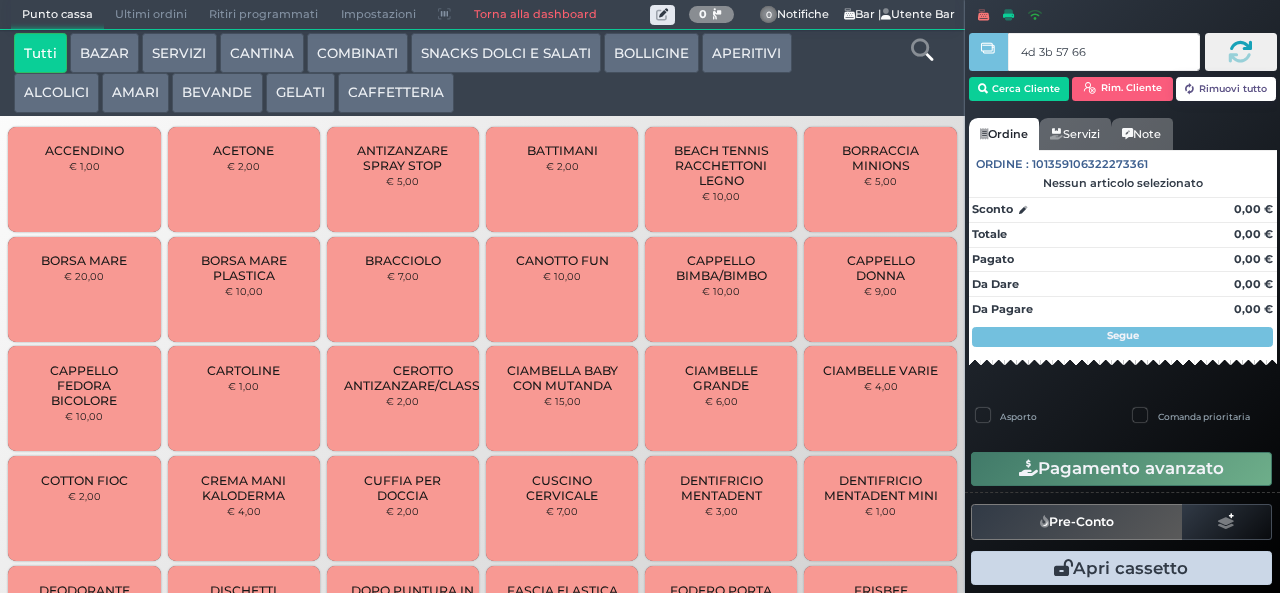 type 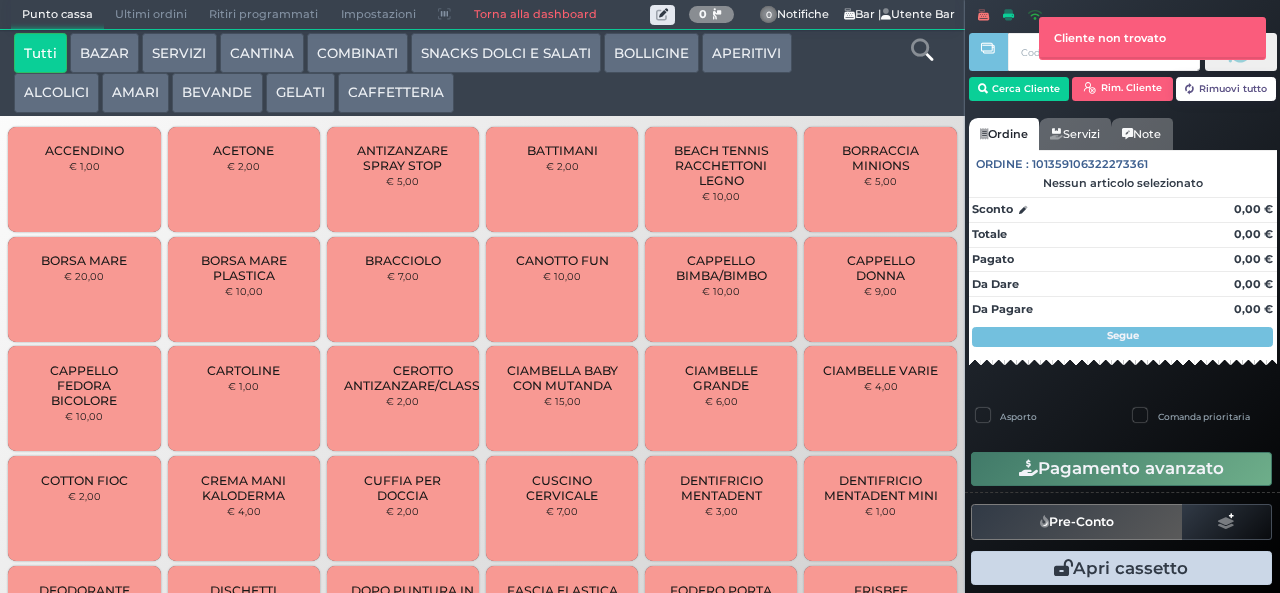 click on "BEVANDE" at bounding box center (217, 93) 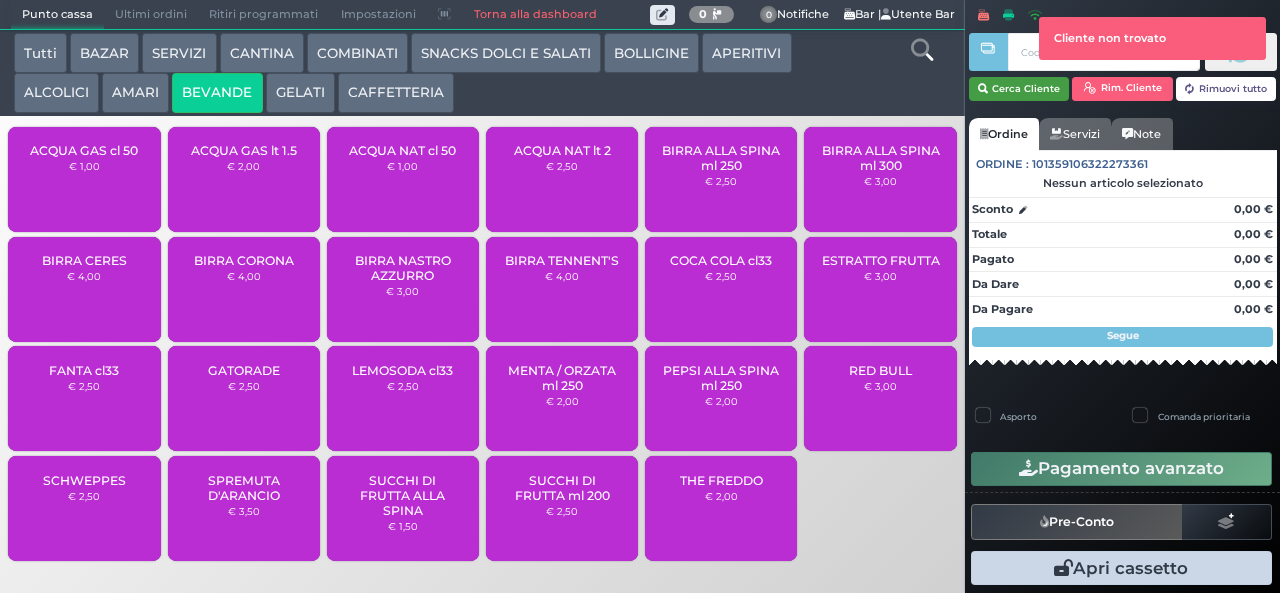 click on "Cerca Cliente" at bounding box center [1019, 89] 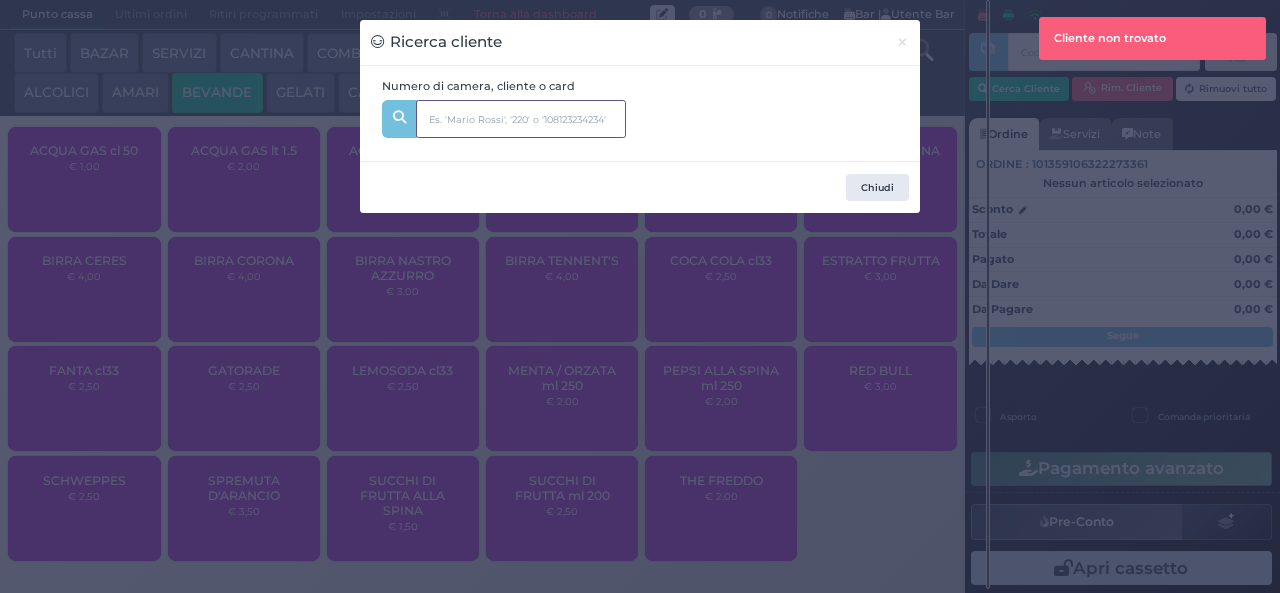 click at bounding box center (521, 119) 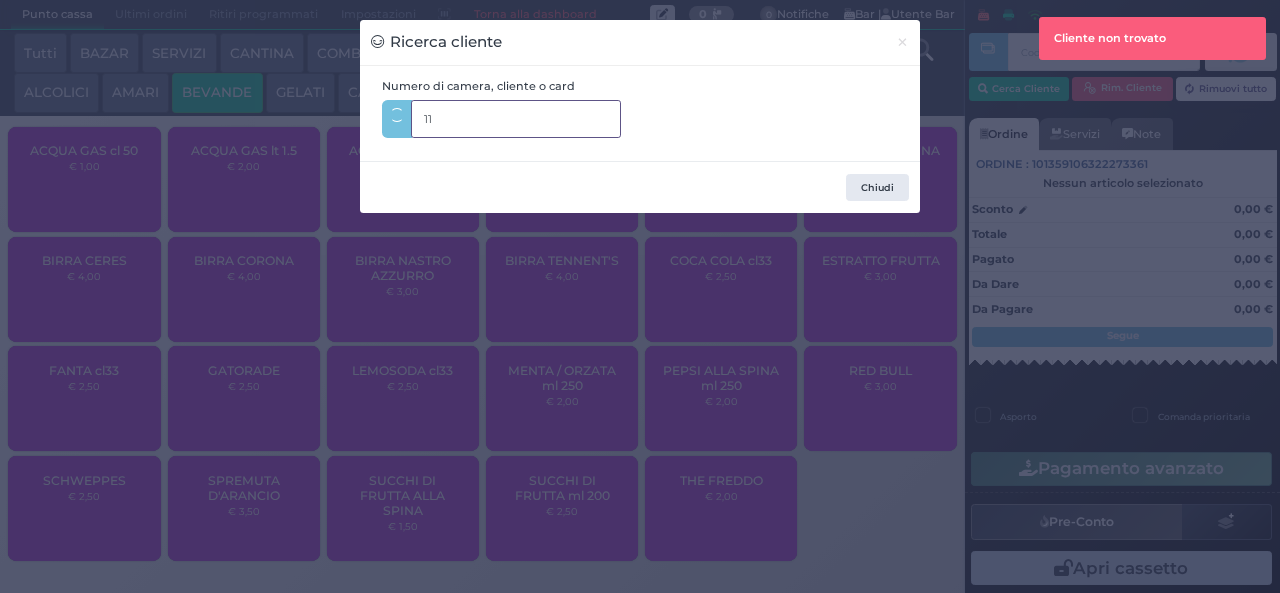 type on "112" 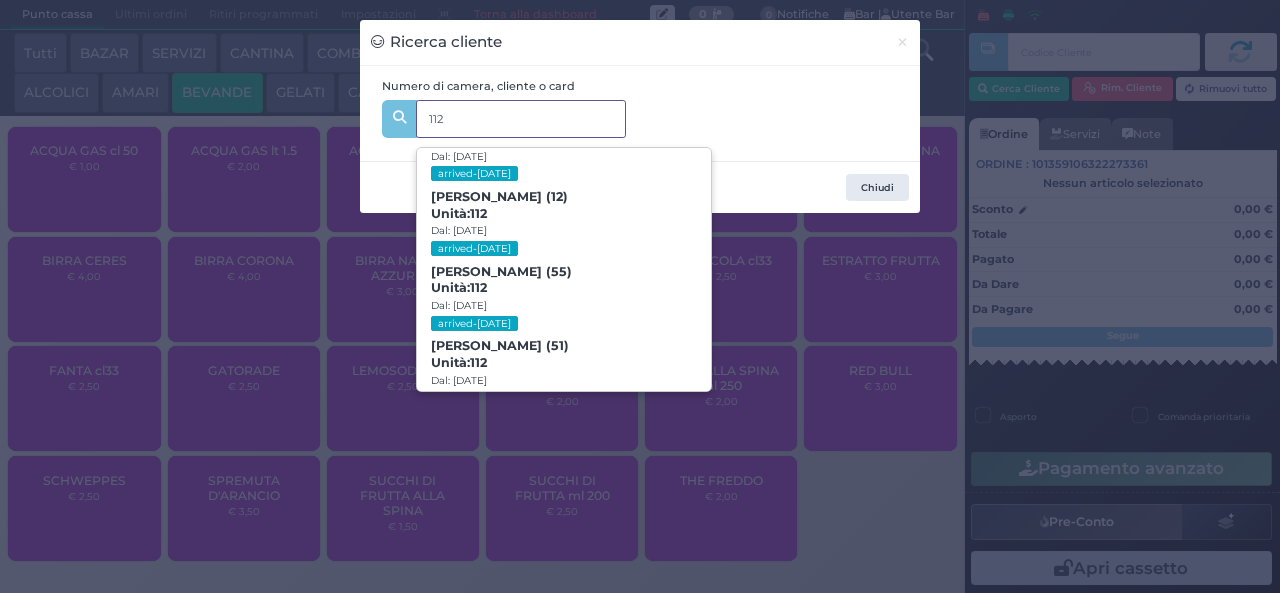 scroll, scrollTop: 91, scrollLeft: 0, axis: vertical 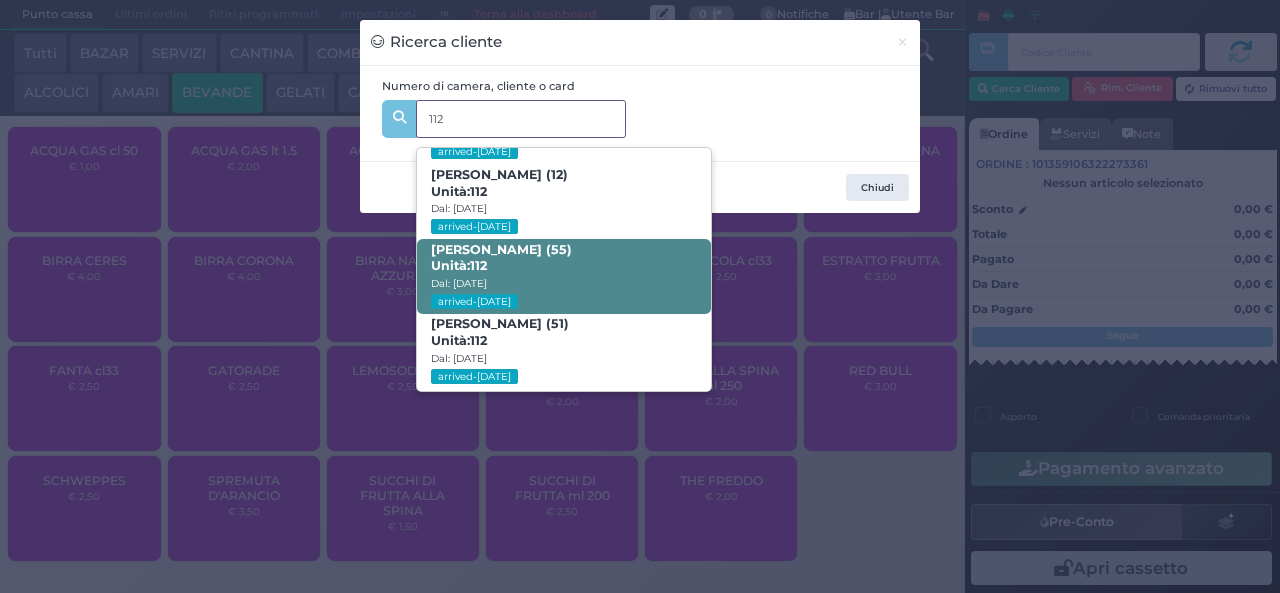 click on "ANTONIO CASTELLUCCI (55) Unità:  112 Dal: 19/07/2025 arrived-today" at bounding box center (563, 276) 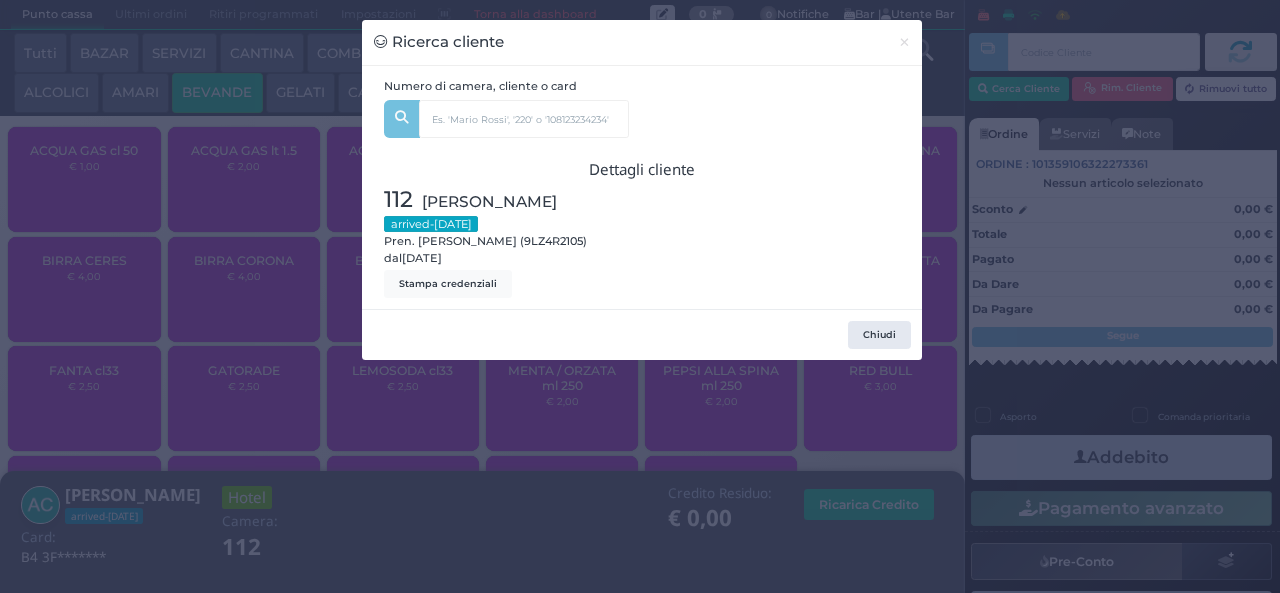 click on "Ricerca cliente
×
Numero di camera, cliente o card
112 FRANCESCA CASTELLUCCI (8) Unità:  112 Dal: 19/07/2025 arrived-today MARIA CASTELLUCCI (12) Unità:  112 Dal: 19/07/2025 arrived-today ANTONIO CASTELLUCCI (55) Unità:  112 Dal: 19/07/2025 arrived-today CARMELA MORISI (51) Unità:  112 Dal: 19/07/2025 arrived-today
Dettagli cliente
112
CASTELLUCCI ANTONIO
arrived-today
Pren. Carmela Morisi (9LZ4R2105)  dal  19/07/2025
Stampa credenziali
Chiudi" at bounding box center [640, 296] 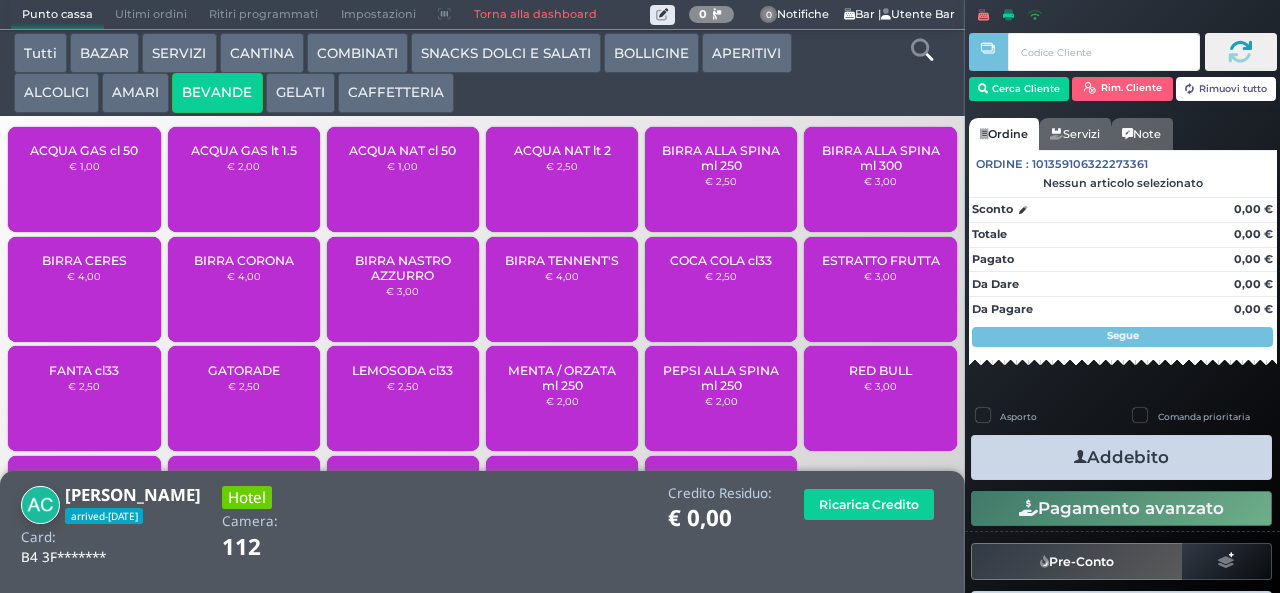 click on "ACQUA GAS lt 1.5" at bounding box center [244, 150] 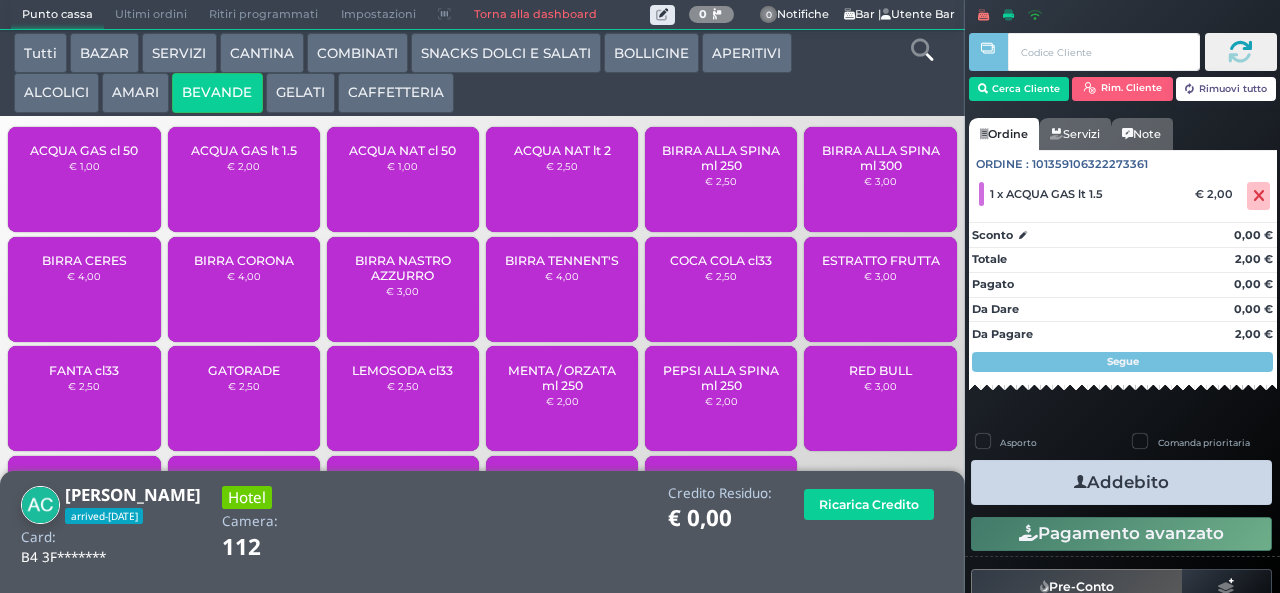click on "Addebito" at bounding box center [1121, 482] 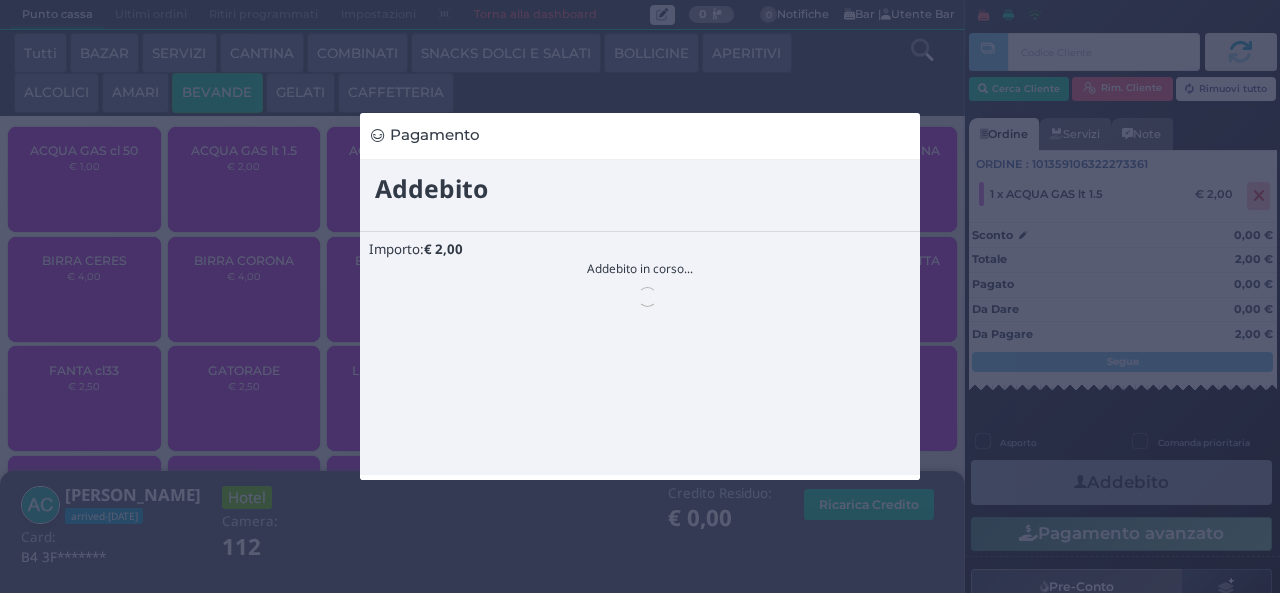 scroll, scrollTop: 0, scrollLeft: 0, axis: both 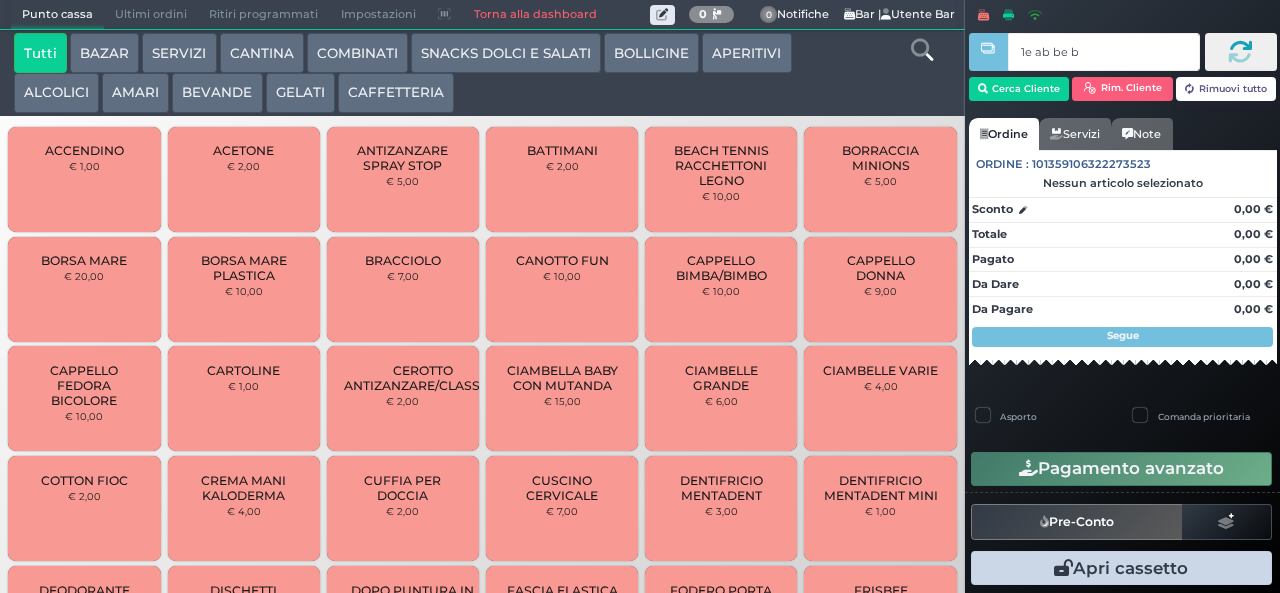 type on "1e ab be b9" 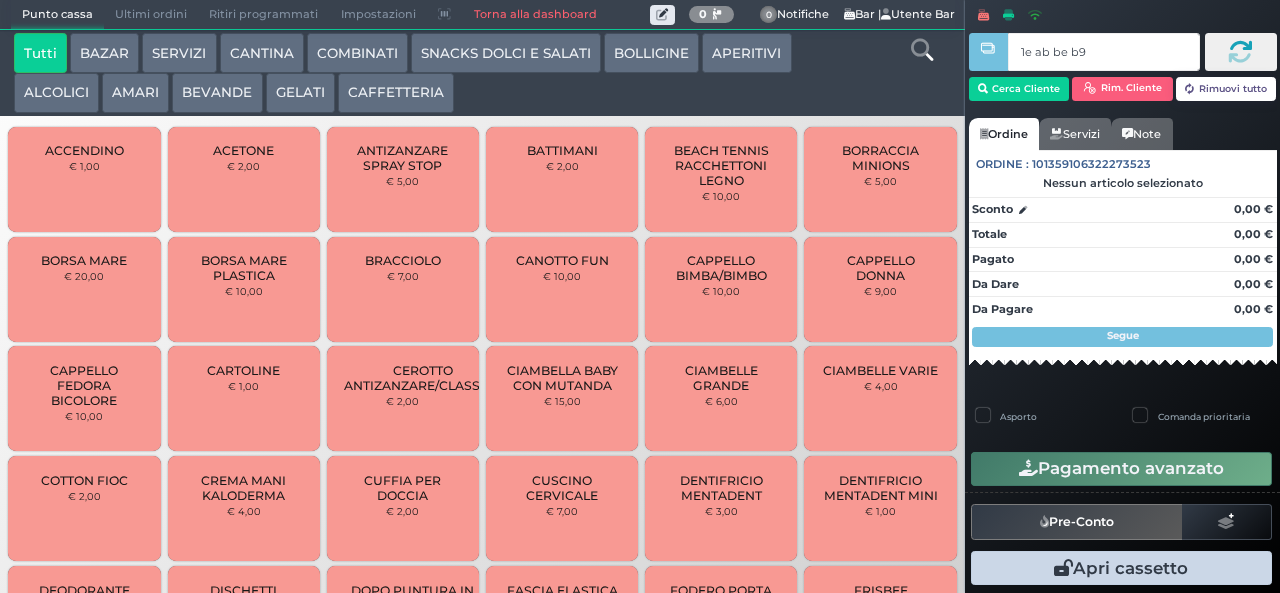 type 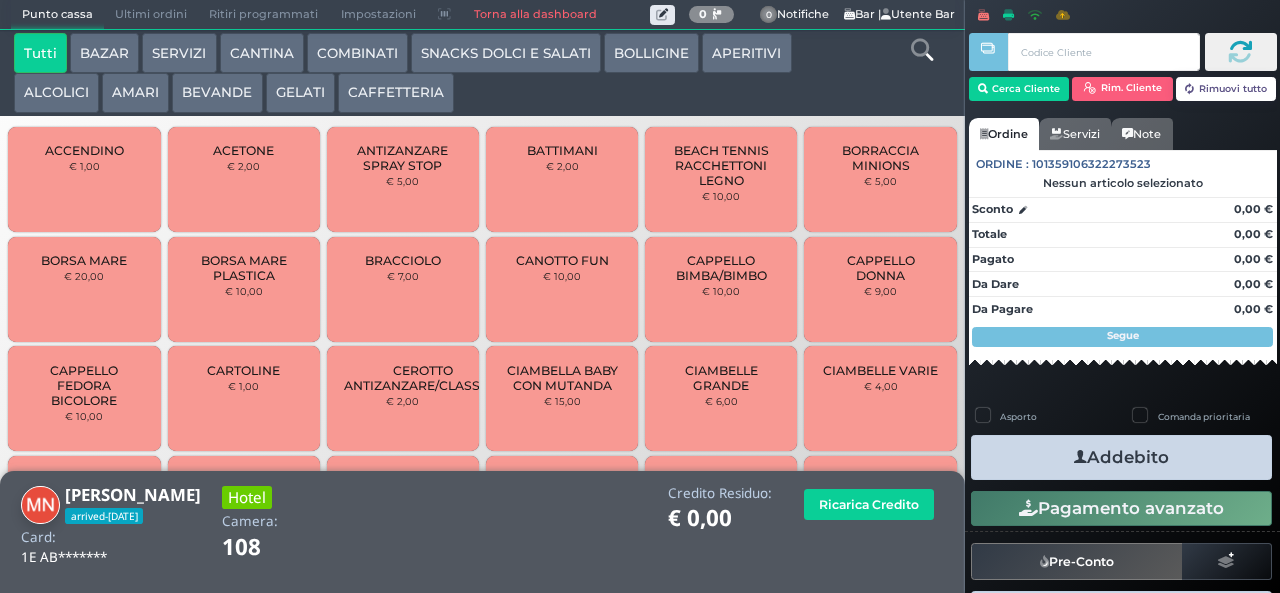 click on "BEVANDE" at bounding box center (217, 93) 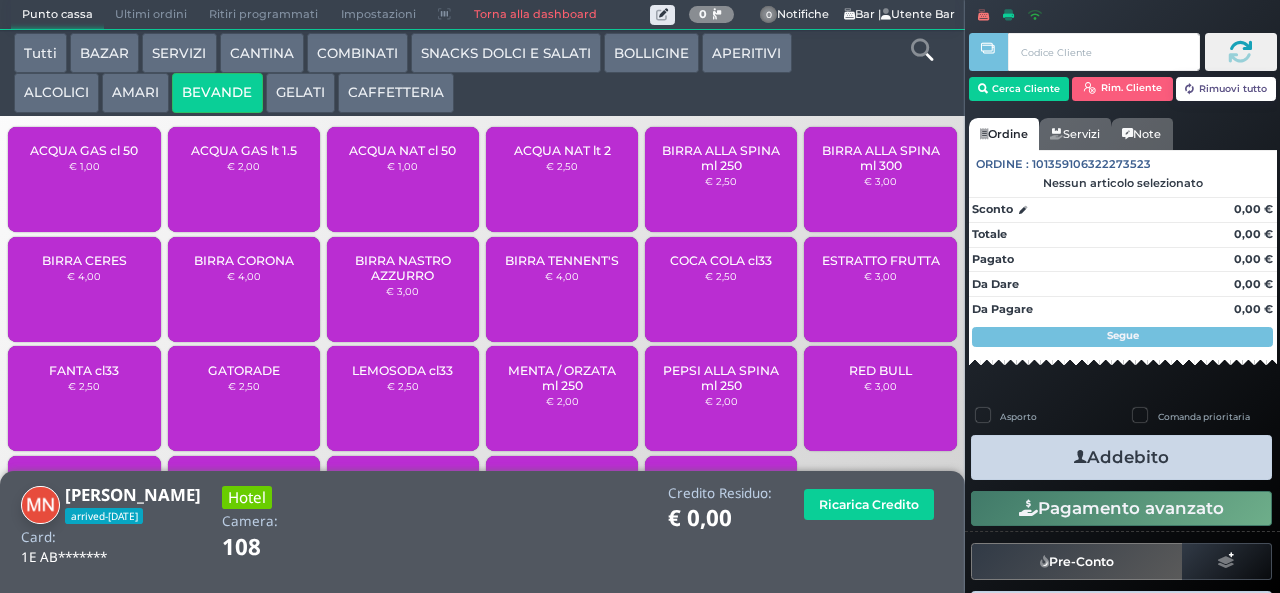 click on "ACQUA NAT cl 50
€ 1,00" at bounding box center (403, 179) 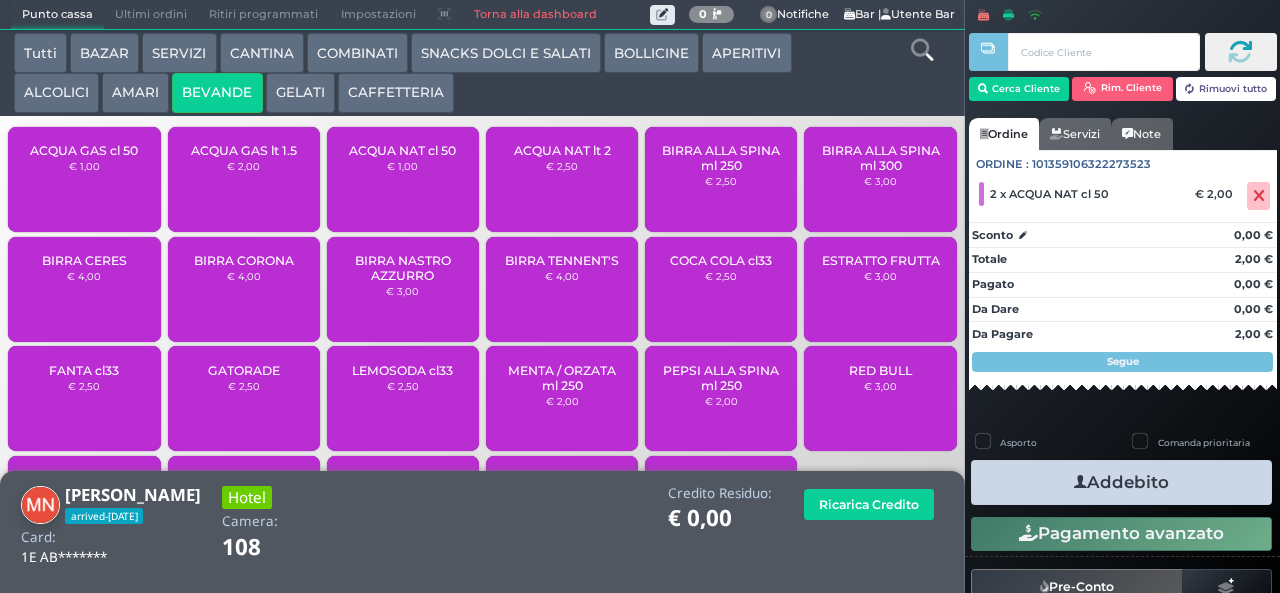 click at bounding box center [1080, 482] 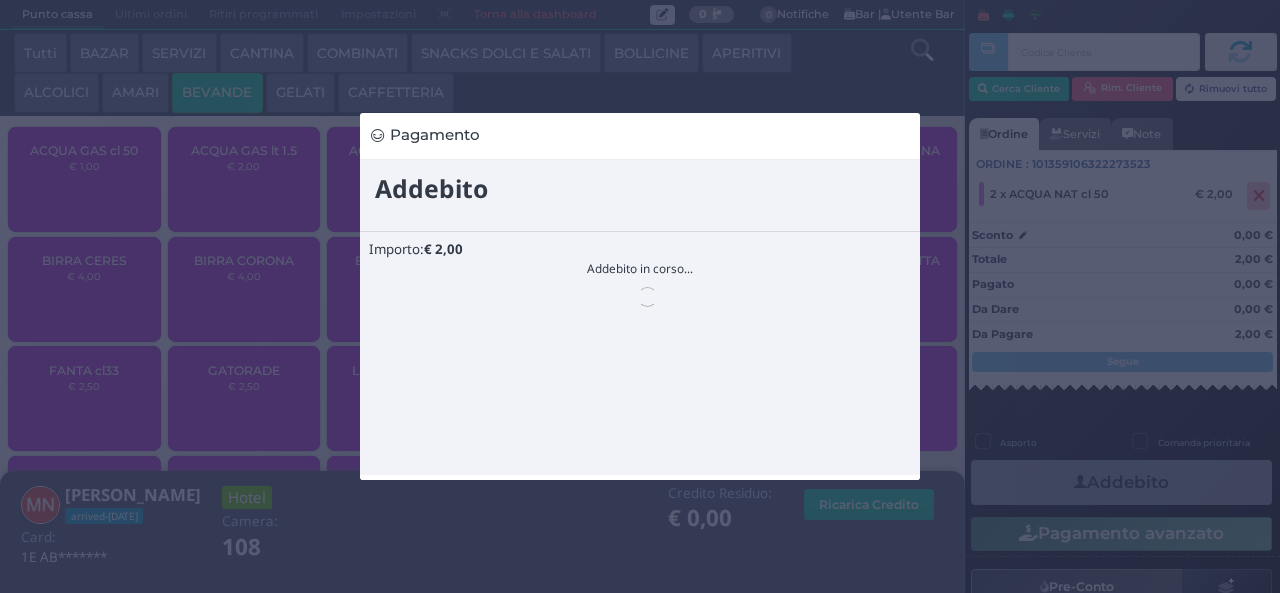 scroll, scrollTop: 0, scrollLeft: 0, axis: both 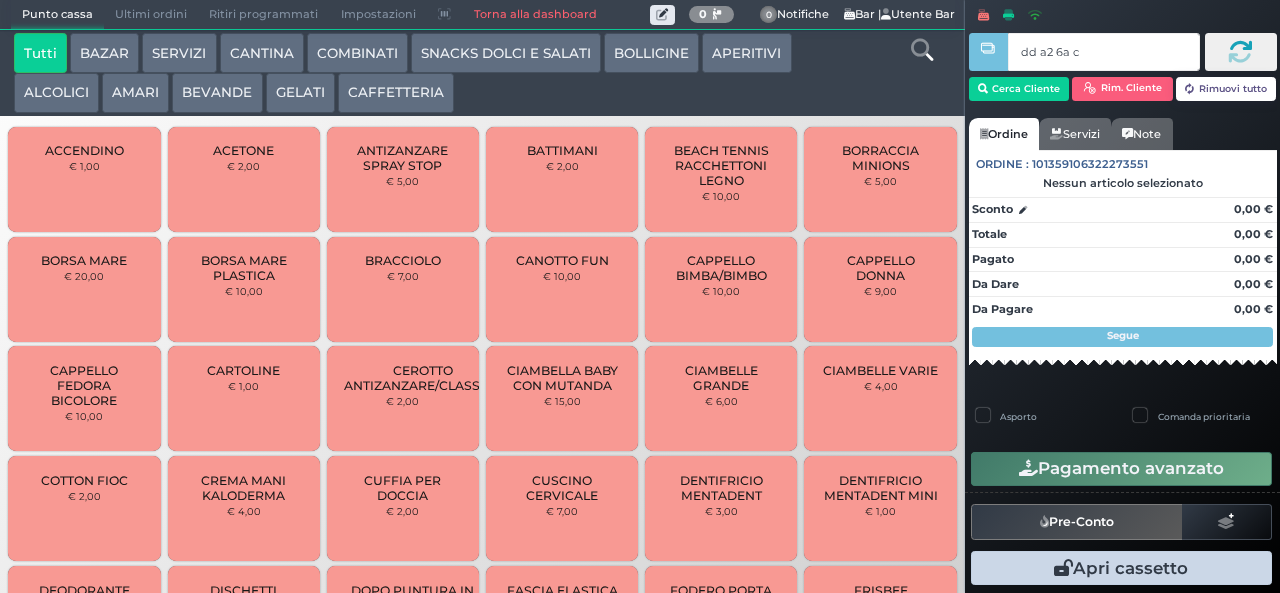 type on "dd a2 6a c3" 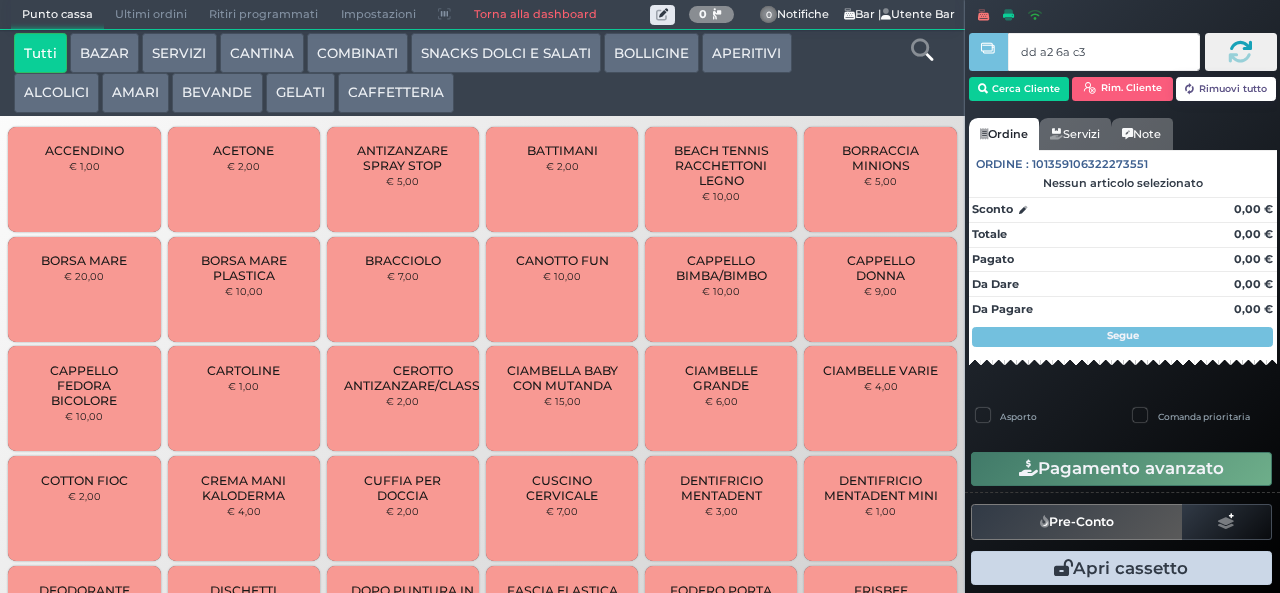 type 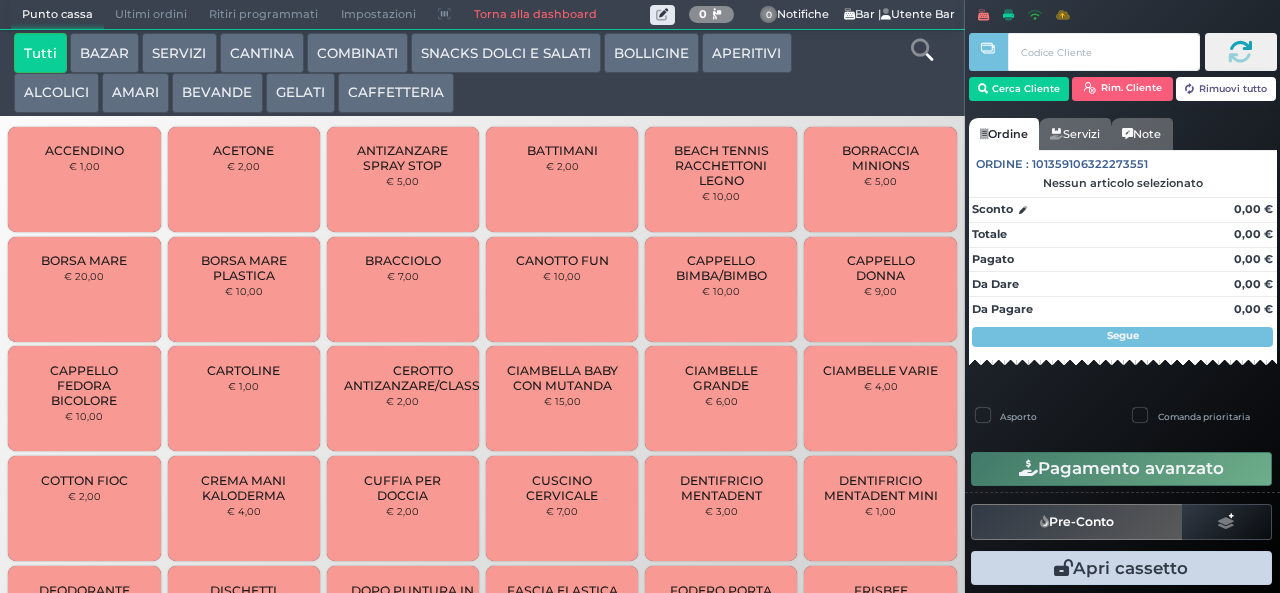 click on "BEVANDE" at bounding box center (217, 93) 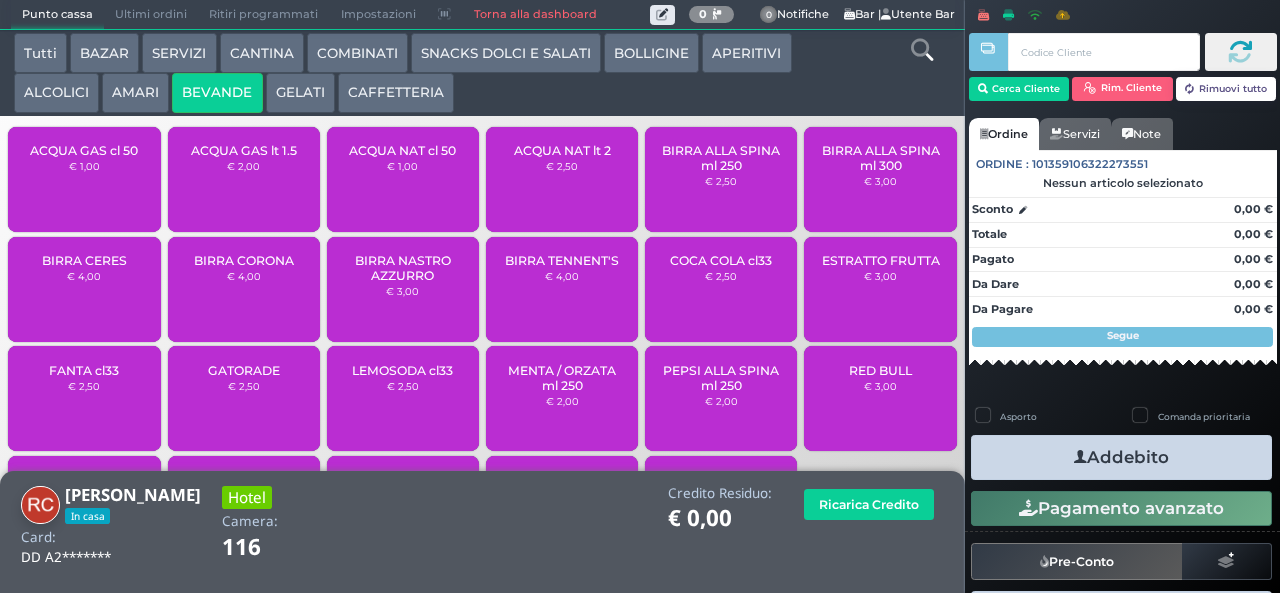 click on "ACQUA NAT lt 2
€ 2,50" at bounding box center (562, 179) 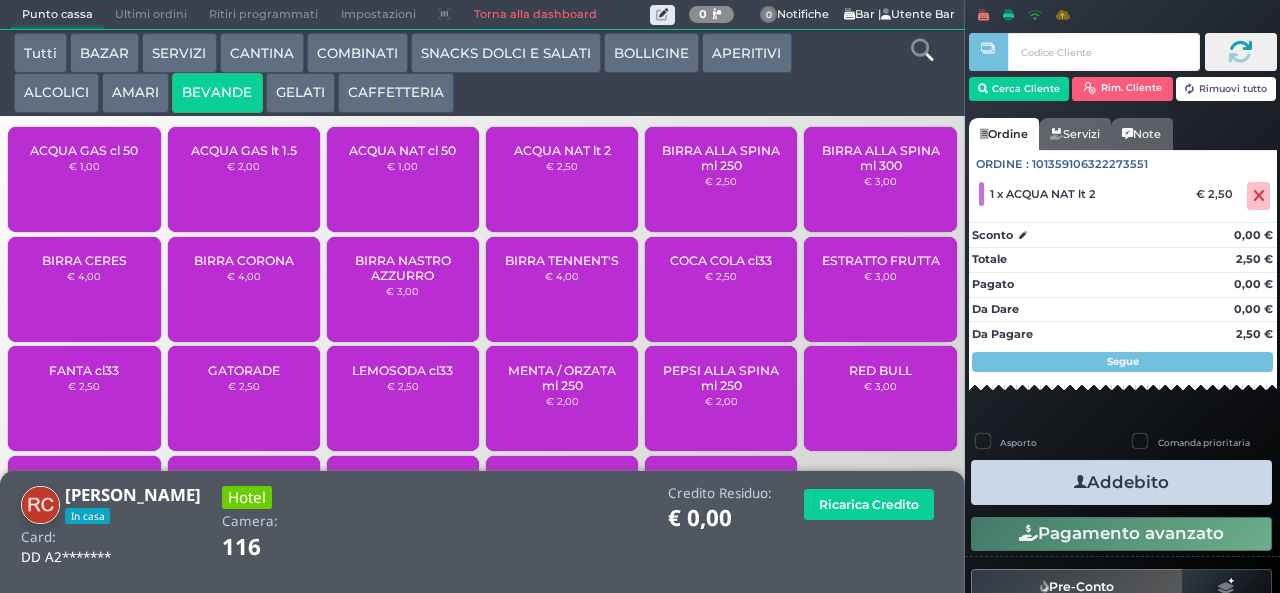 click on "Addebito" at bounding box center (1121, 482) 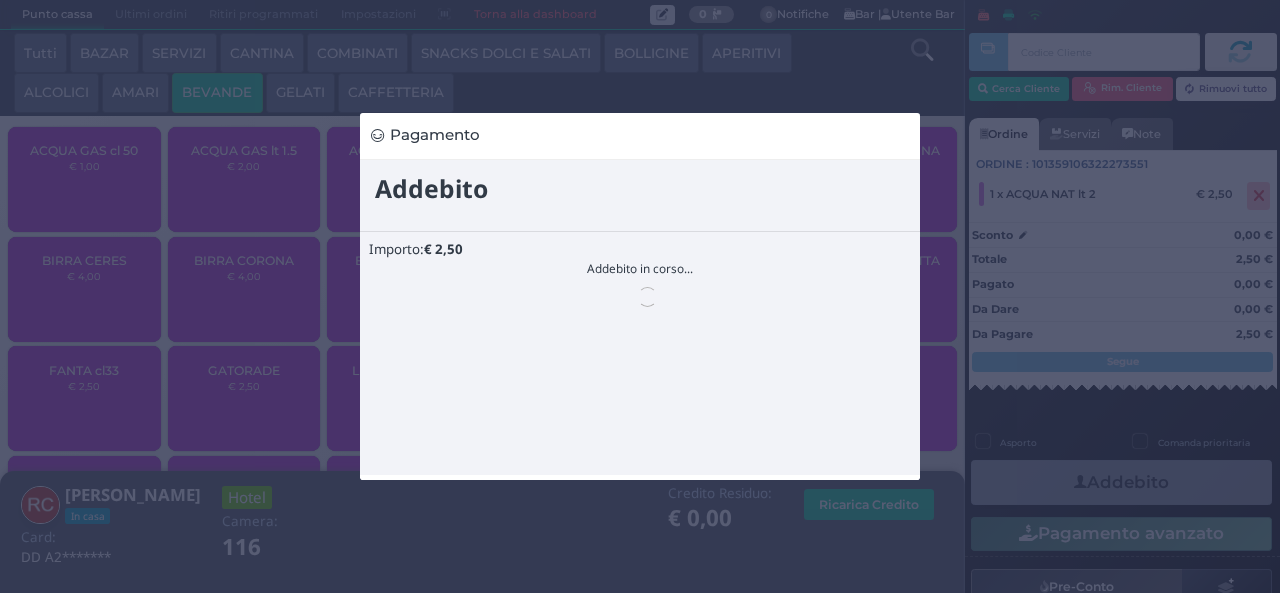 scroll, scrollTop: 0, scrollLeft: 0, axis: both 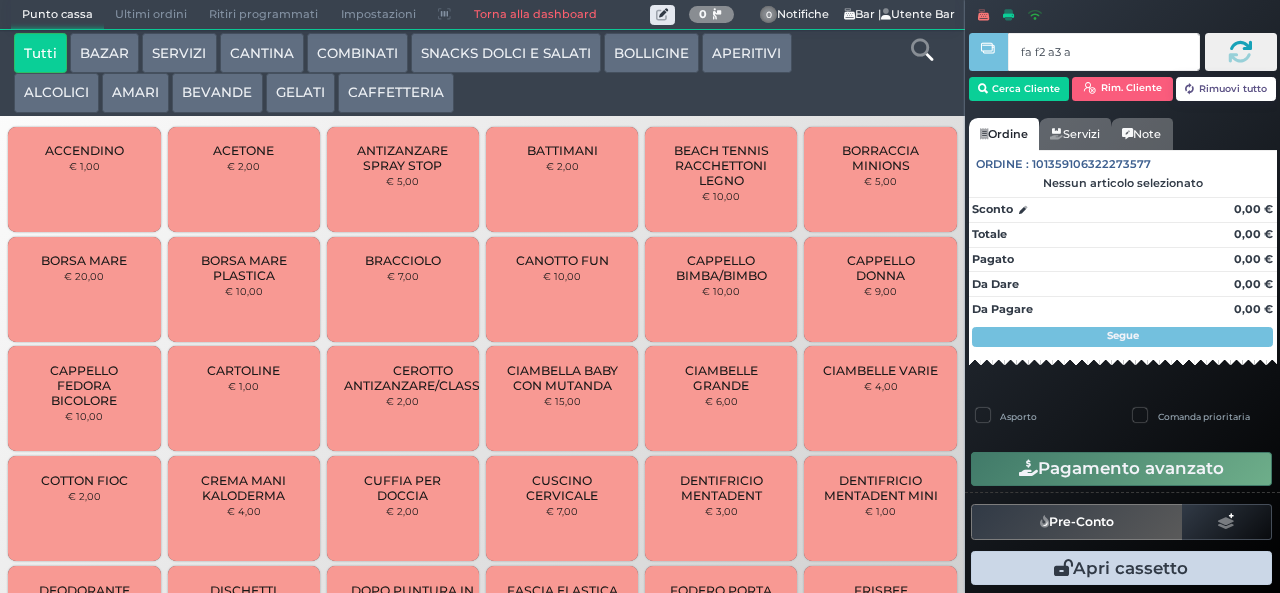 type on "fa f2 a3 a4" 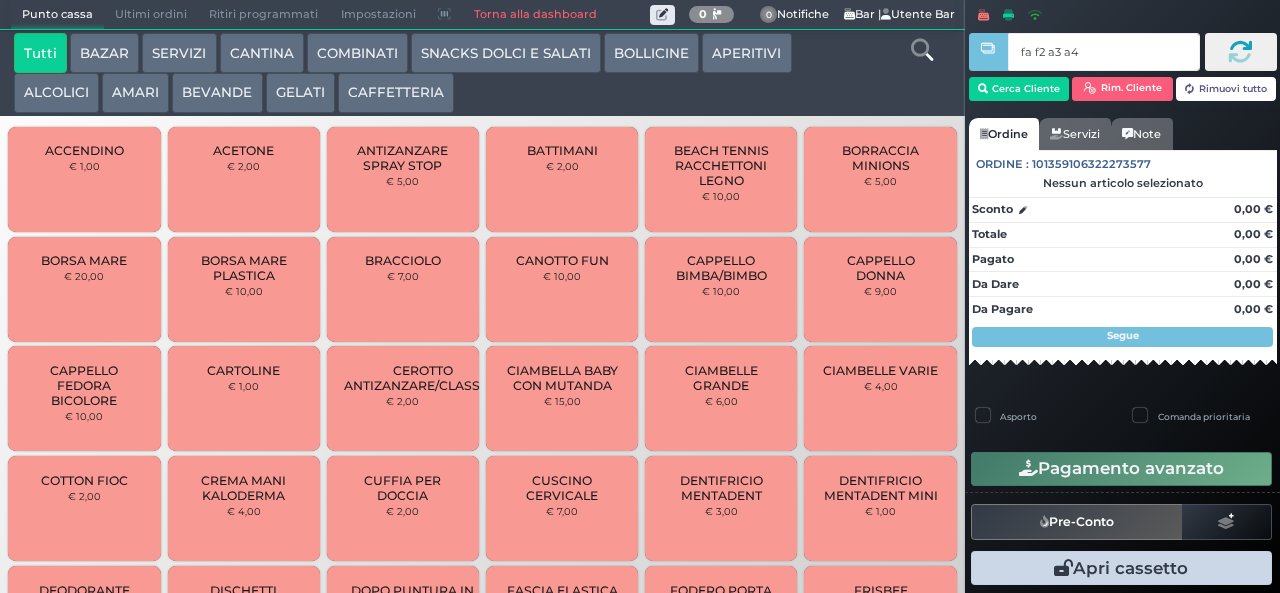 type 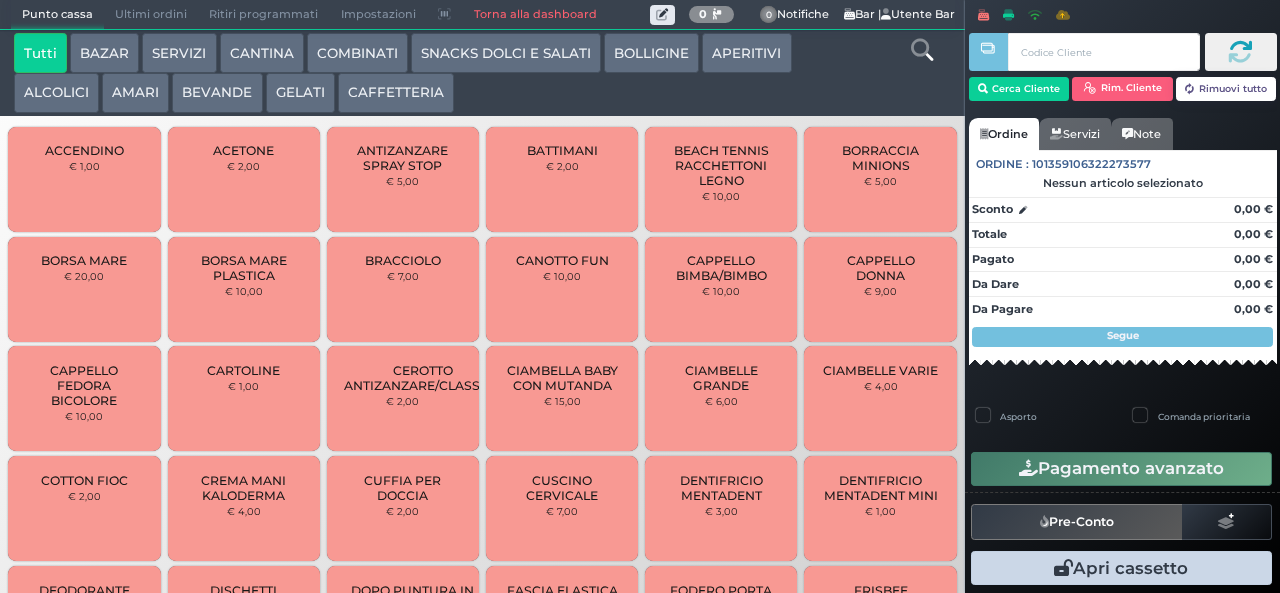 click on "BEVANDE" at bounding box center [217, 93] 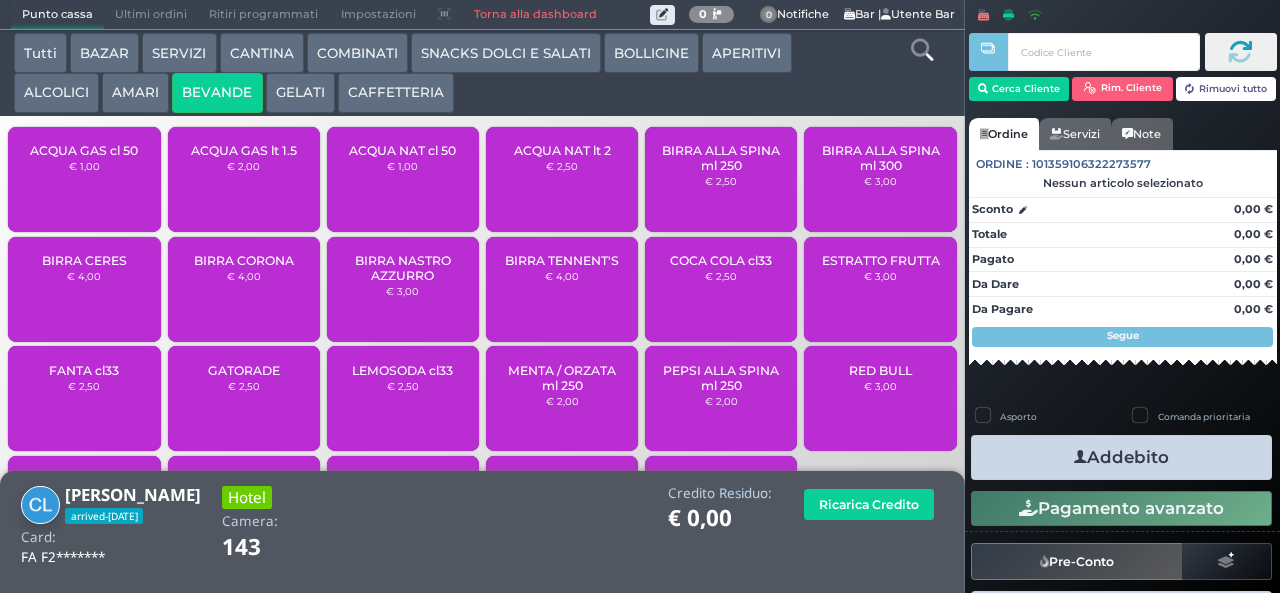 click on "ACQUA GAS cl 50" at bounding box center (84, 150) 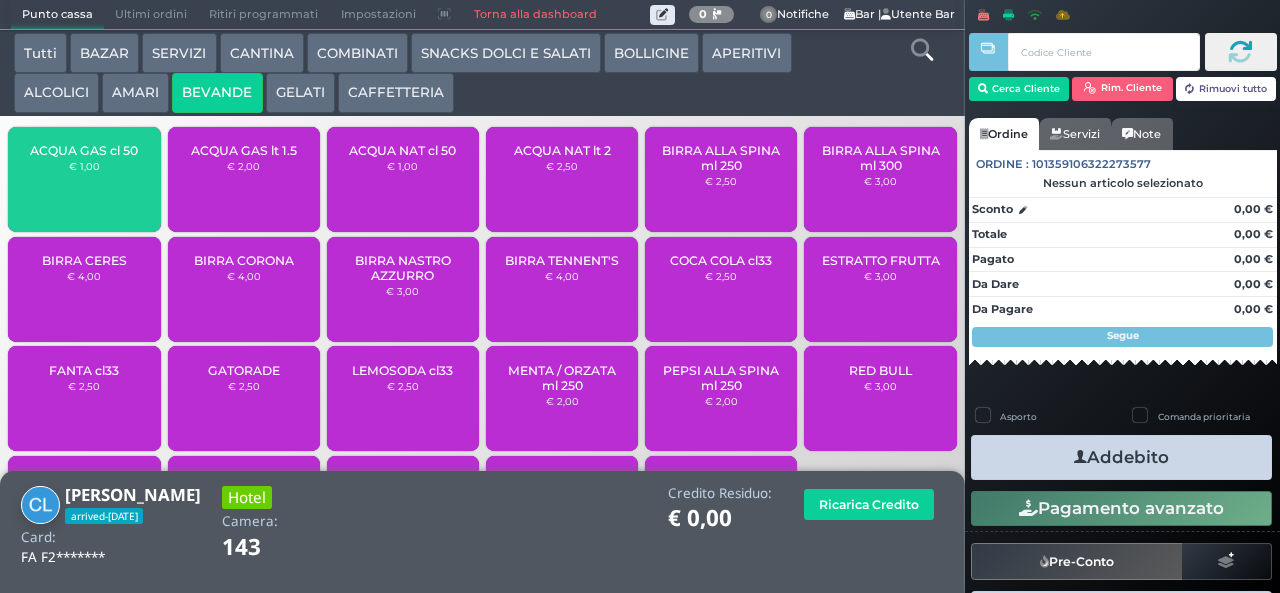 click on "ACQUA GAS cl 50" at bounding box center (84, 150) 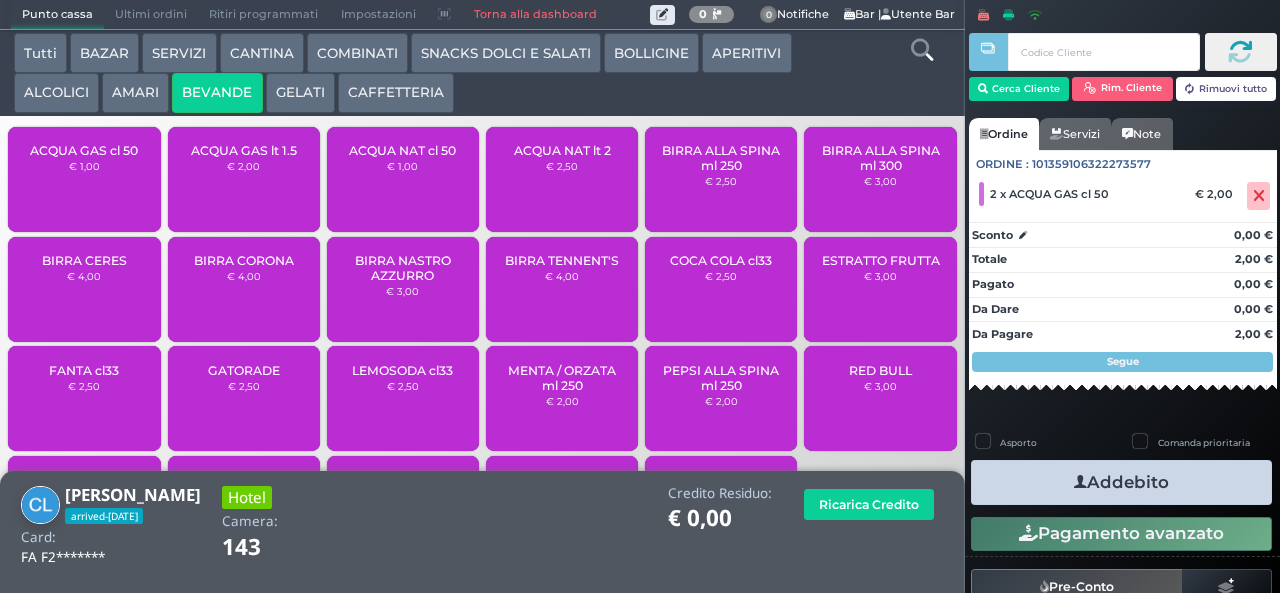 click on "Addebito" at bounding box center [1121, 482] 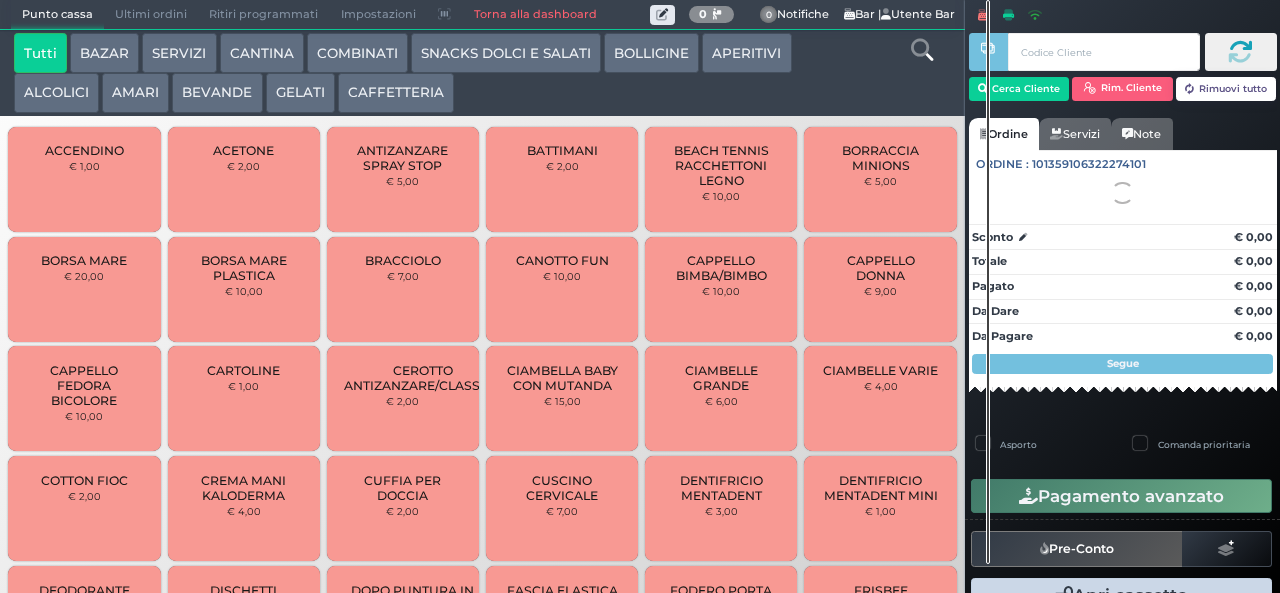 scroll, scrollTop: 0, scrollLeft: 0, axis: both 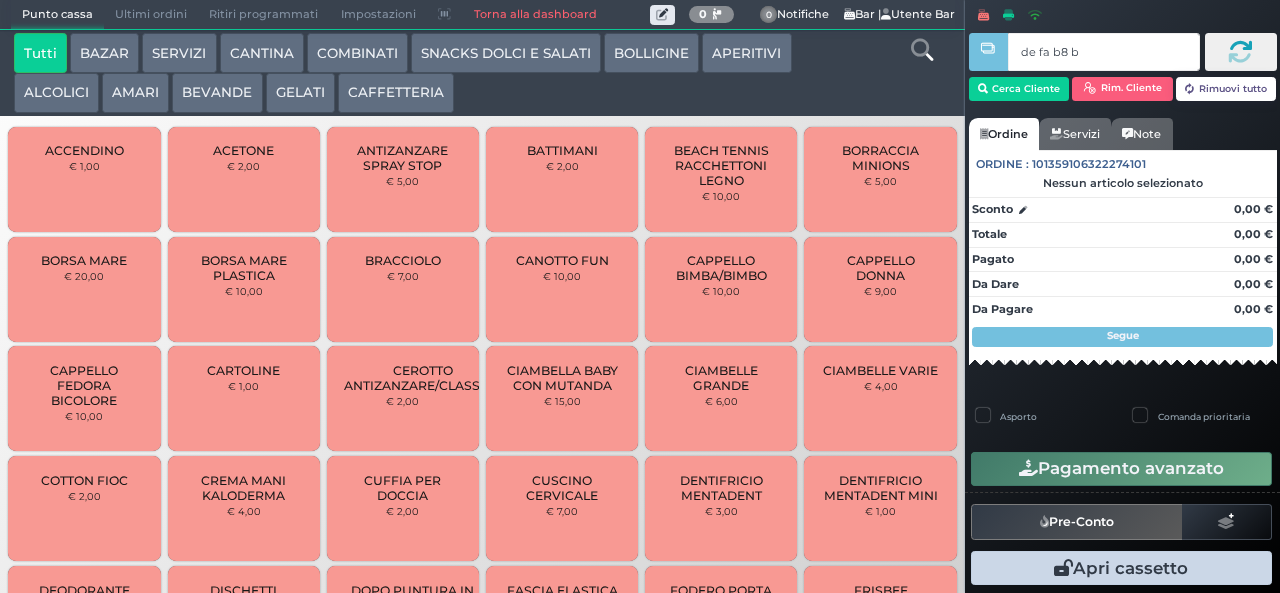 type on "de fa b8 b9" 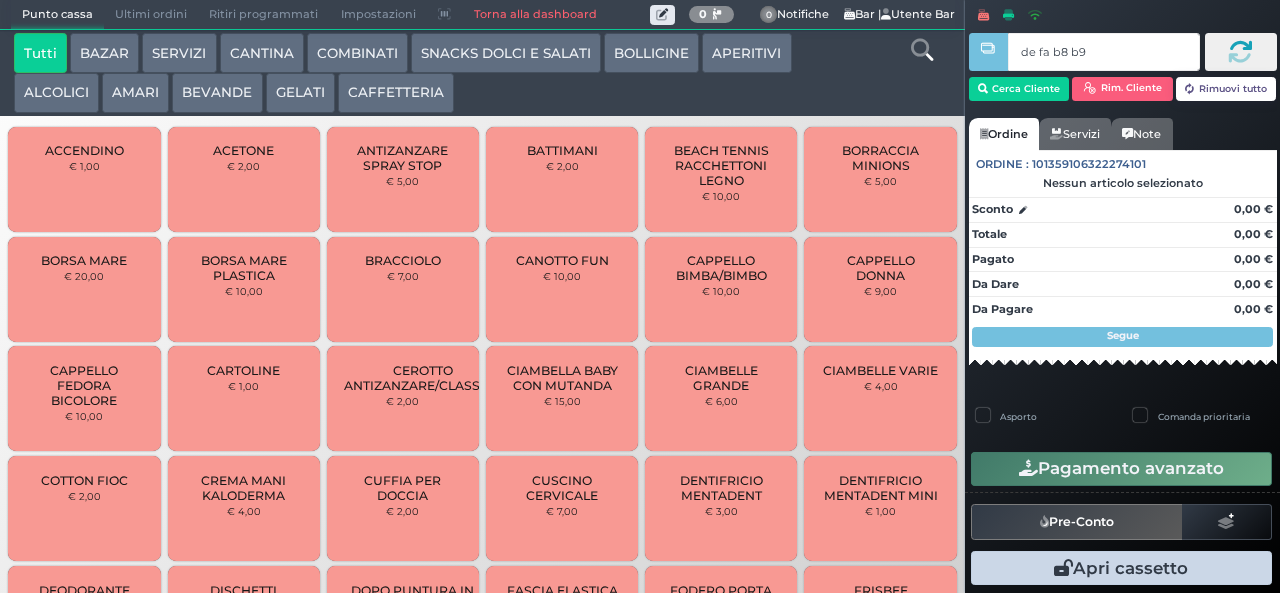 type 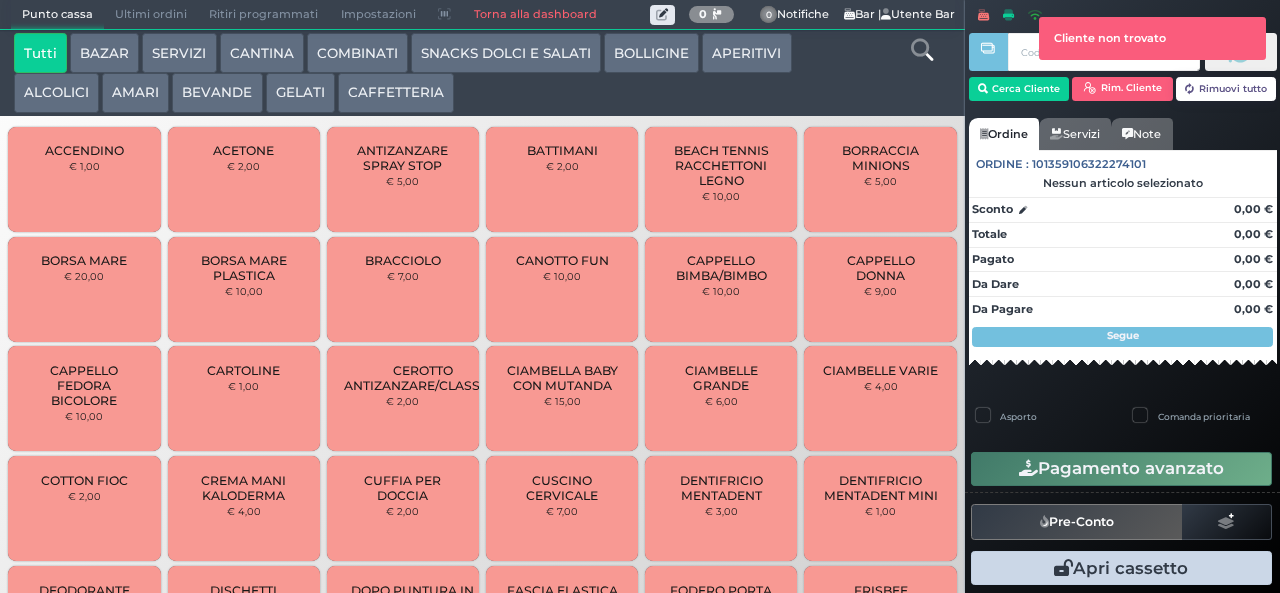 click at bounding box center (988, 282) 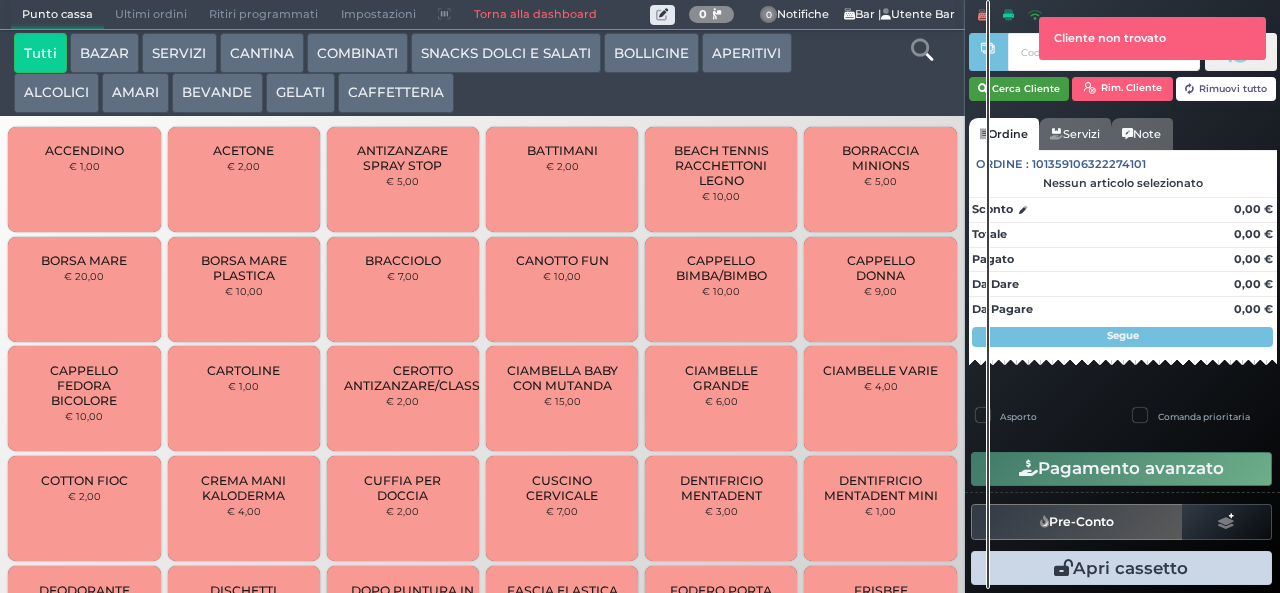 click on "Cerca Cliente" at bounding box center (1019, 89) 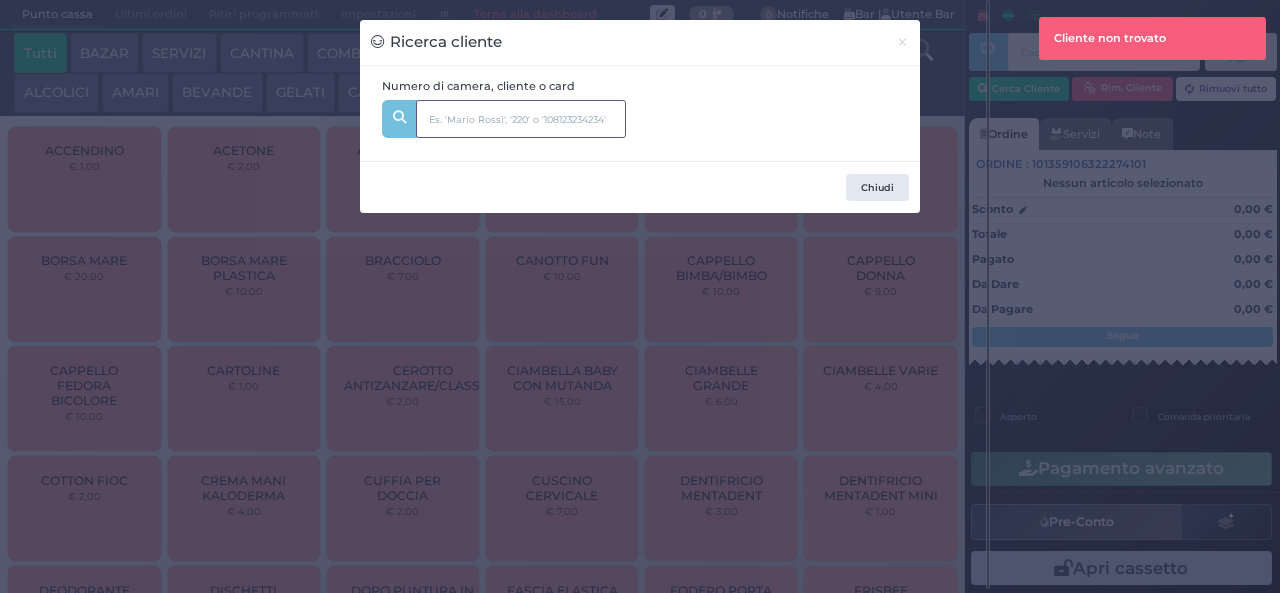 click at bounding box center [521, 119] 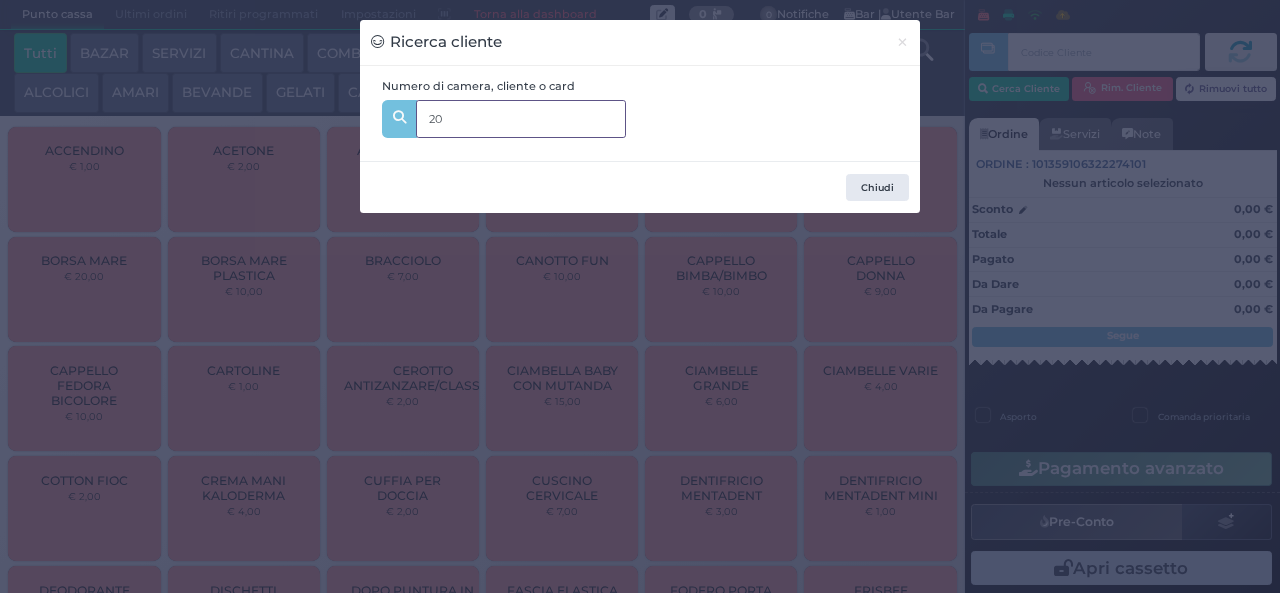 type on "206" 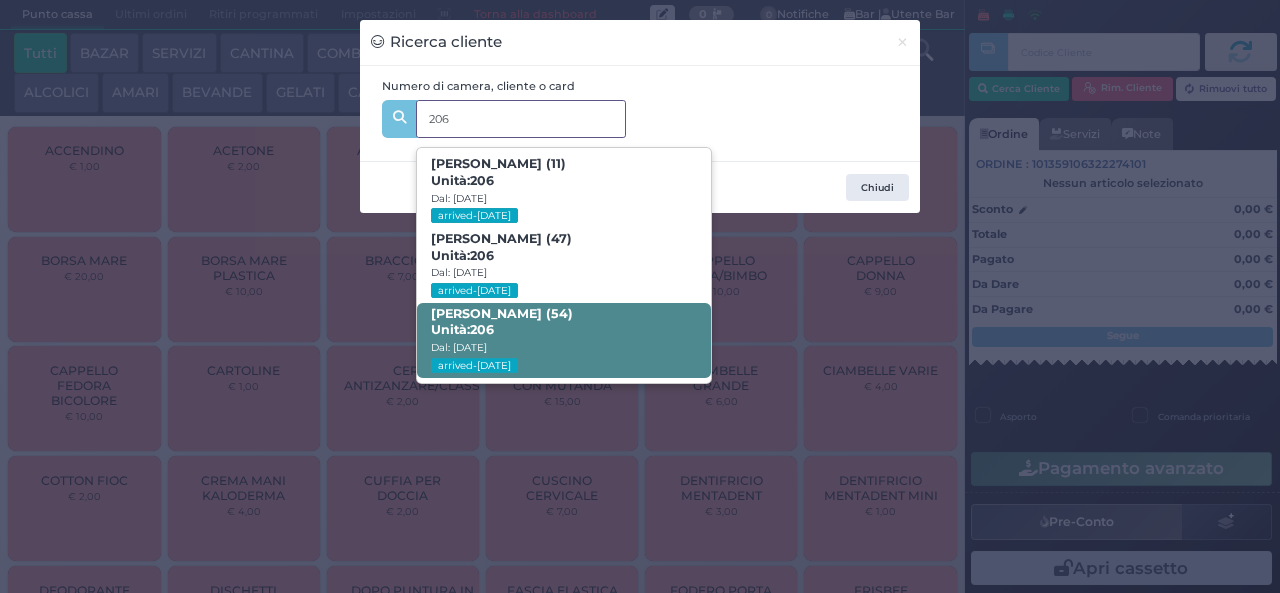 click on "Massimiliano Barbieri (54) Unità:  206 Dal: 19/07/2025 arrived-today" at bounding box center (563, 340) 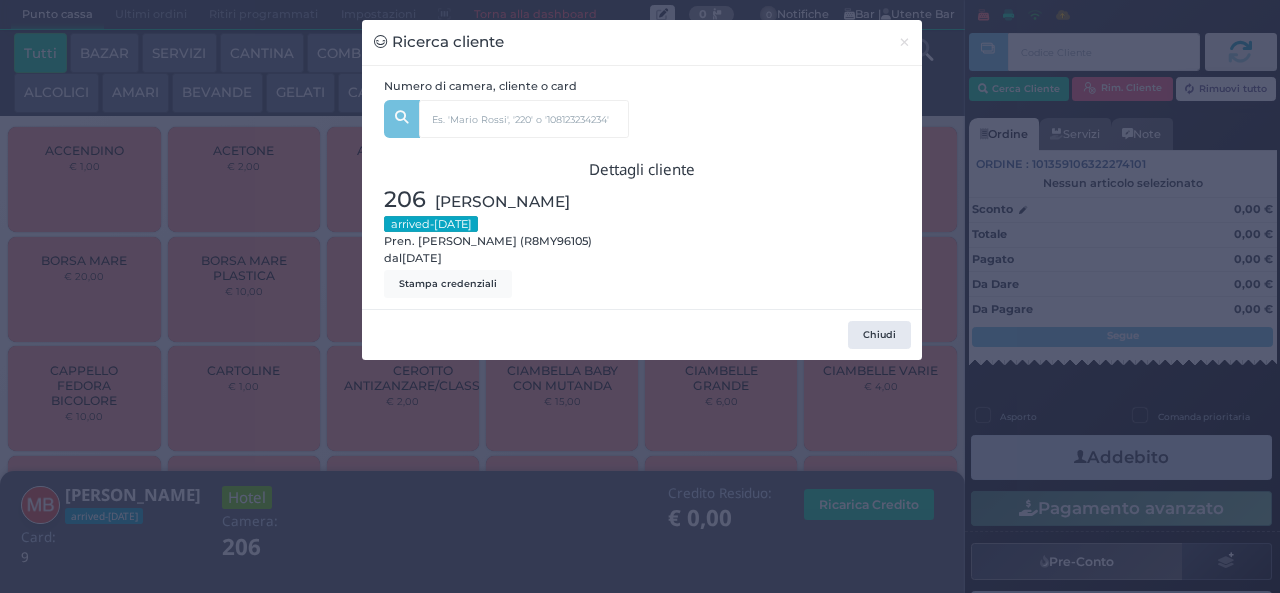 click on "Ricerca cliente
×
Numero di camera, cliente o card
206 Luca Barbieri  (11) Unità:  206 Dal: 19/07/2025 arrived-today Alessia Costantini  (47) Unità:  206 Dal: 19/07/2025 arrived-today Massimiliano Barbieri (54) Unità:  206 Dal: 19/07/2025 arrived-today
Dettagli cliente
206
Barbieri Massimiliano
arrived-today
Pren. Massimiliano  Barbieri  (R8MY96105)  dal  19/07/2025
Stampa credenziali
Chiudi" at bounding box center (640, 296) 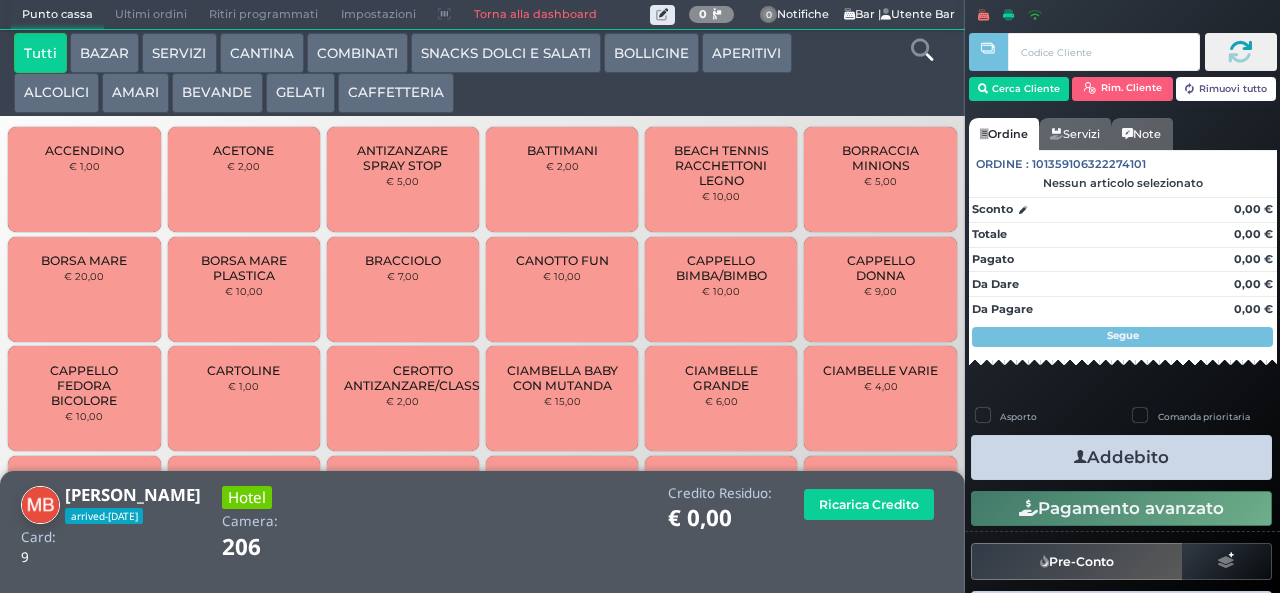 click on "BEVANDE" at bounding box center (217, 93) 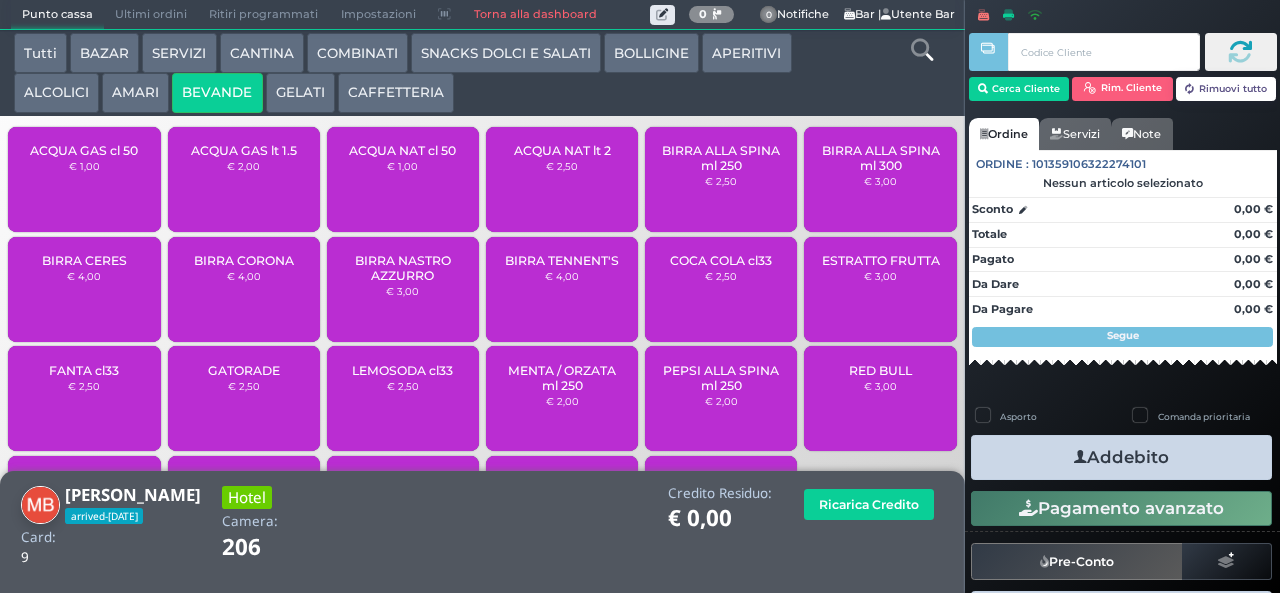 click on "ACQUA GAS lt 1.5
€ 2,00" at bounding box center (244, 179) 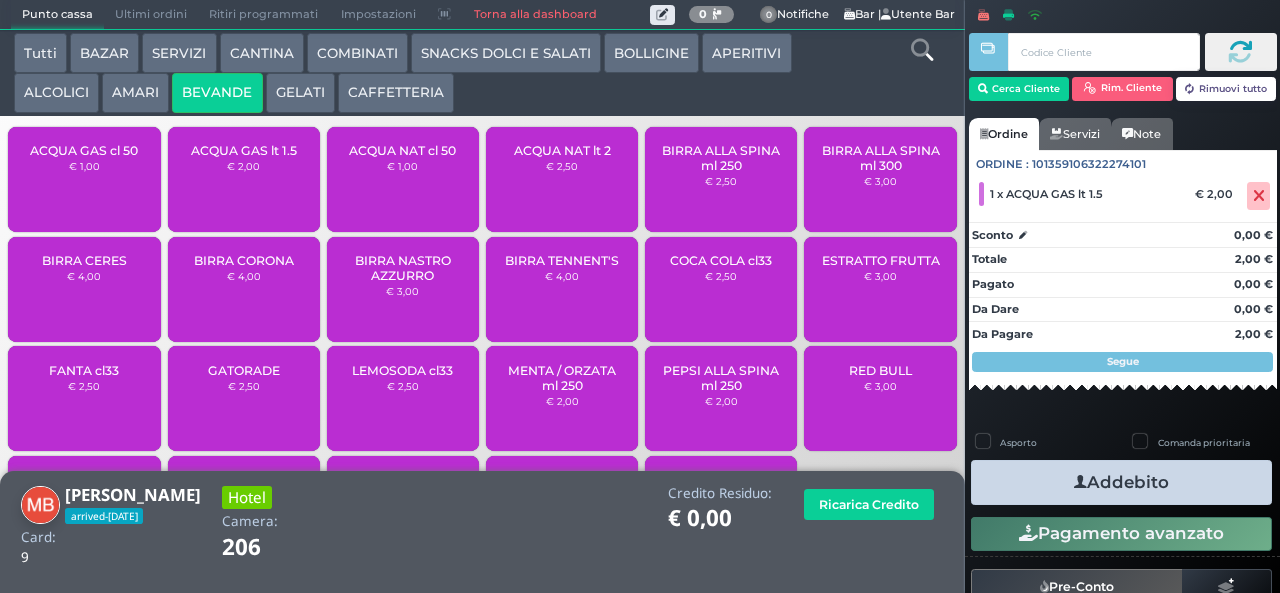 click on "ACQUA NAT lt 2
€ 2,50" at bounding box center [562, 179] 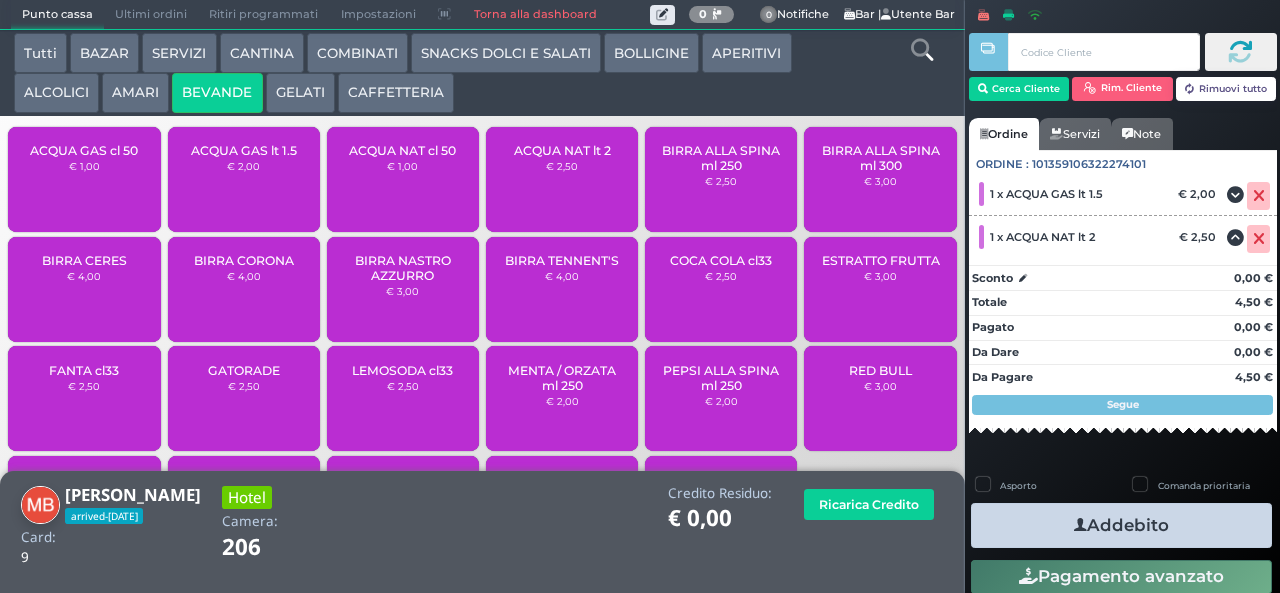 click on "Addebito" at bounding box center (1121, 525) 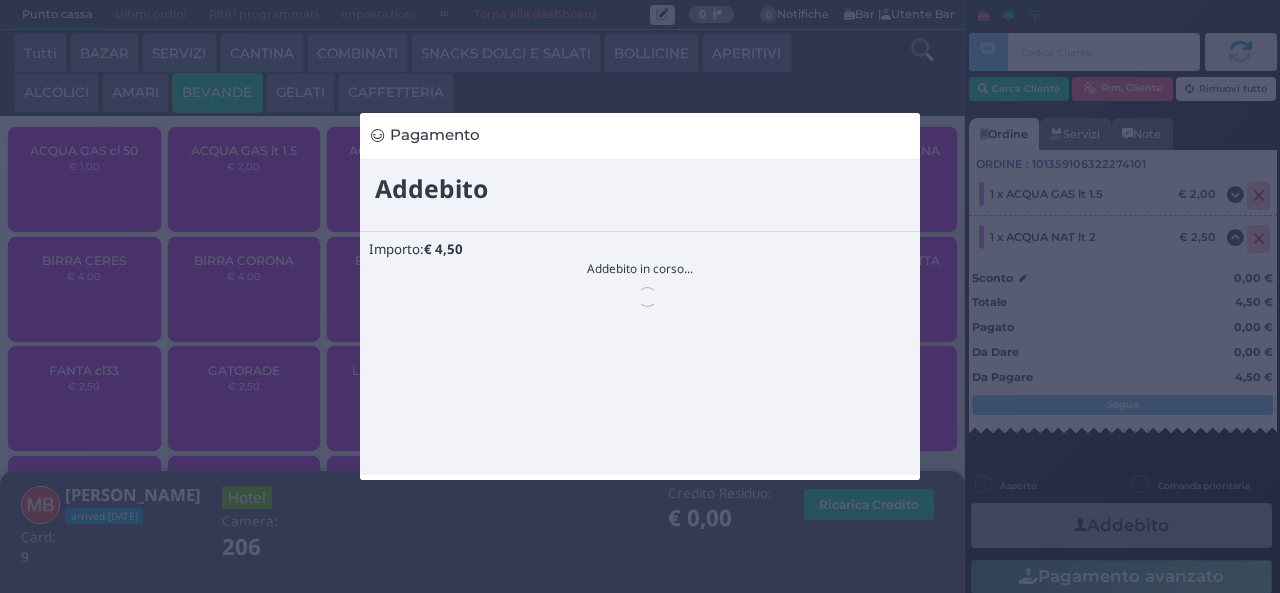 scroll, scrollTop: 0, scrollLeft: 0, axis: both 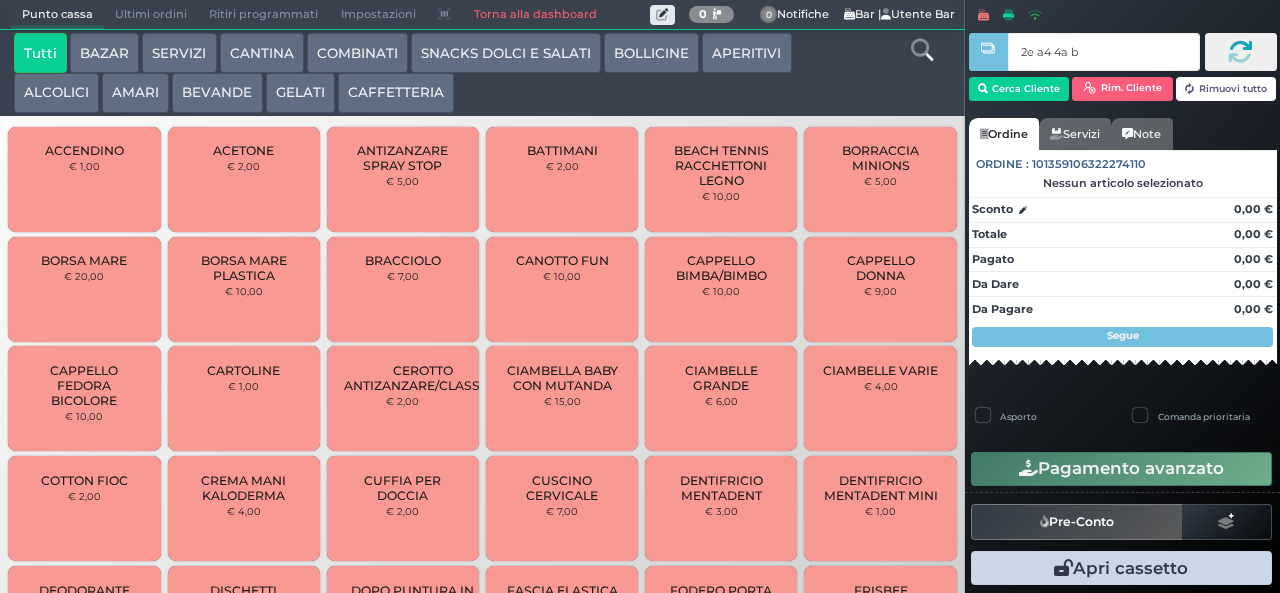 type on "2e a4 4a b9" 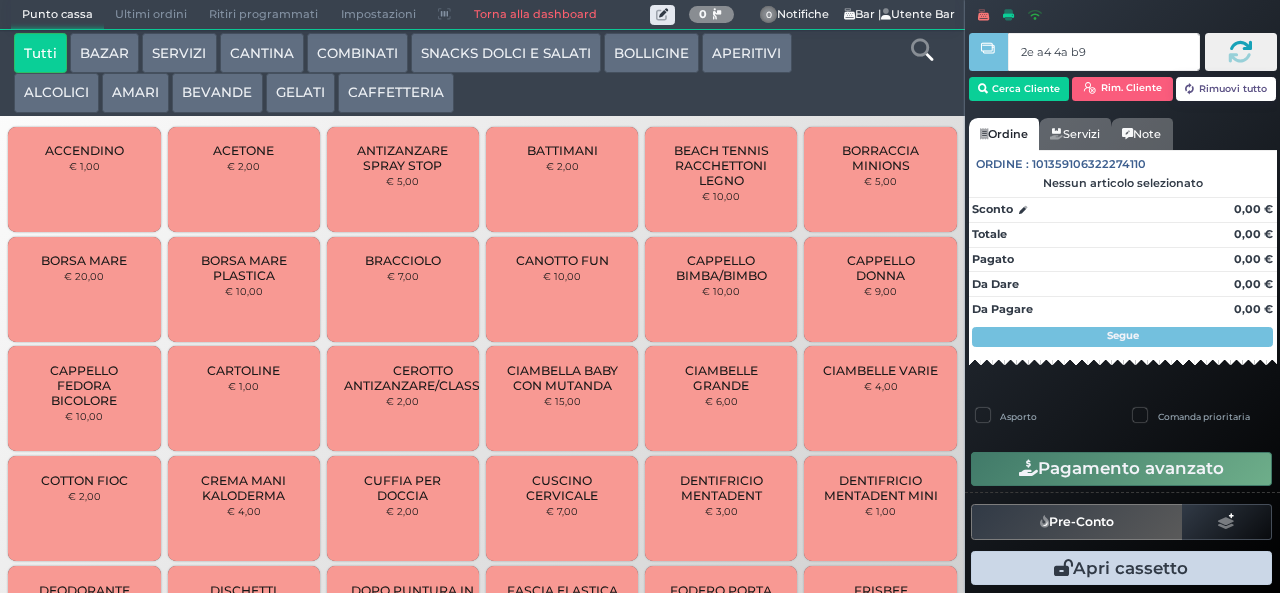 type 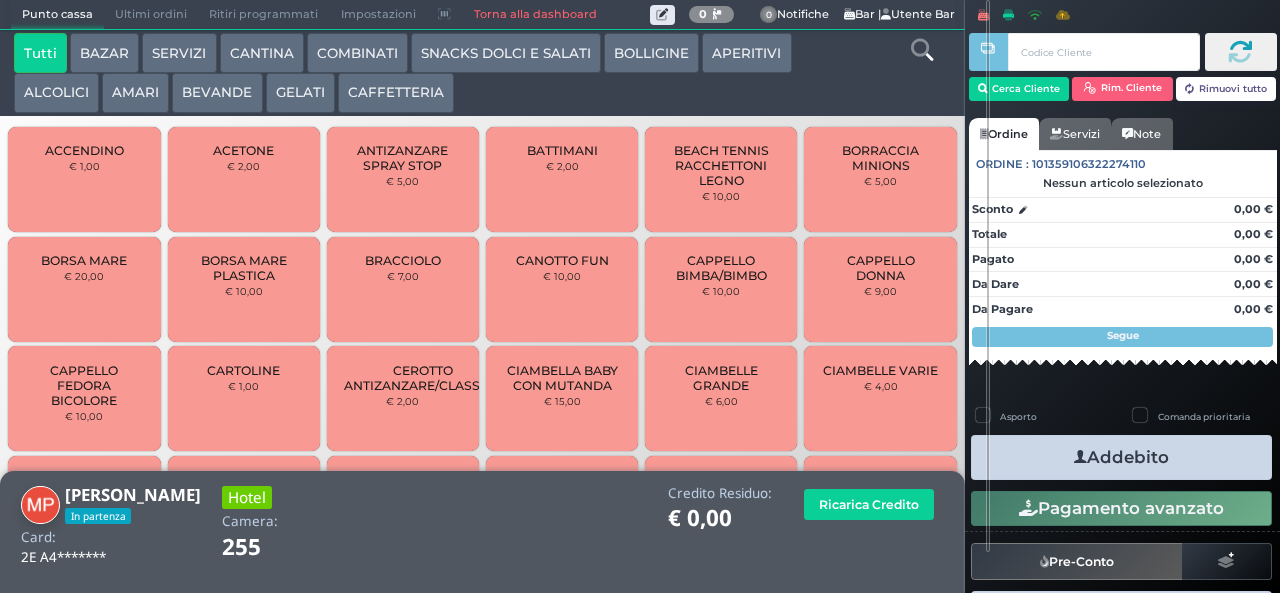 click on "BEVANDE" at bounding box center [217, 93] 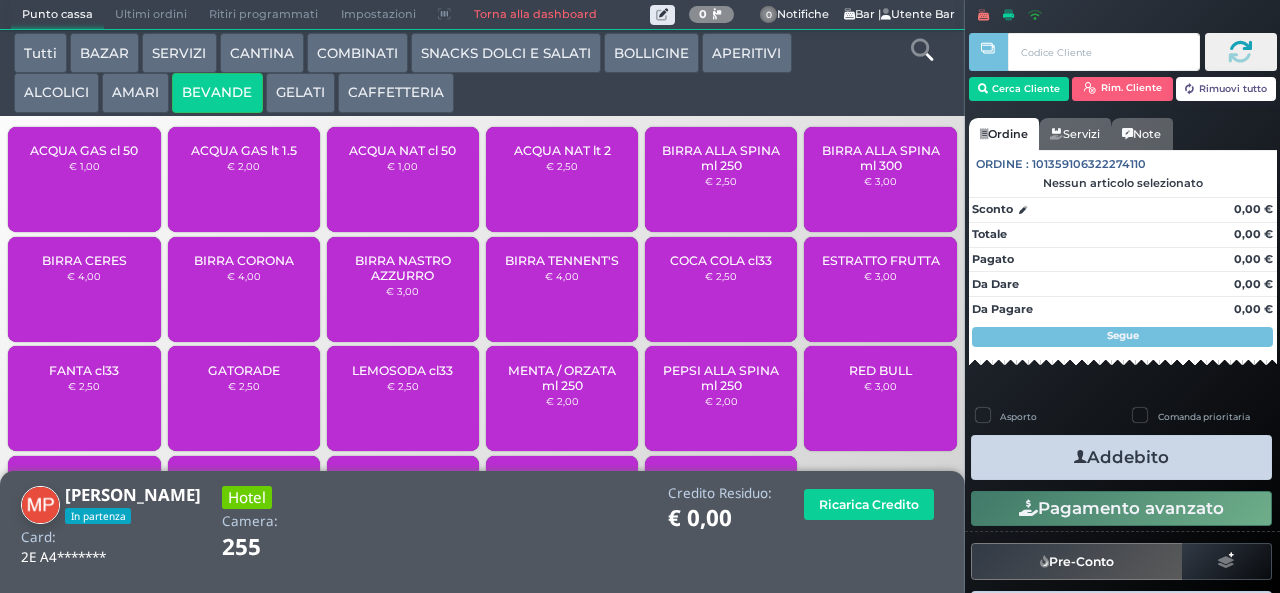 click on "ACQUA NAT cl 50" at bounding box center [402, 150] 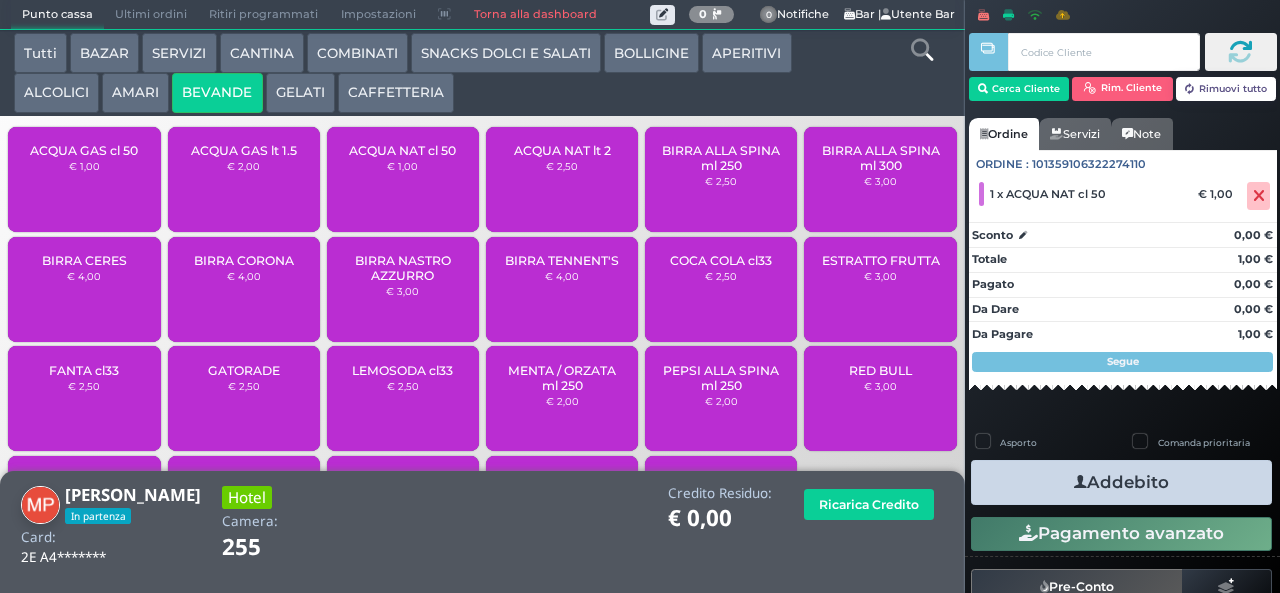 click on "Addebito" at bounding box center [1121, 482] 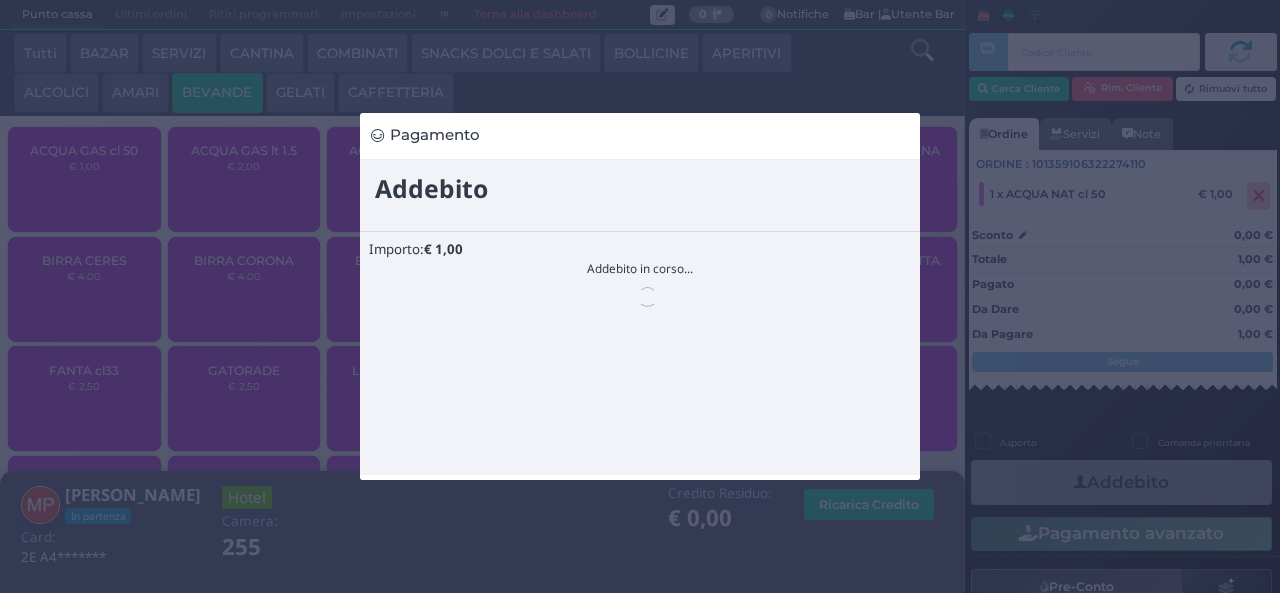 scroll, scrollTop: 0, scrollLeft: 0, axis: both 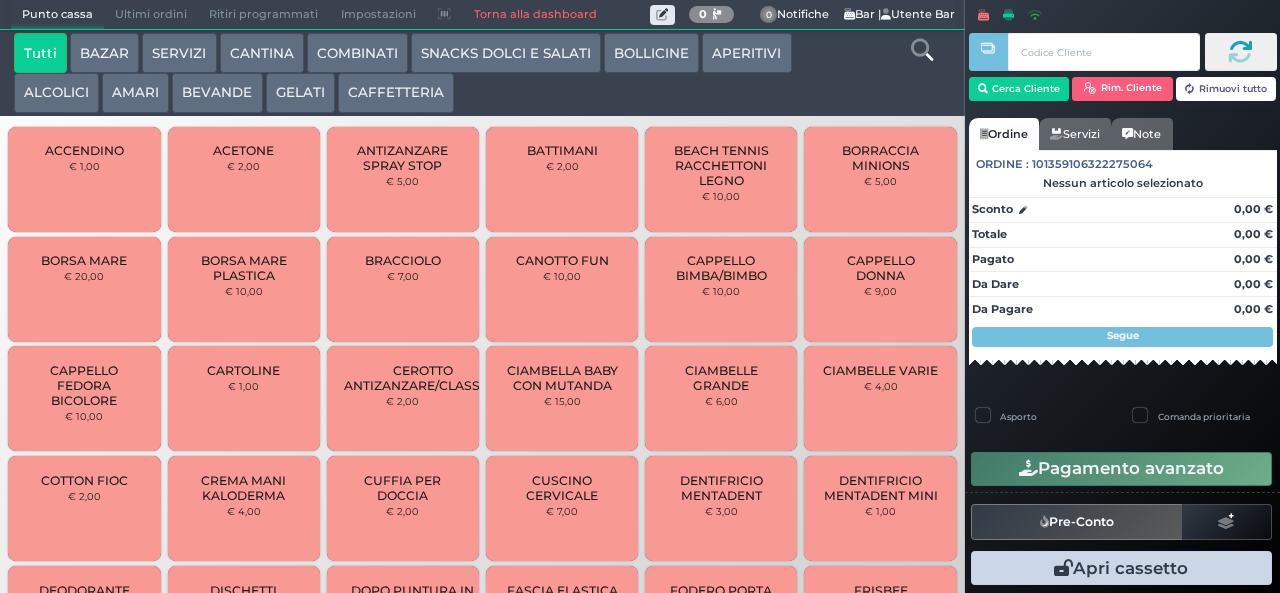 click on "BEVANDE" at bounding box center [217, 93] 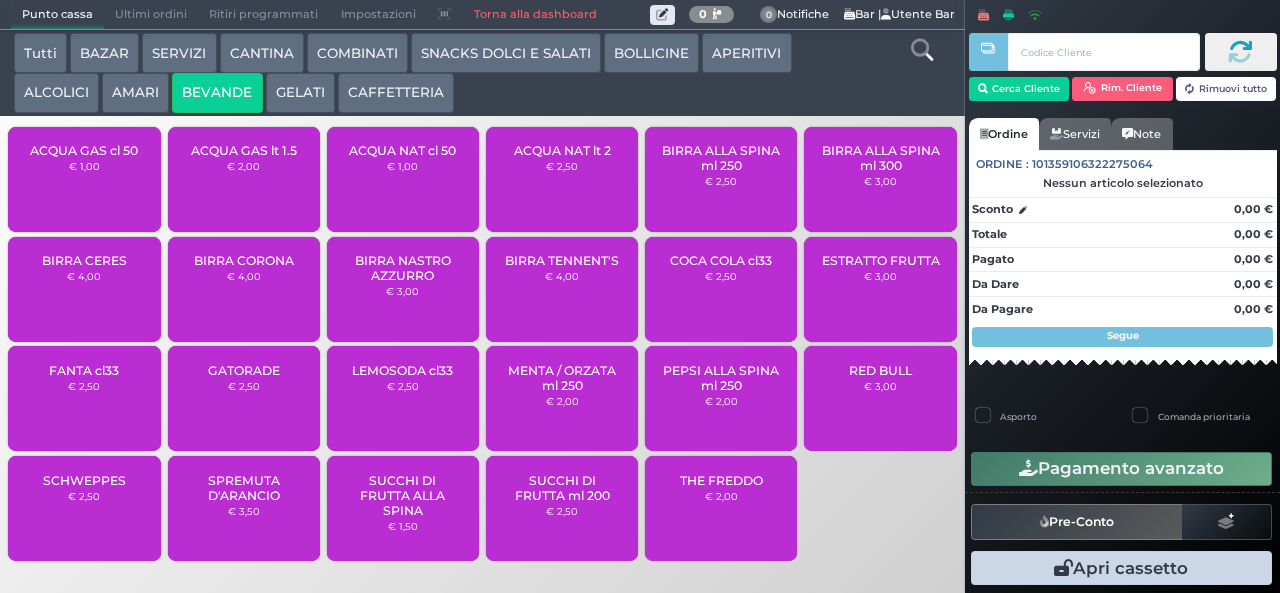 click on "BIRRA NASTRO AZZURRO" at bounding box center [403, 268] 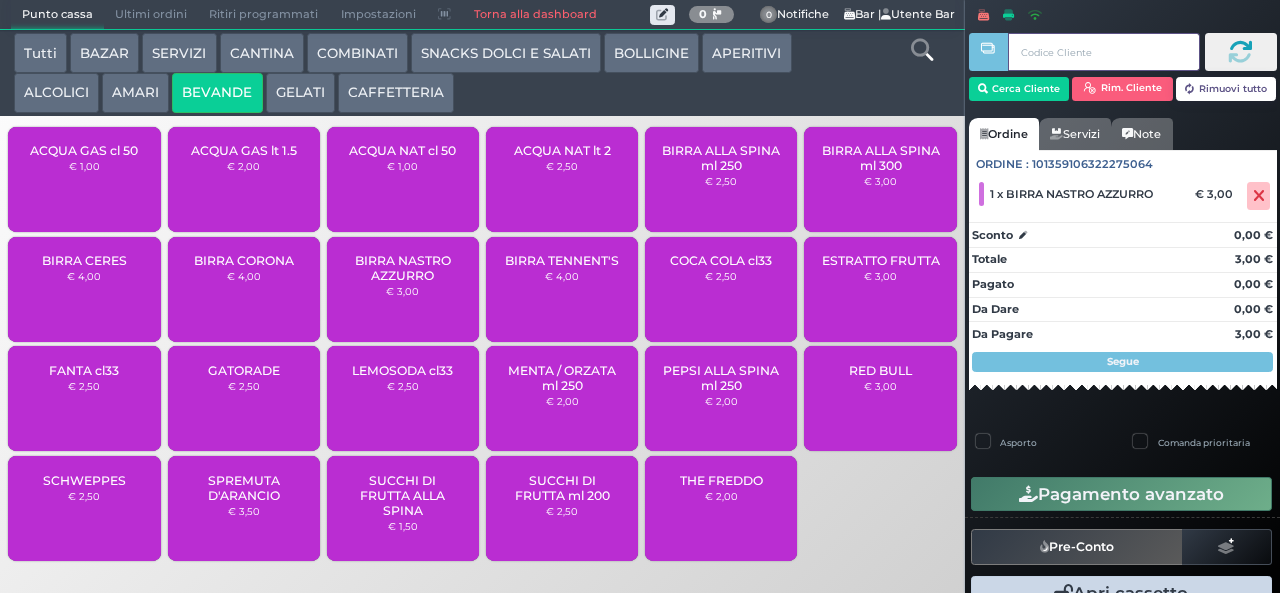 type 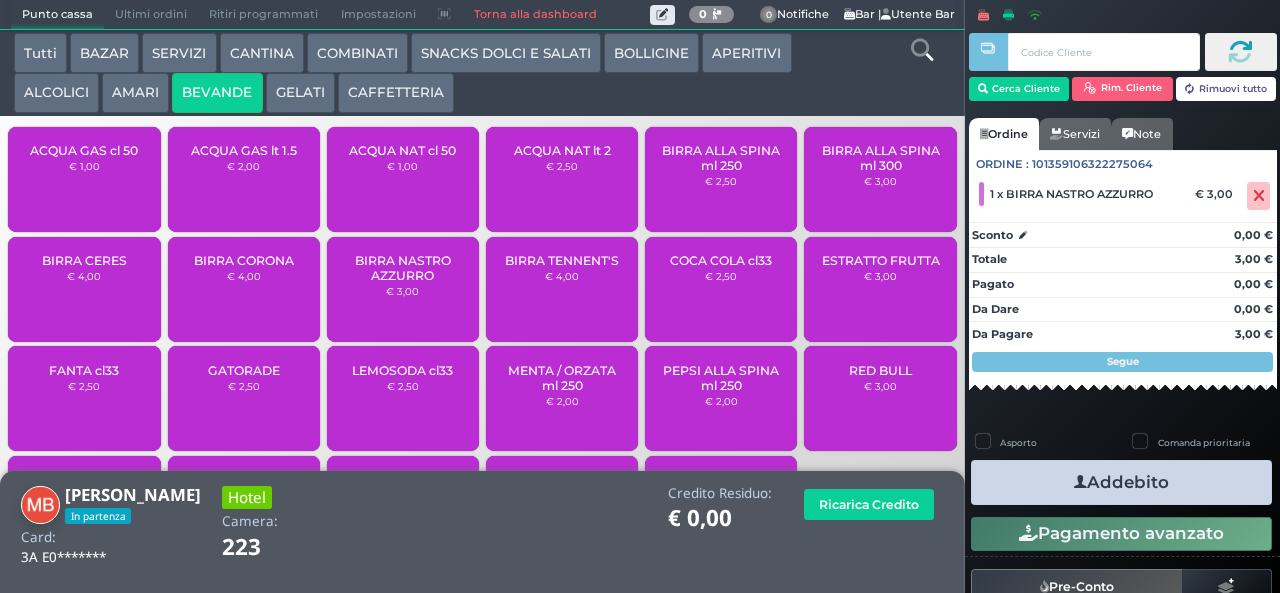 click on "Addebito" at bounding box center (1121, 482) 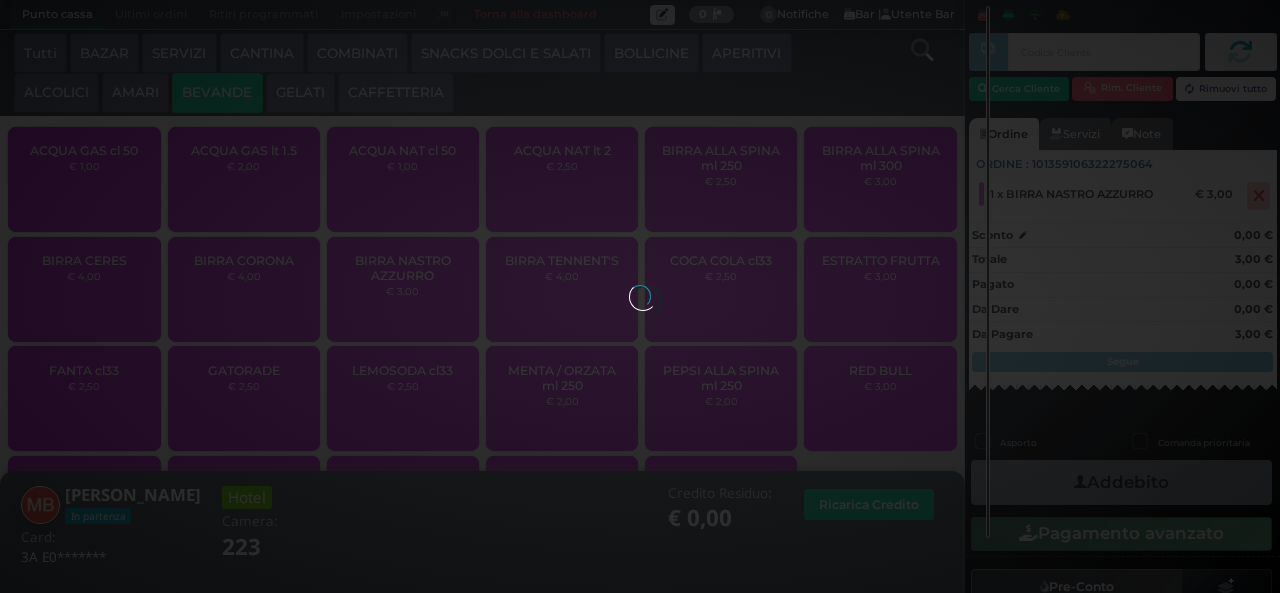 scroll, scrollTop: 10, scrollLeft: 0, axis: vertical 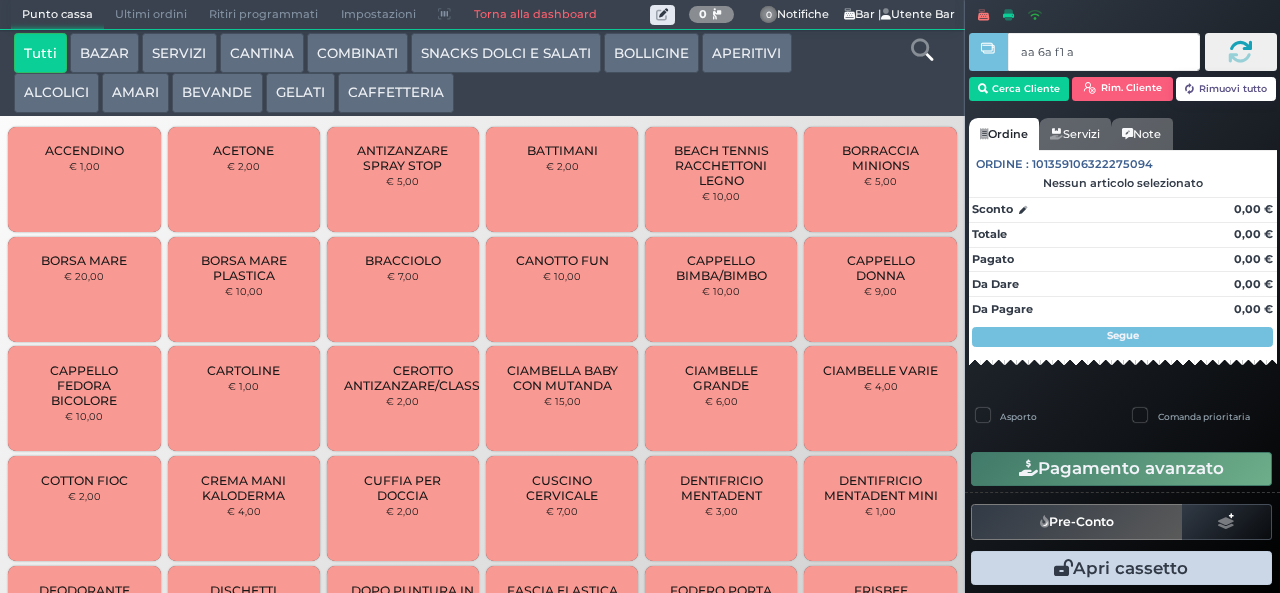 type on "aa 6a f1 a4" 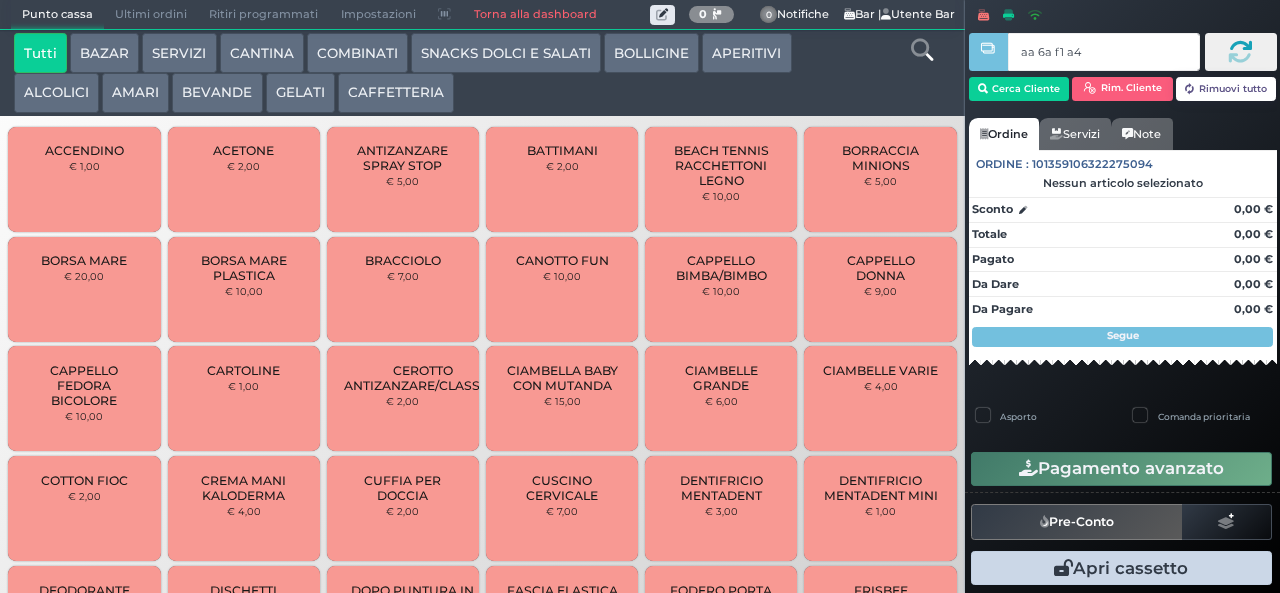 type 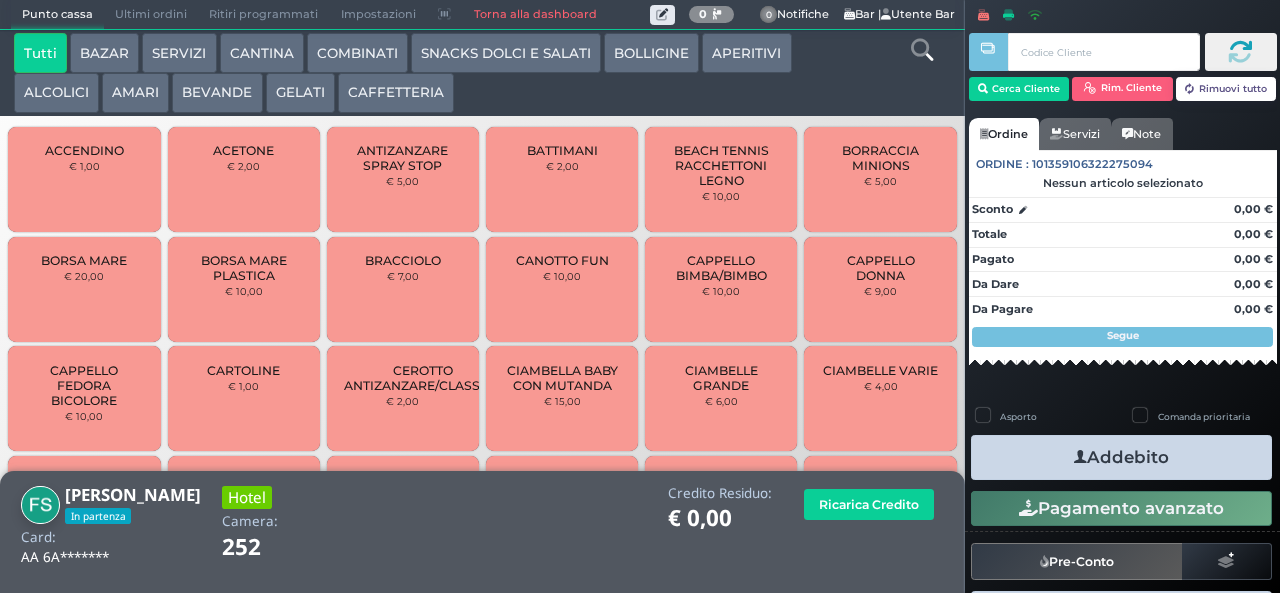 click on "COMBINATI" at bounding box center (357, 53) 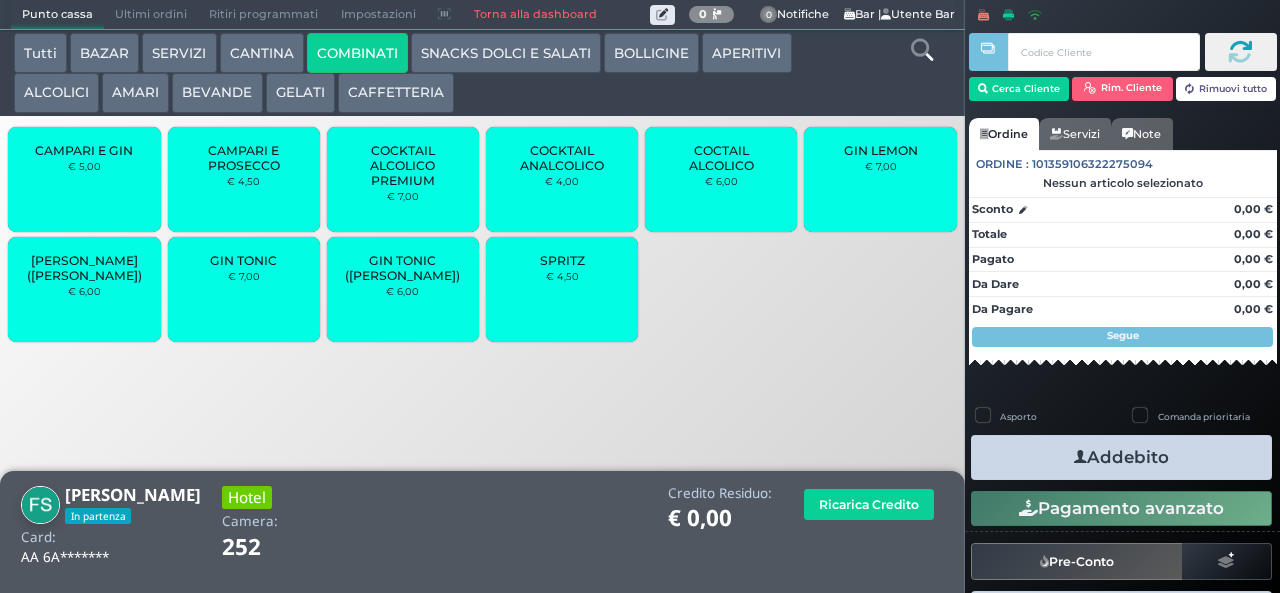 click on "COCKTAIL ALCOLICO PREMIUM" at bounding box center (403, 165) 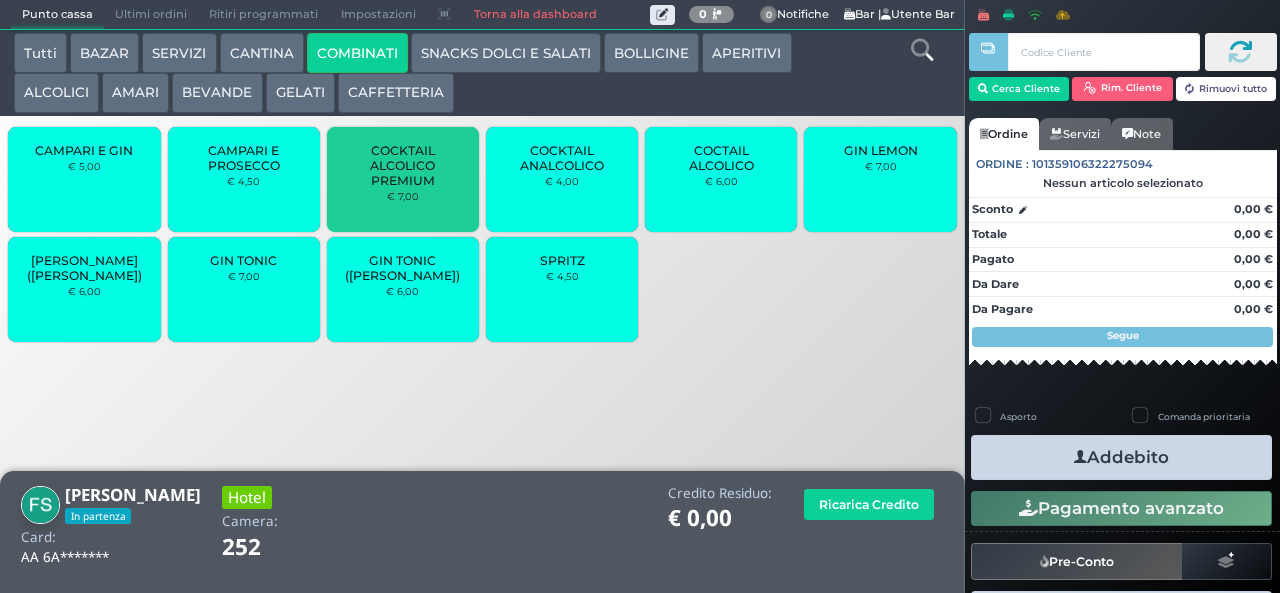 click on "COCKTAIL ALCOLICO PREMIUM" at bounding box center (403, 165) 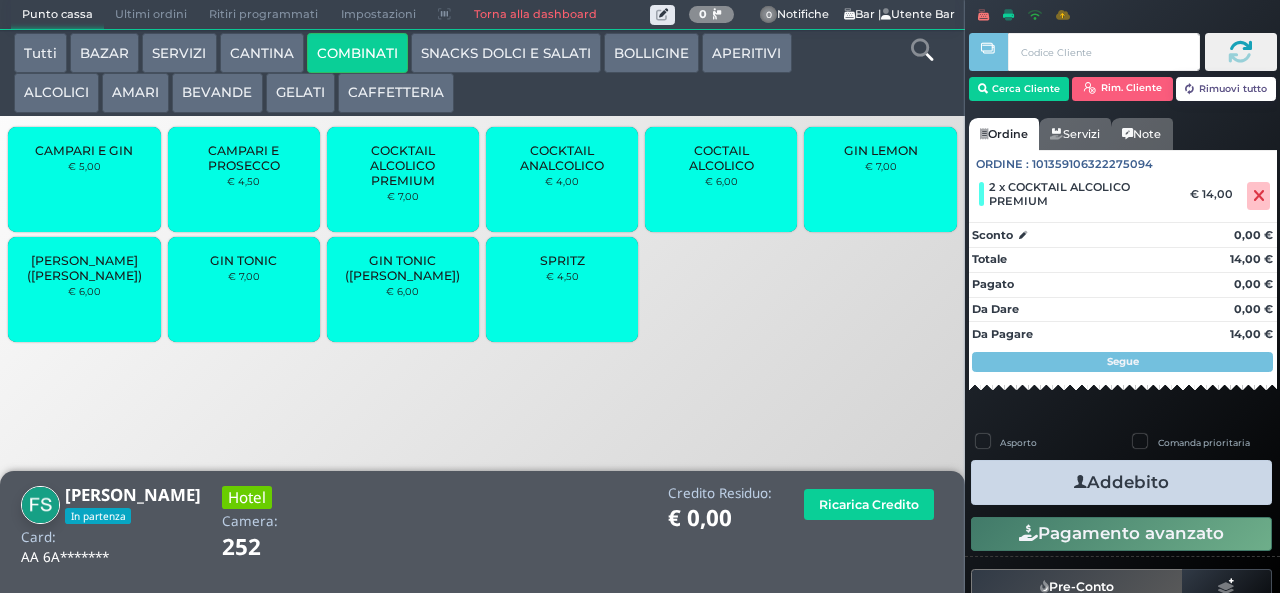 click on "Addebito" at bounding box center (1121, 482) 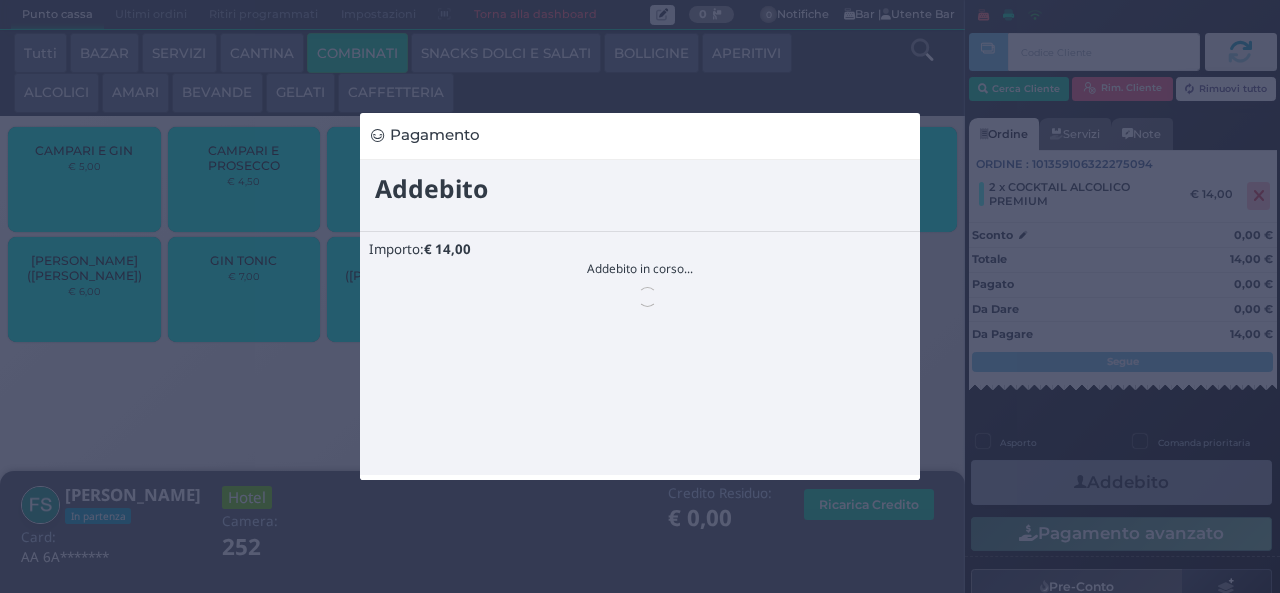 scroll, scrollTop: 0, scrollLeft: 0, axis: both 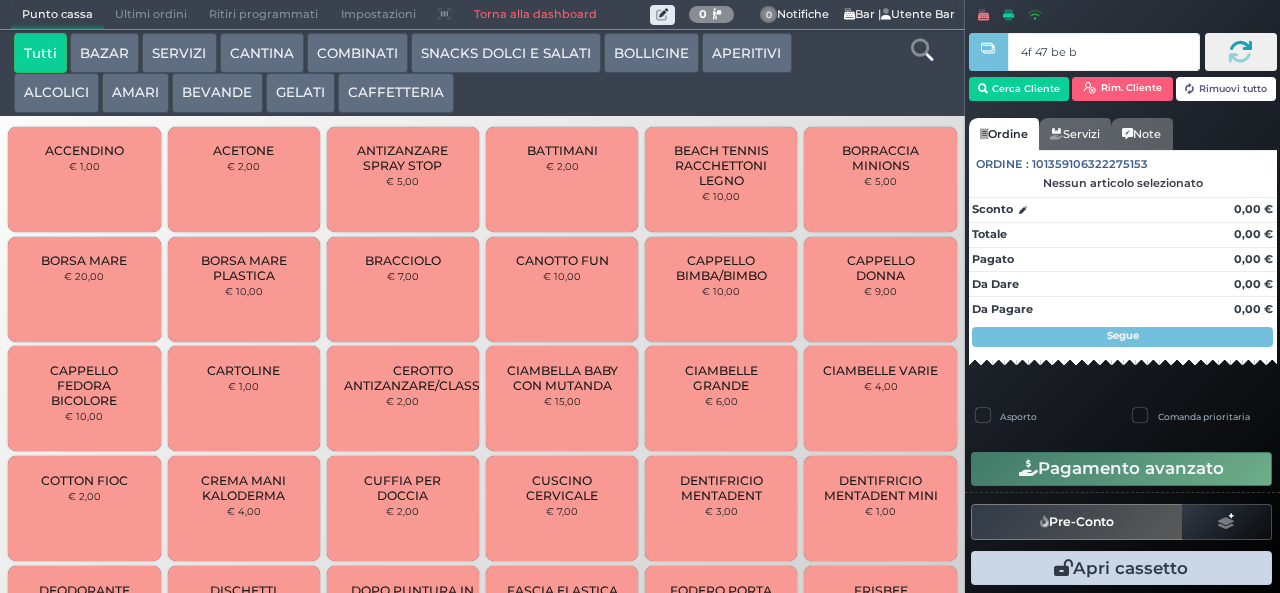 type on "4f 47 be b9" 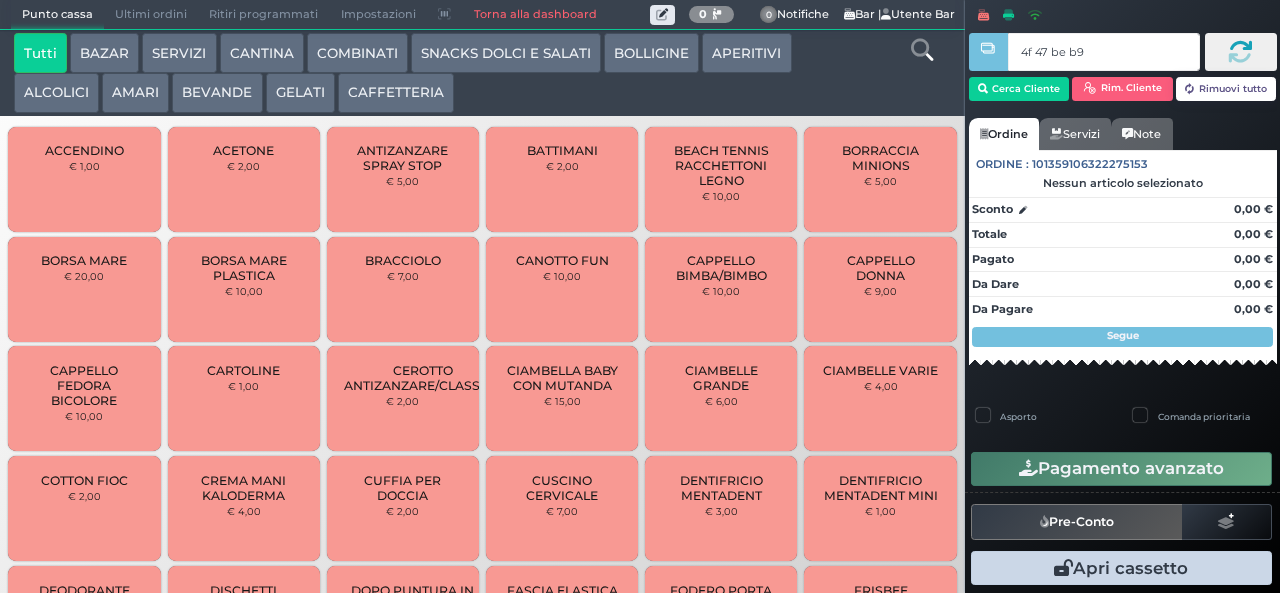 type 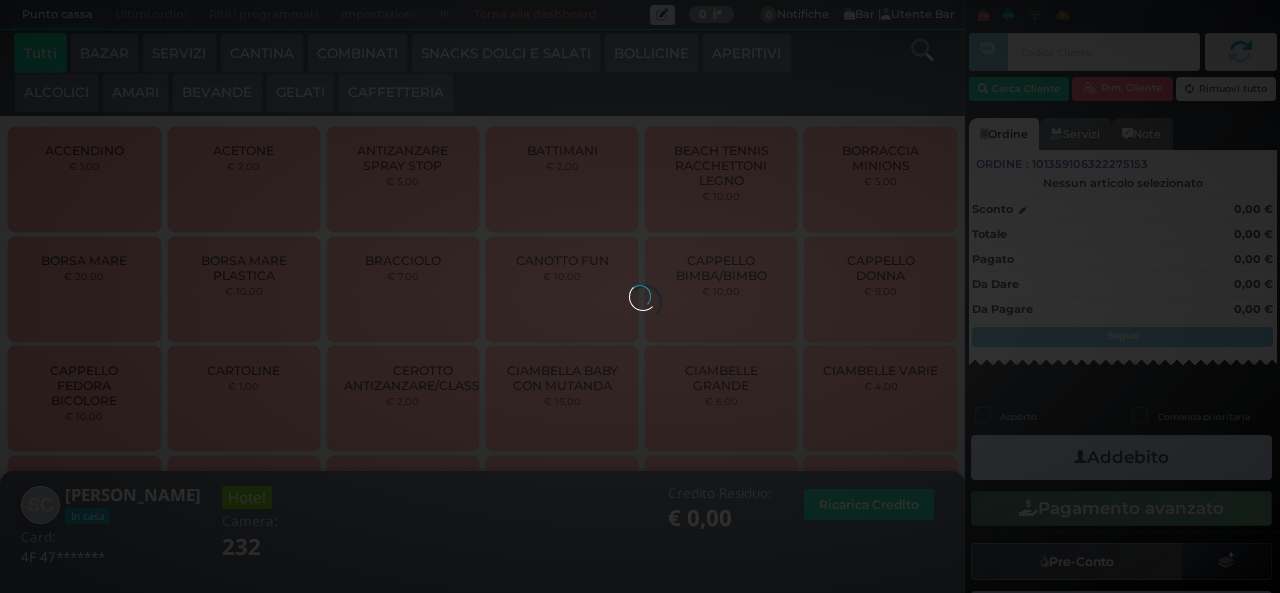 click at bounding box center (640, 296) 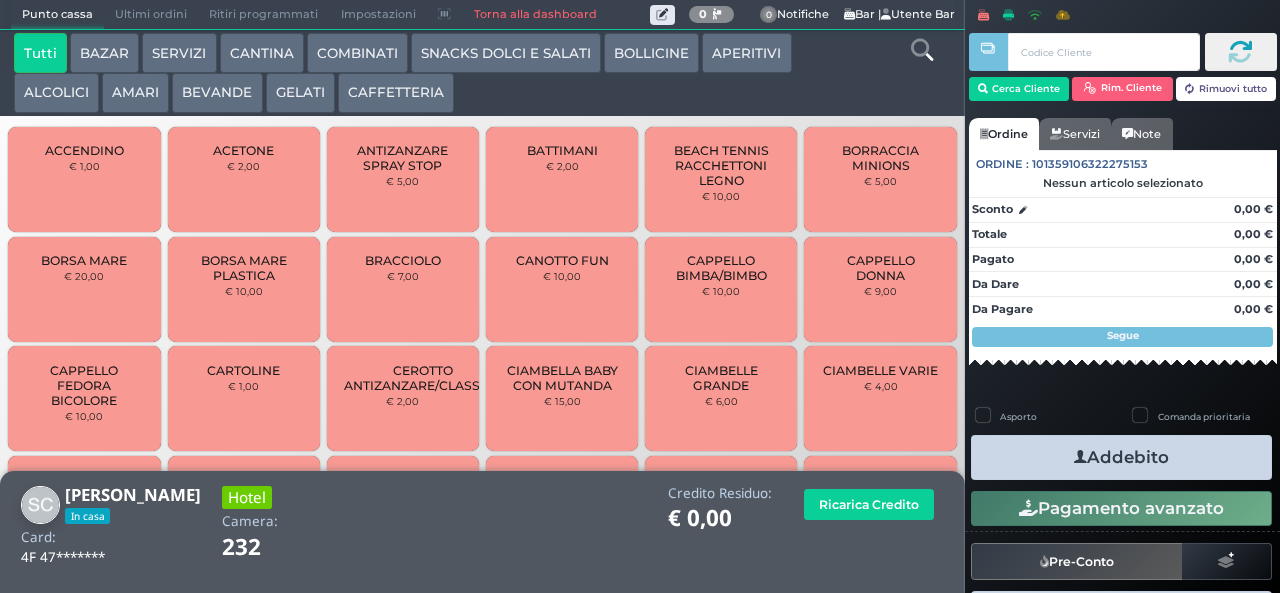 click on "BEVANDE" at bounding box center (217, 93) 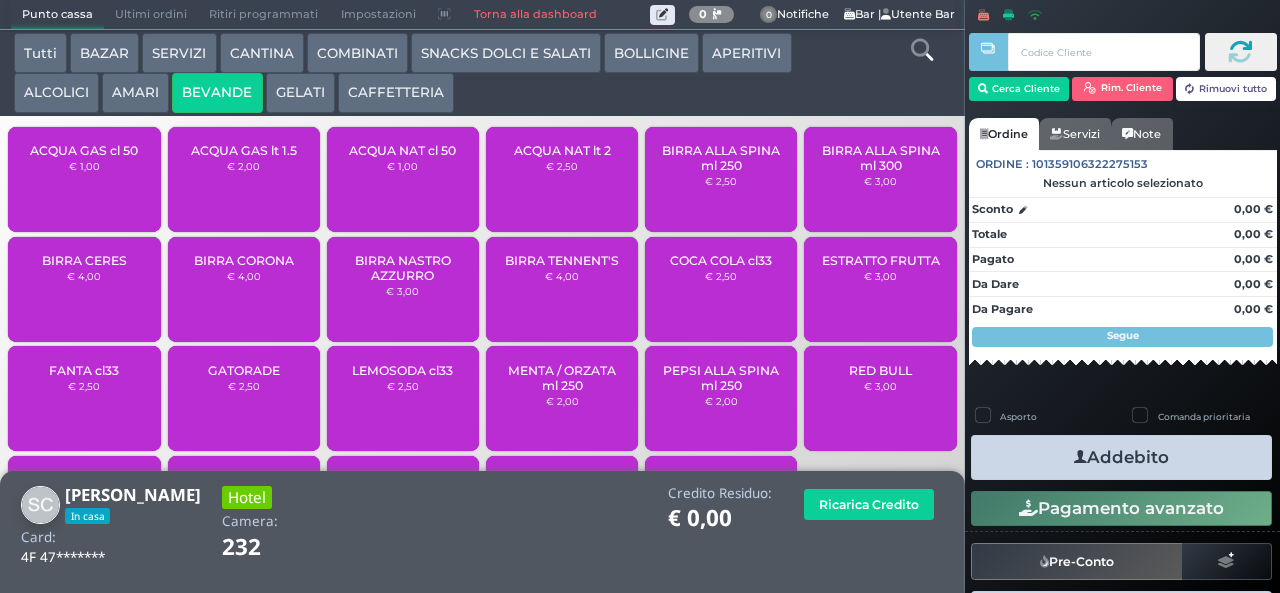 click on "ACQUA NAT cl 50" at bounding box center [402, 150] 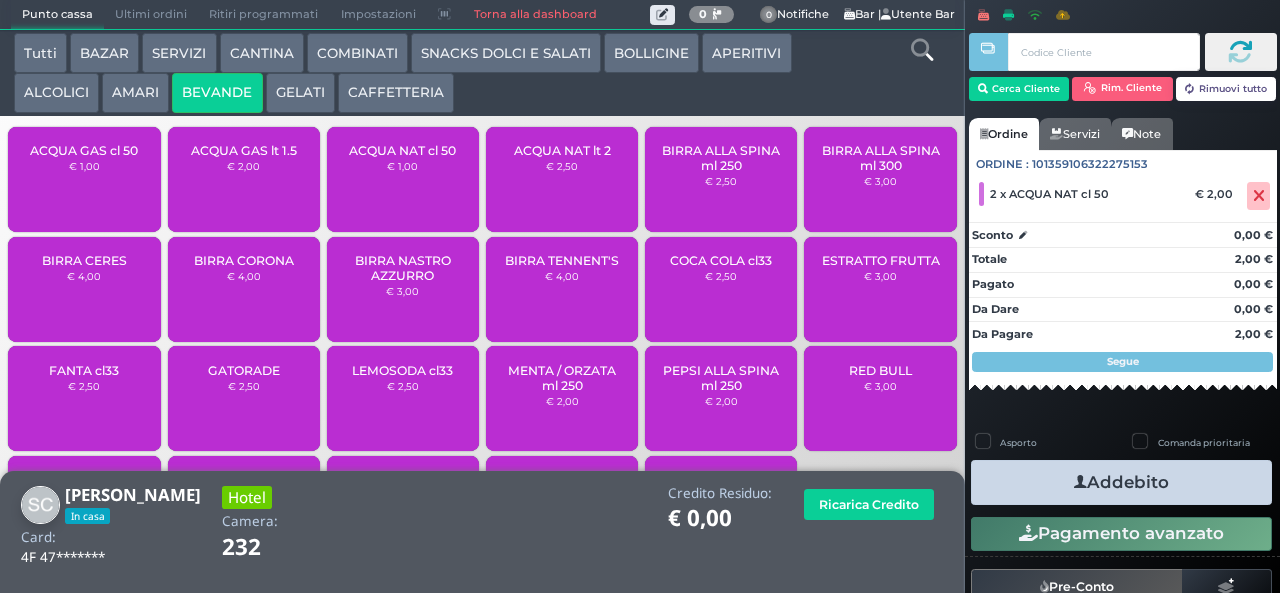 click on "Addebito" at bounding box center [1121, 482] 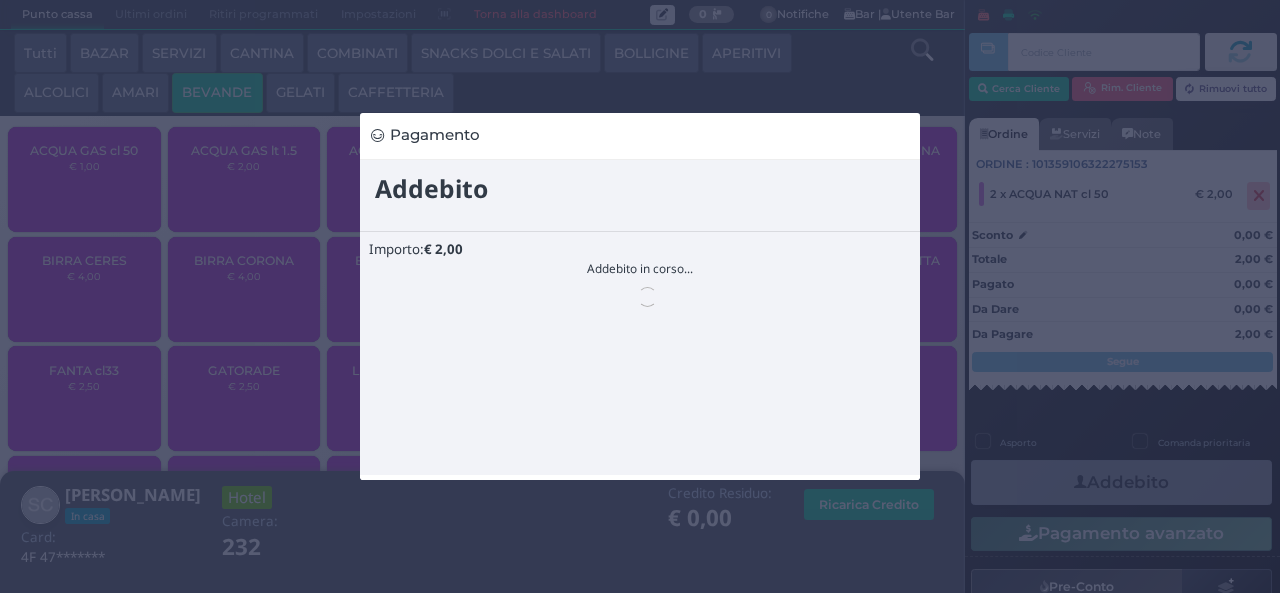 scroll, scrollTop: 0, scrollLeft: 0, axis: both 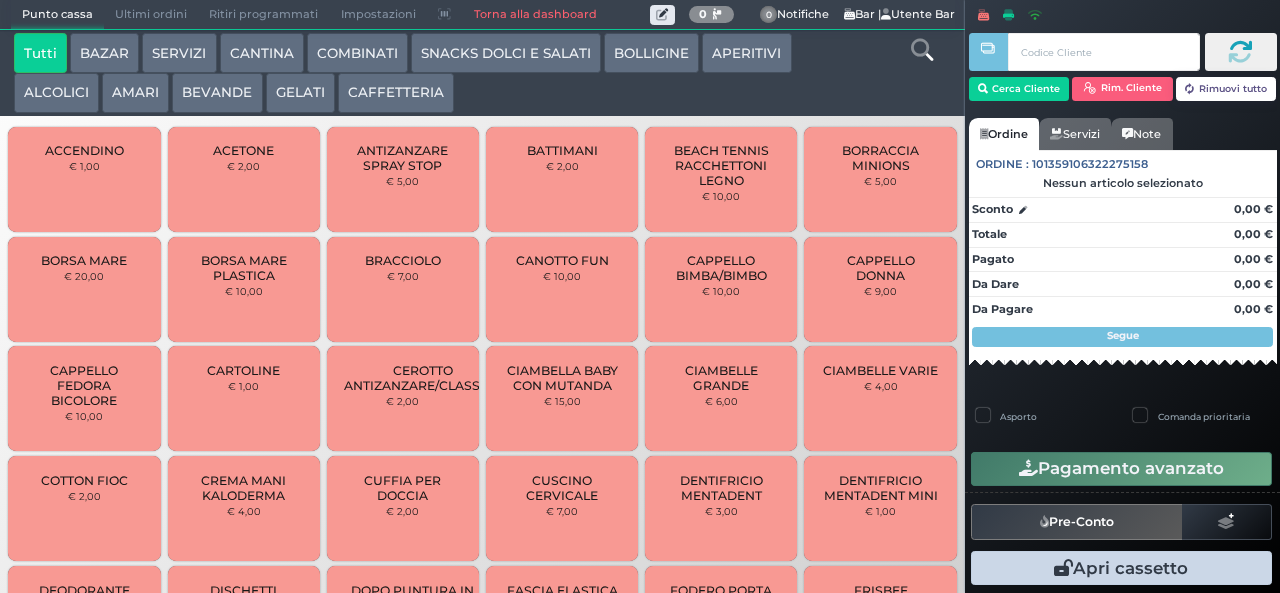 click on "BAZAR" at bounding box center [104, 53] 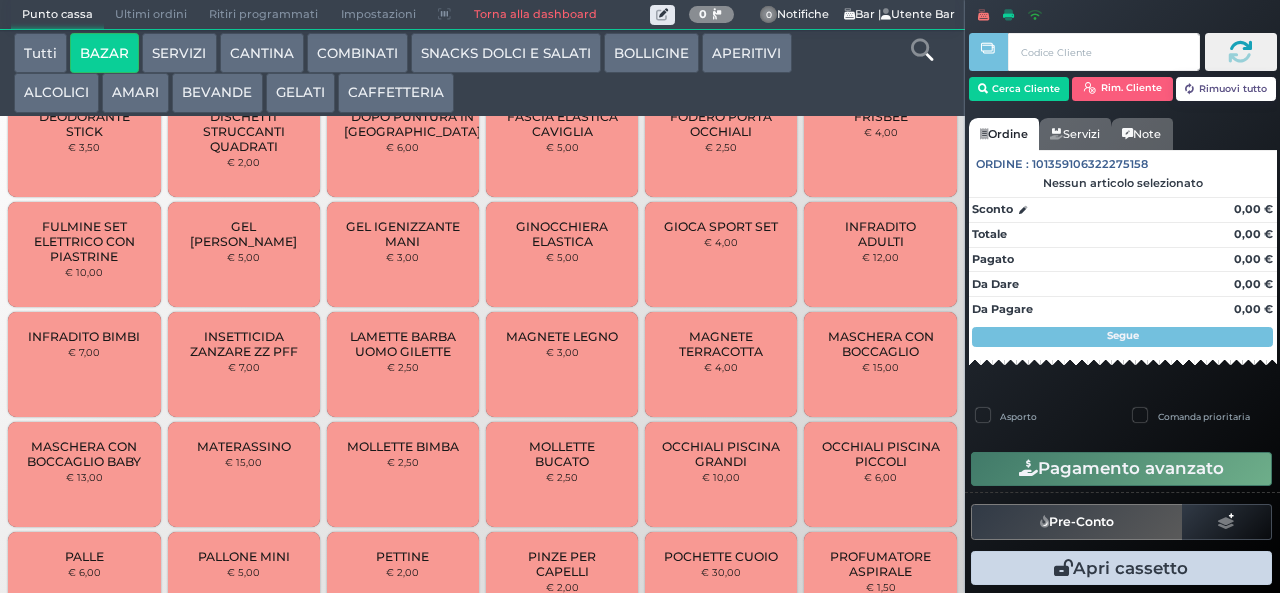 scroll, scrollTop: 677, scrollLeft: 0, axis: vertical 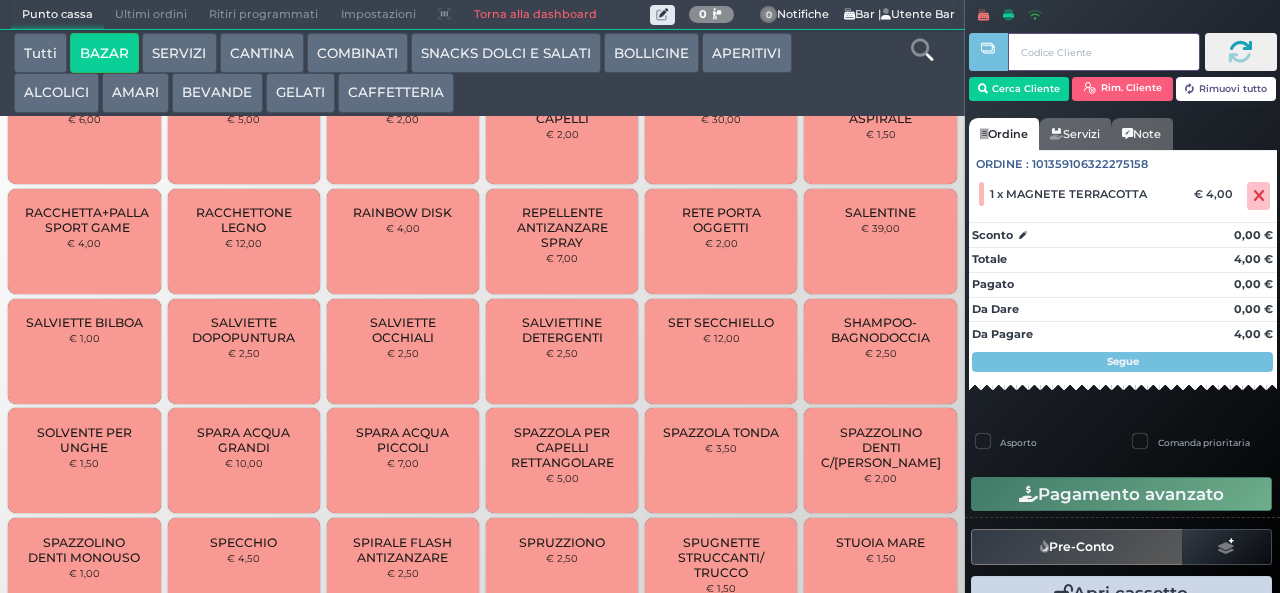 type 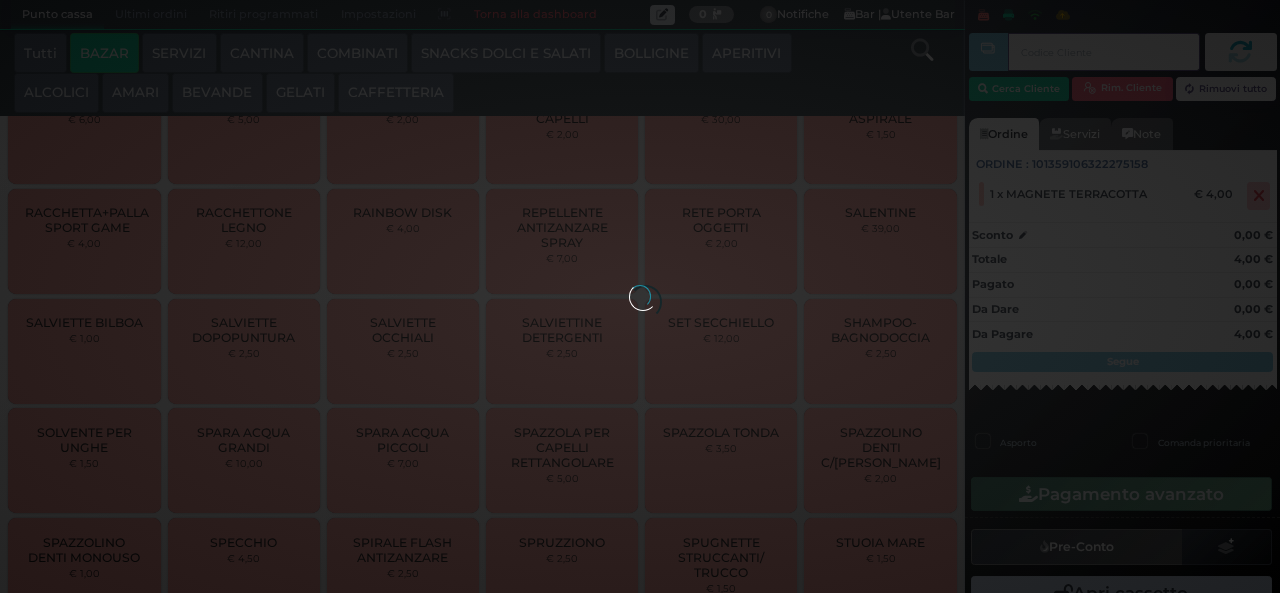 scroll, scrollTop: 1538, scrollLeft: 0, axis: vertical 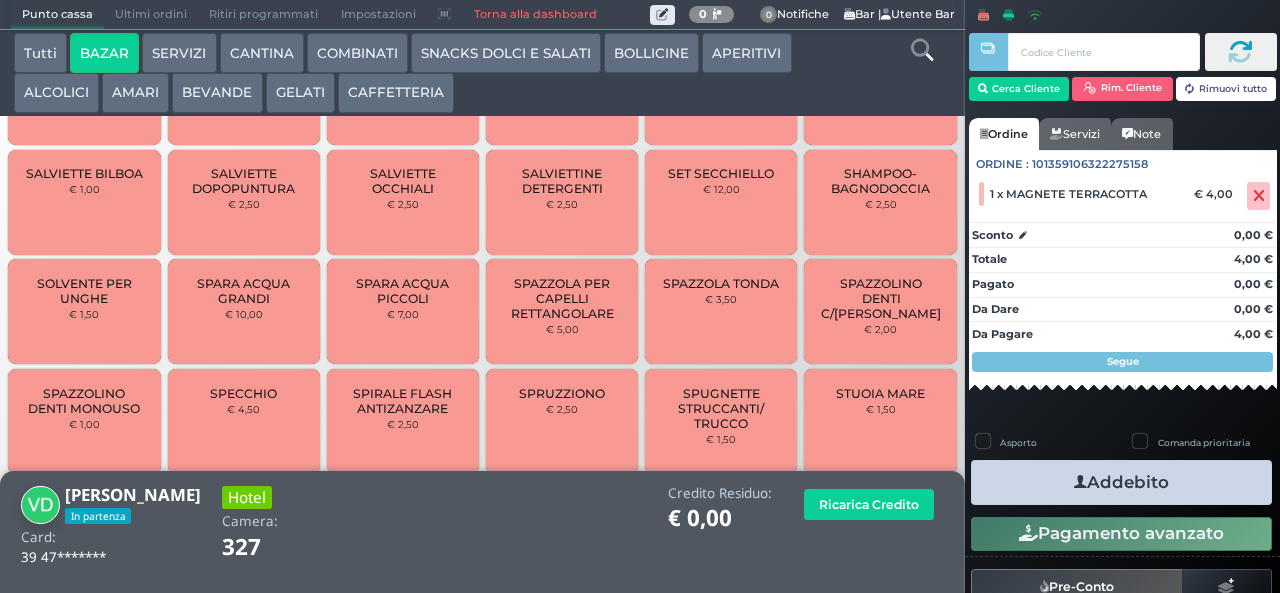 click on "Addebito" at bounding box center [1121, 482] 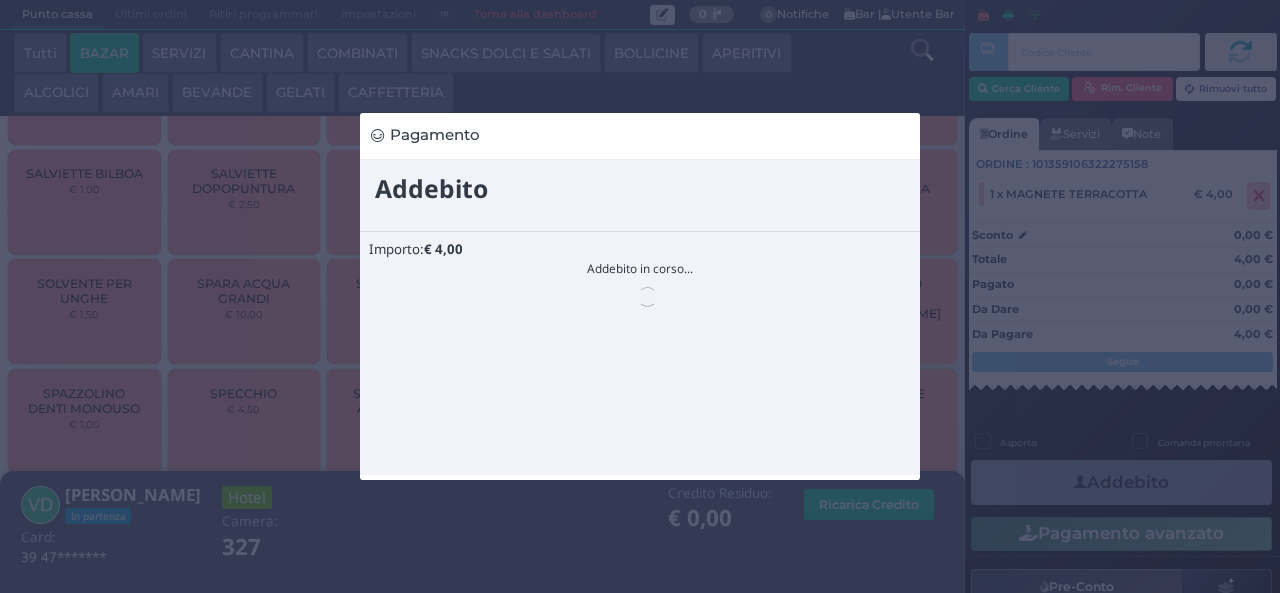 scroll, scrollTop: 0, scrollLeft: 0, axis: both 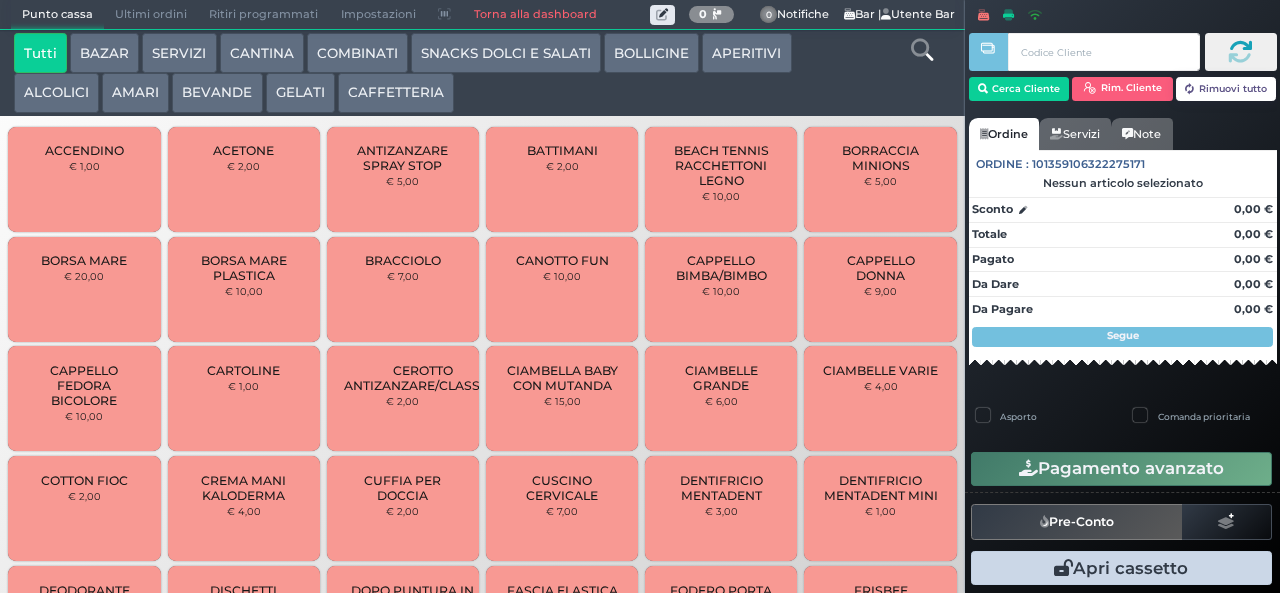 click on "BAZAR" at bounding box center (104, 53) 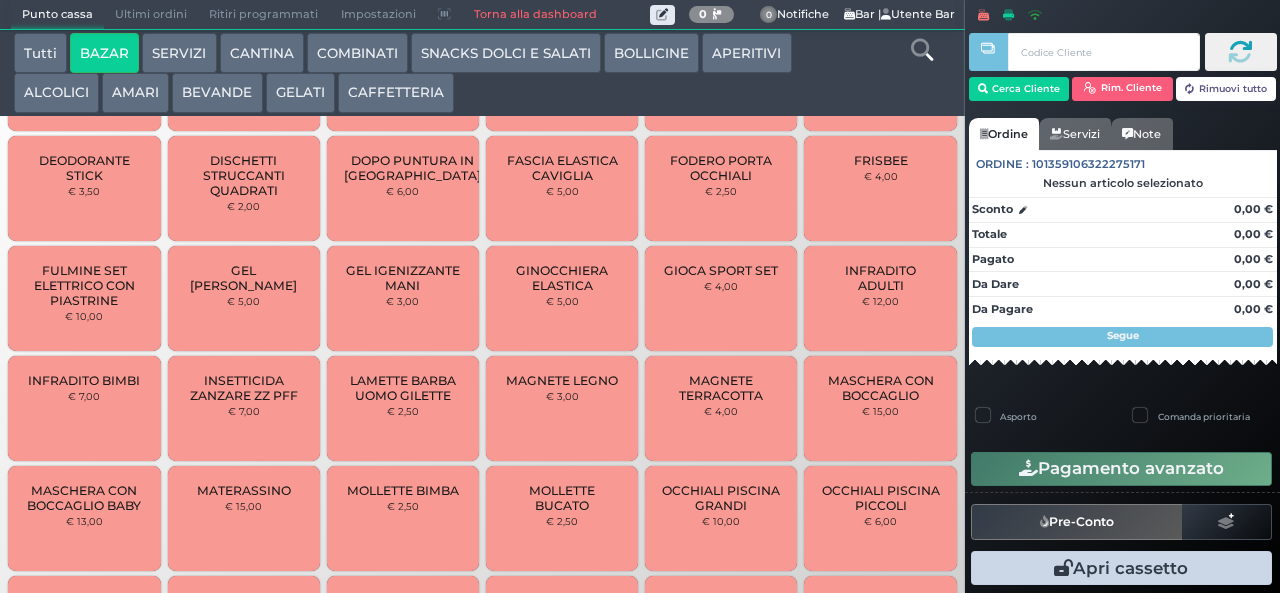 scroll, scrollTop: 620, scrollLeft: 0, axis: vertical 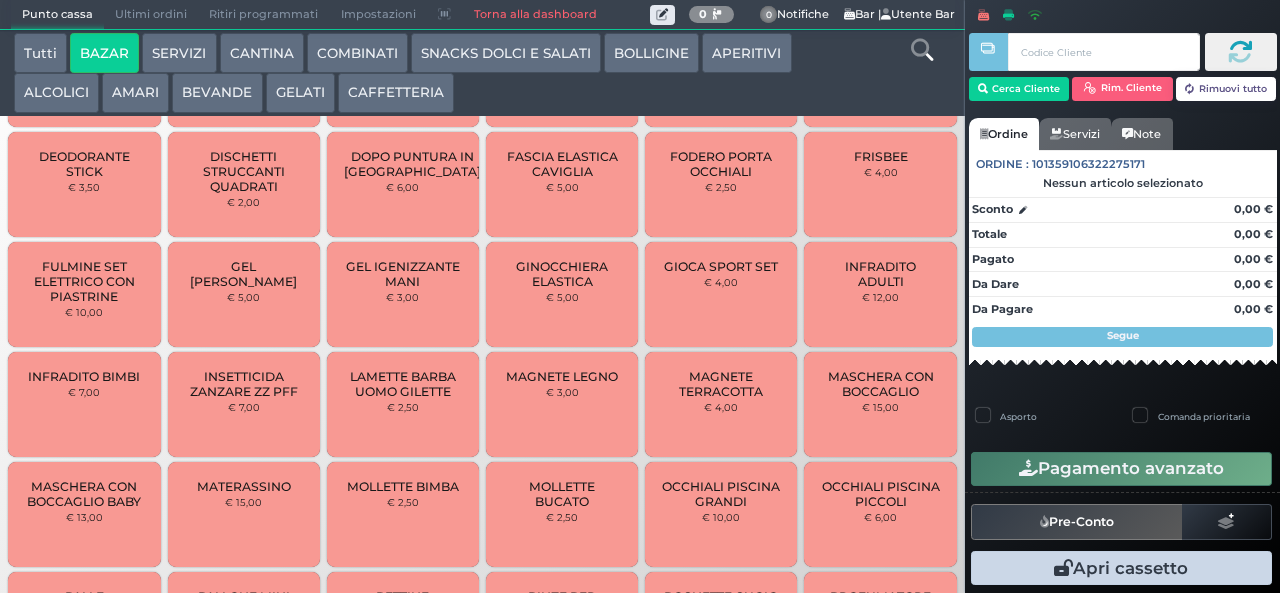 click on "MAGNETE TERRACOTTA" at bounding box center (721, 384) 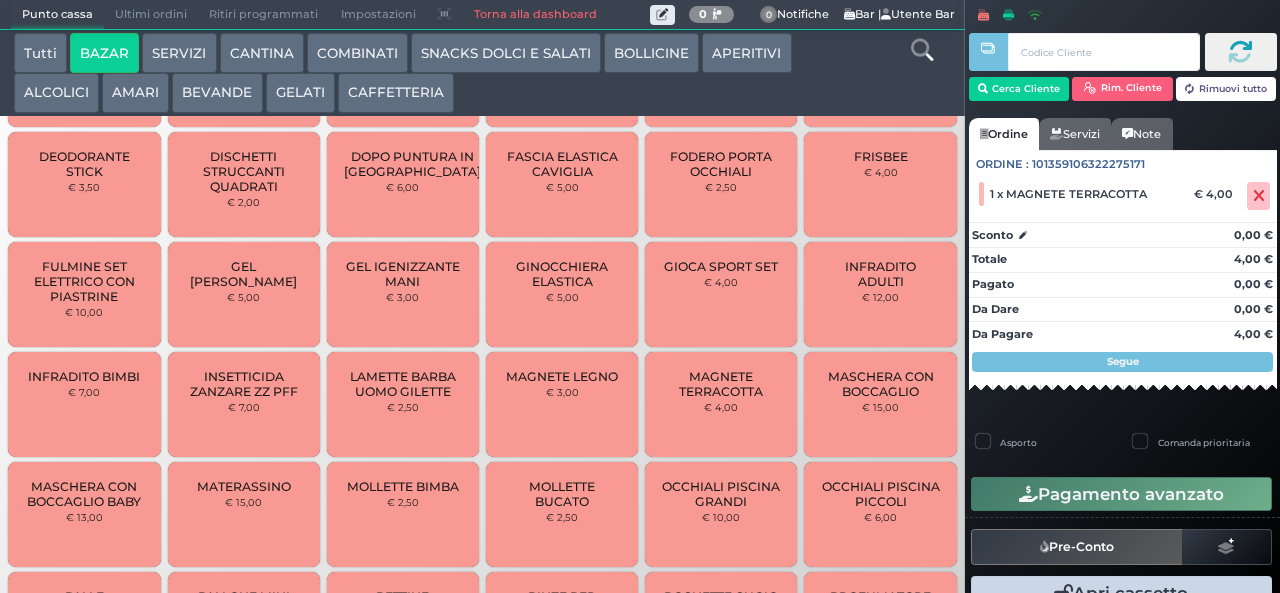 scroll, scrollTop: 1538, scrollLeft: 0, axis: vertical 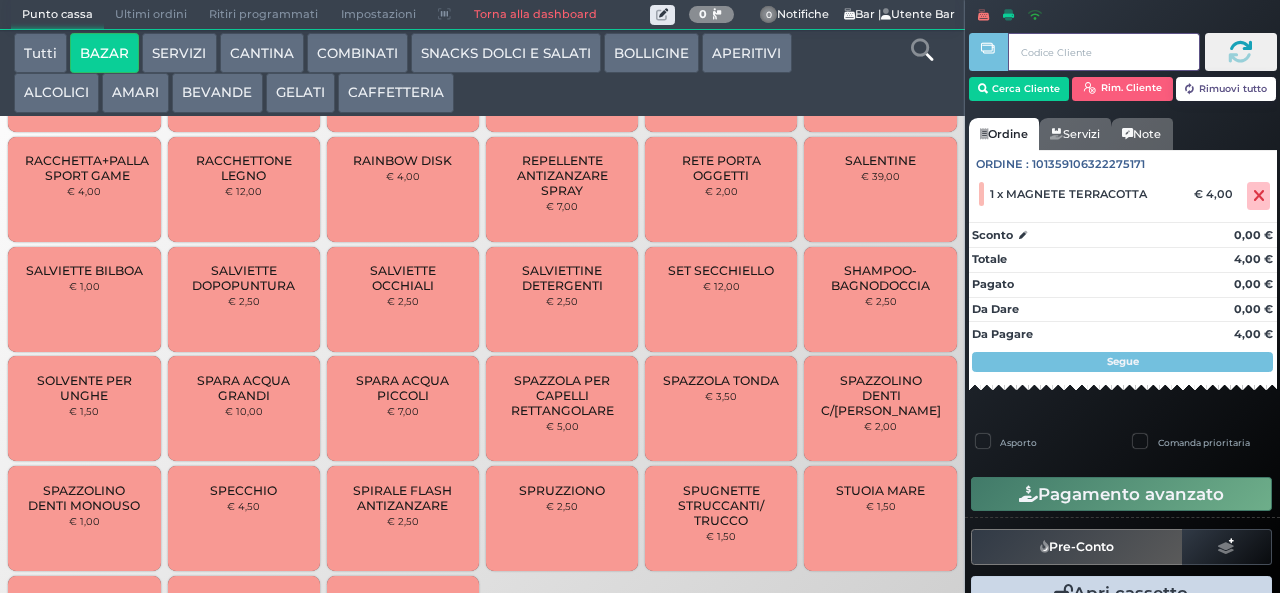 type 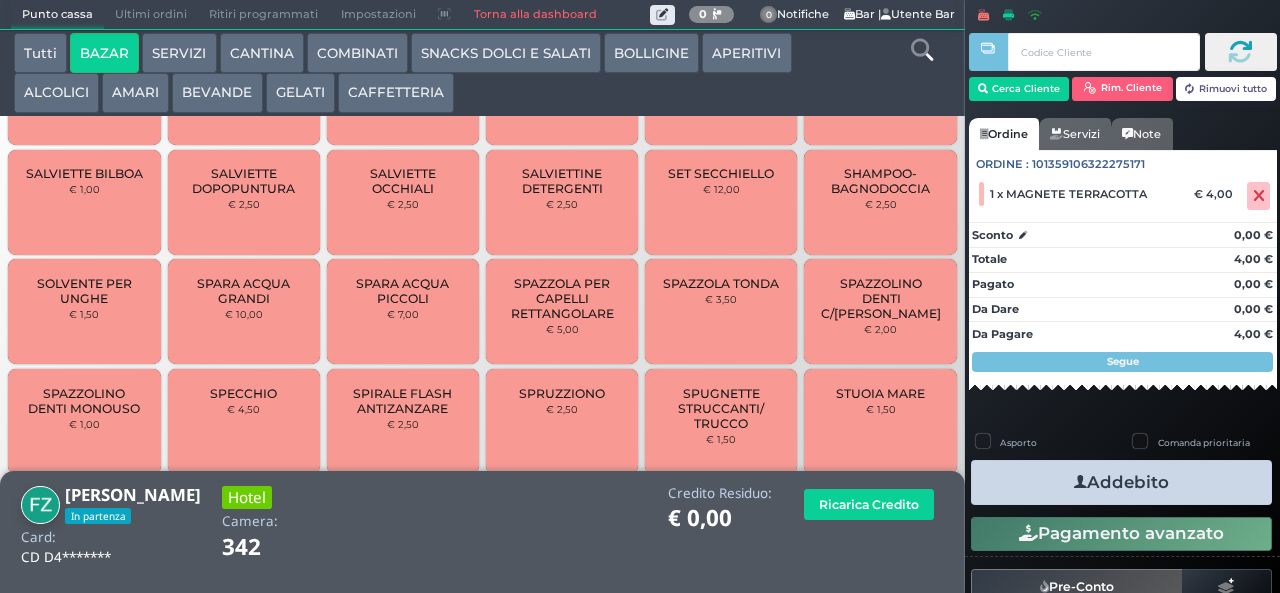 click on "Addebito" at bounding box center [1121, 482] 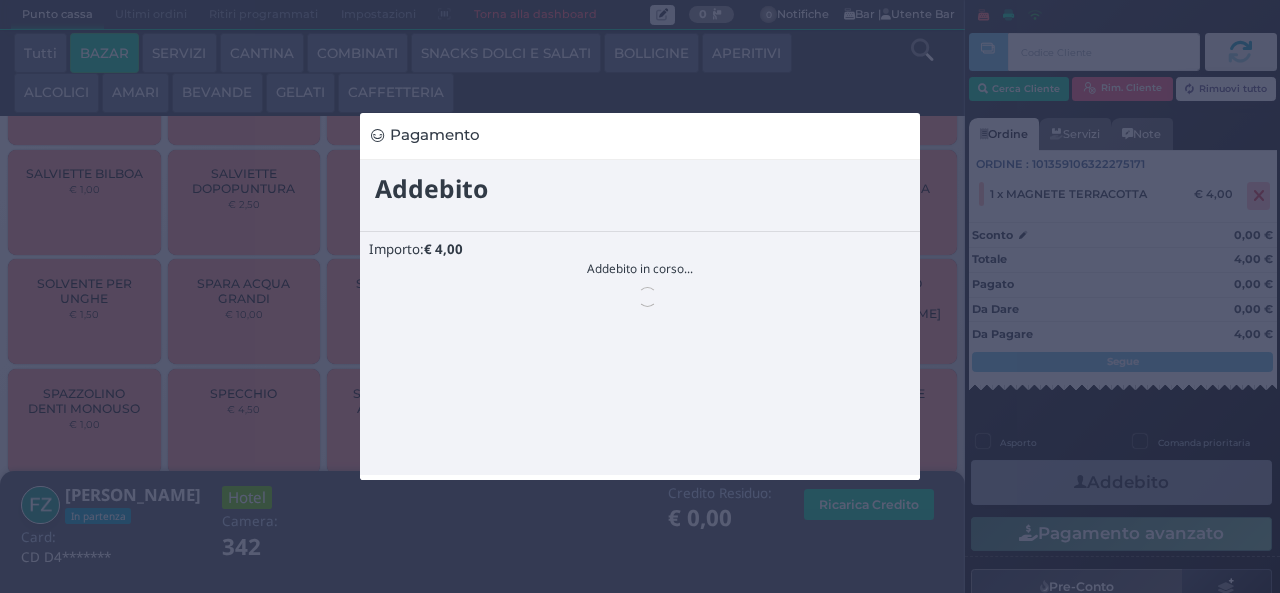 scroll, scrollTop: 0, scrollLeft: 0, axis: both 